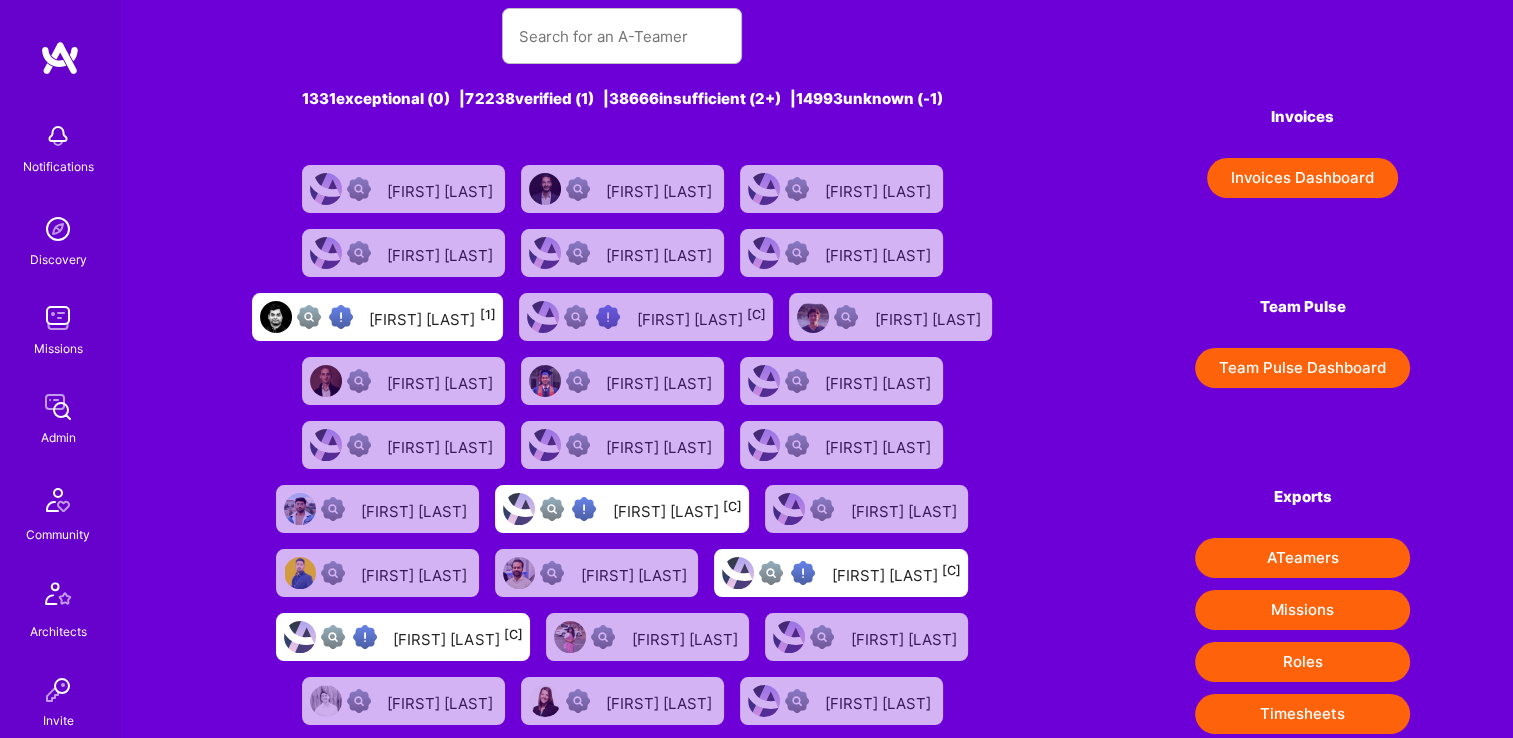 scroll, scrollTop: 0, scrollLeft: 0, axis: both 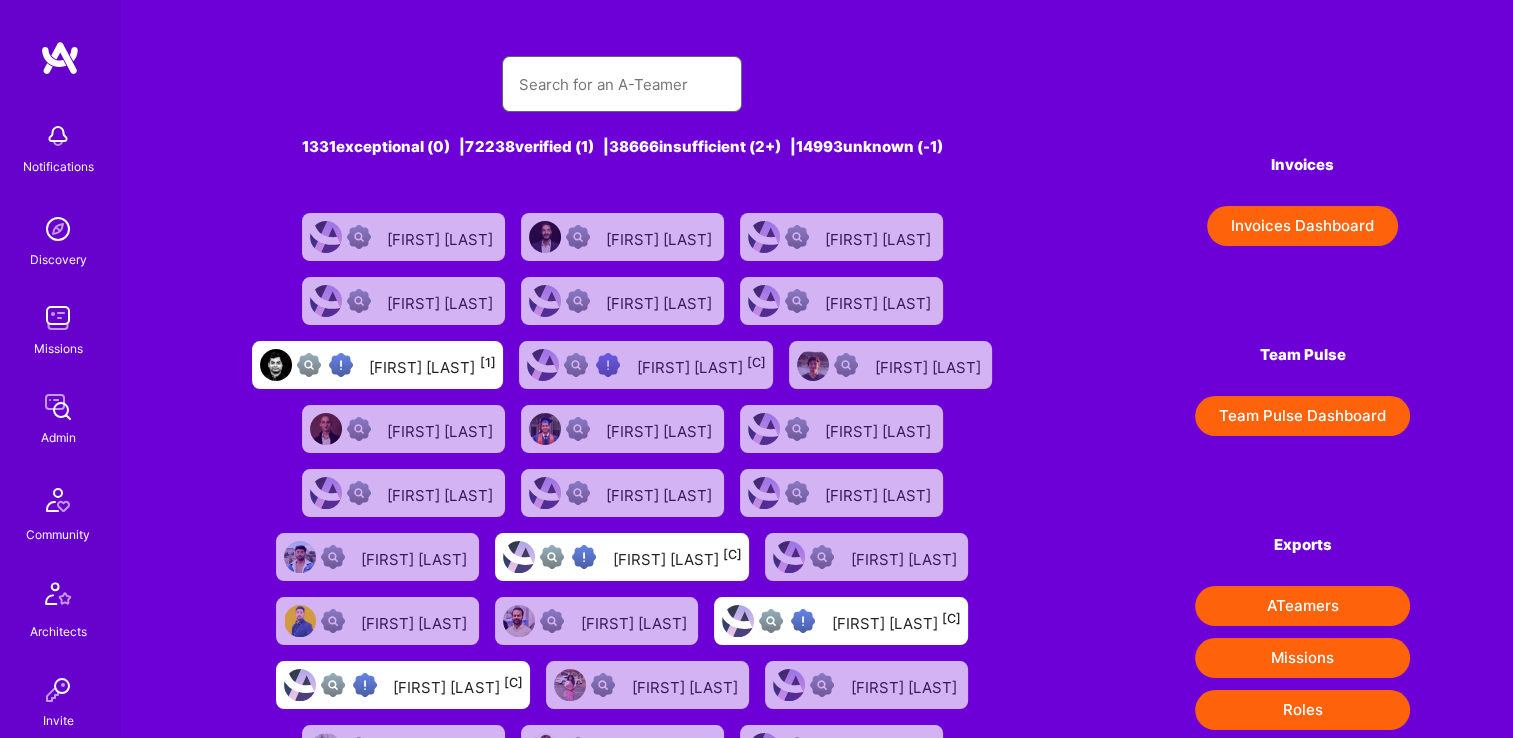 click at bounding box center [622, 84] 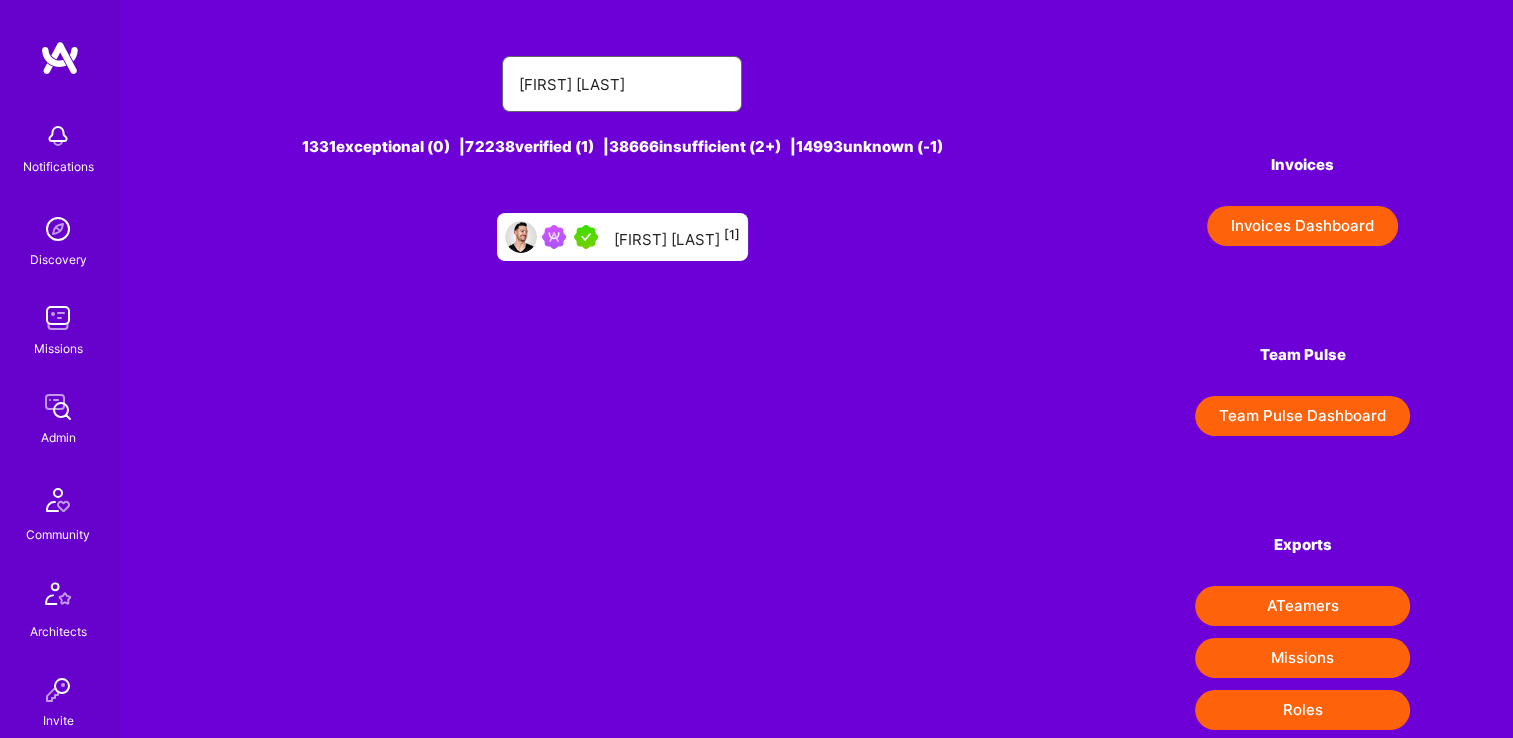 type on "preston lewis" 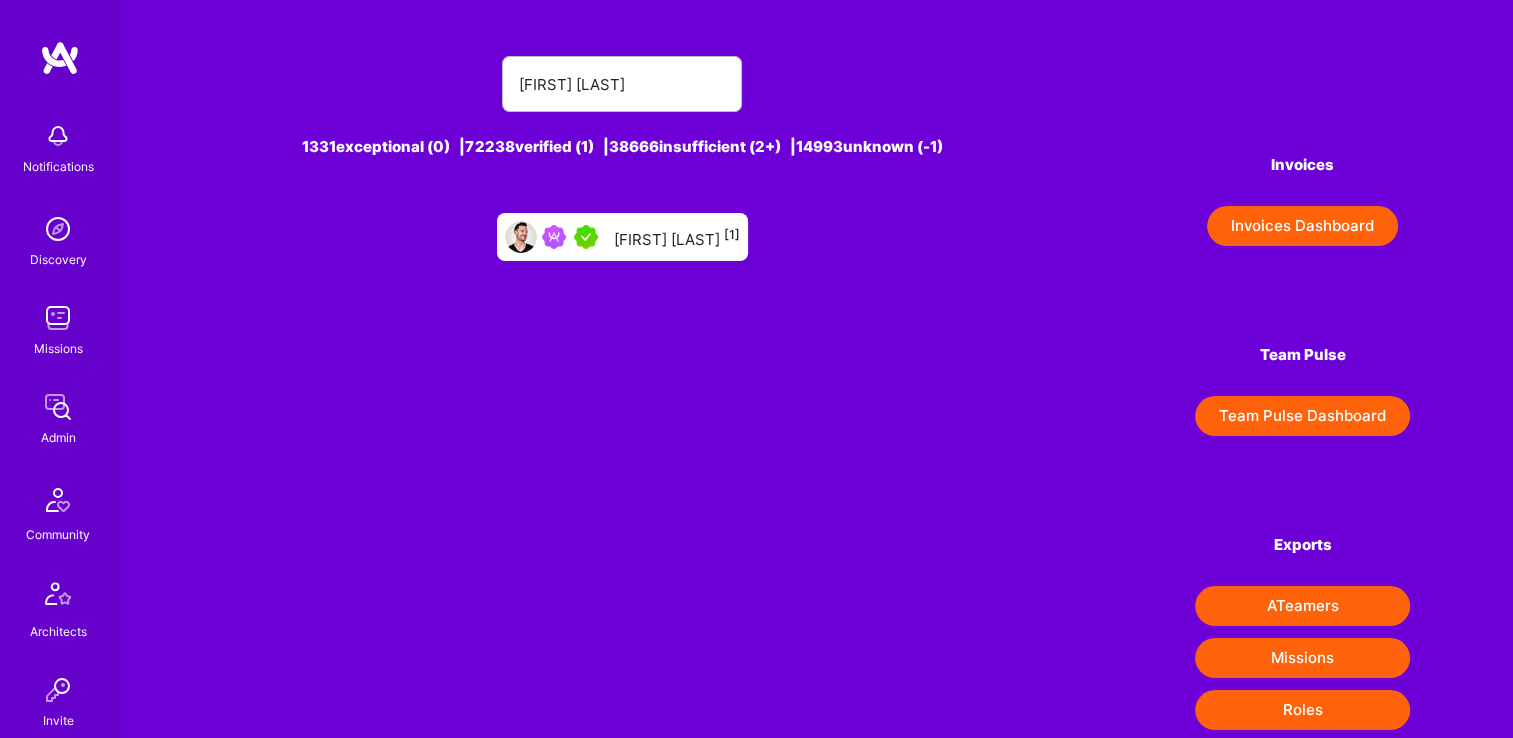 click on "Preston Lewis [1]" at bounding box center [677, 237] 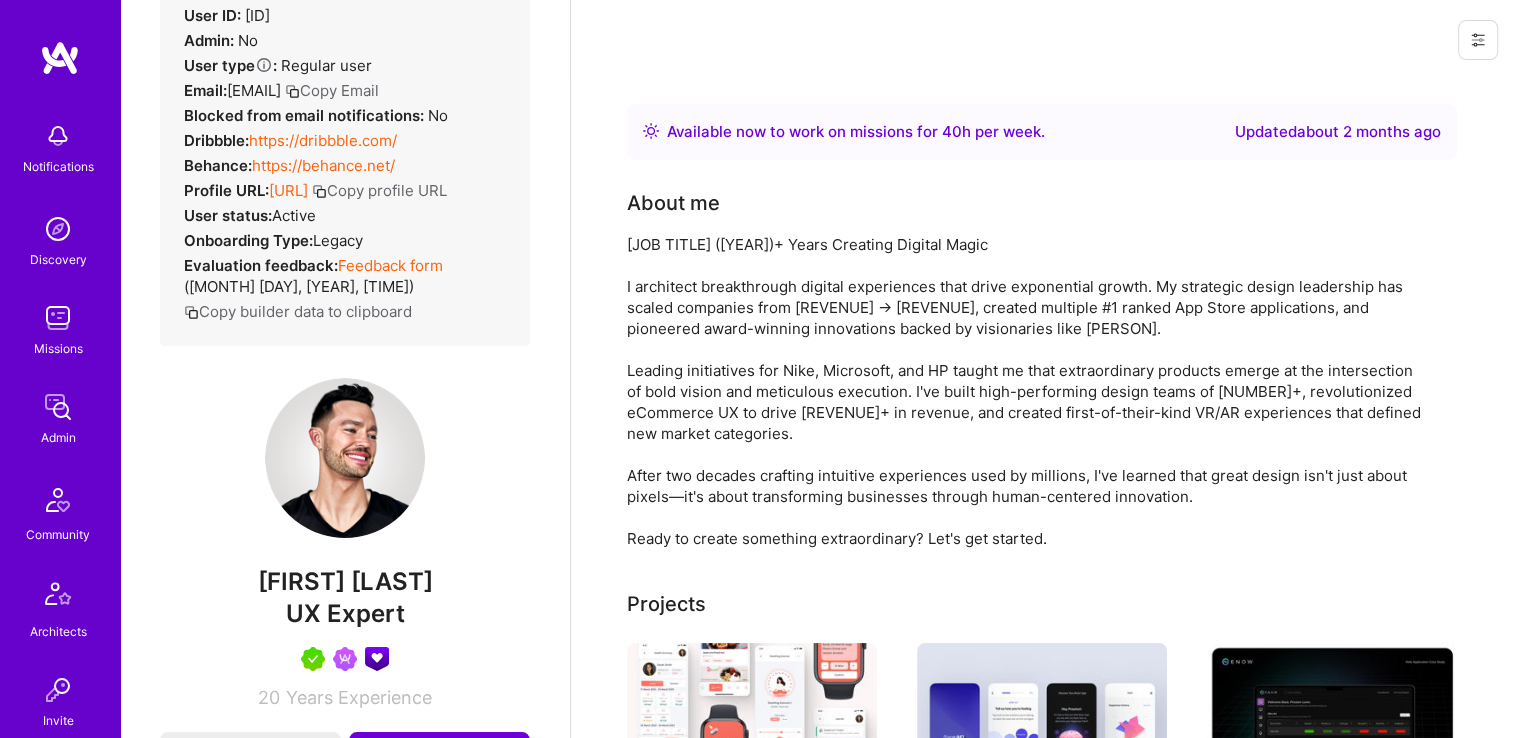 scroll, scrollTop: 0, scrollLeft: 0, axis: both 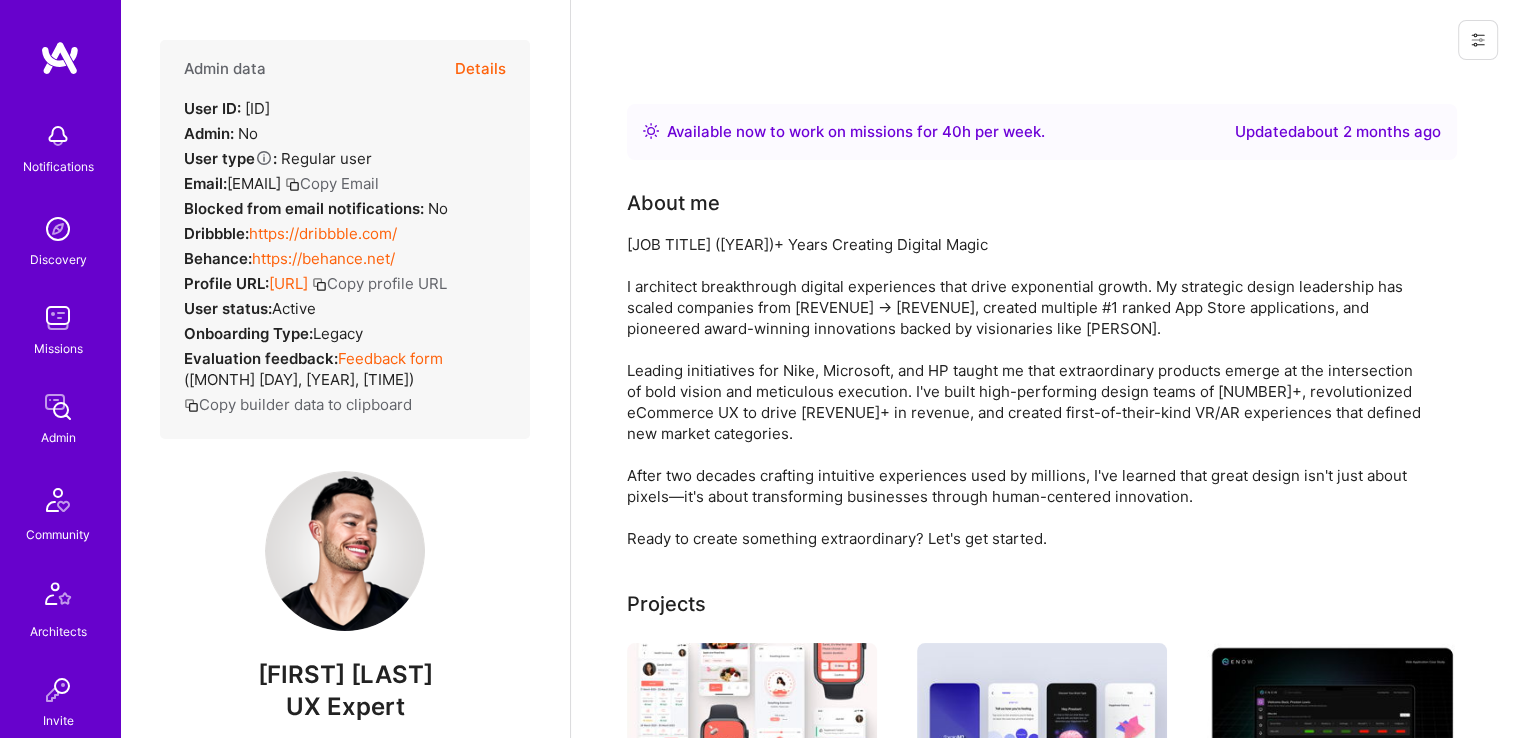 click on "Details" at bounding box center [480, 69] 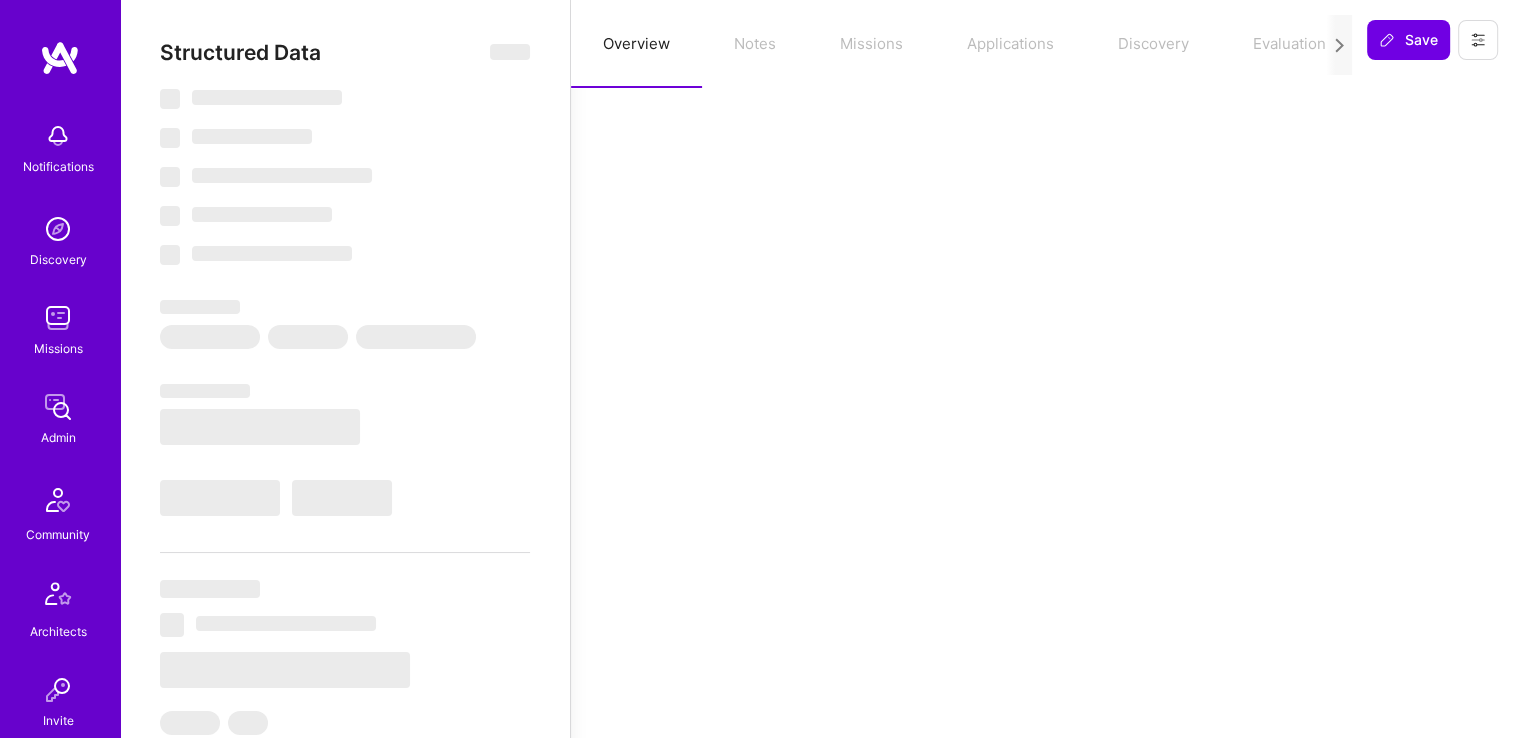 click on "Overview Notes Missions Applications Discovery Evaluation" at bounding box center (961, 44) 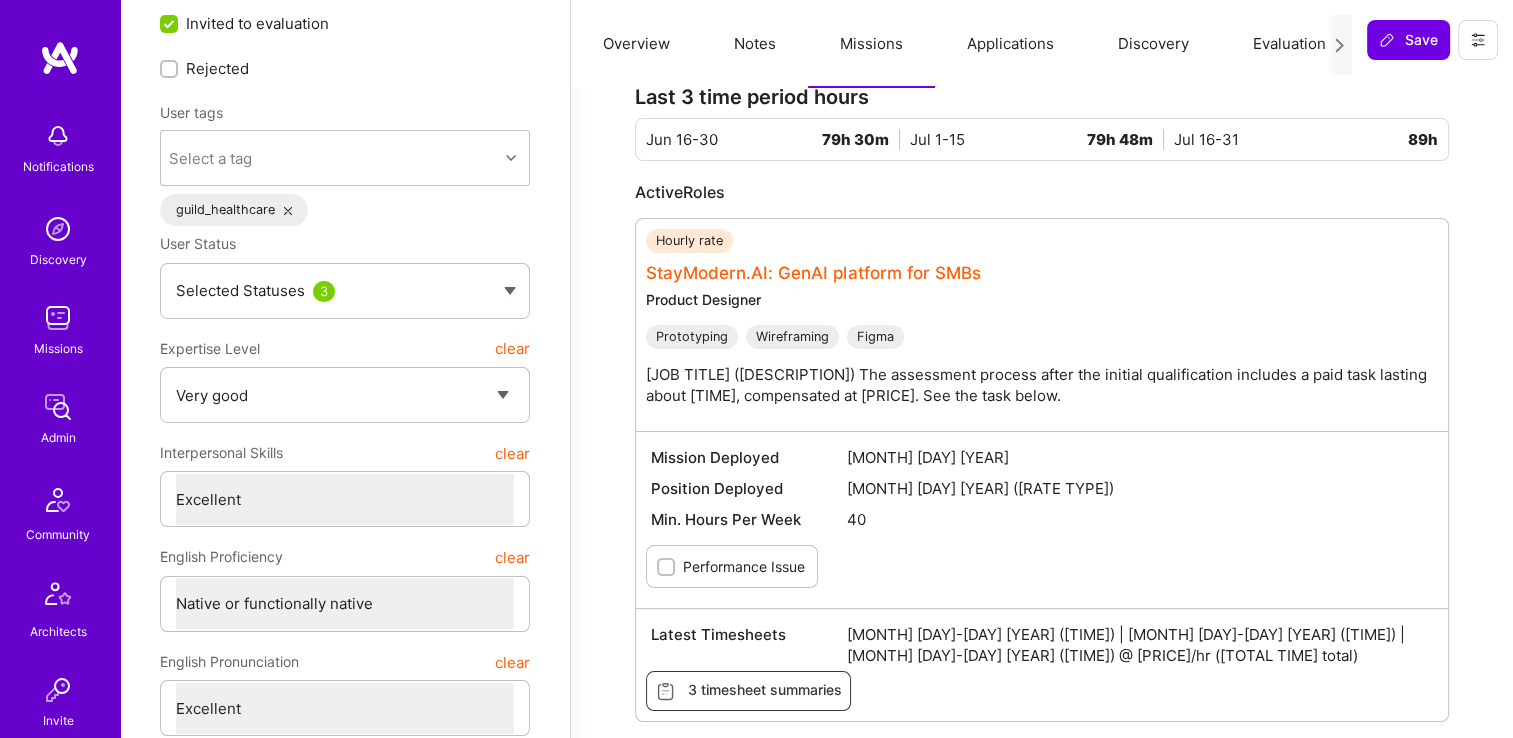 scroll, scrollTop: 200, scrollLeft: 0, axis: vertical 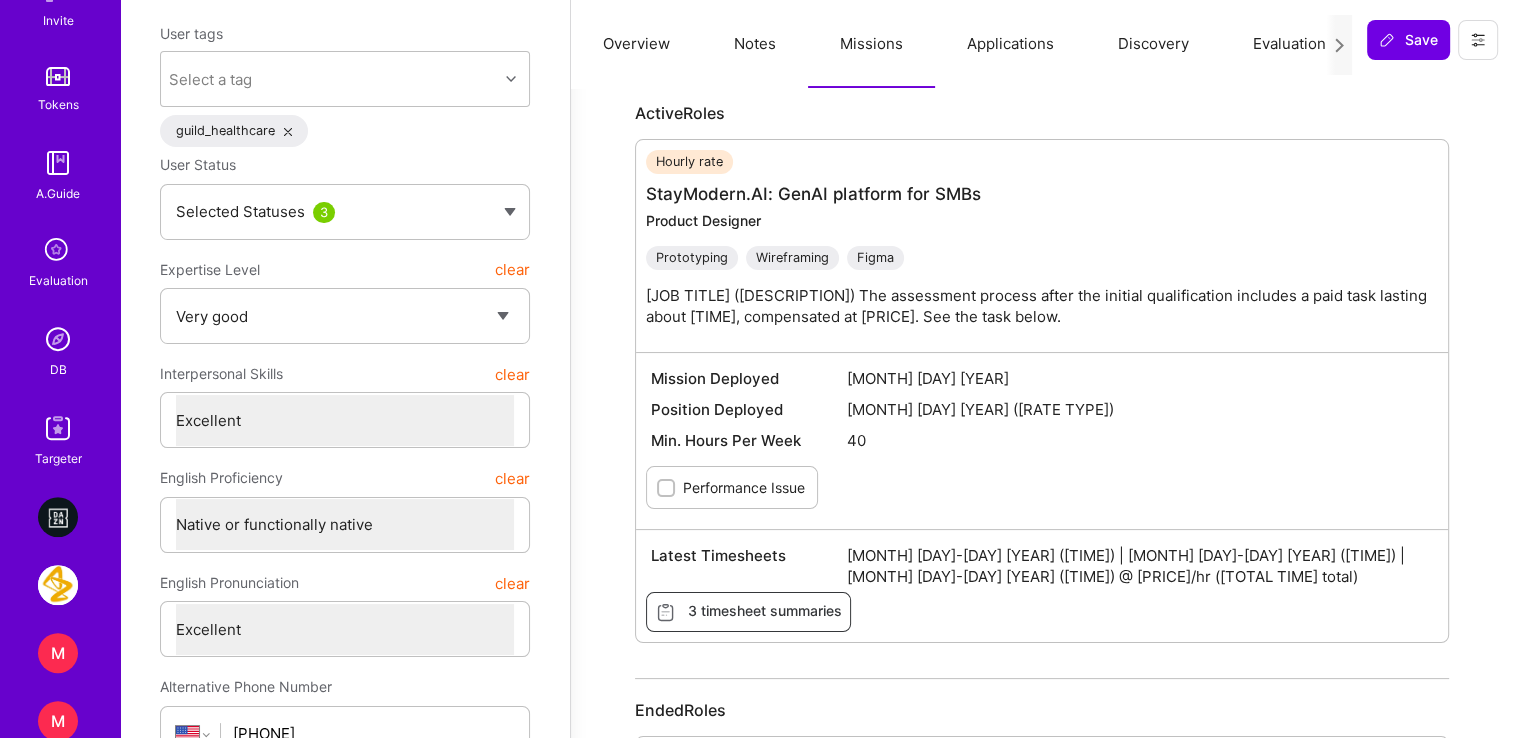 click at bounding box center [58, 339] 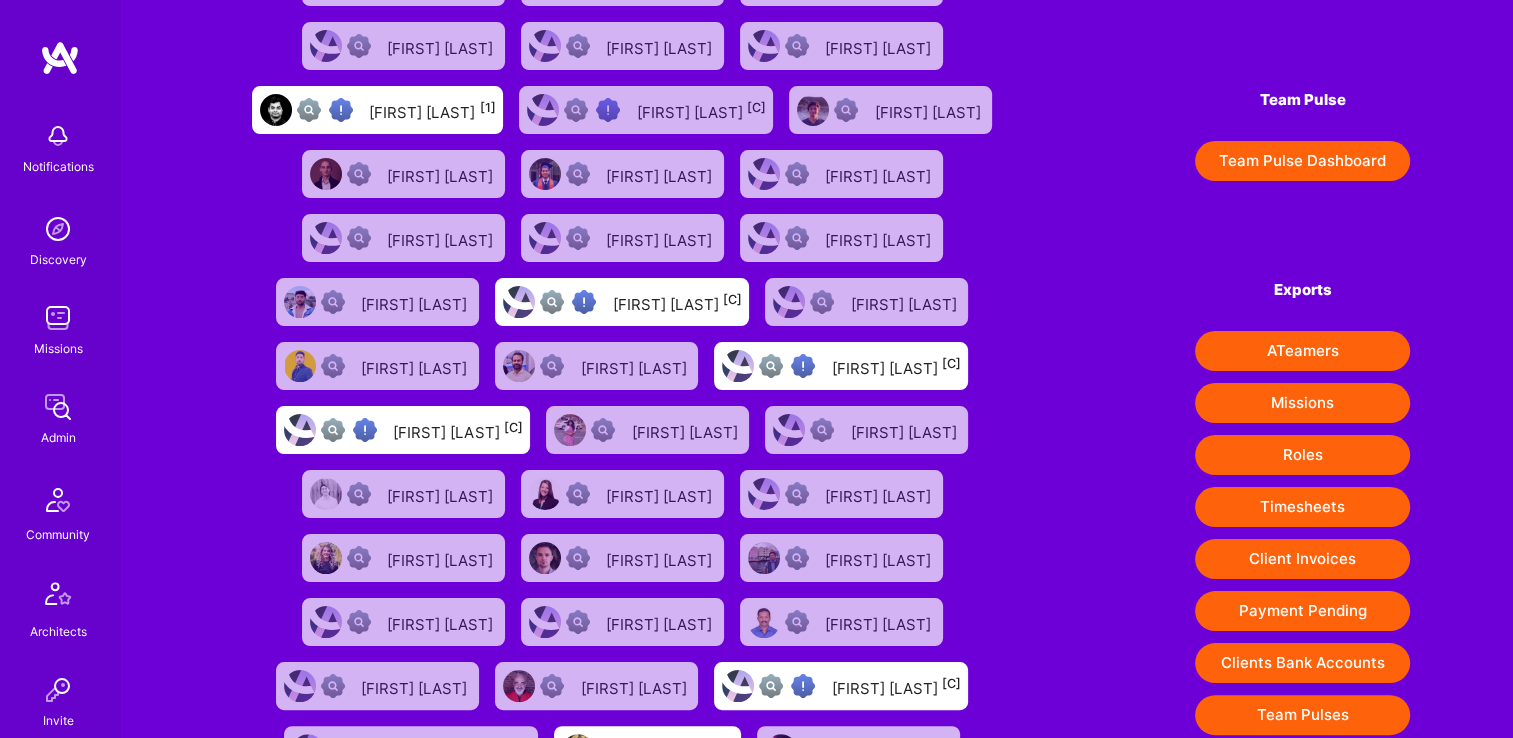 scroll, scrollTop: 300, scrollLeft: 0, axis: vertical 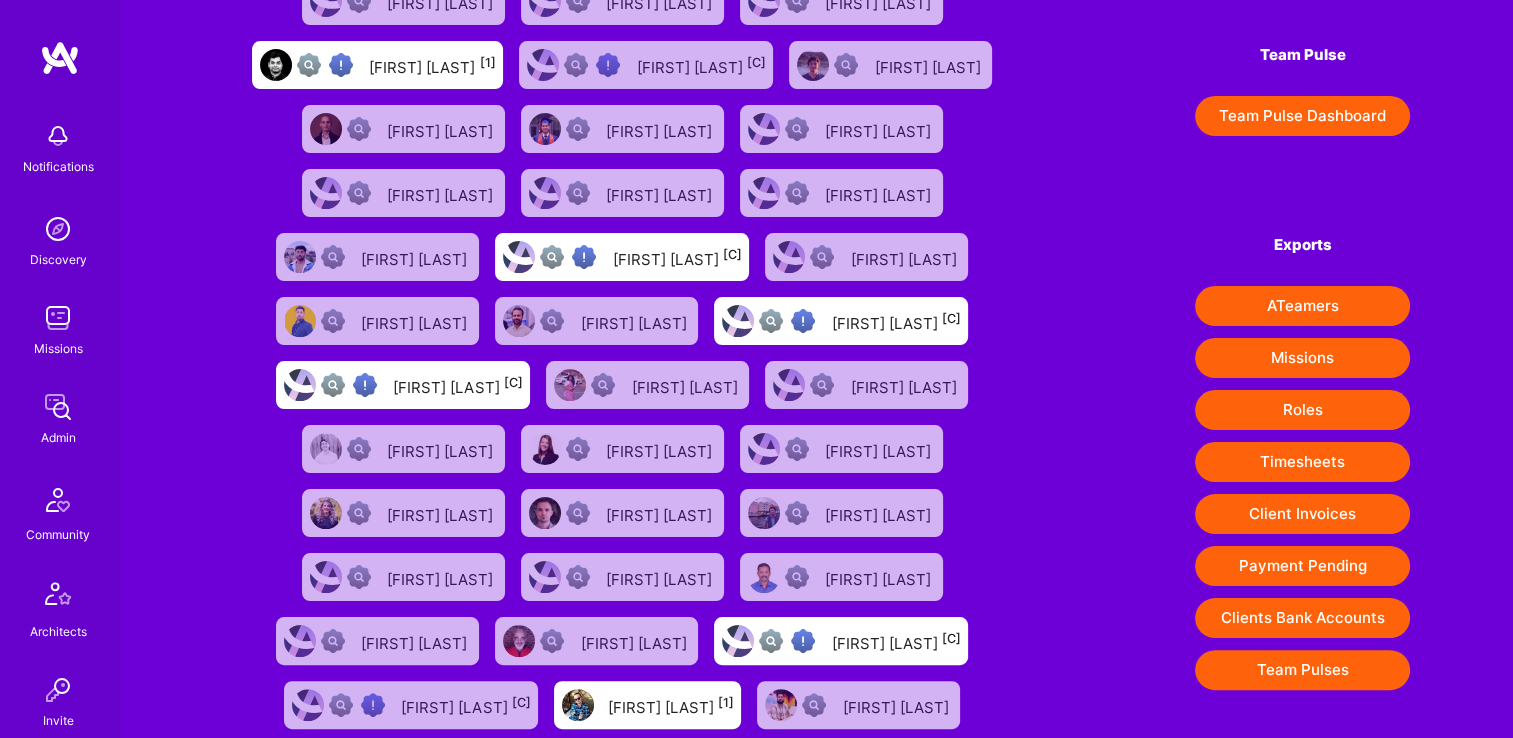 click on "Payment Pending" at bounding box center [1302, 566] 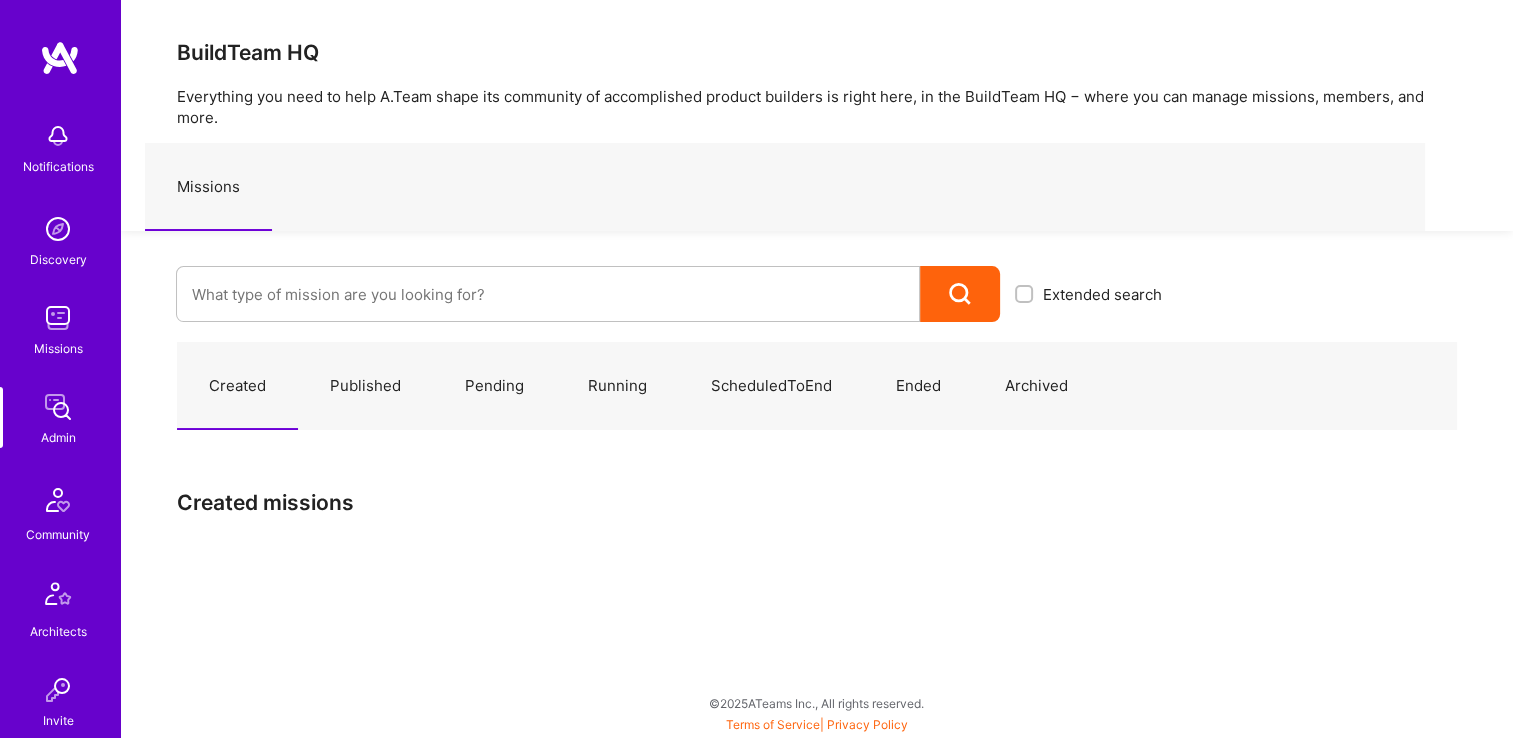scroll, scrollTop: 0, scrollLeft: 0, axis: both 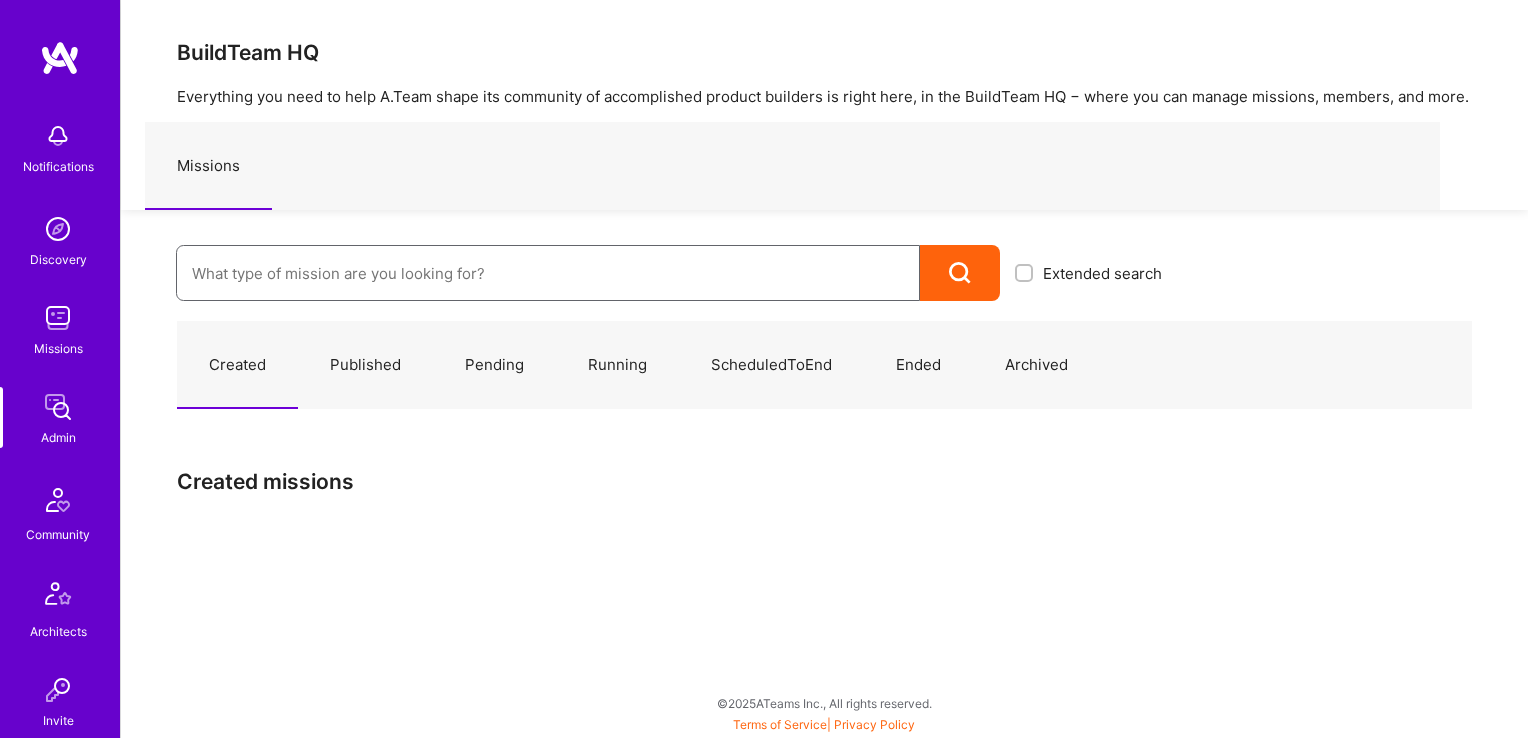 click at bounding box center (548, 273) 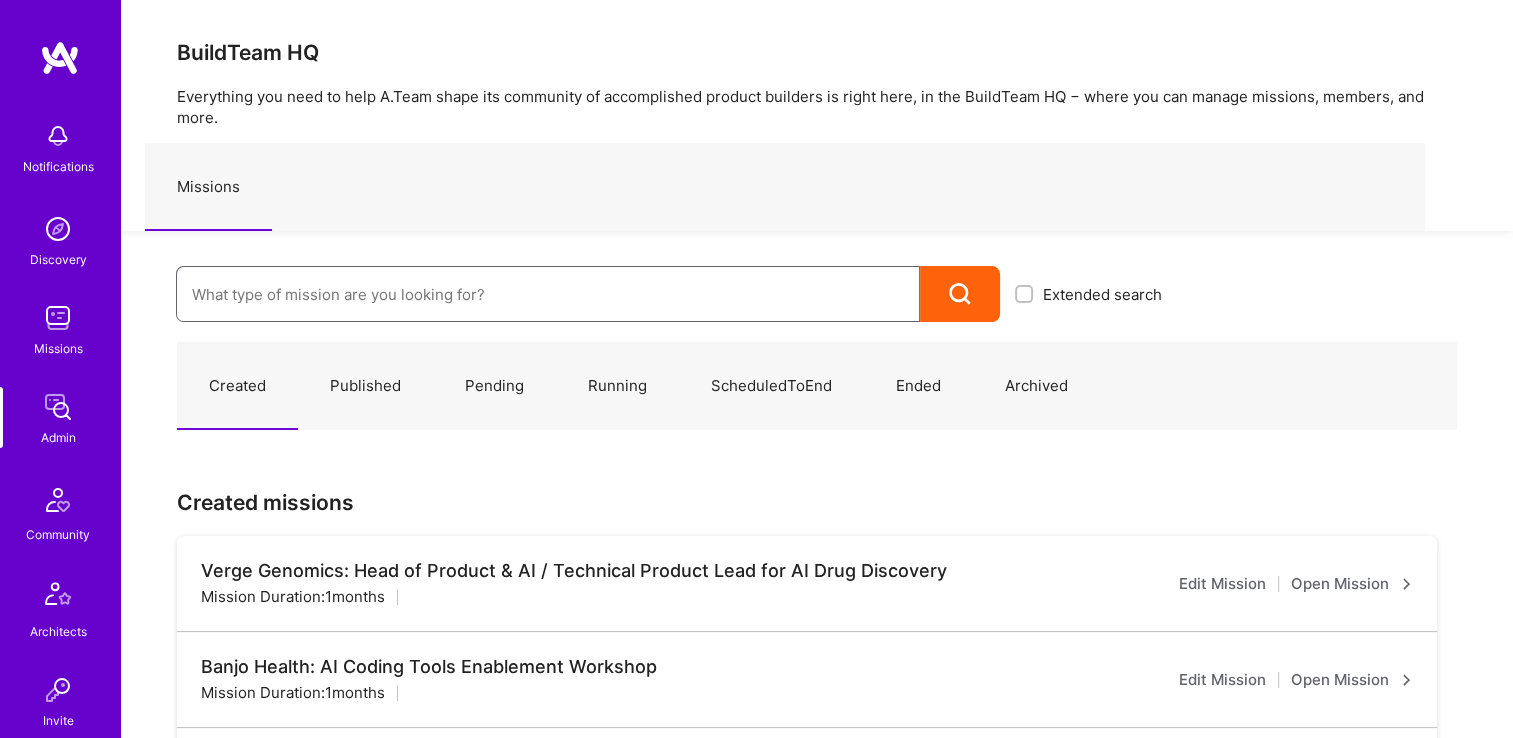 paste on "HCA: P0076387 IRC - Rate Sheet Optimization" 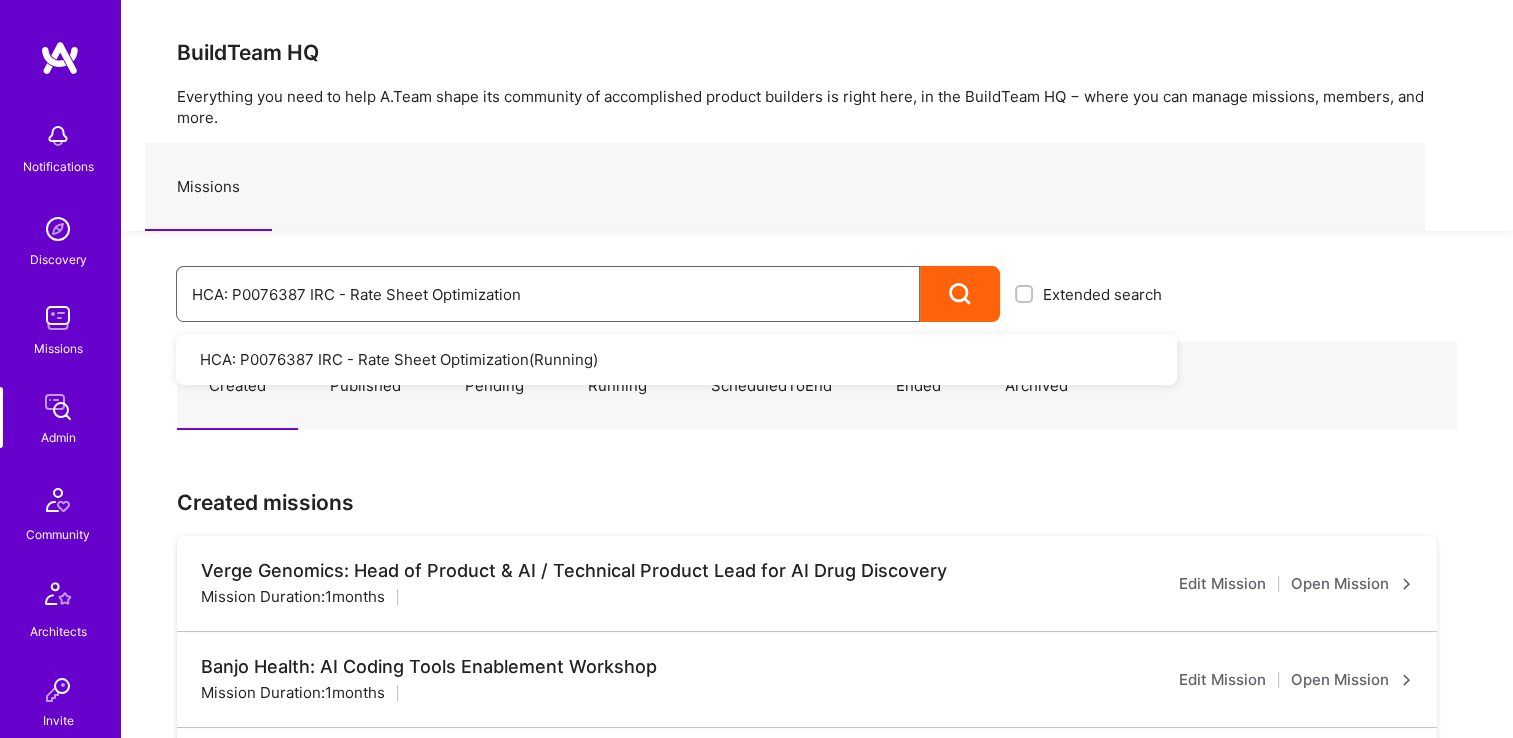 type on "HCA: P0076387 IRC - Rate Sheet Optimization" 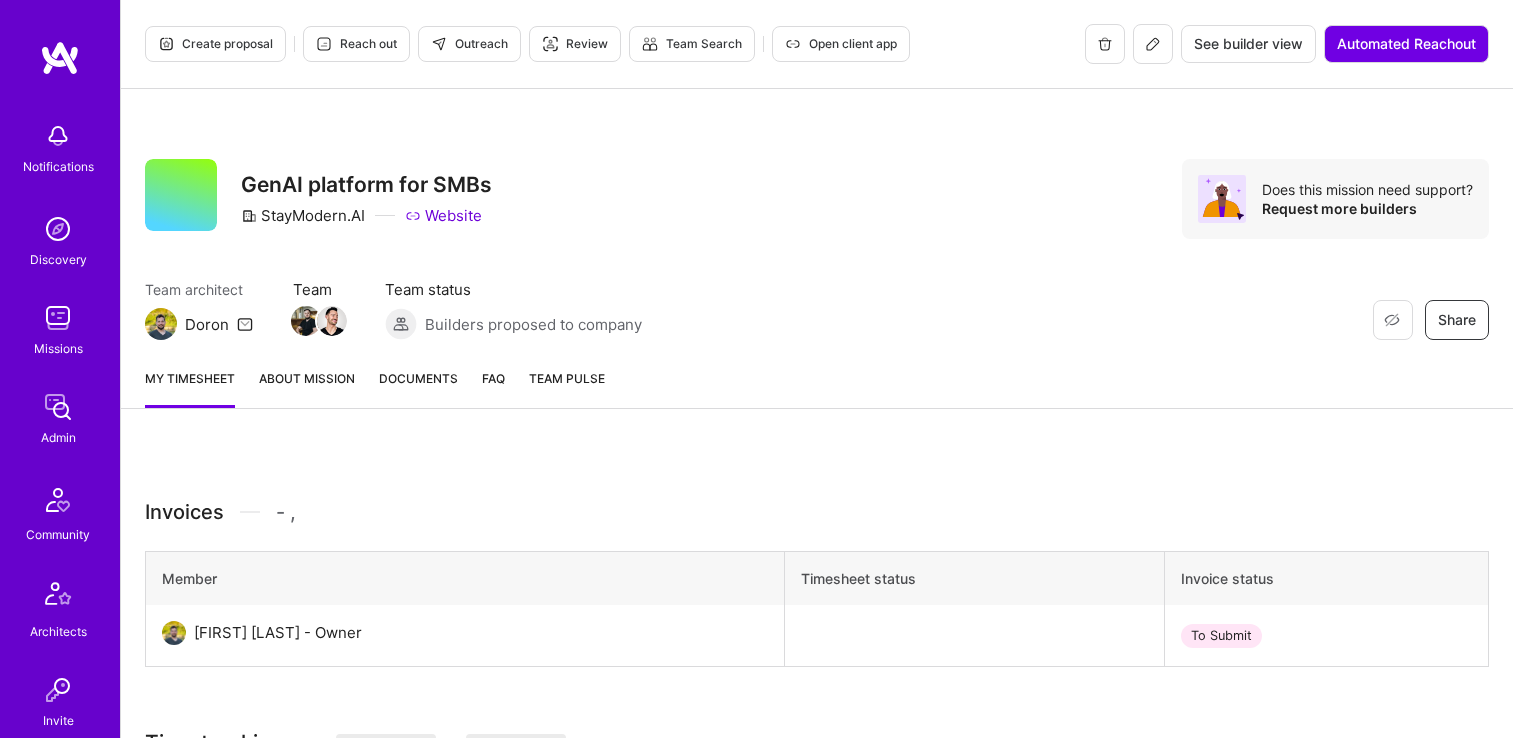 scroll, scrollTop: 0, scrollLeft: 0, axis: both 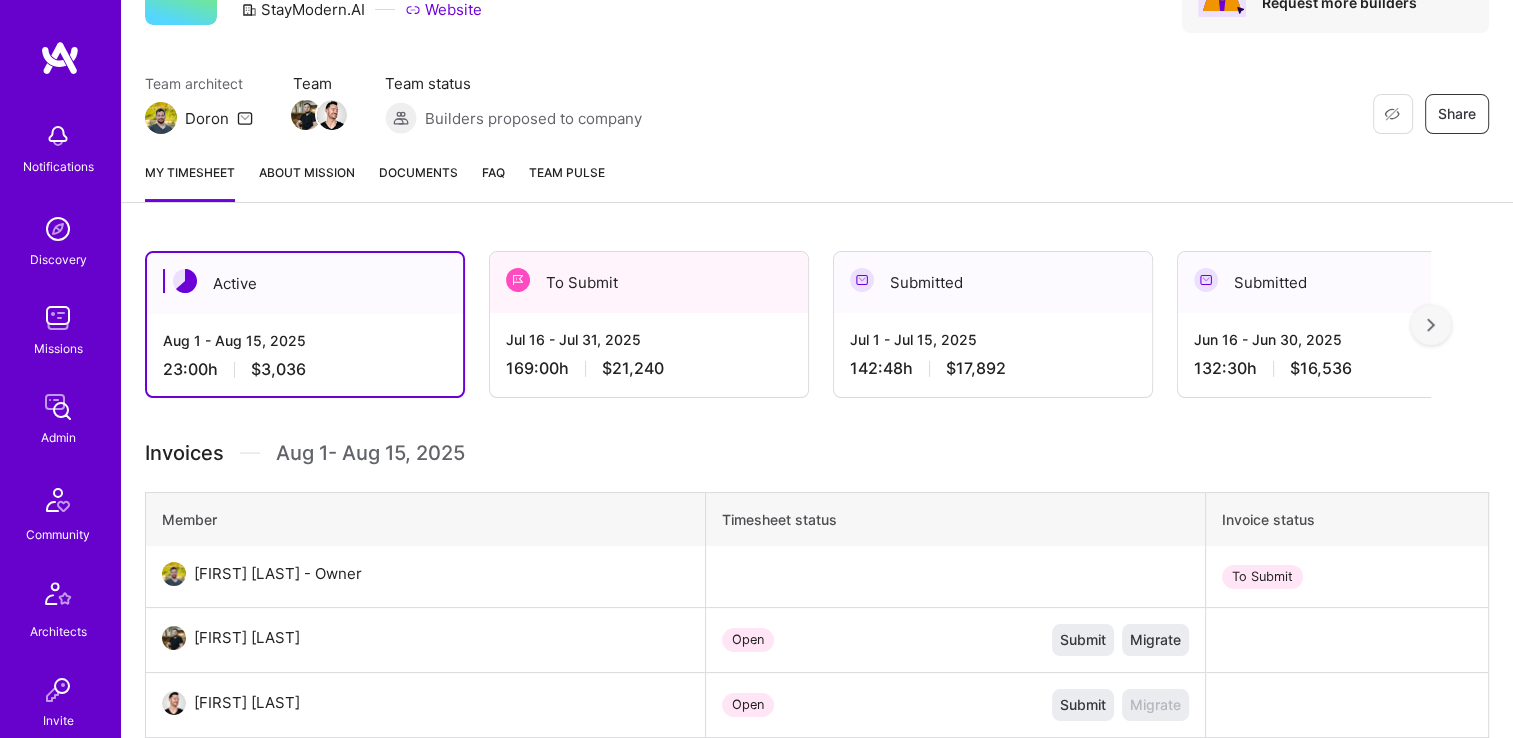 drag, startPoint x: 689, startPoint y: 326, endPoint x: 756, endPoint y: 312, distance: 68.44706 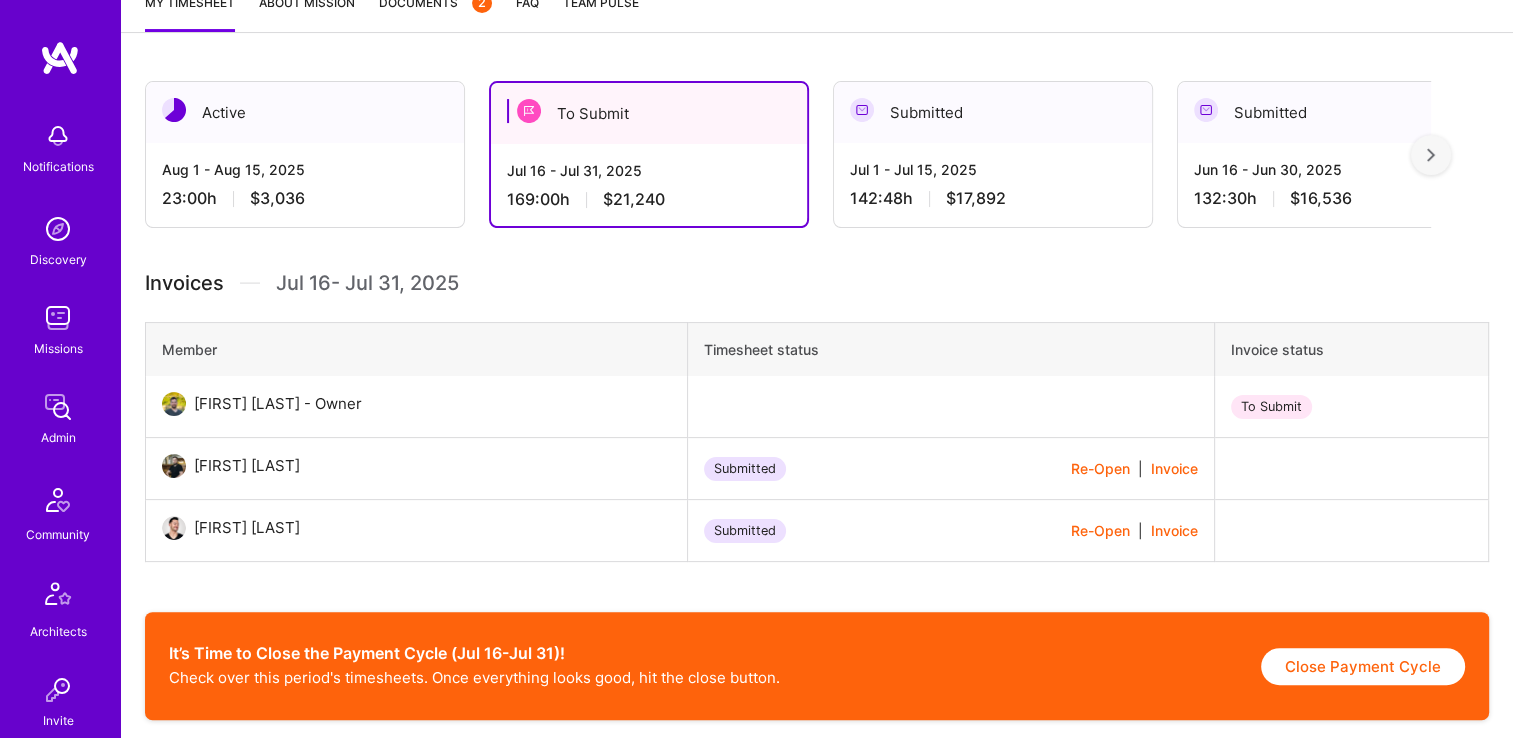 scroll, scrollTop: 706, scrollLeft: 0, axis: vertical 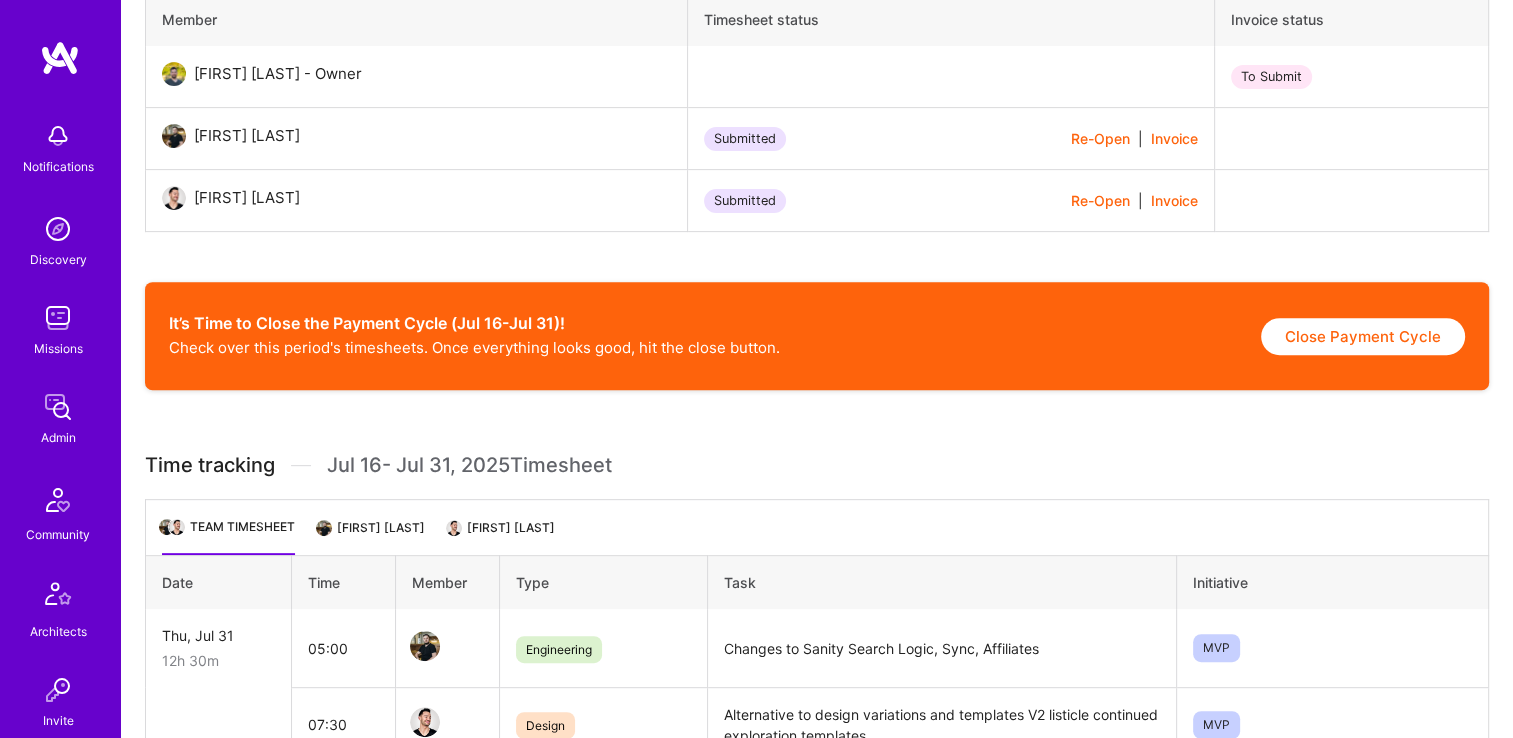 click on "Close Payment Cycle" at bounding box center (1363, 336) 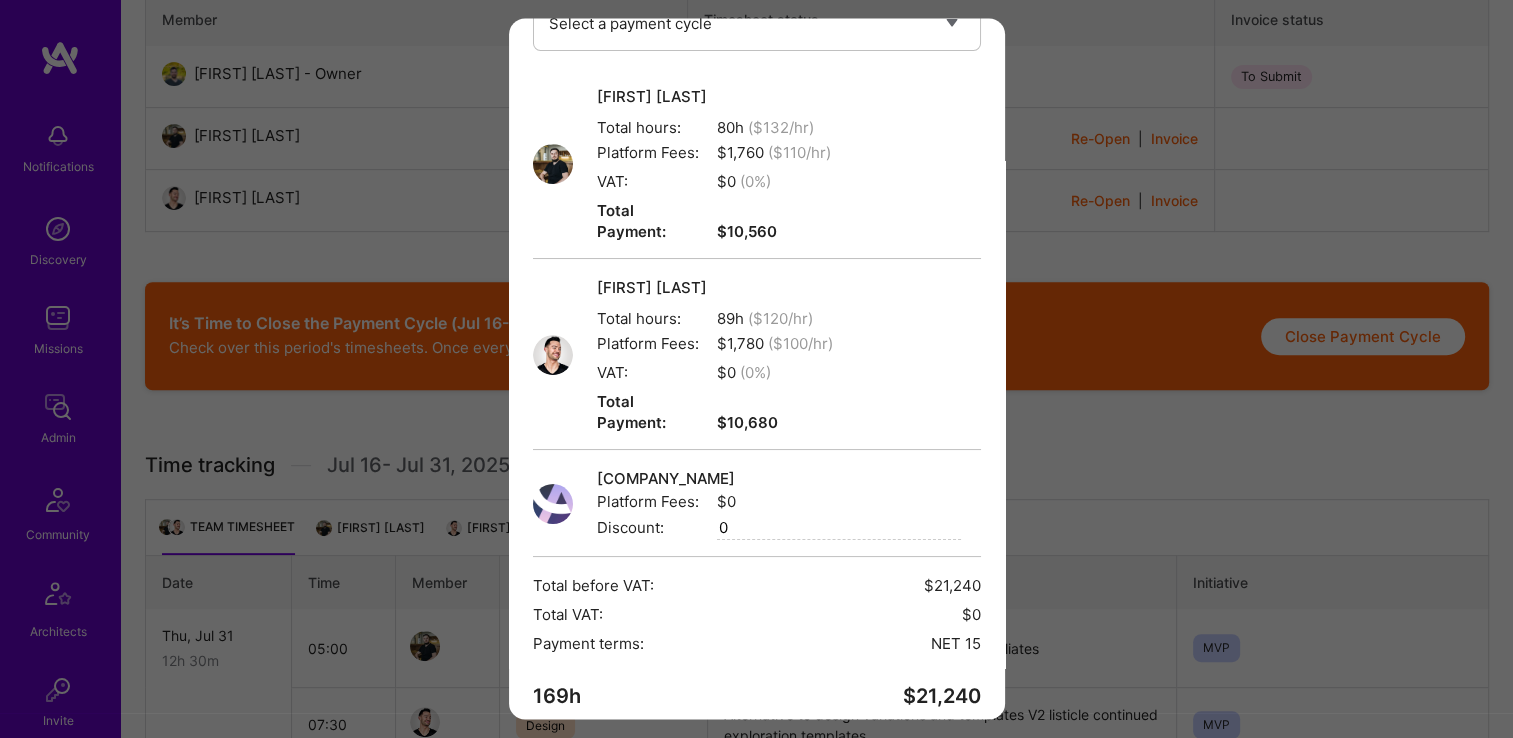 scroll, scrollTop: 184, scrollLeft: 0, axis: vertical 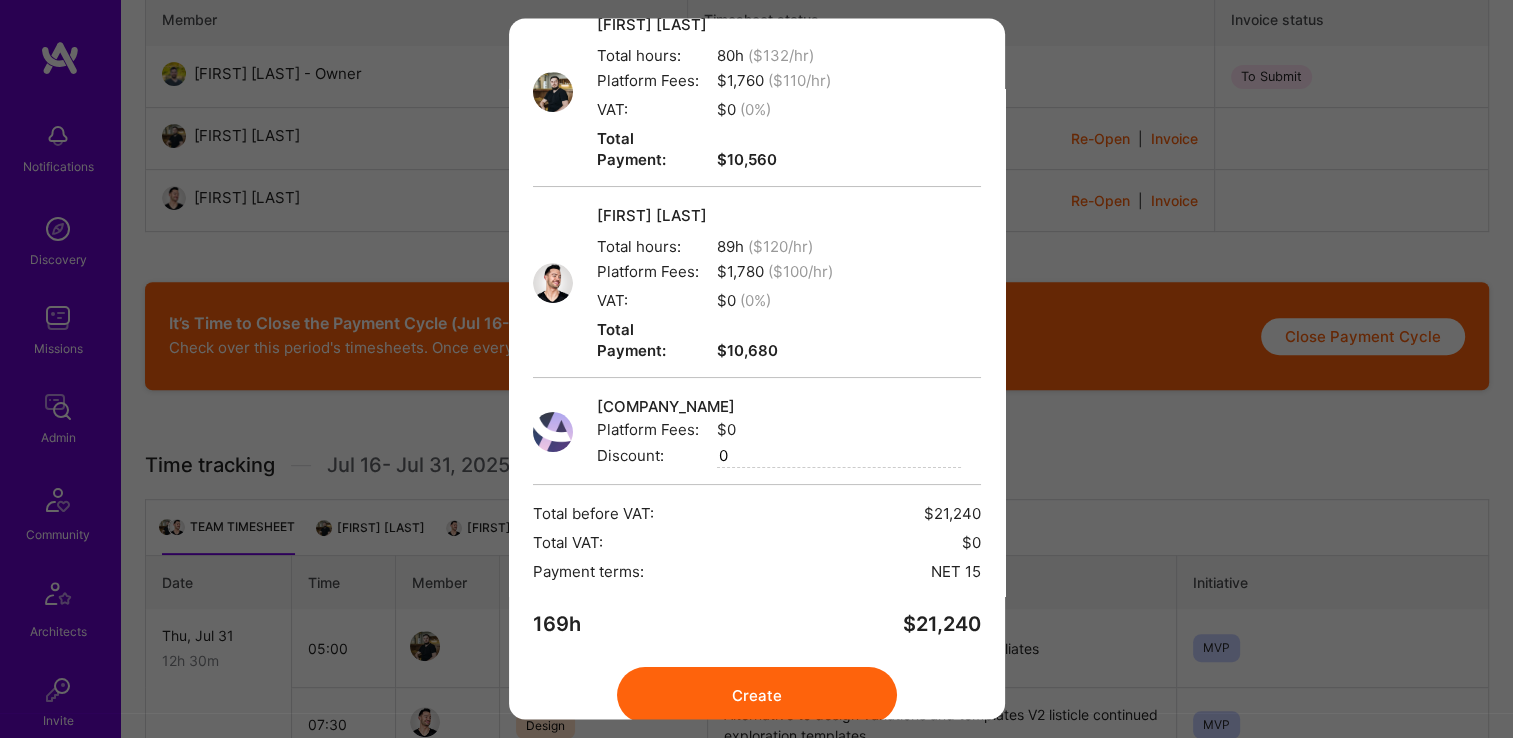 click on "Create" at bounding box center (757, 696) 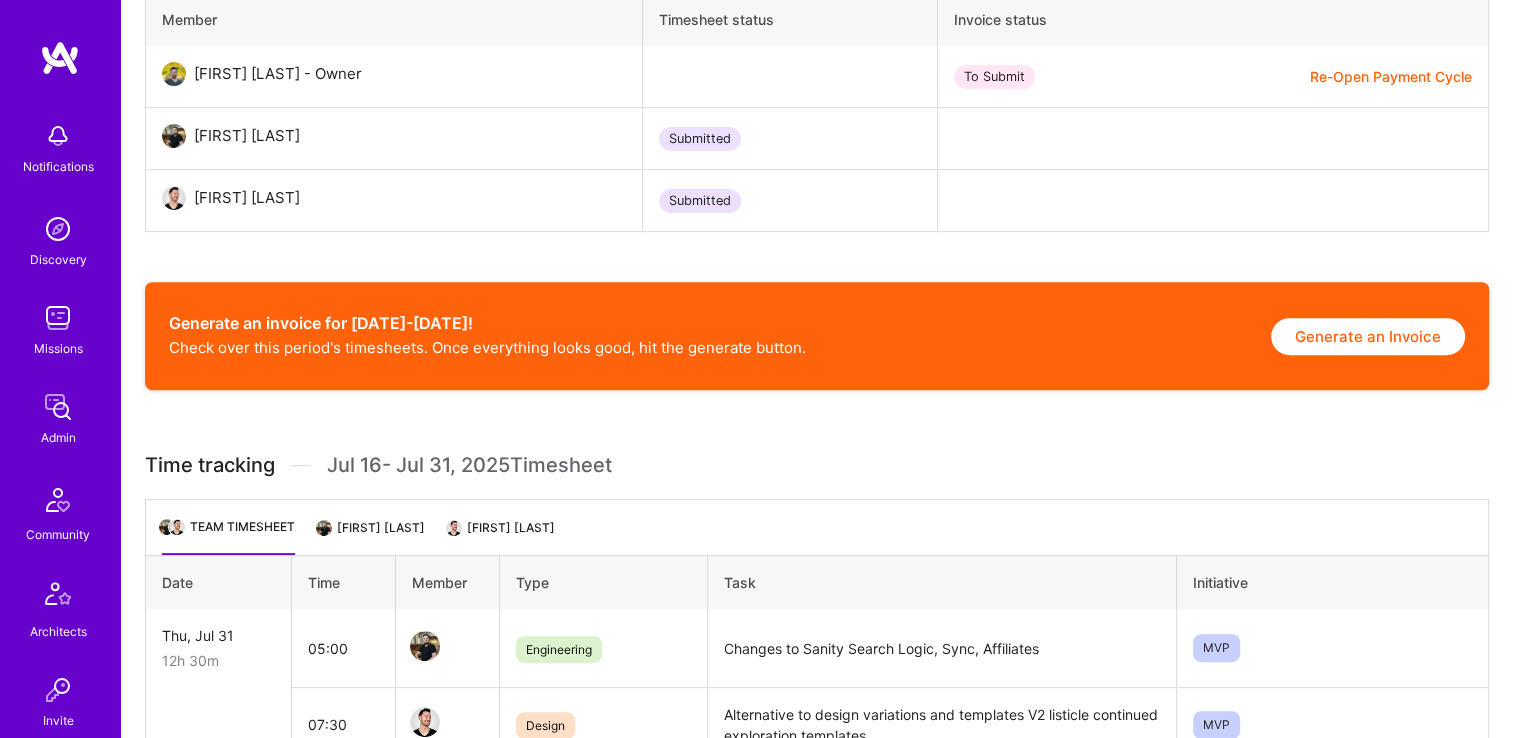 click on "Generate an Invoice" at bounding box center [1368, 336] 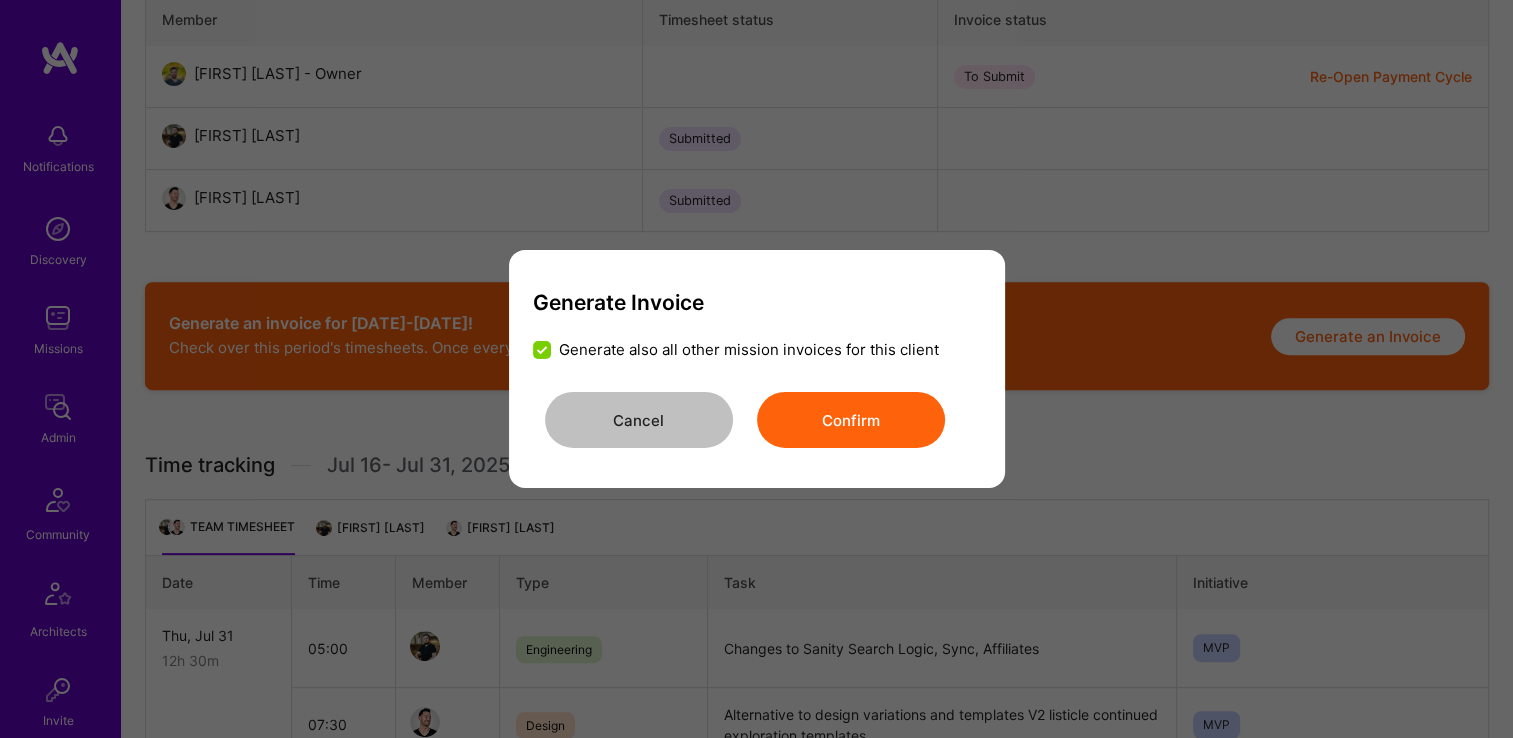 click on "Confirm" at bounding box center [851, 420] 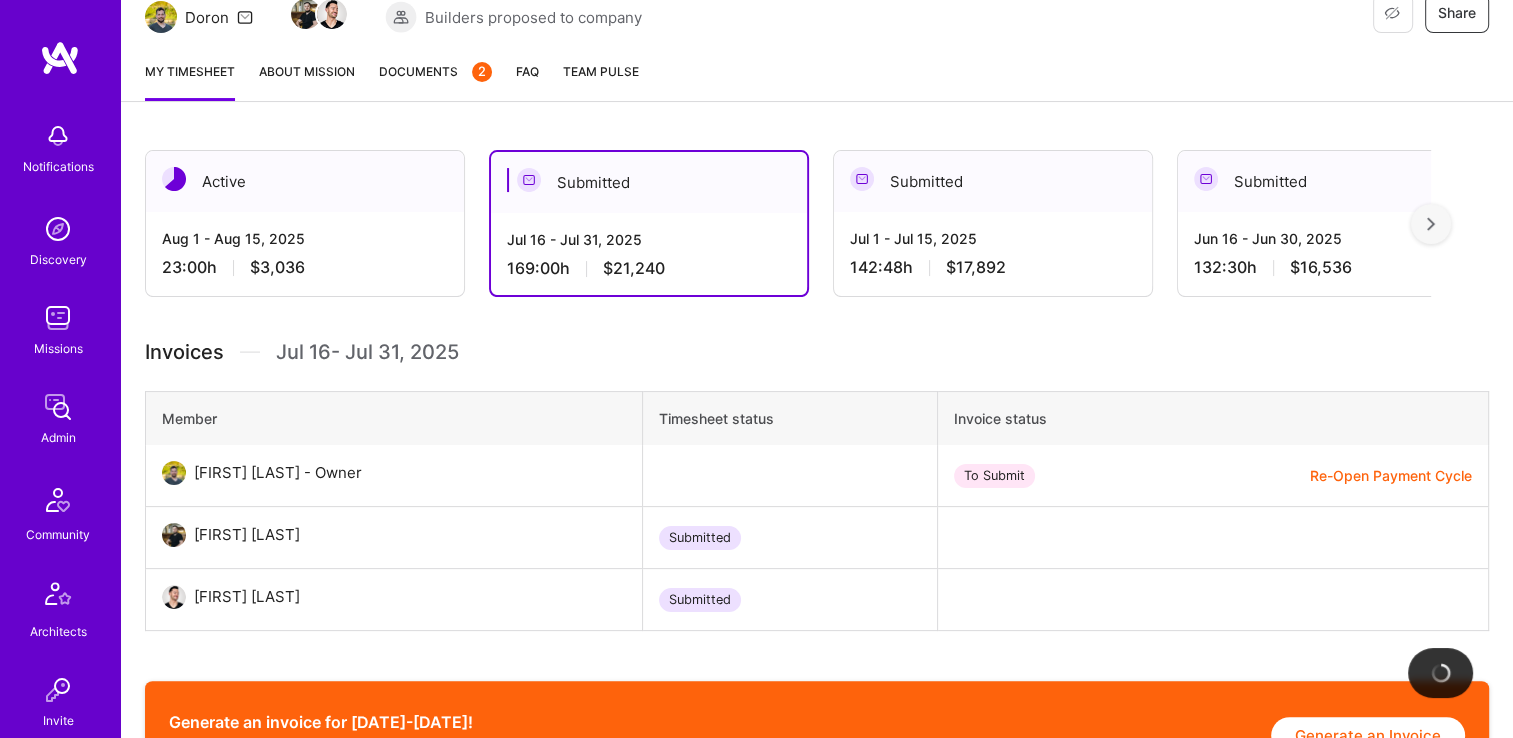 scroll, scrollTop: 306, scrollLeft: 0, axis: vertical 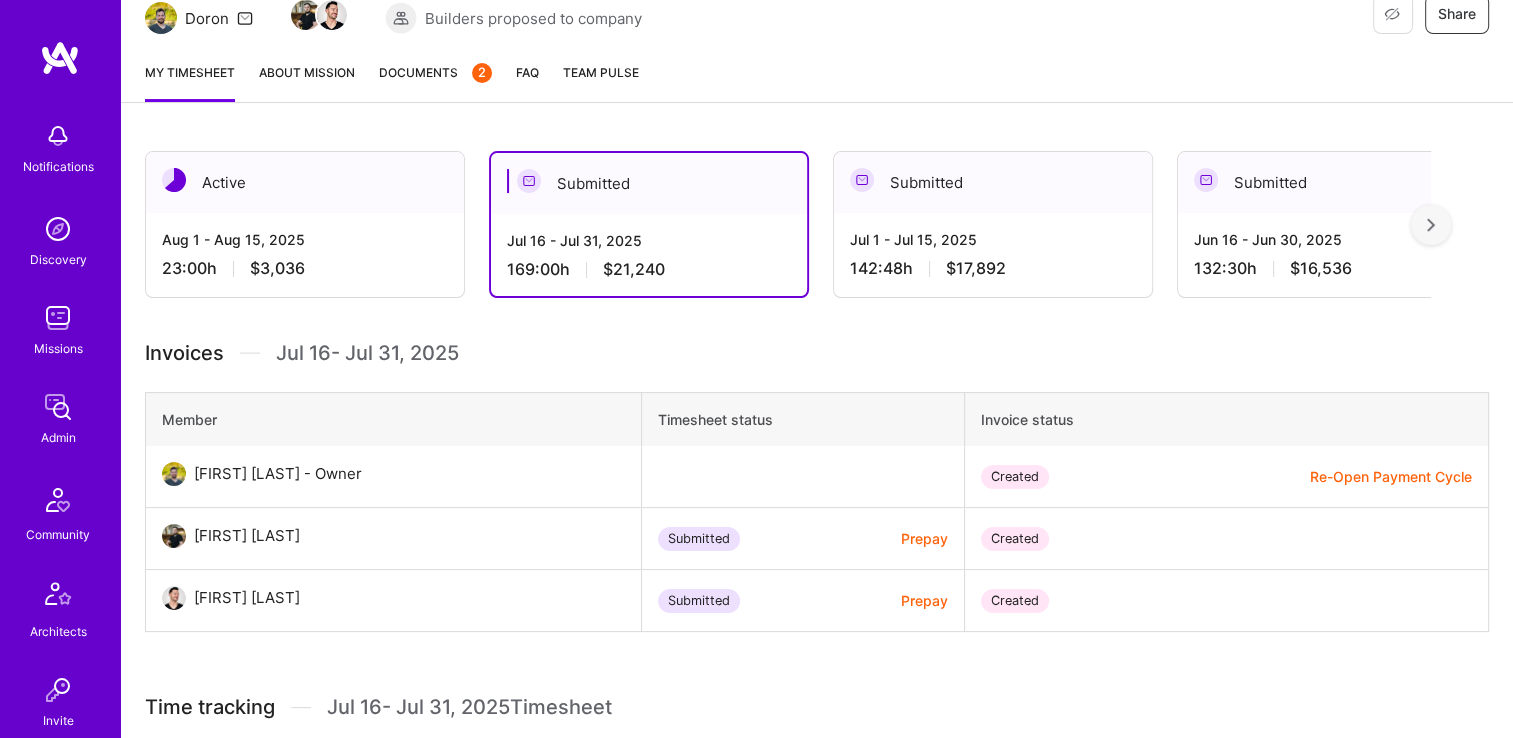 click on "Documents 2" at bounding box center (435, 82) 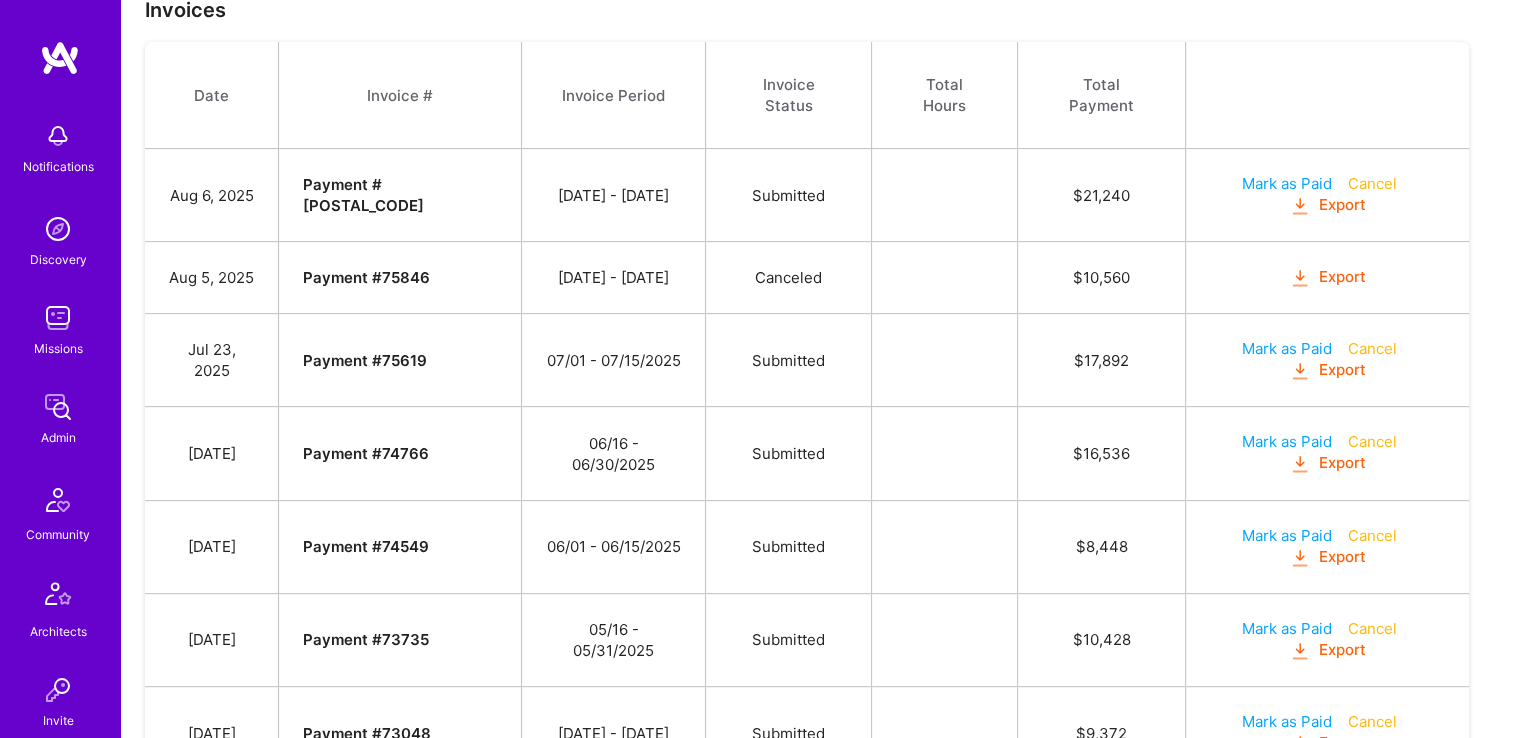 scroll, scrollTop: 772, scrollLeft: 0, axis: vertical 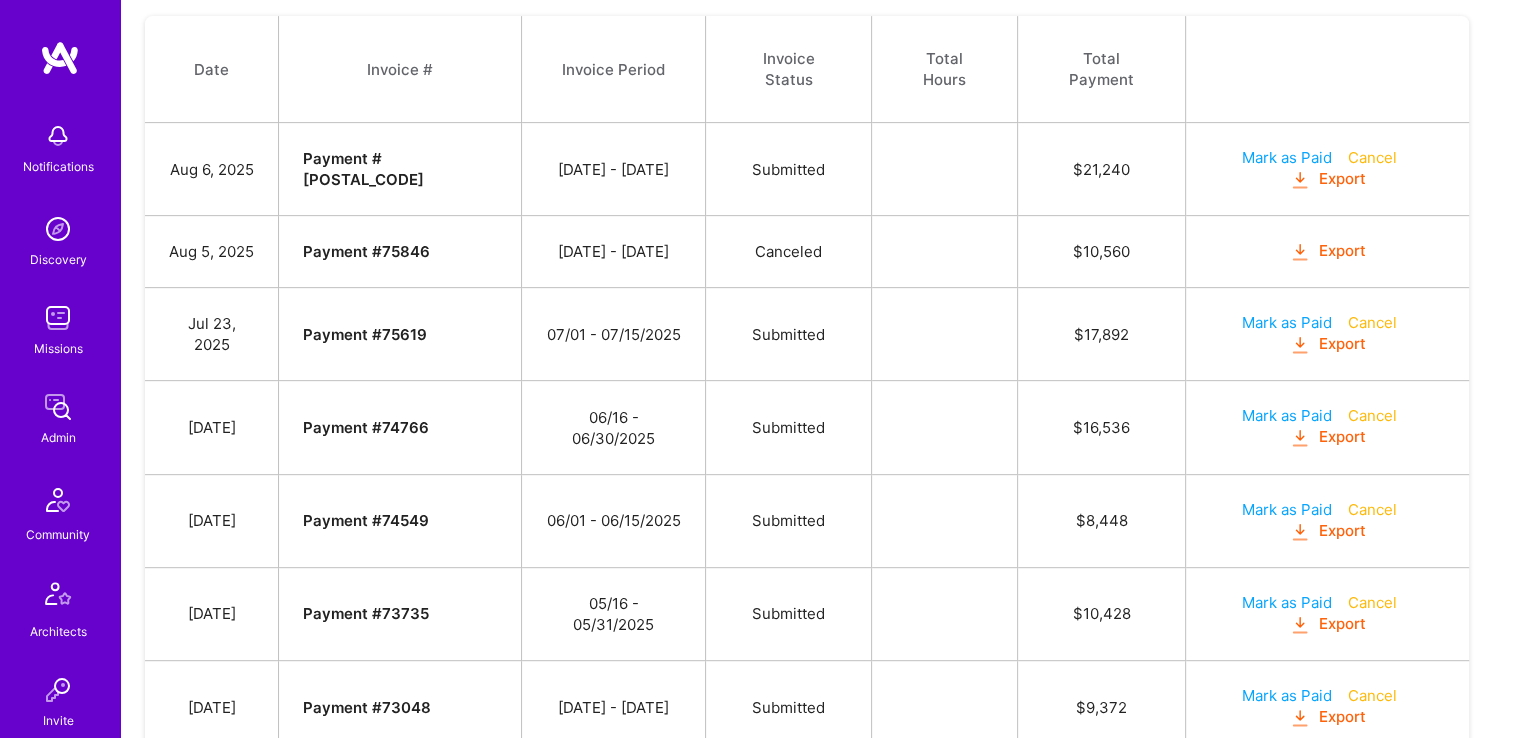 click on "Export" at bounding box center [1328, 179] 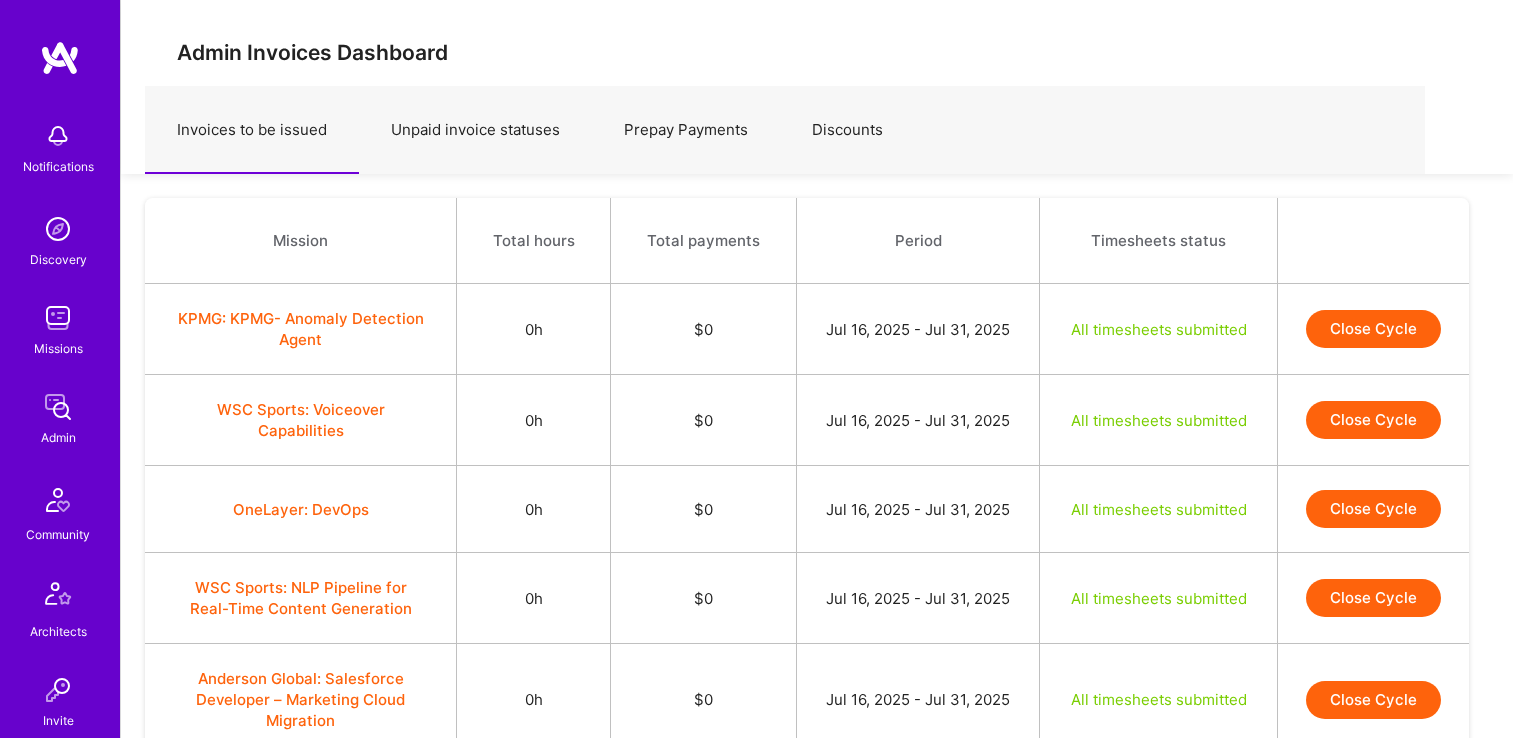 scroll, scrollTop: 4600, scrollLeft: 0, axis: vertical 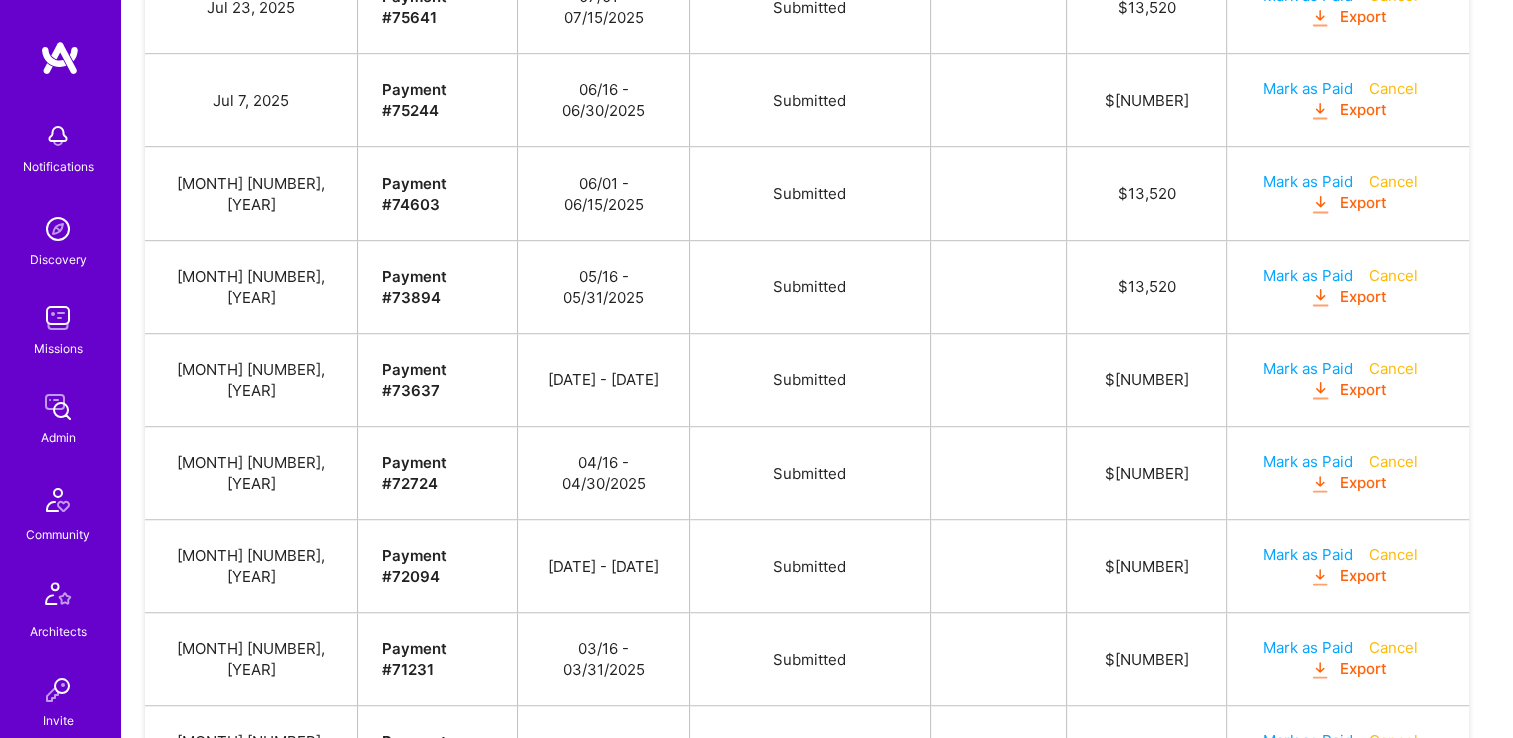 click on "Mark as Paid" at bounding box center [1307, 740] 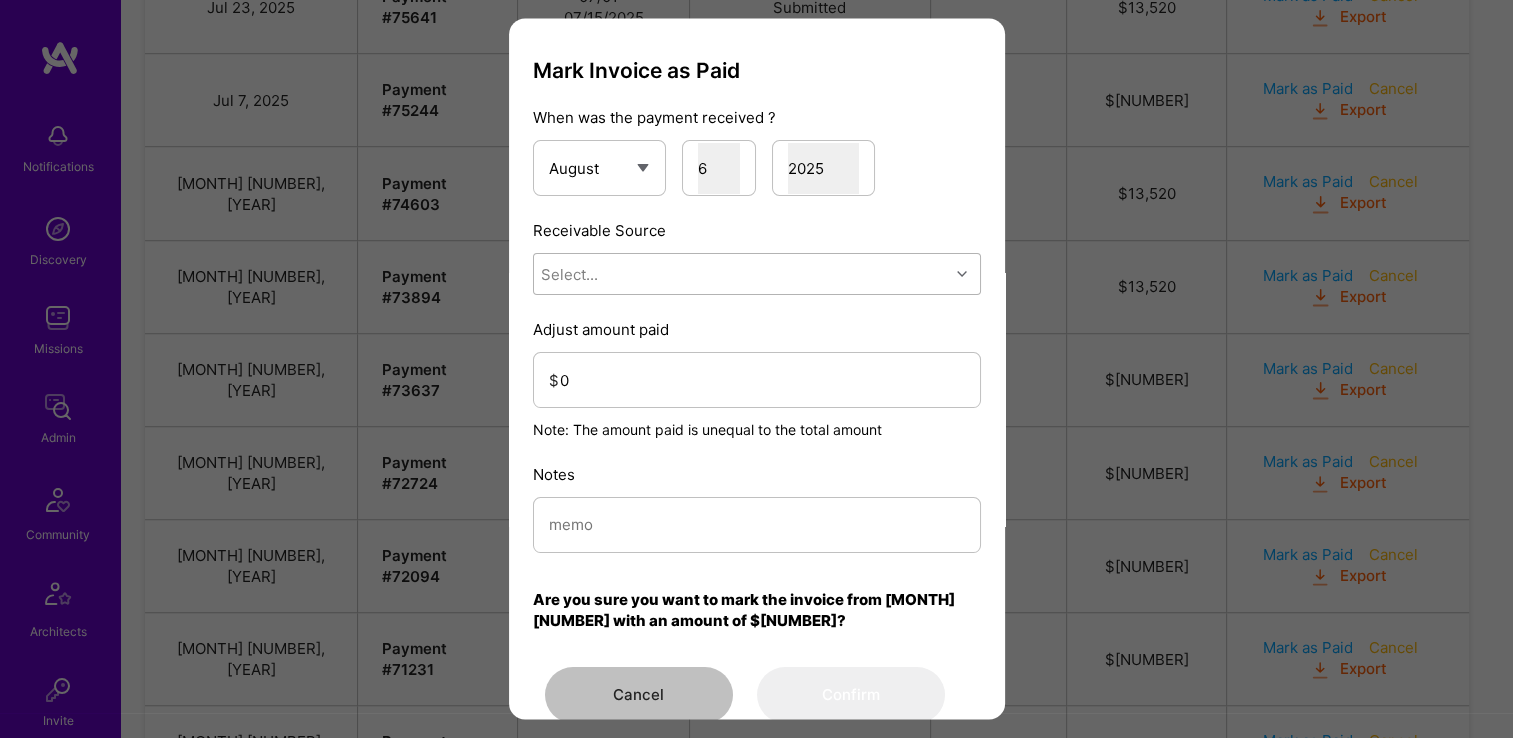 click on "Select..." at bounding box center [741, 275] 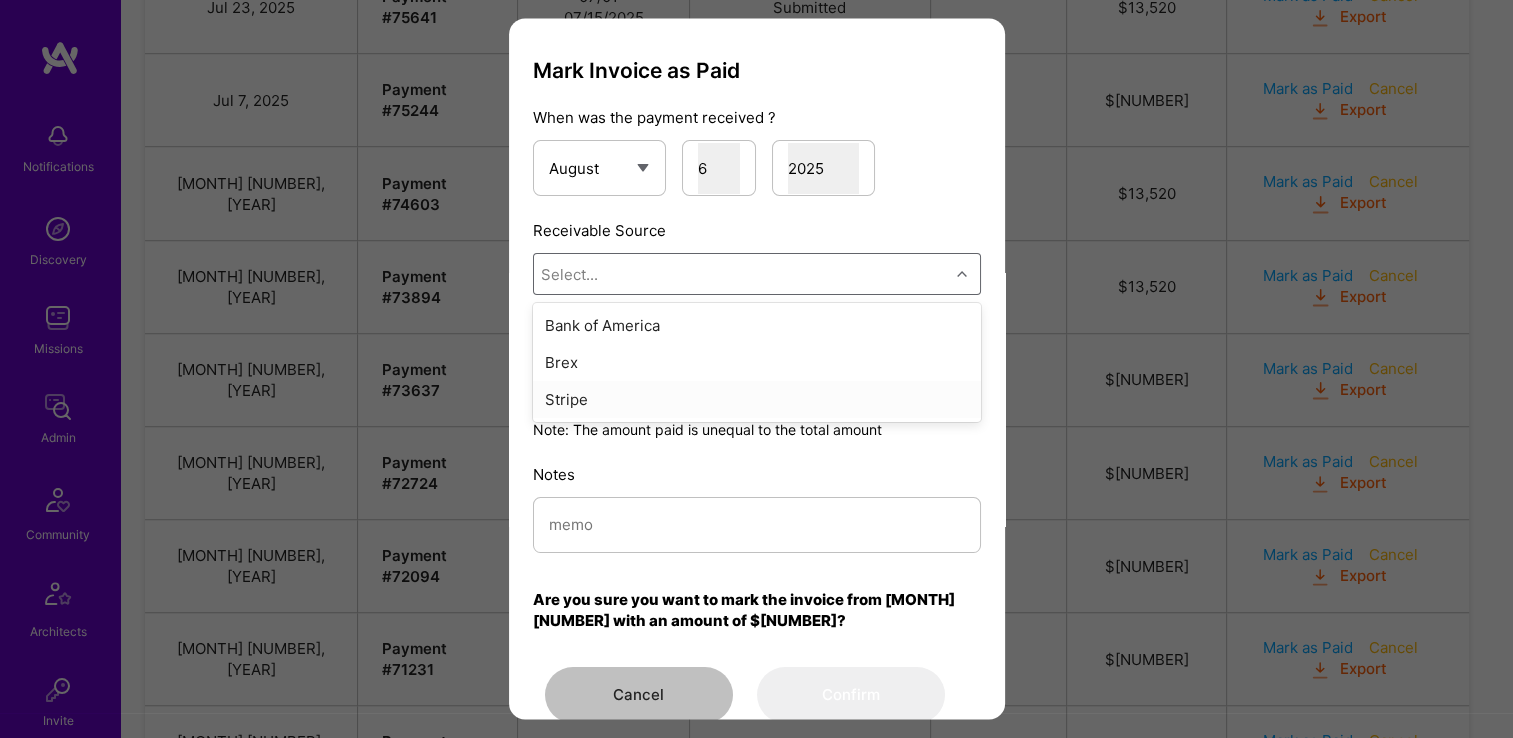 click on "Stripe" at bounding box center [757, 400] 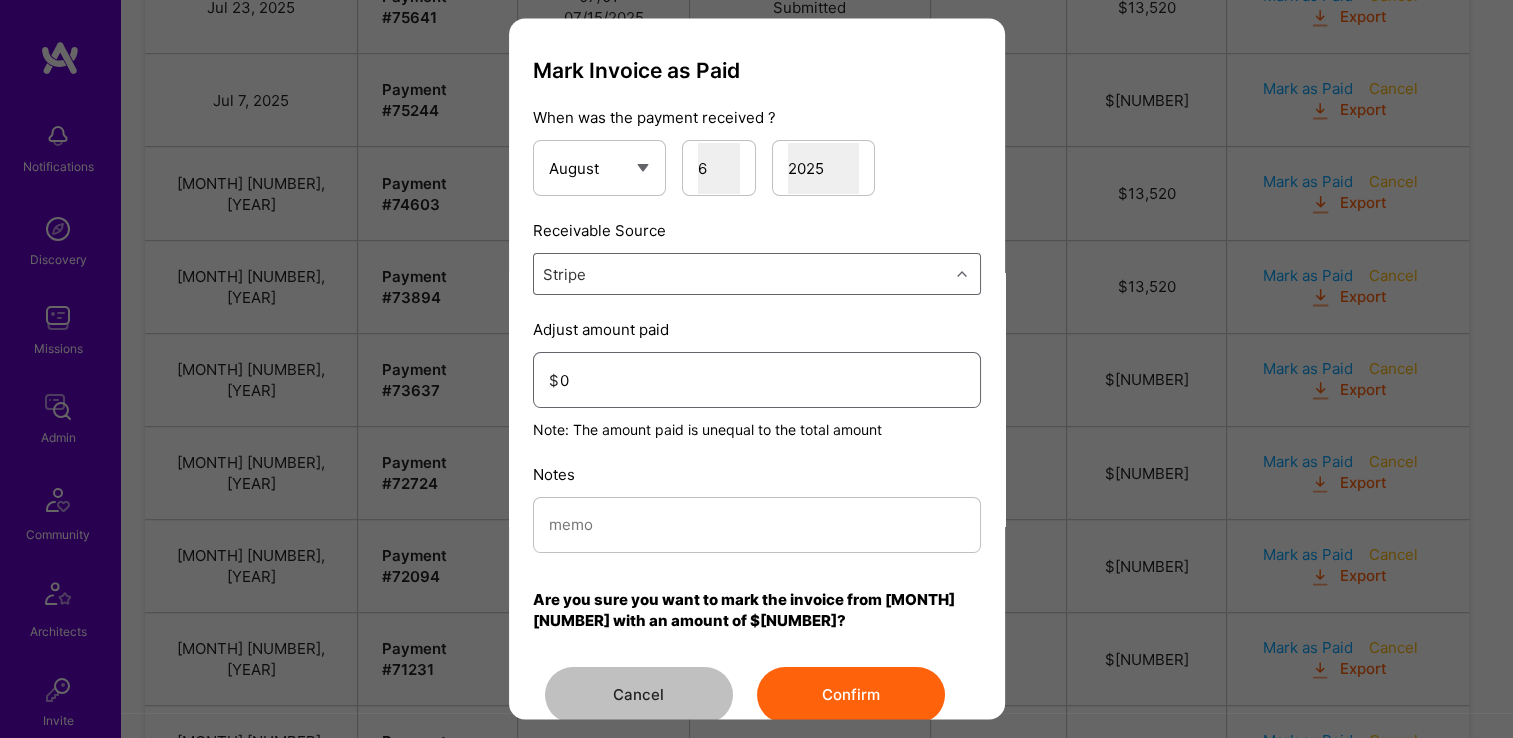 click on "0" at bounding box center [762, 380] 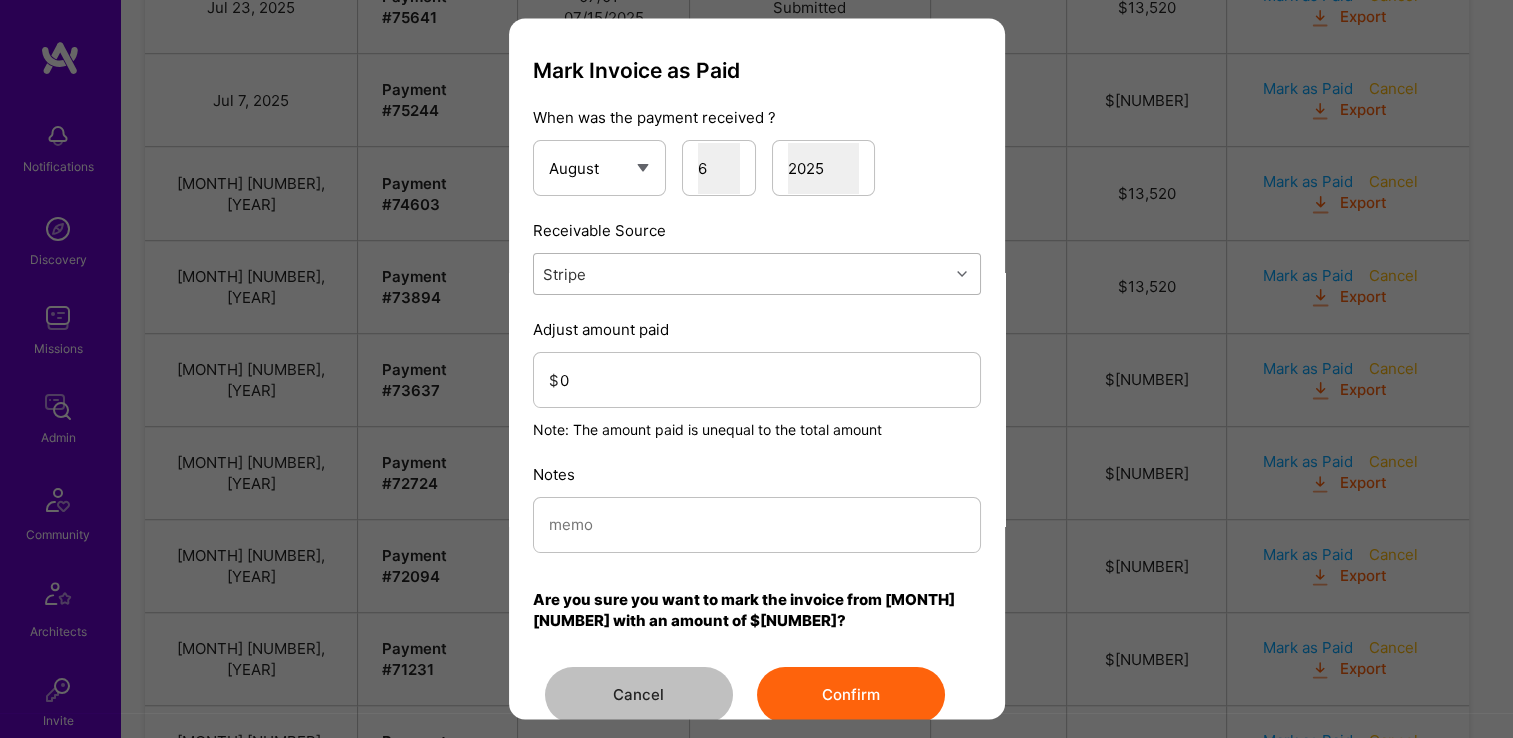 click on "Stripe" at bounding box center (741, 275) 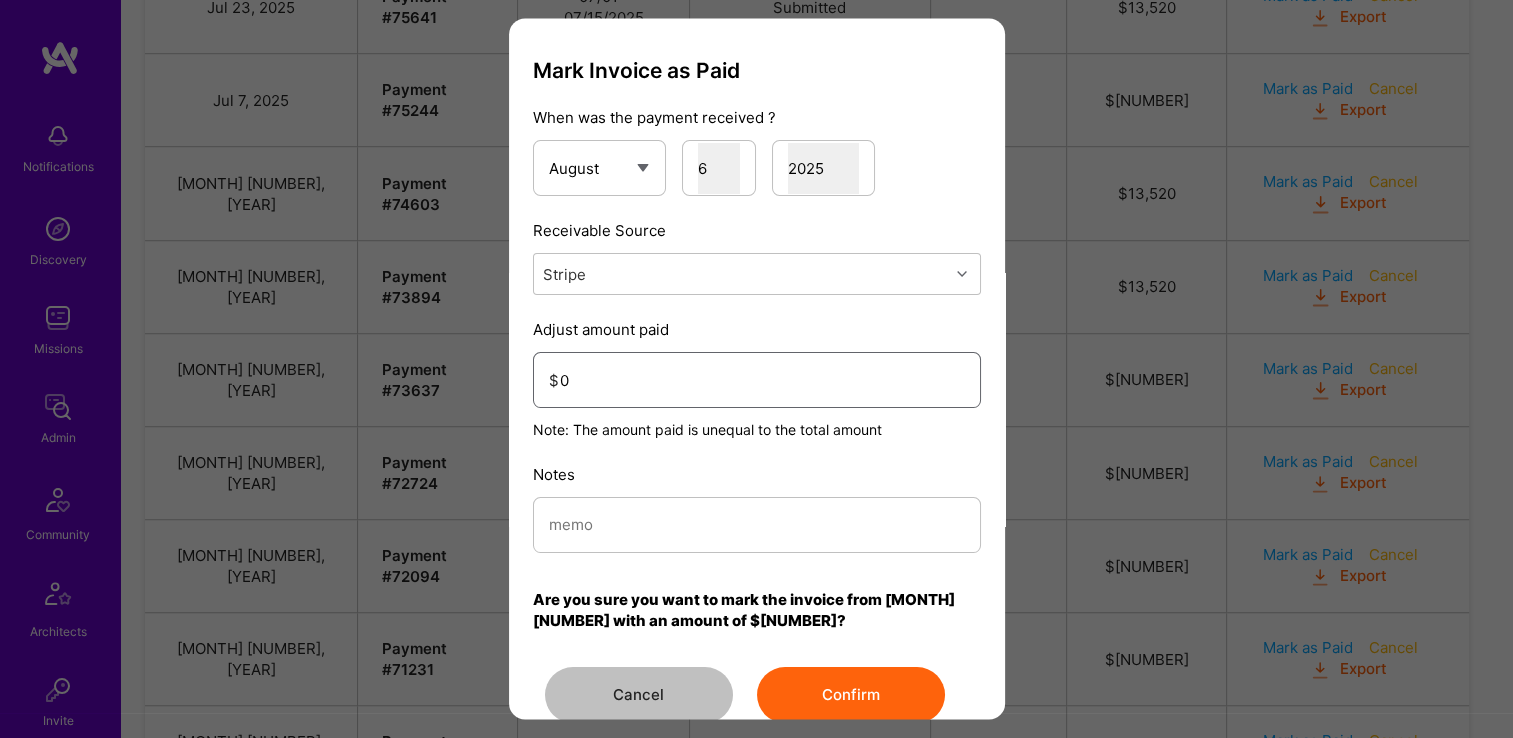 click on "0" at bounding box center [762, 380] 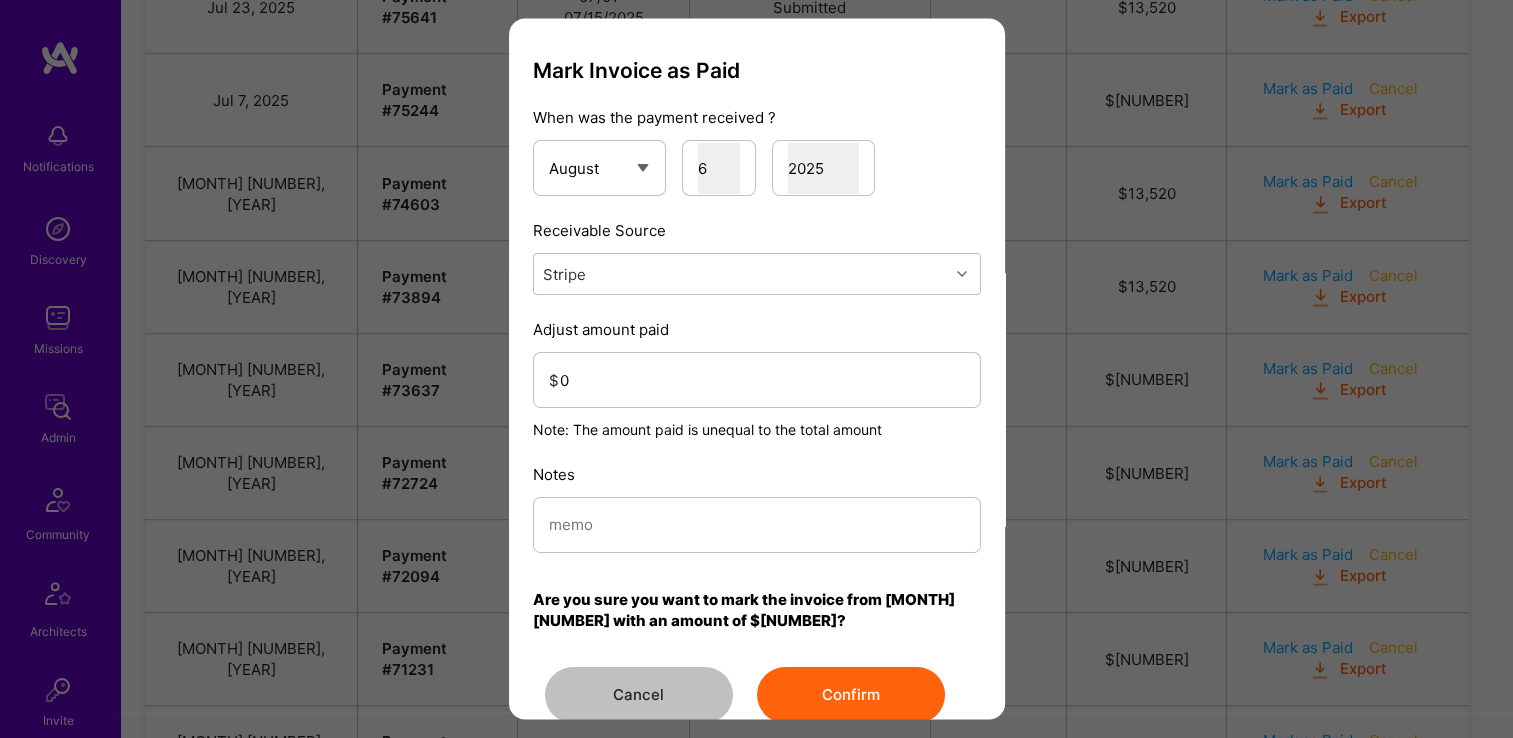click on "Stripe" at bounding box center (741, 275) 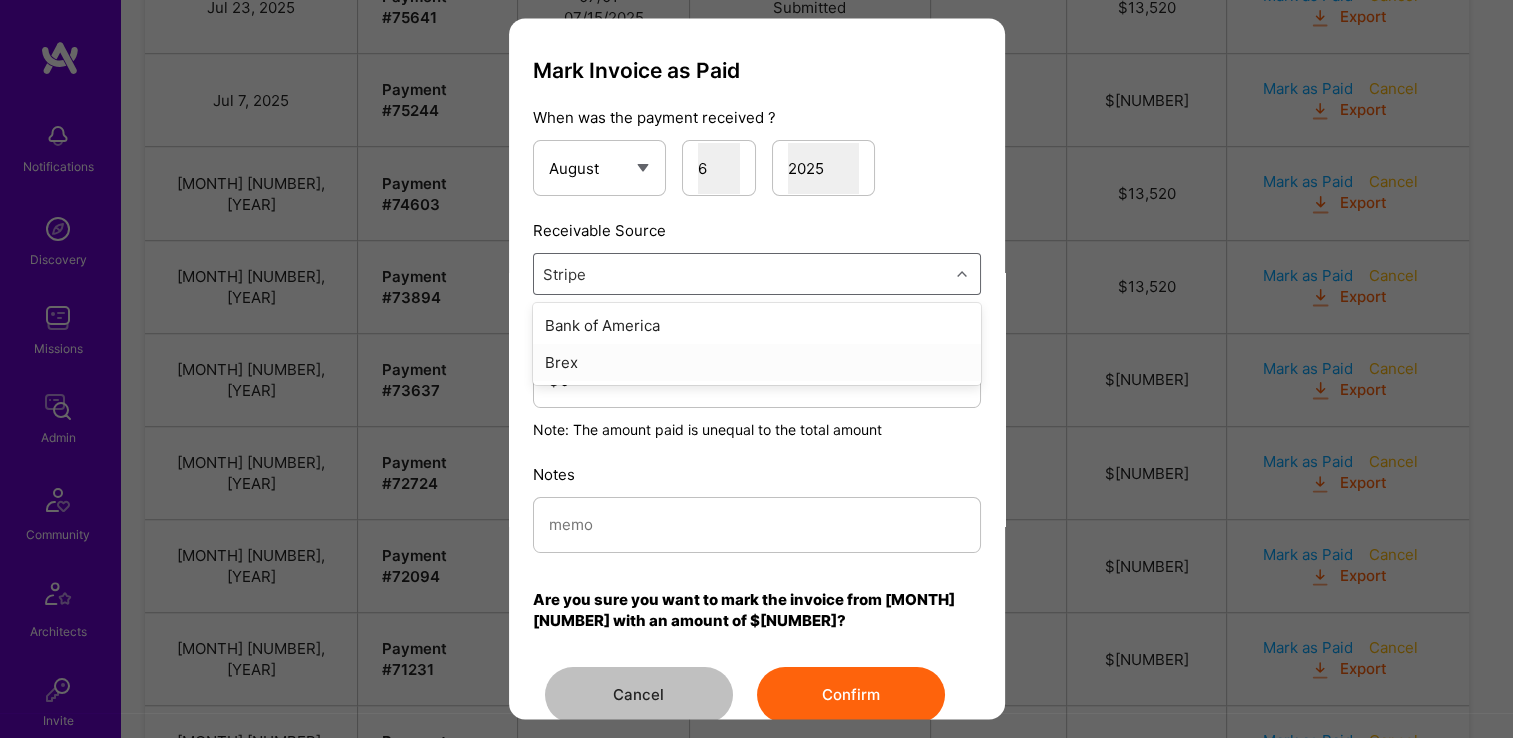 click on "Brex" at bounding box center [757, 363] 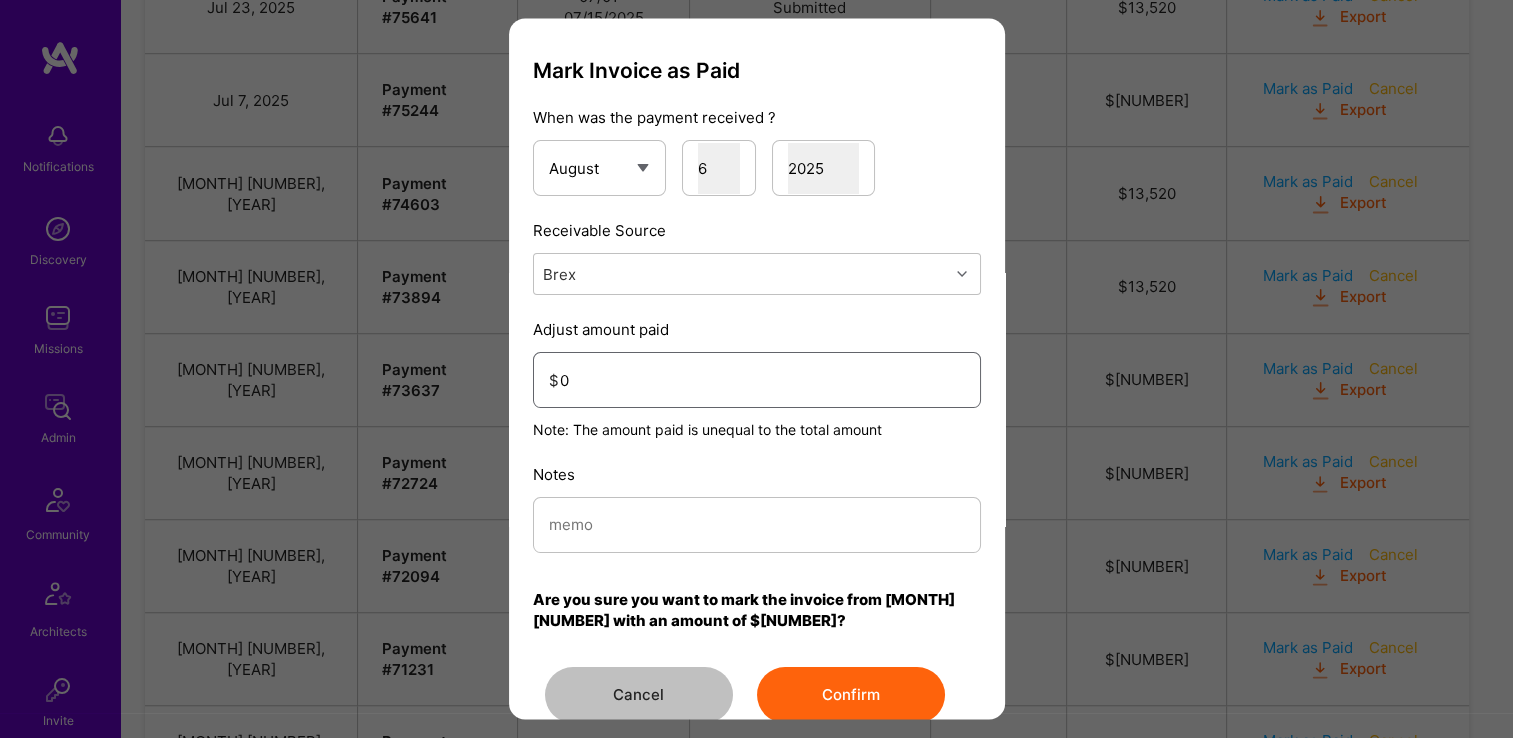 click on "0" at bounding box center [762, 380] 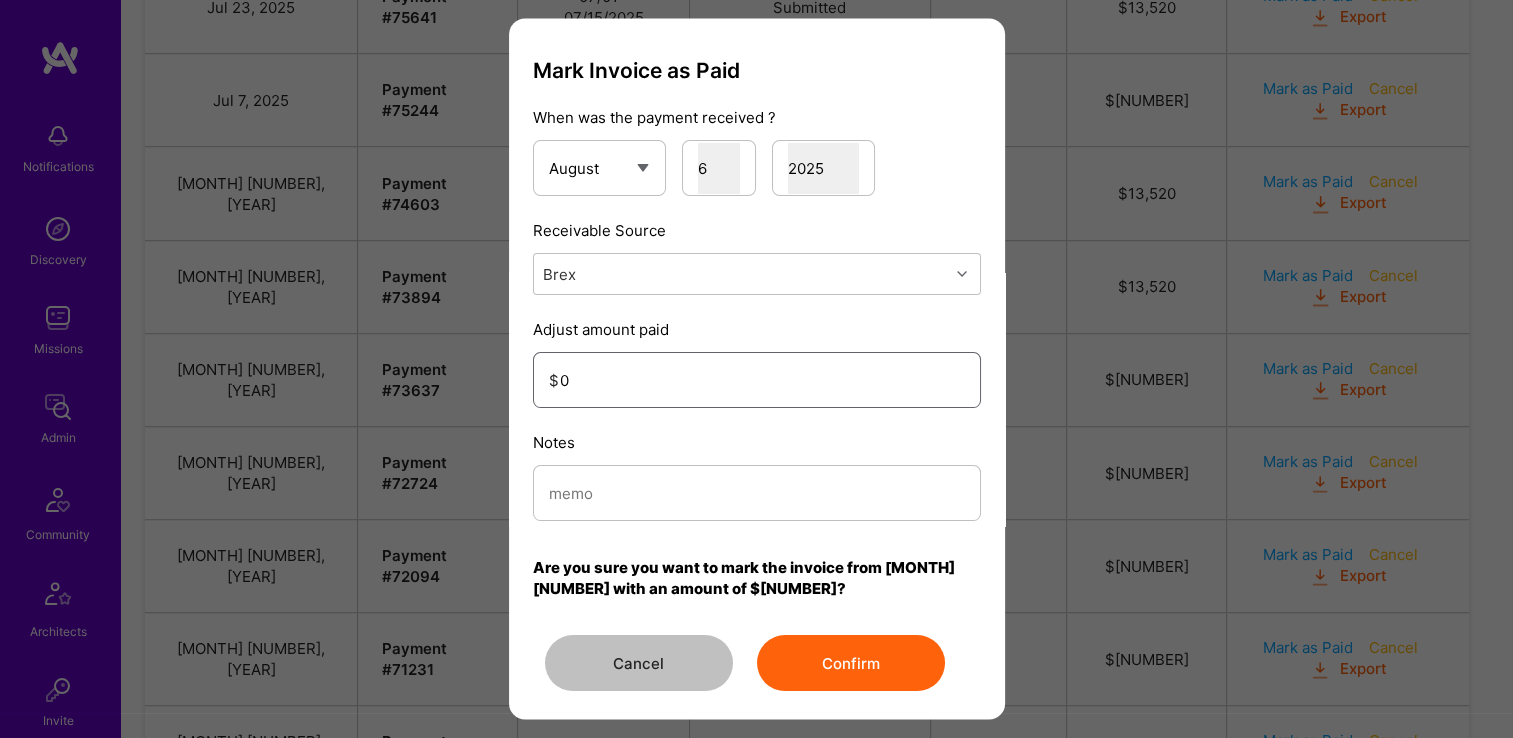 type on "13520" 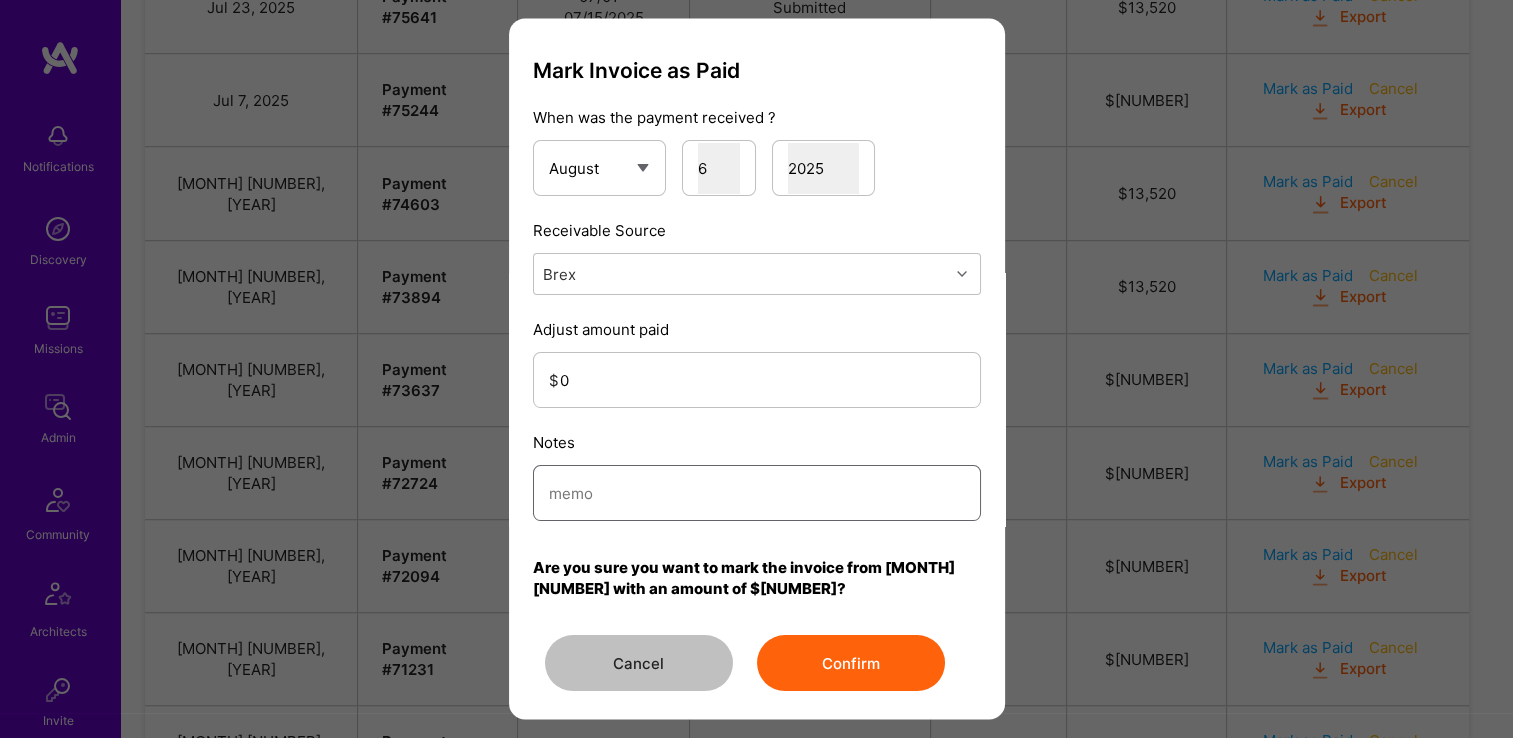 click at bounding box center [757, 493] 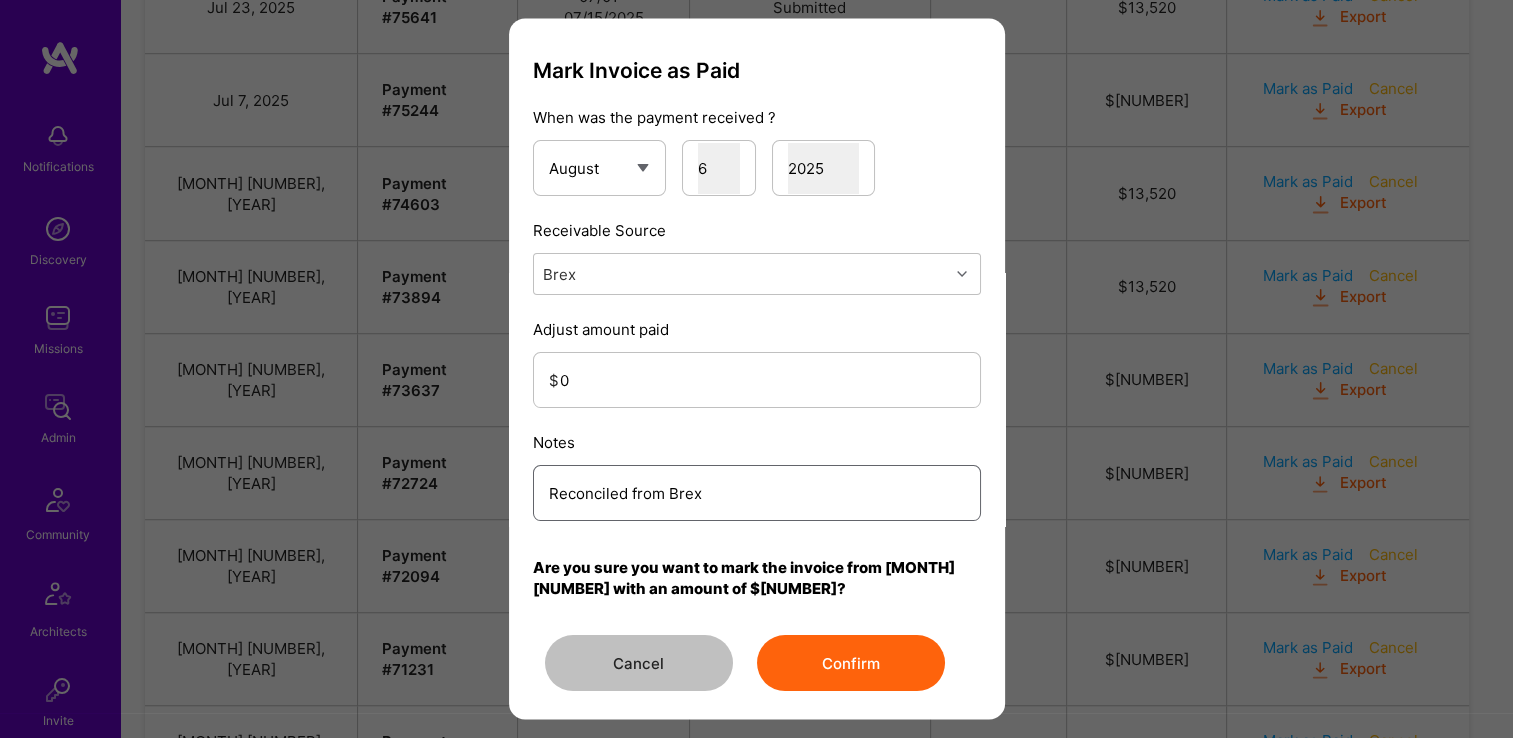 type on "Reconciled from Brex" 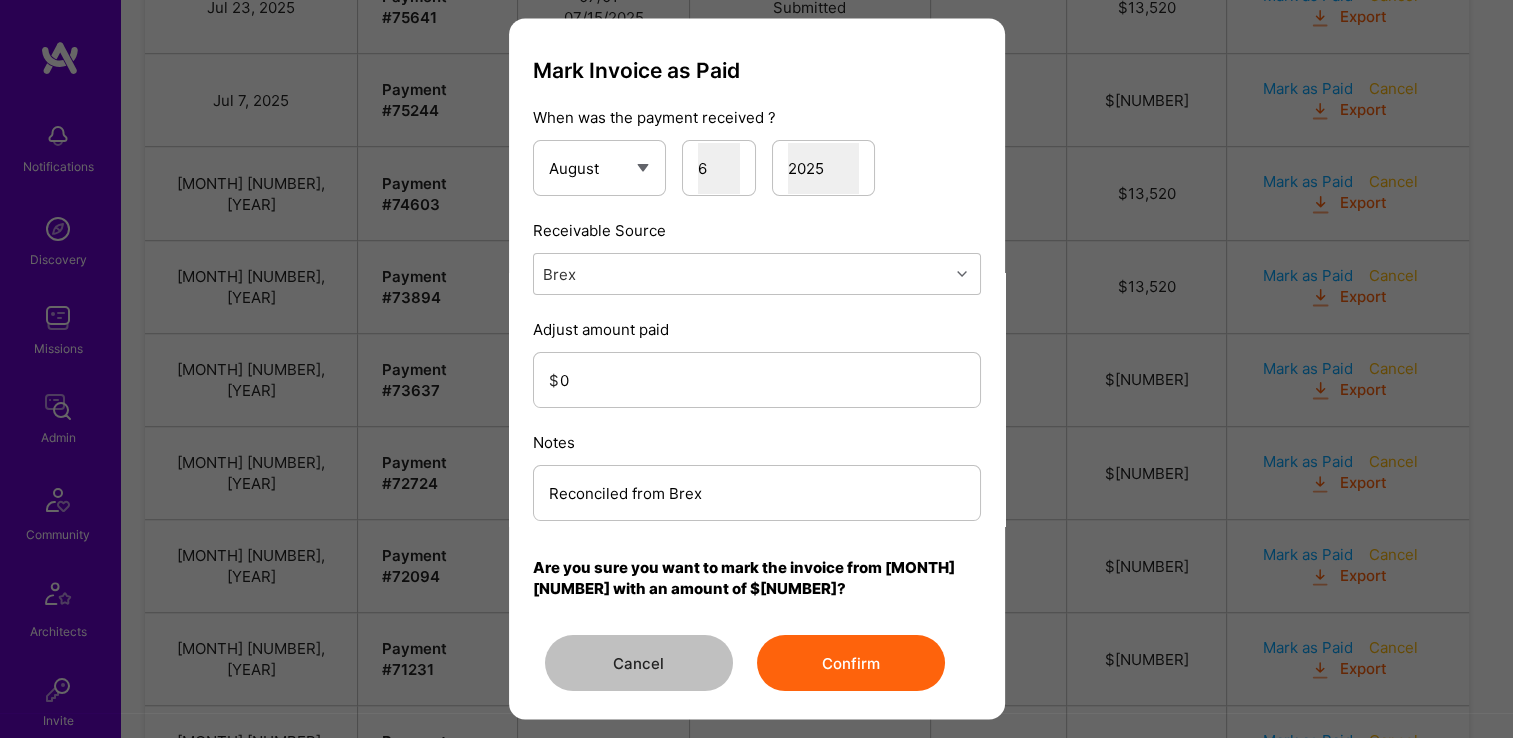 click on "Confirm" at bounding box center (851, 664) 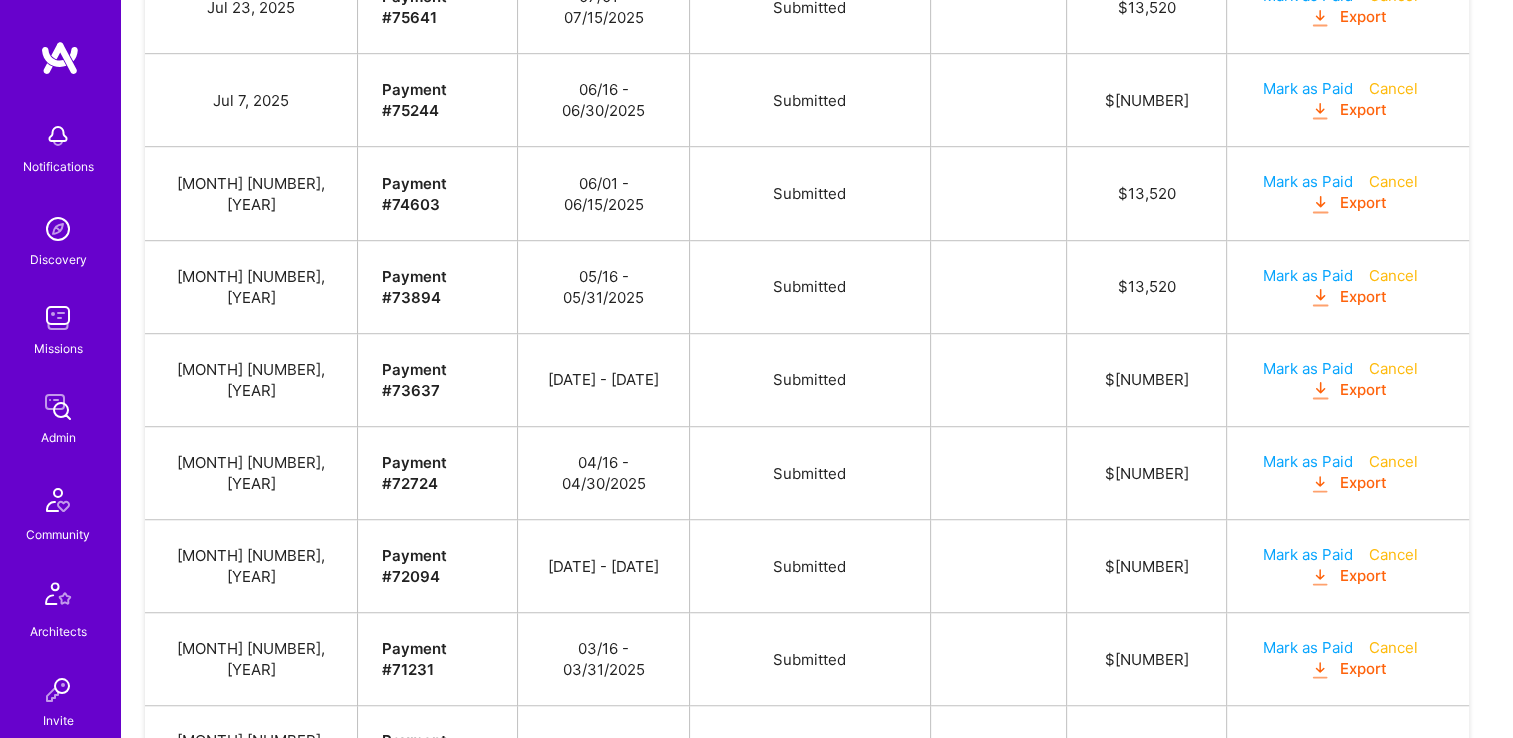 click on "Mark as Paid" at bounding box center (1307, 647) 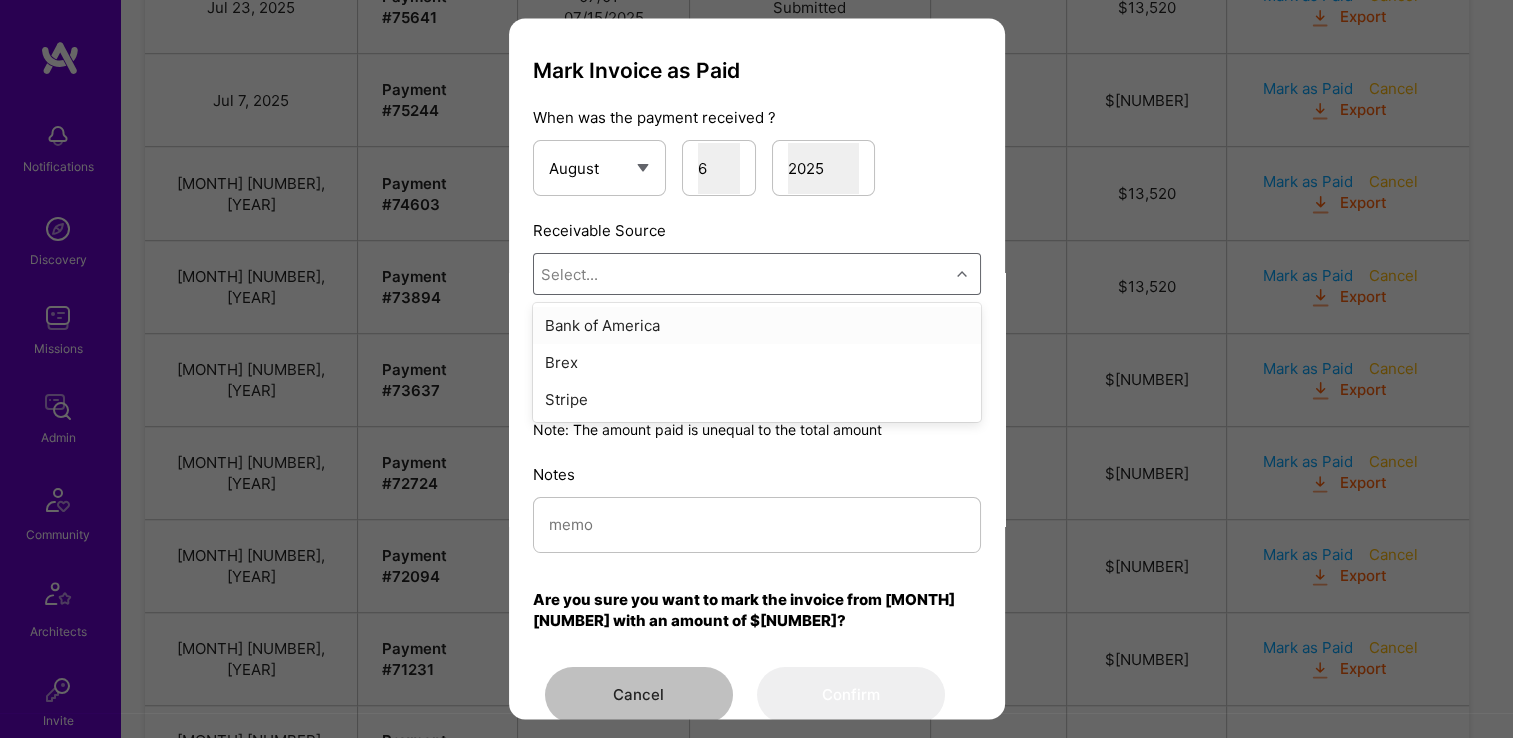 click on "Select..." at bounding box center (741, 275) 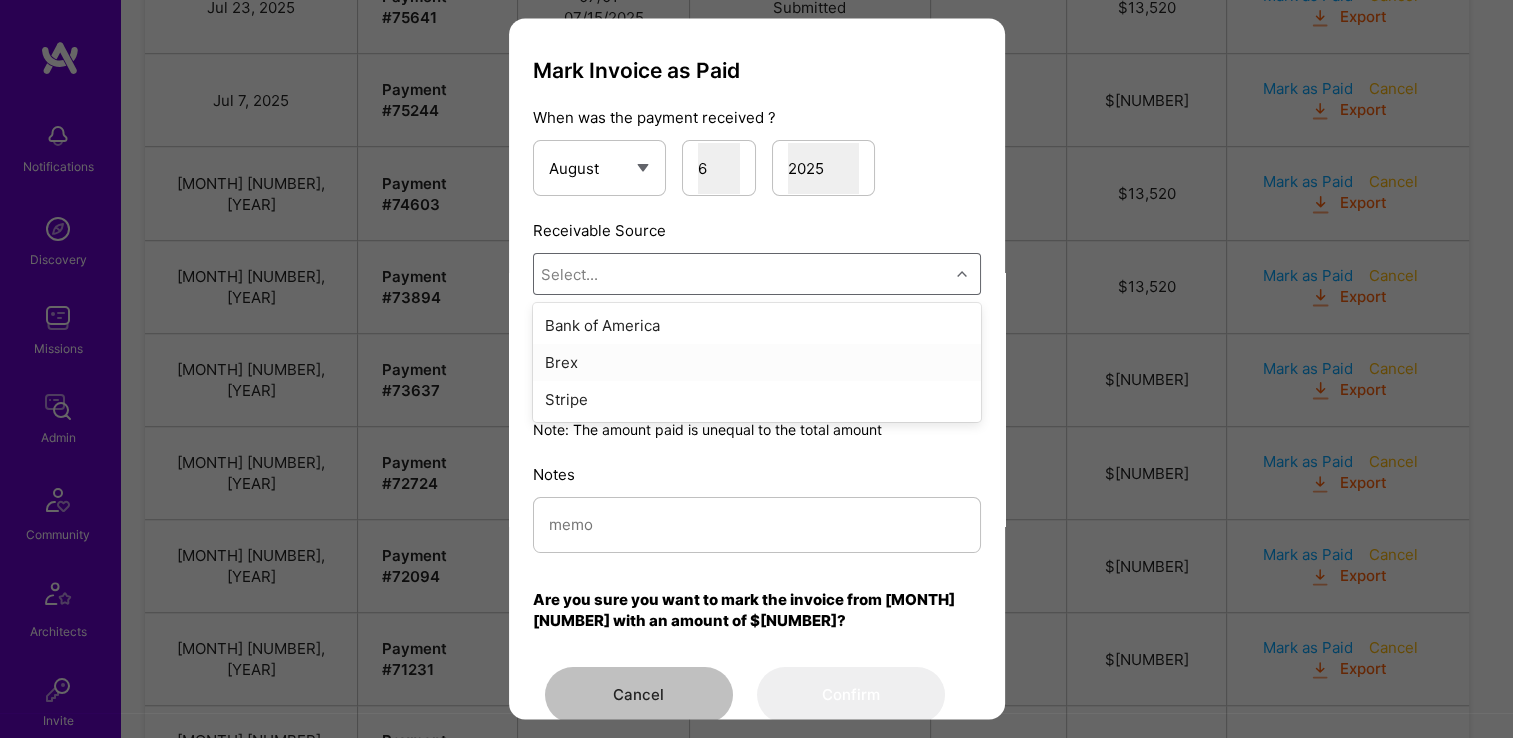 click on "Brex" at bounding box center (757, 363) 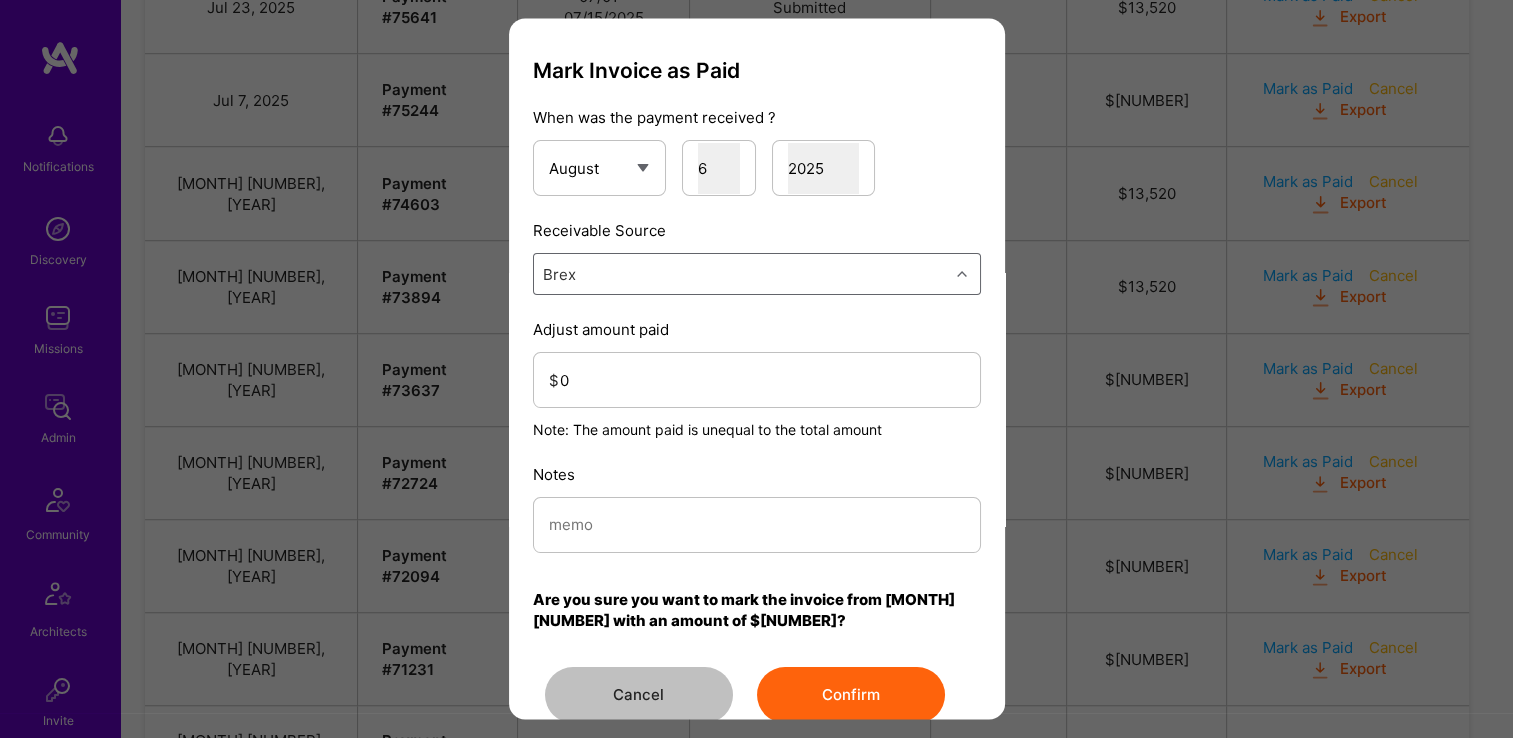 click on "Notes" at bounding box center (757, 508) 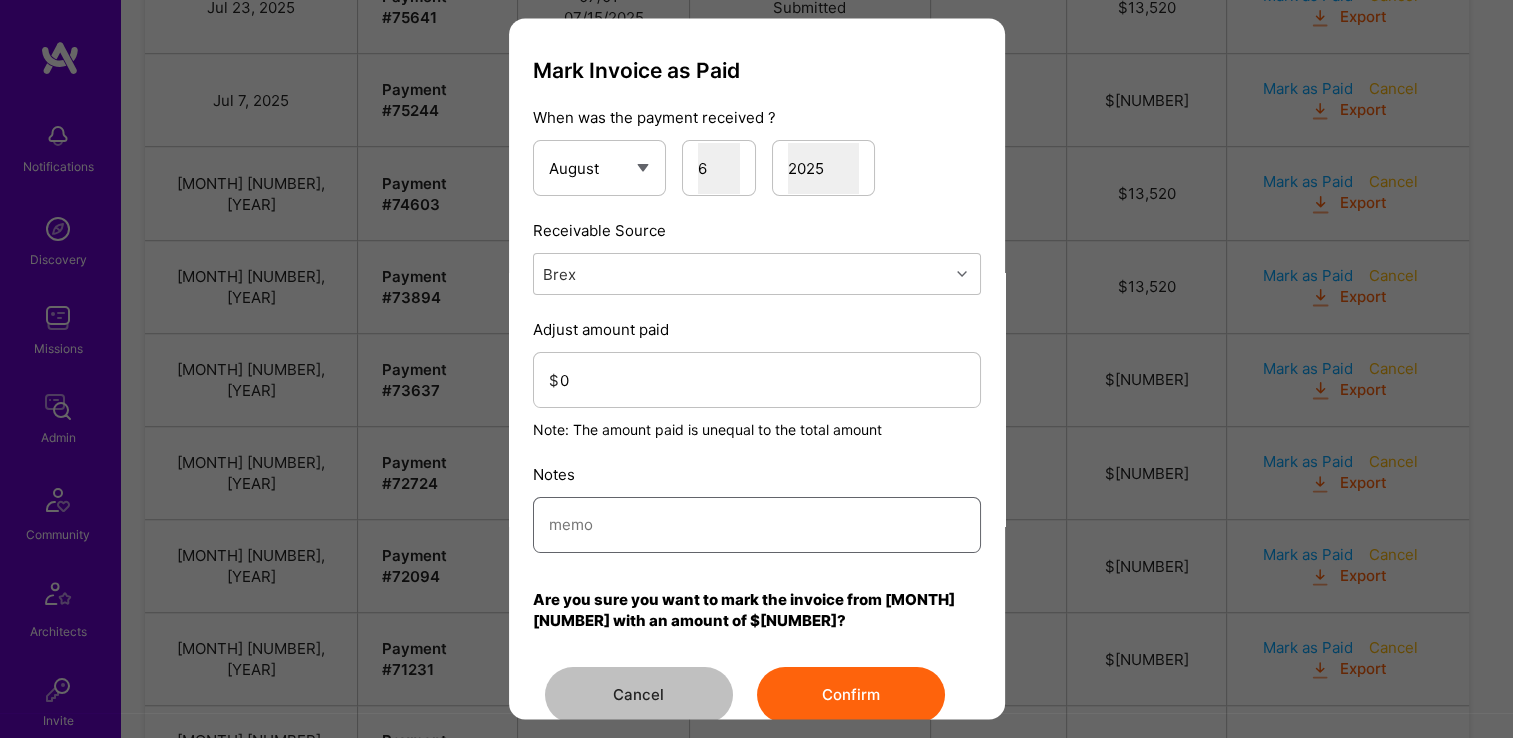 click at bounding box center (757, 525) 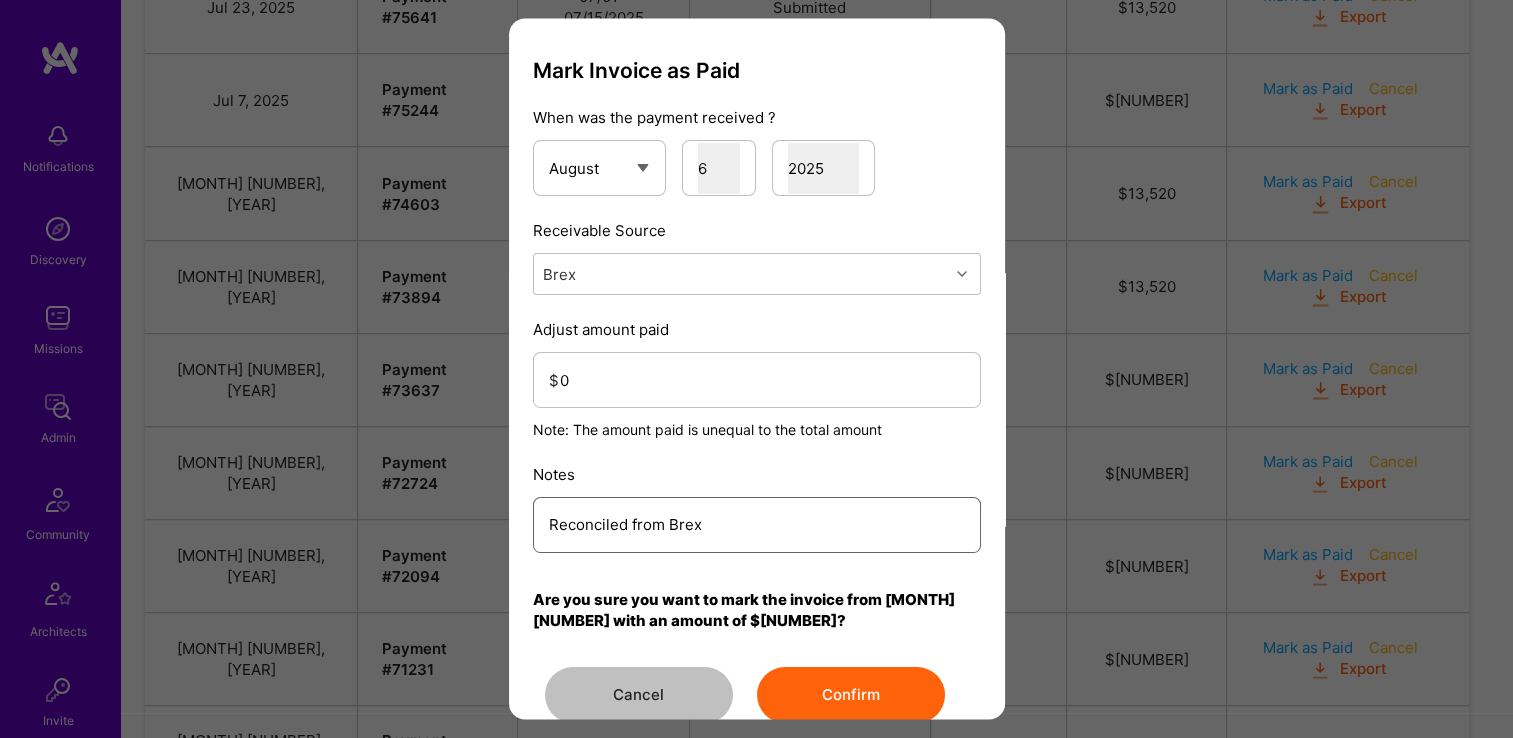 type on "Reconciled from Brex" 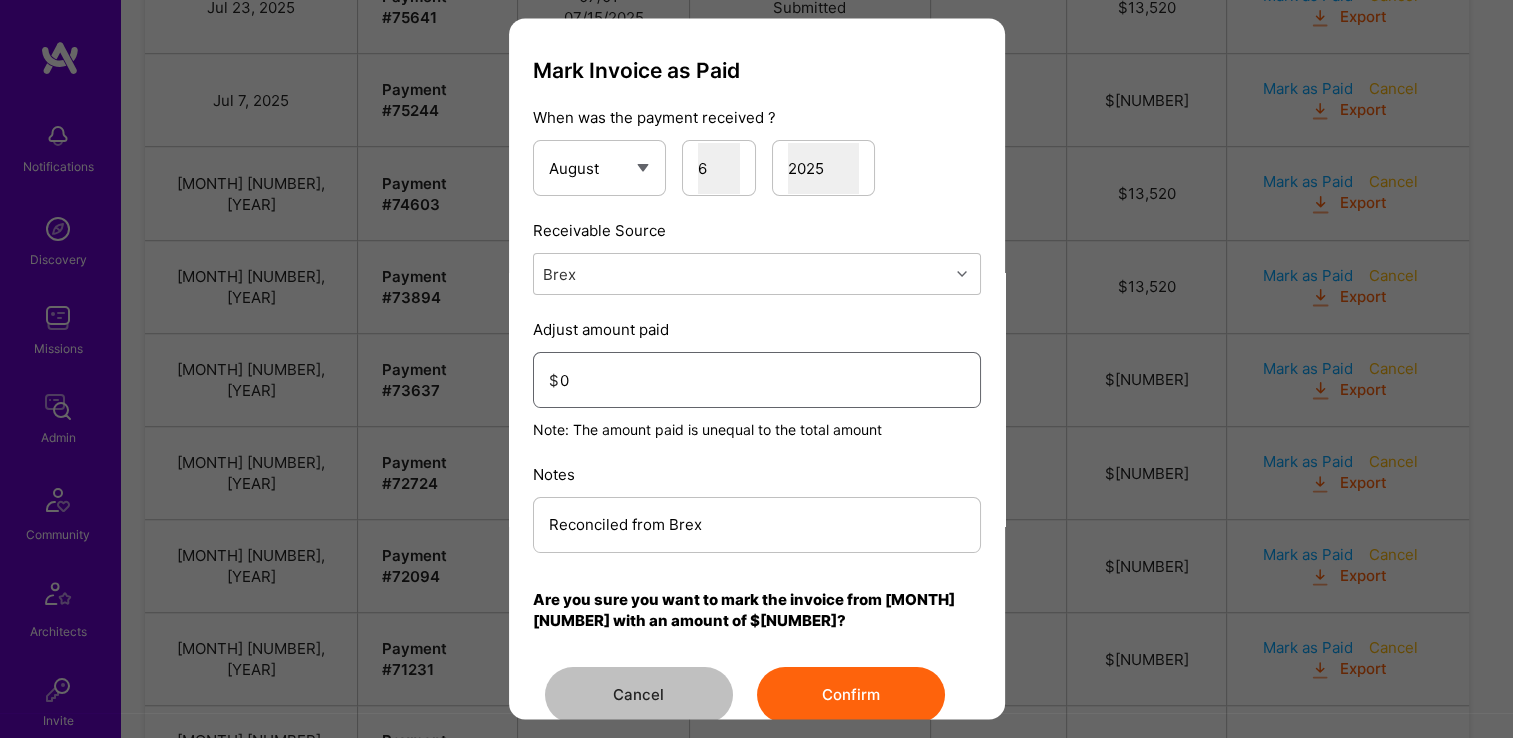 click on "0" at bounding box center [762, 380] 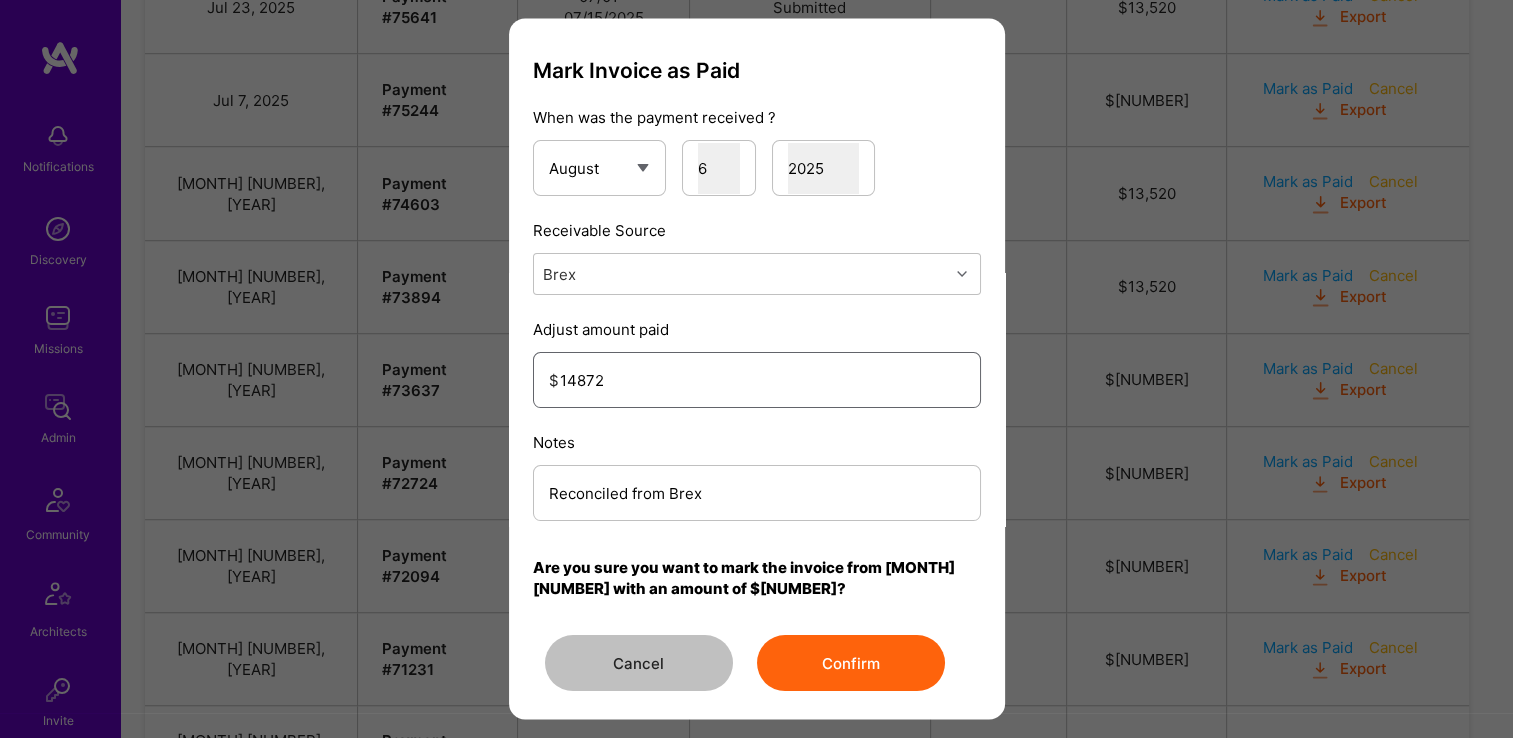type on "14872" 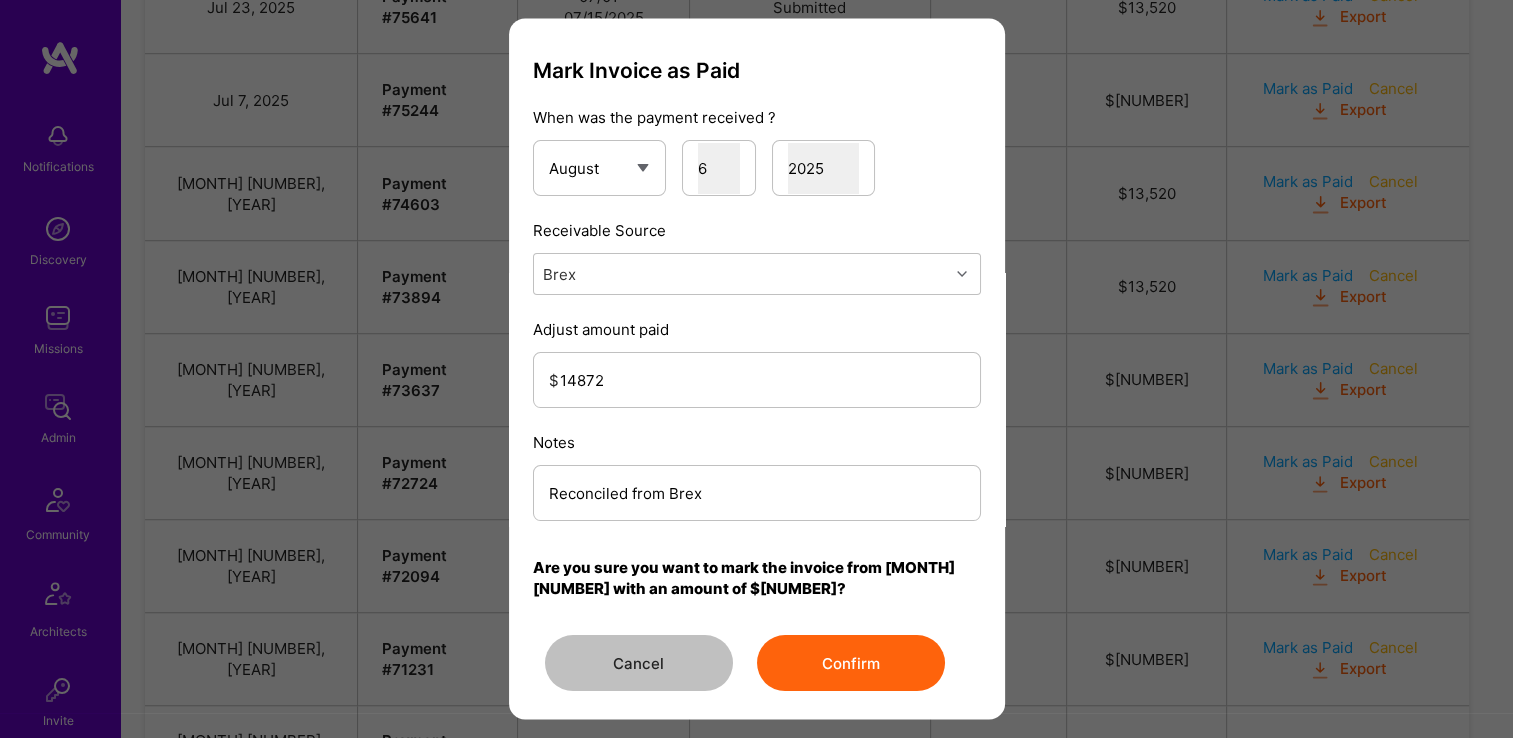 click on "Confirm" at bounding box center [851, 664] 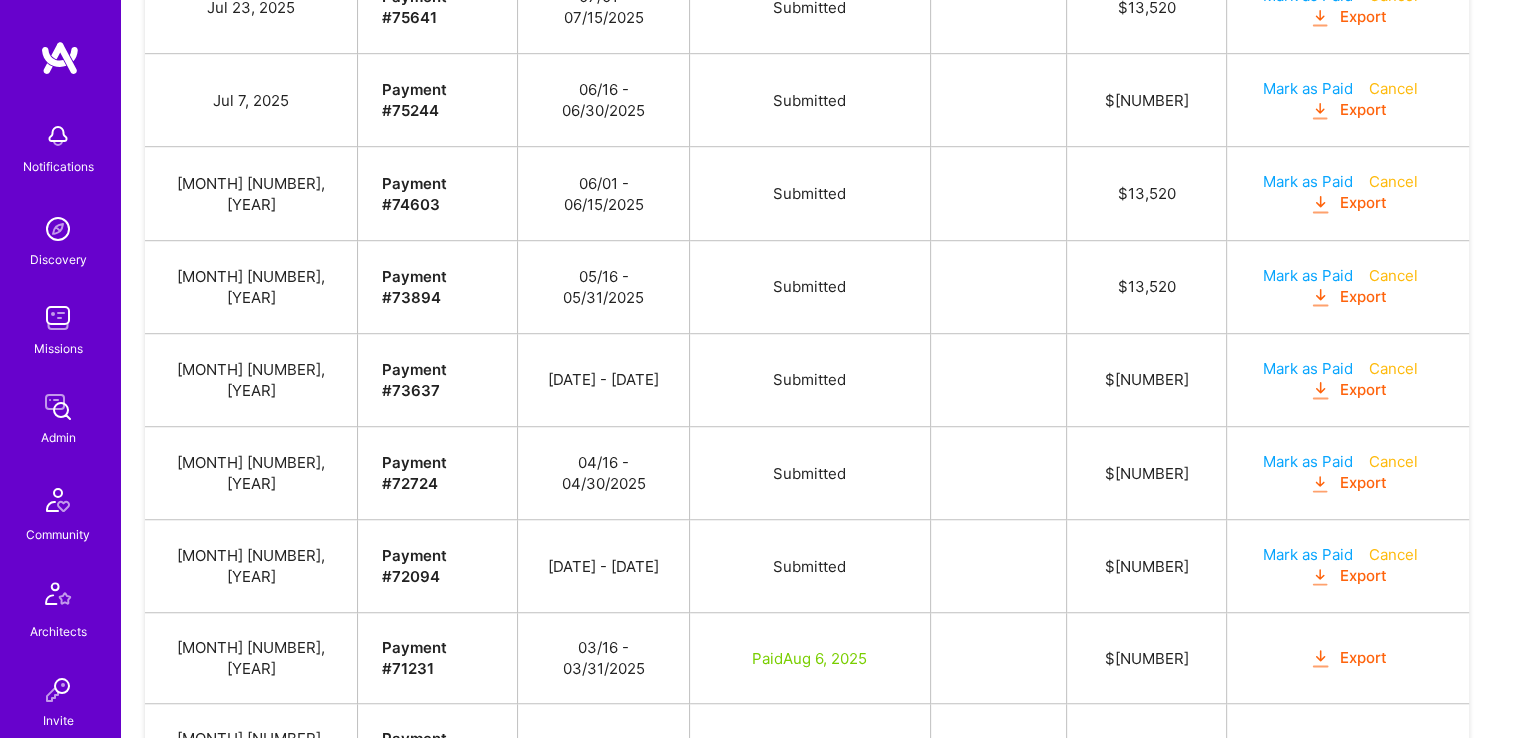 click on "Mark as Paid" at bounding box center [1307, 554] 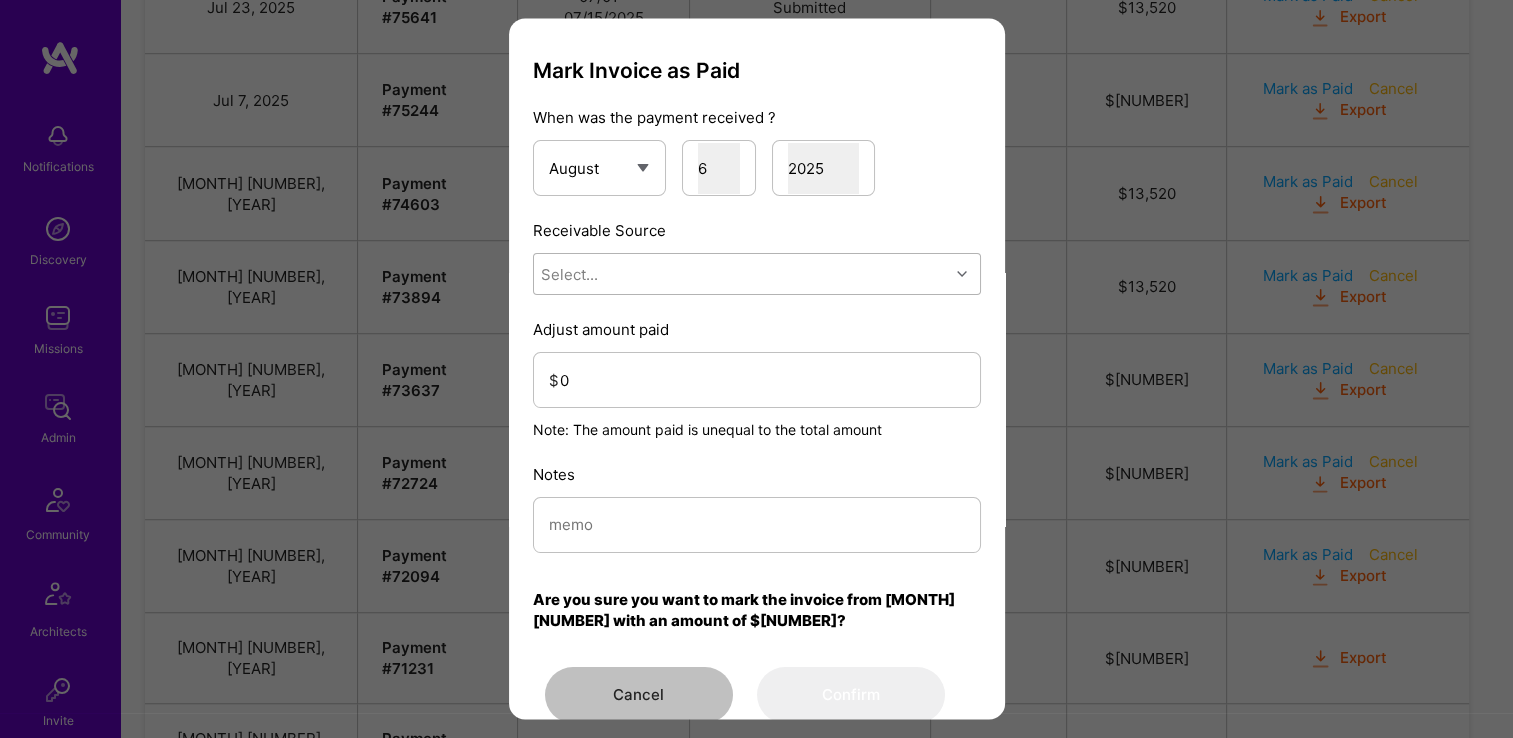 click on "Select..." at bounding box center [741, 275] 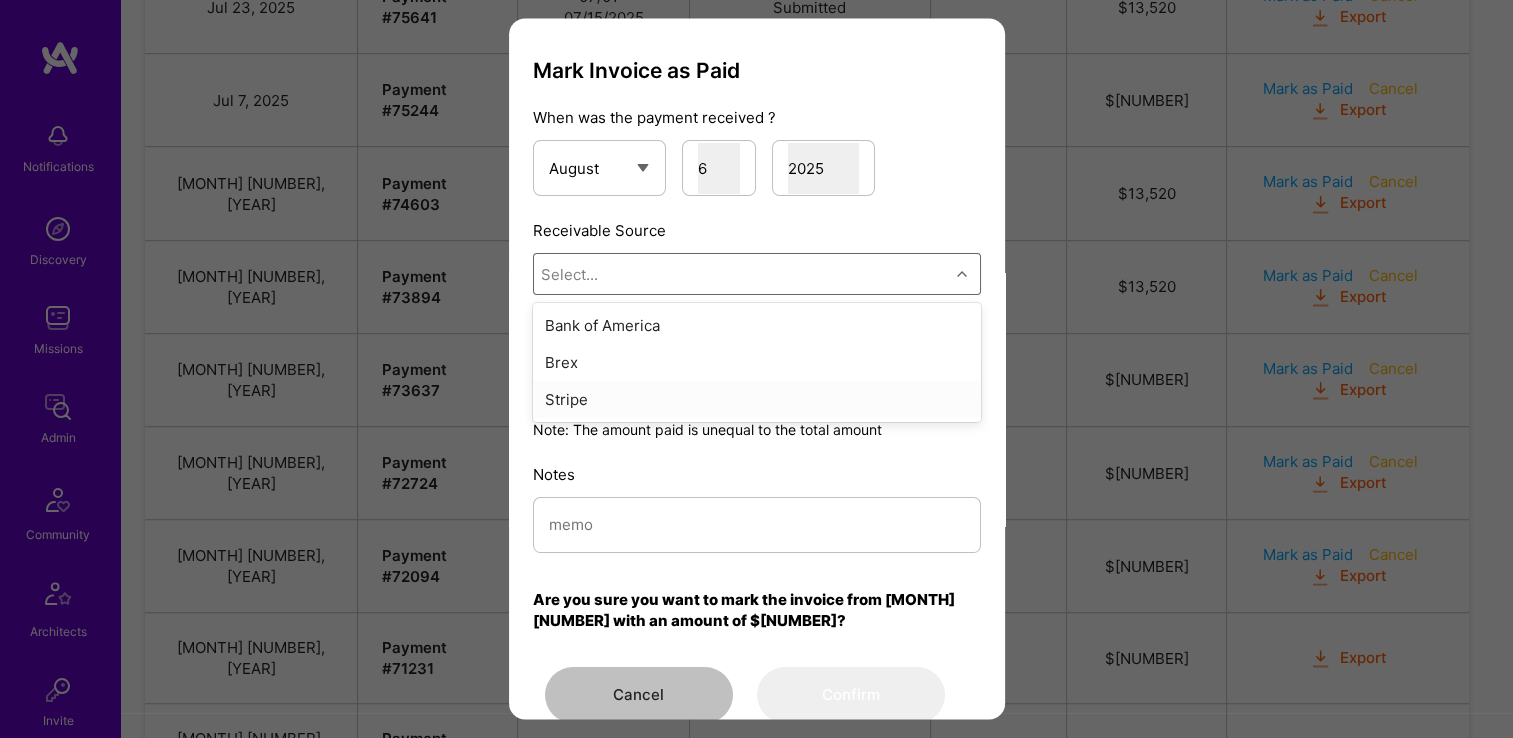 click on "Brex" at bounding box center [757, 363] 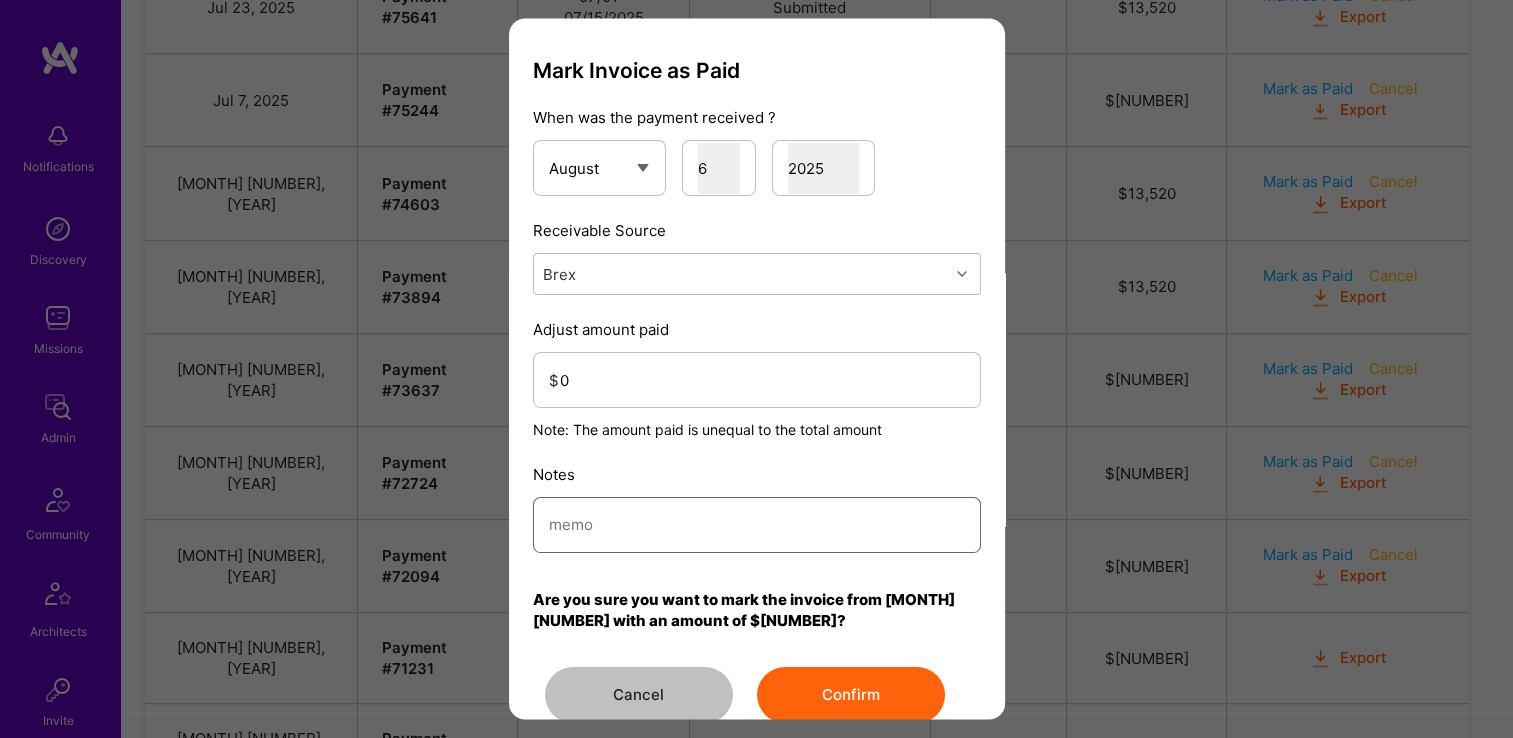 click at bounding box center [757, 525] 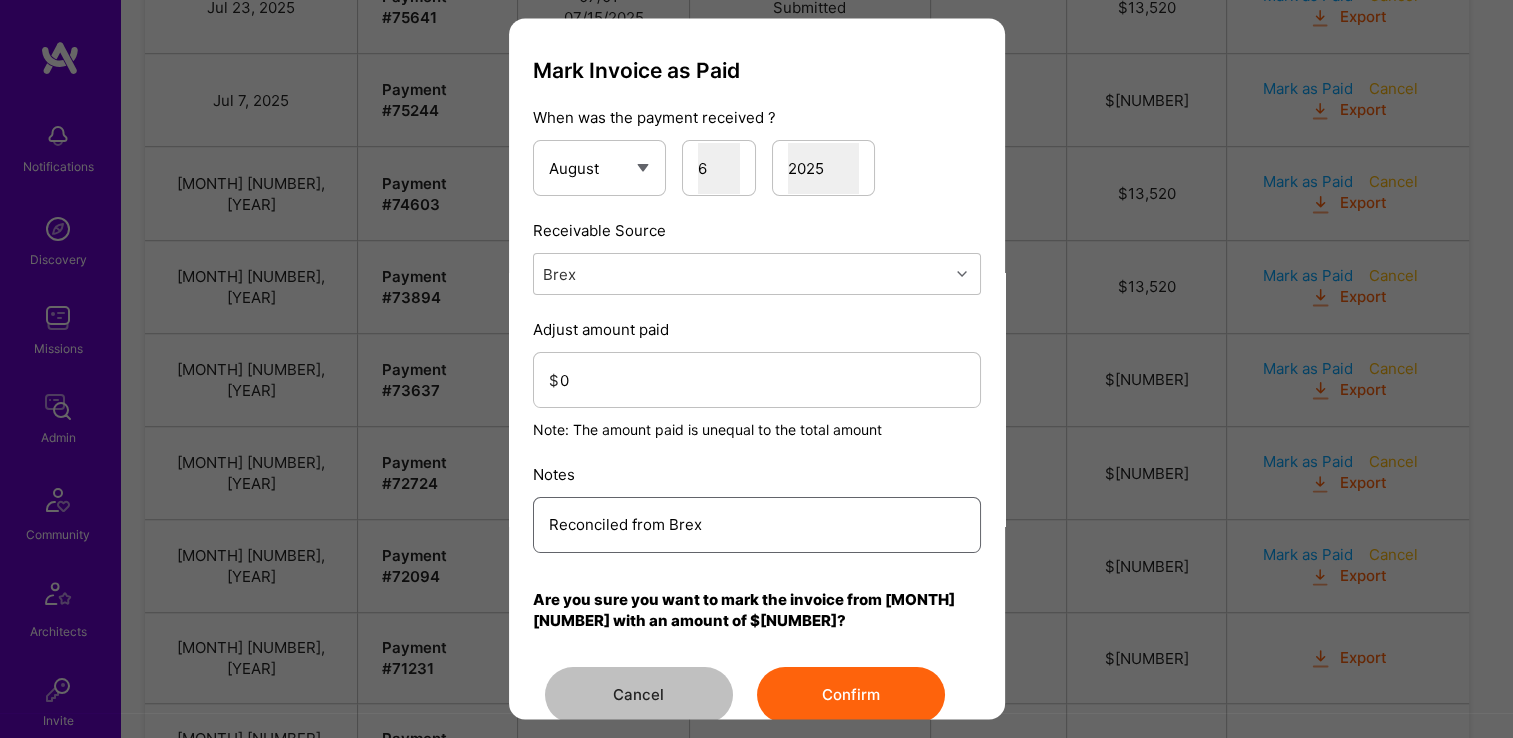 type on "Reconciled from Brex" 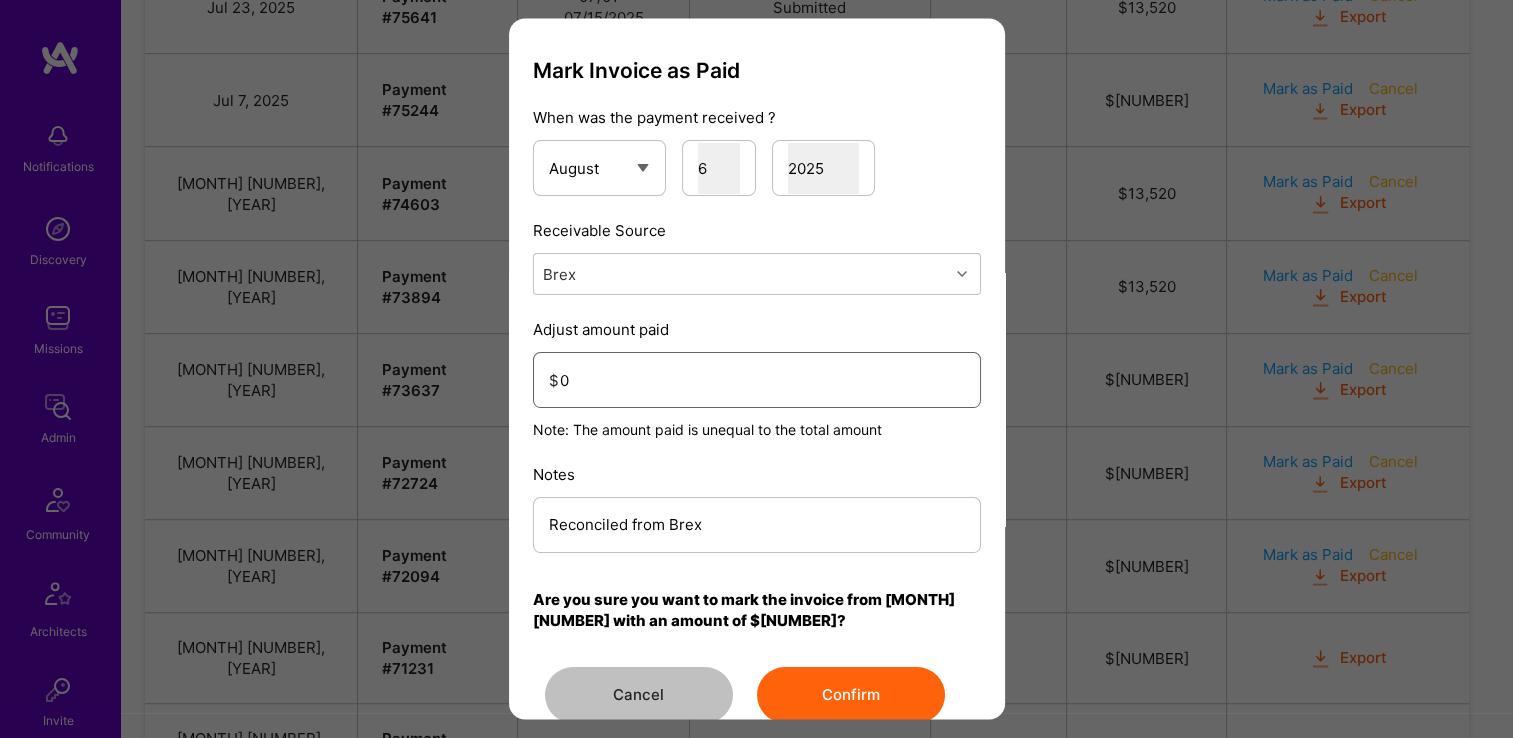 click on "0" at bounding box center (762, 380) 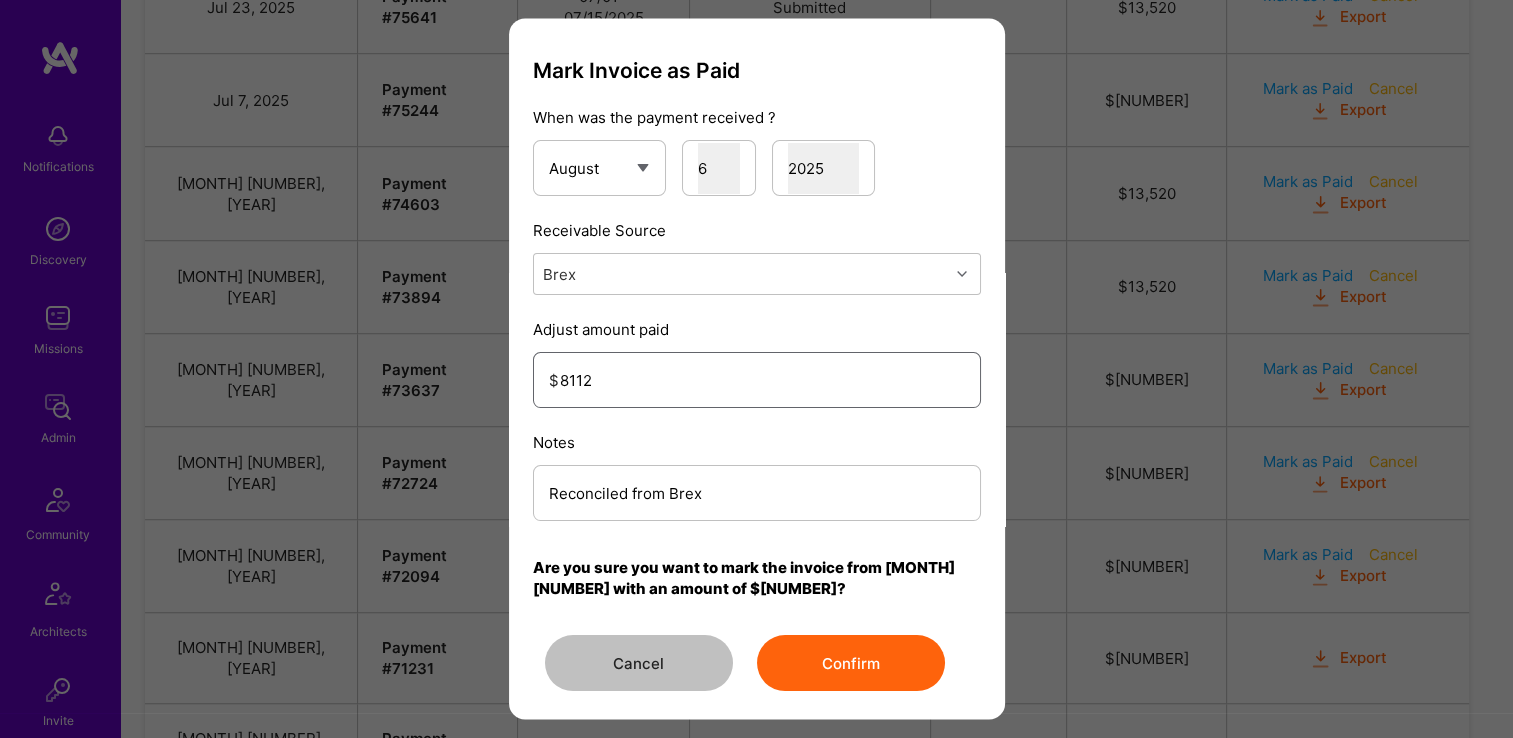 type on "8112" 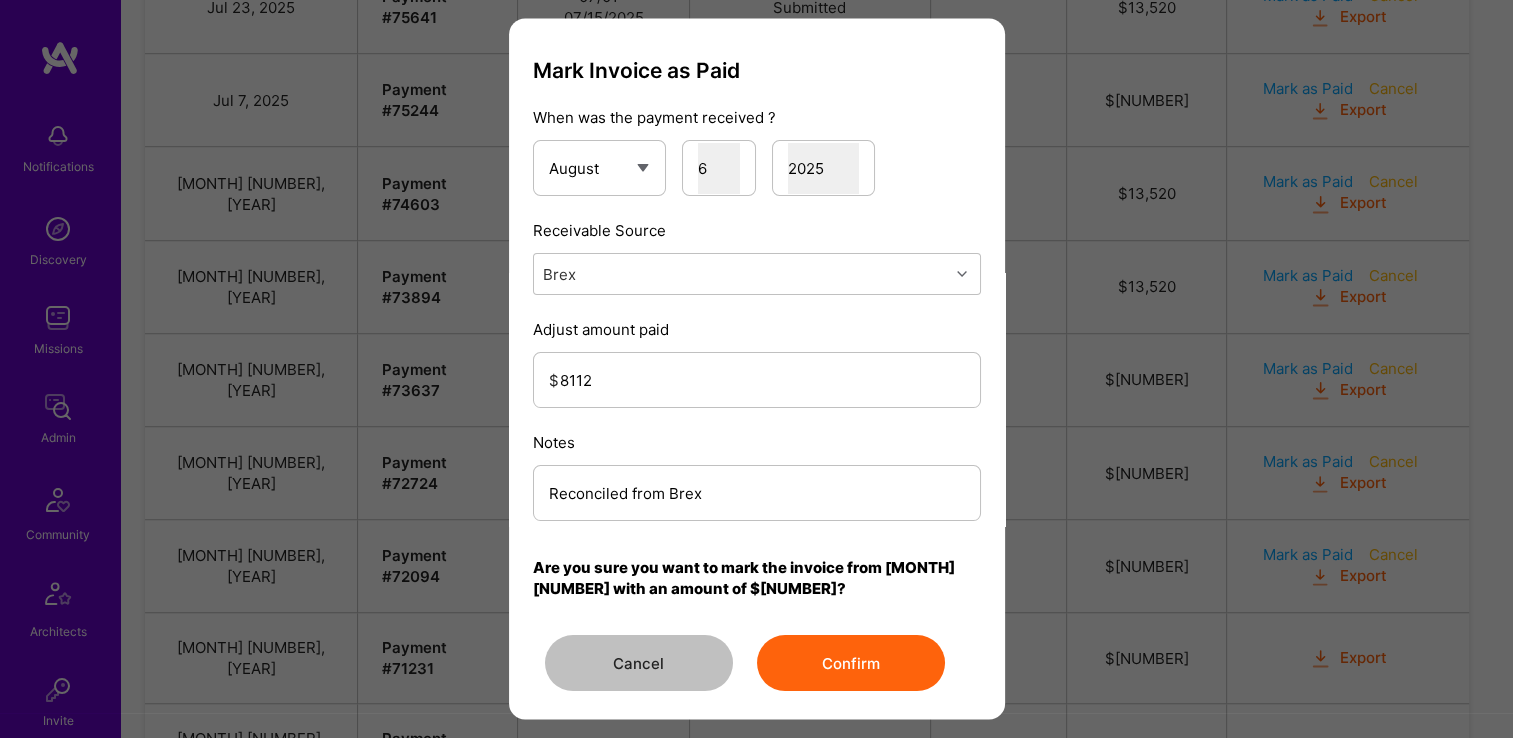 click on "Confirm" at bounding box center (851, 664) 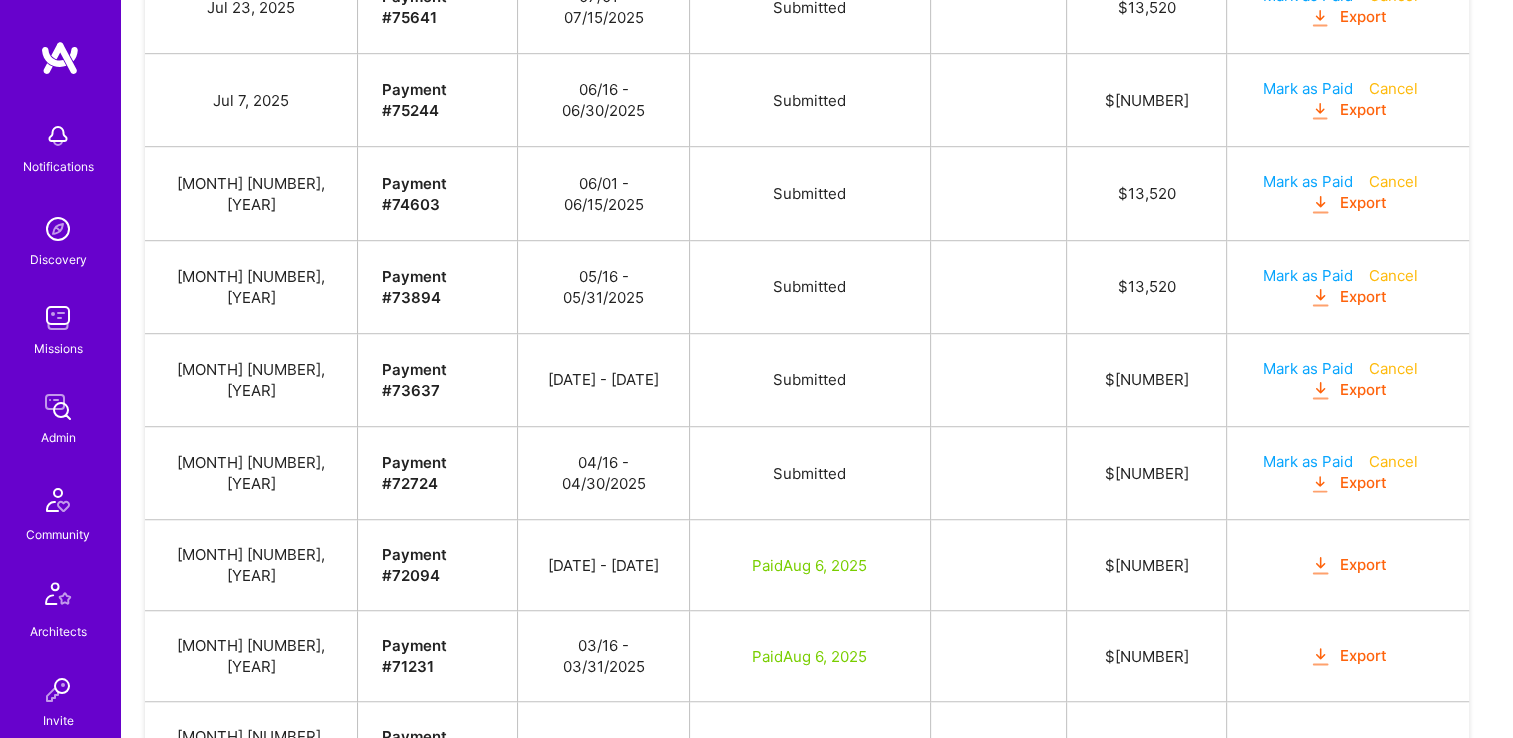 click on "Admin" at bounding box center (58, 437) 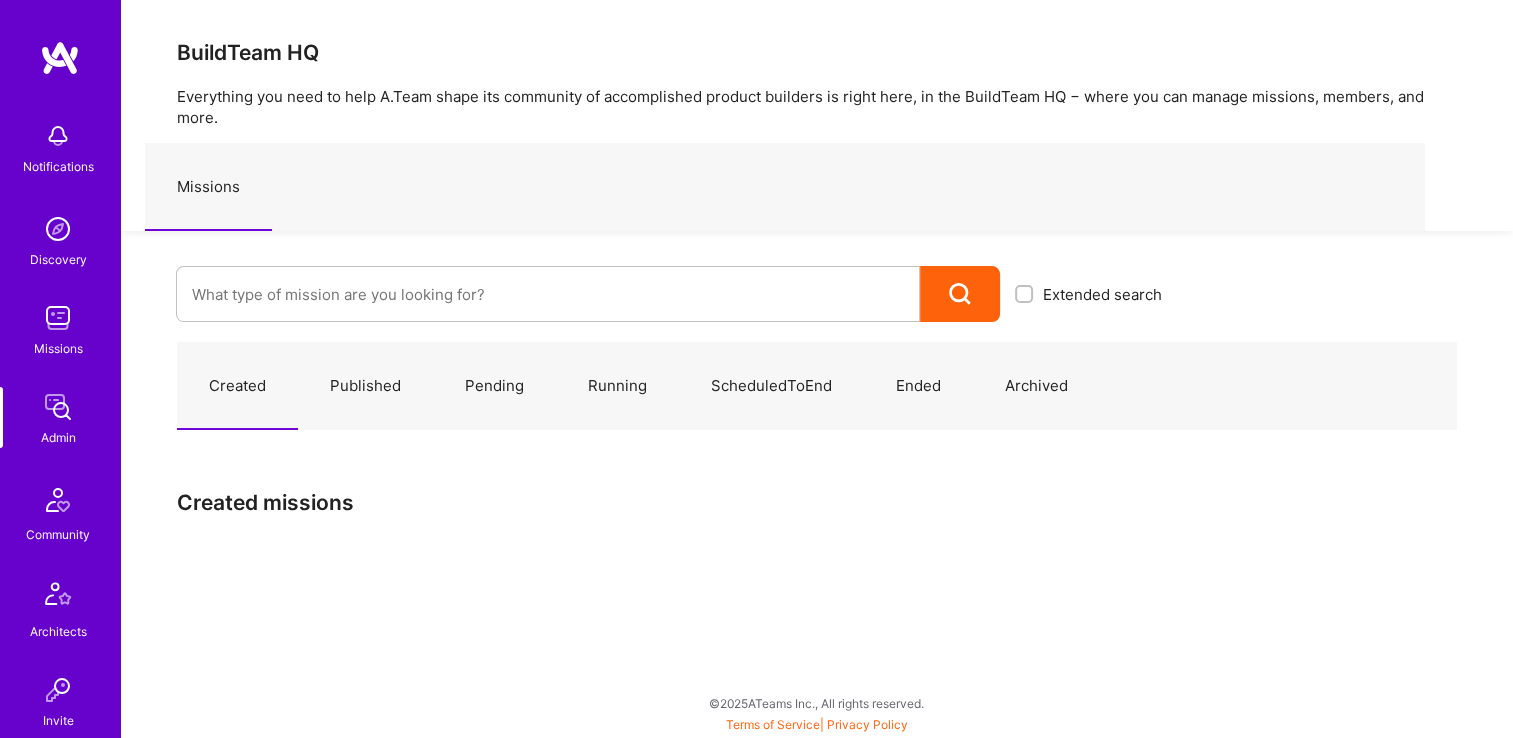 scroll, scrollTop: 0, scrollLeft: 0, axis: both 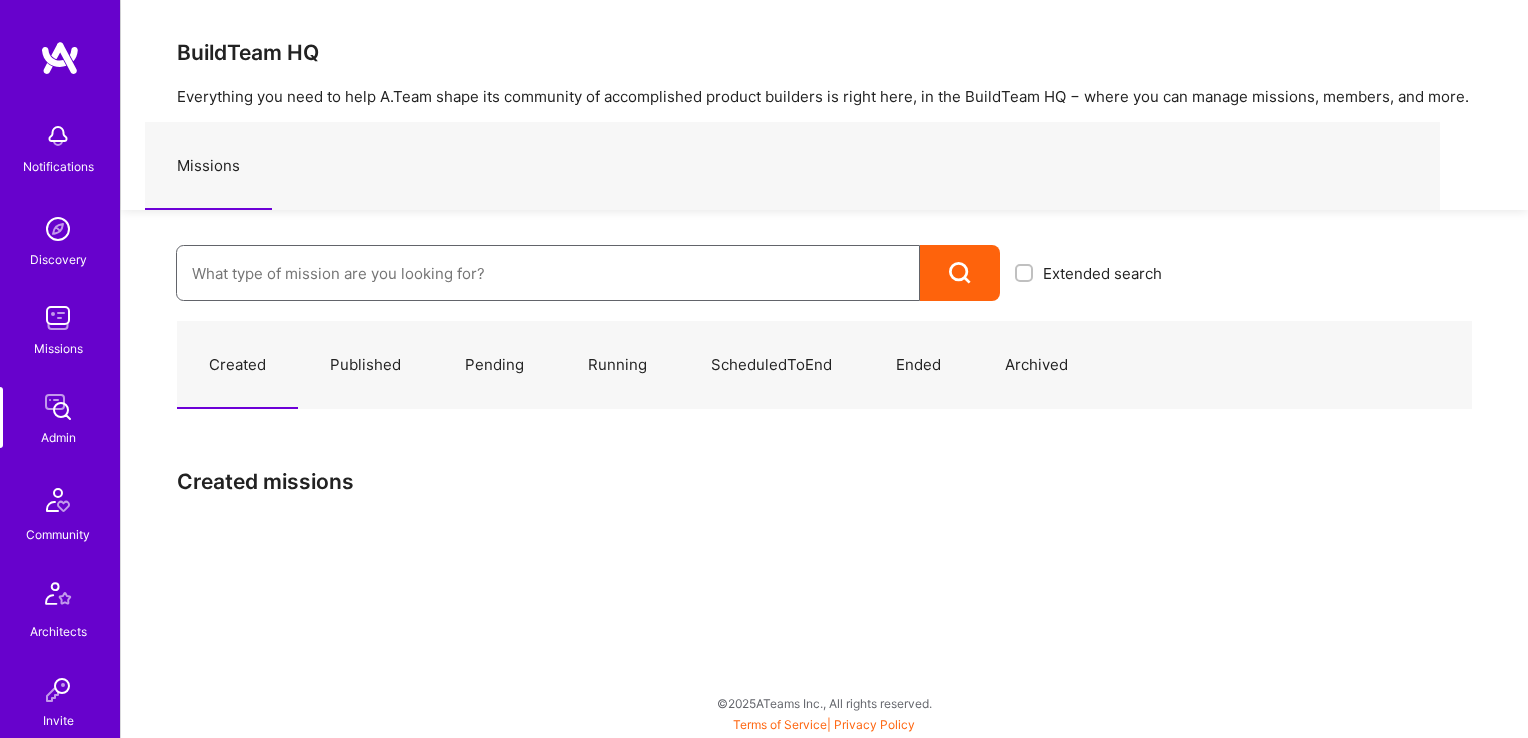 click at bounding box center [548, 273] 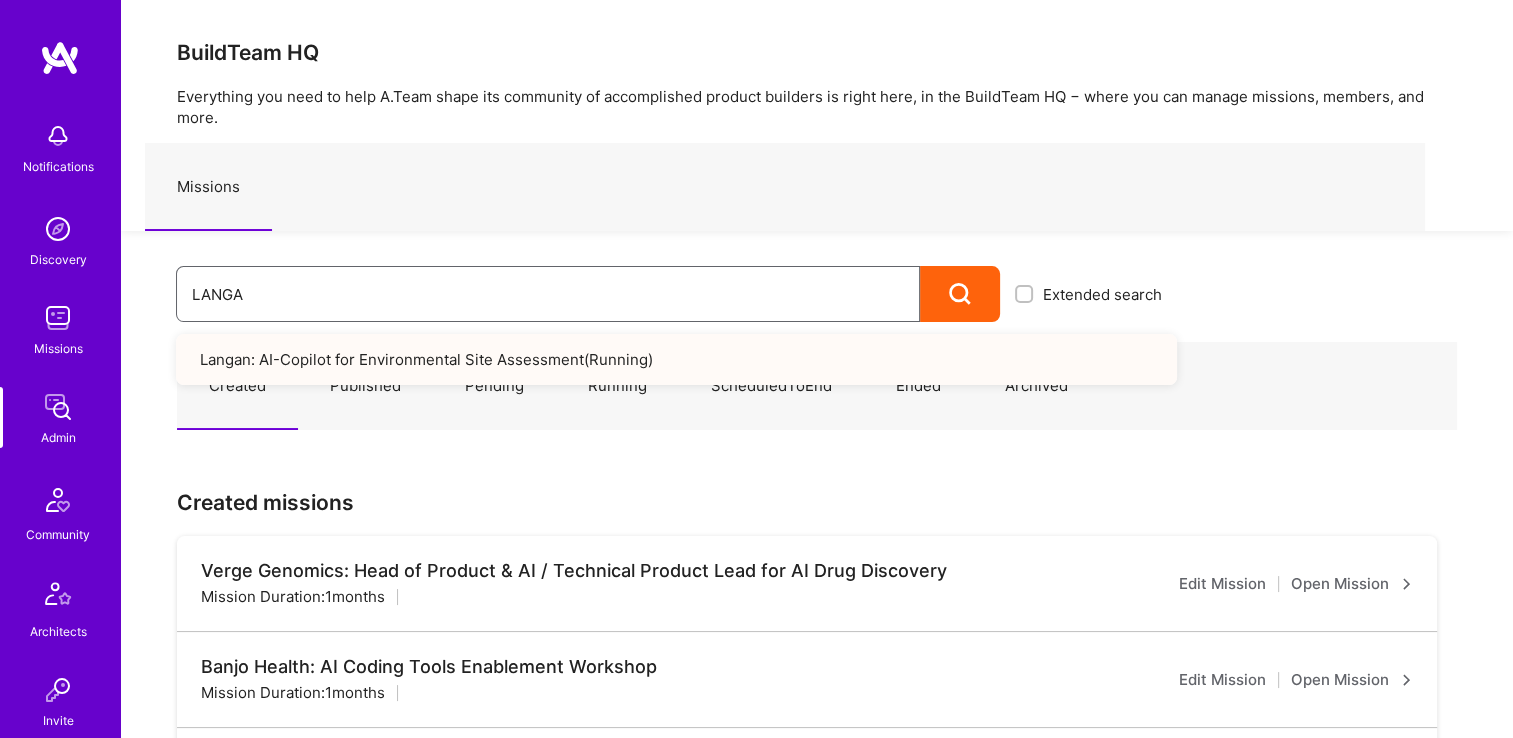 drag, startPoint x: 348, startPoint y: 290, endPoint x: 156, endPoint y: 266, distance: 193.49419 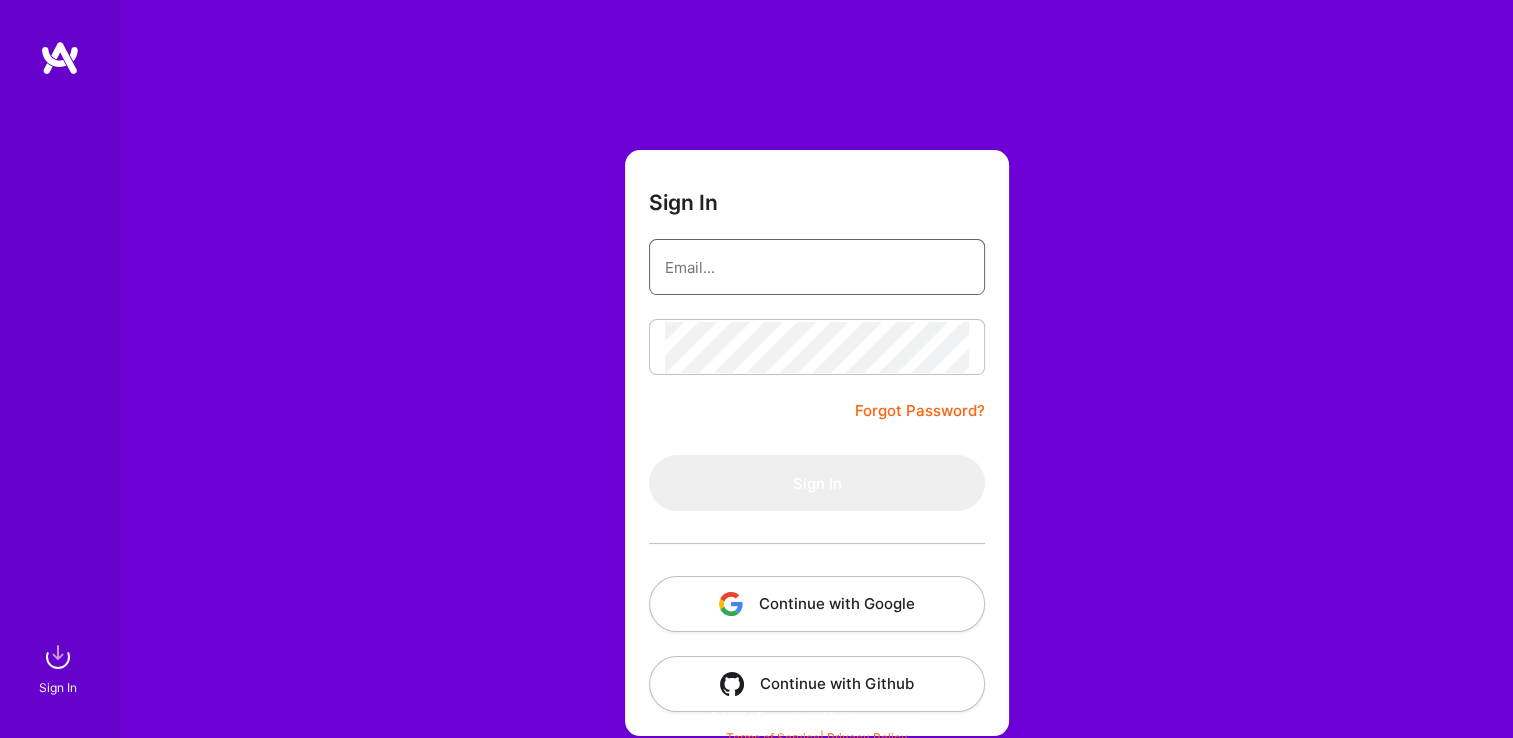 type on "Michaelgombos@a.team" 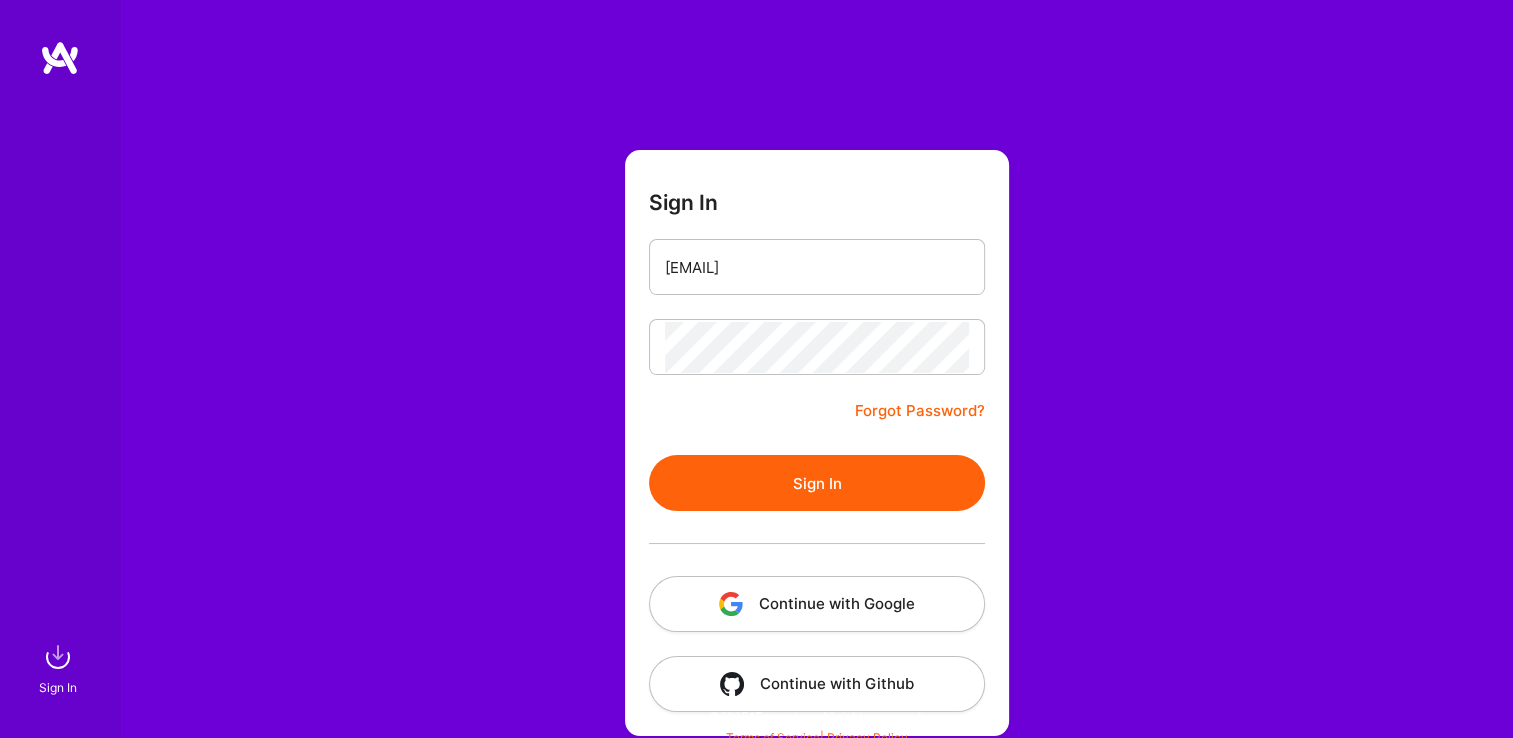 drag, startPoint x: 812, startPoint y: 598, endPoint x: 323, endPoint y: 350, distance: 548.2928 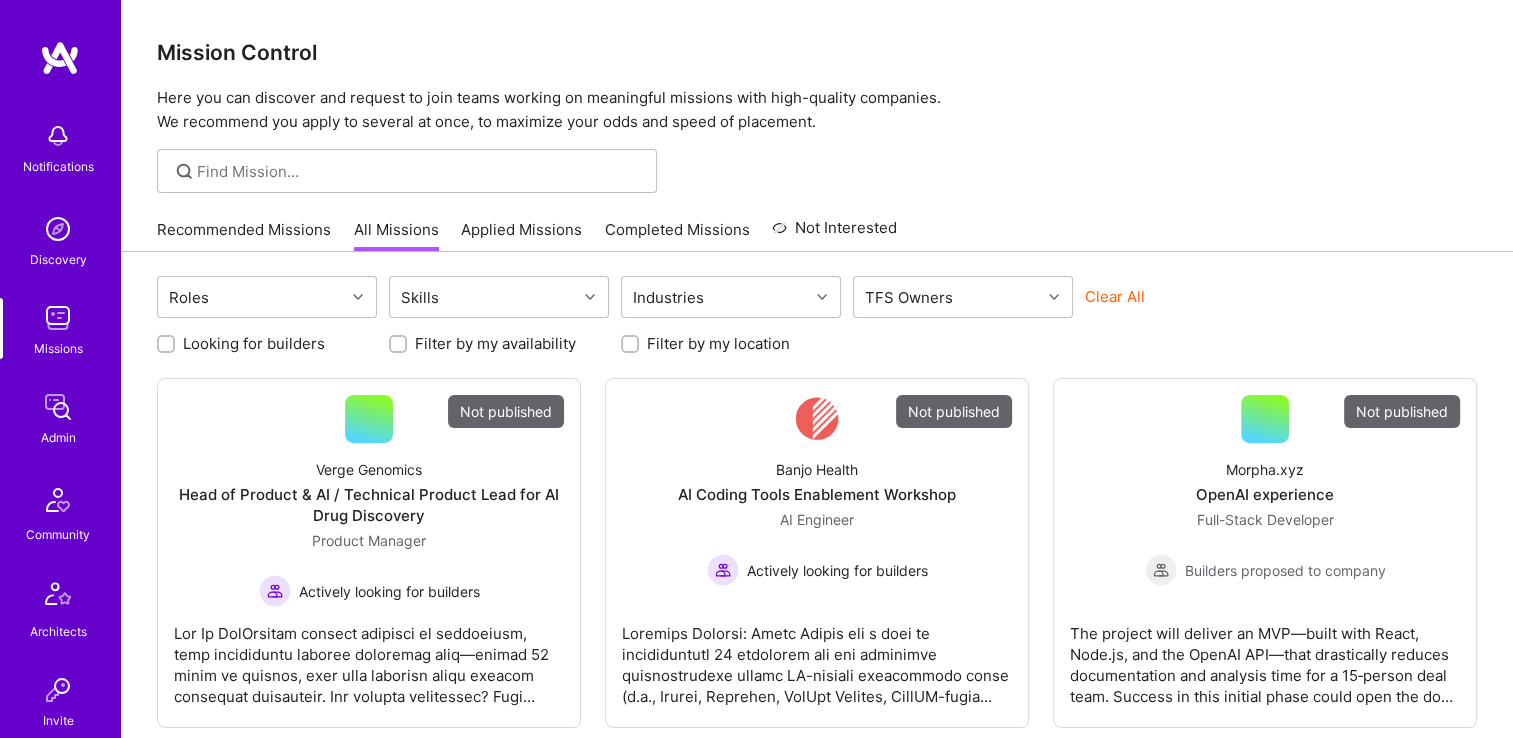 click at bounding box center (58, 407) 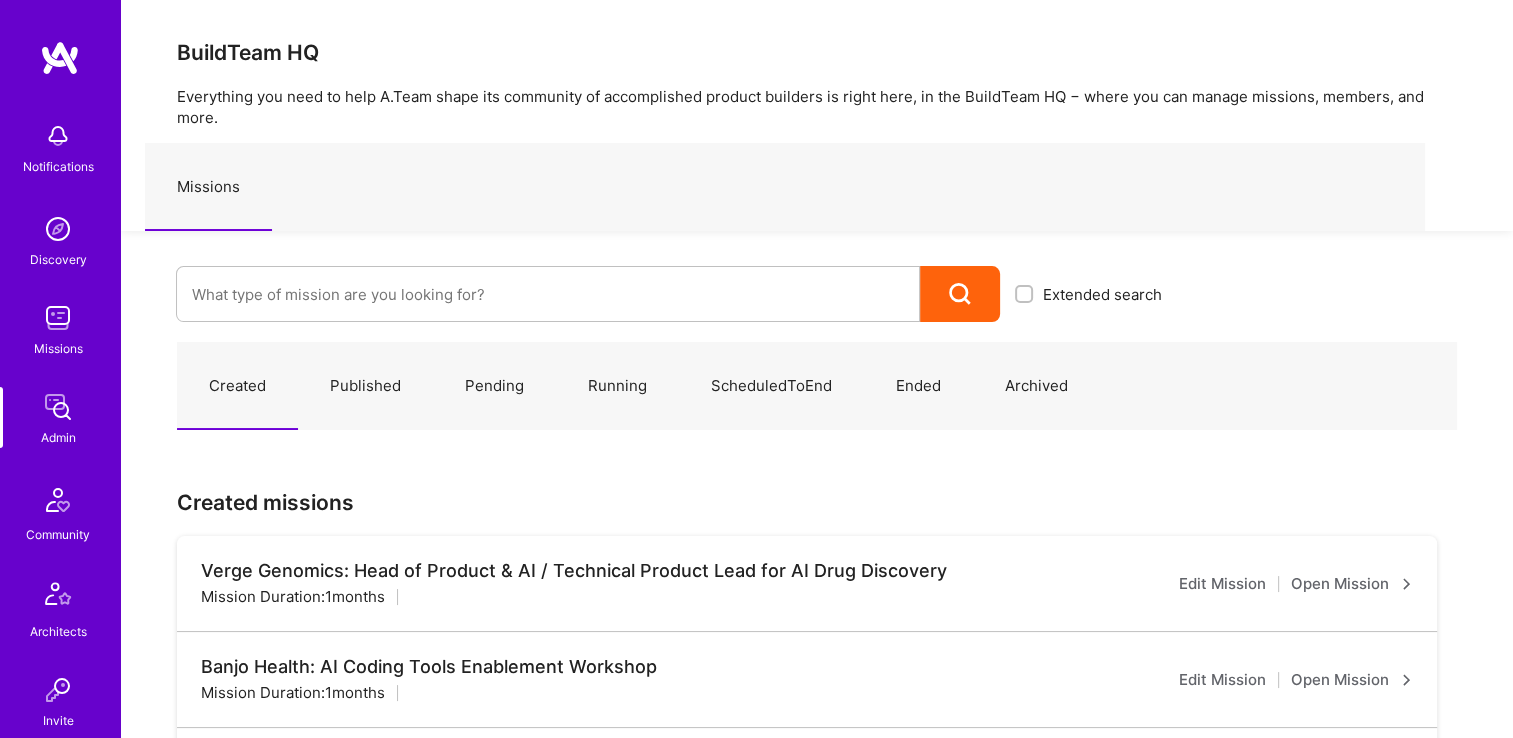 click on "Missions" at bounding box center (785, 187) 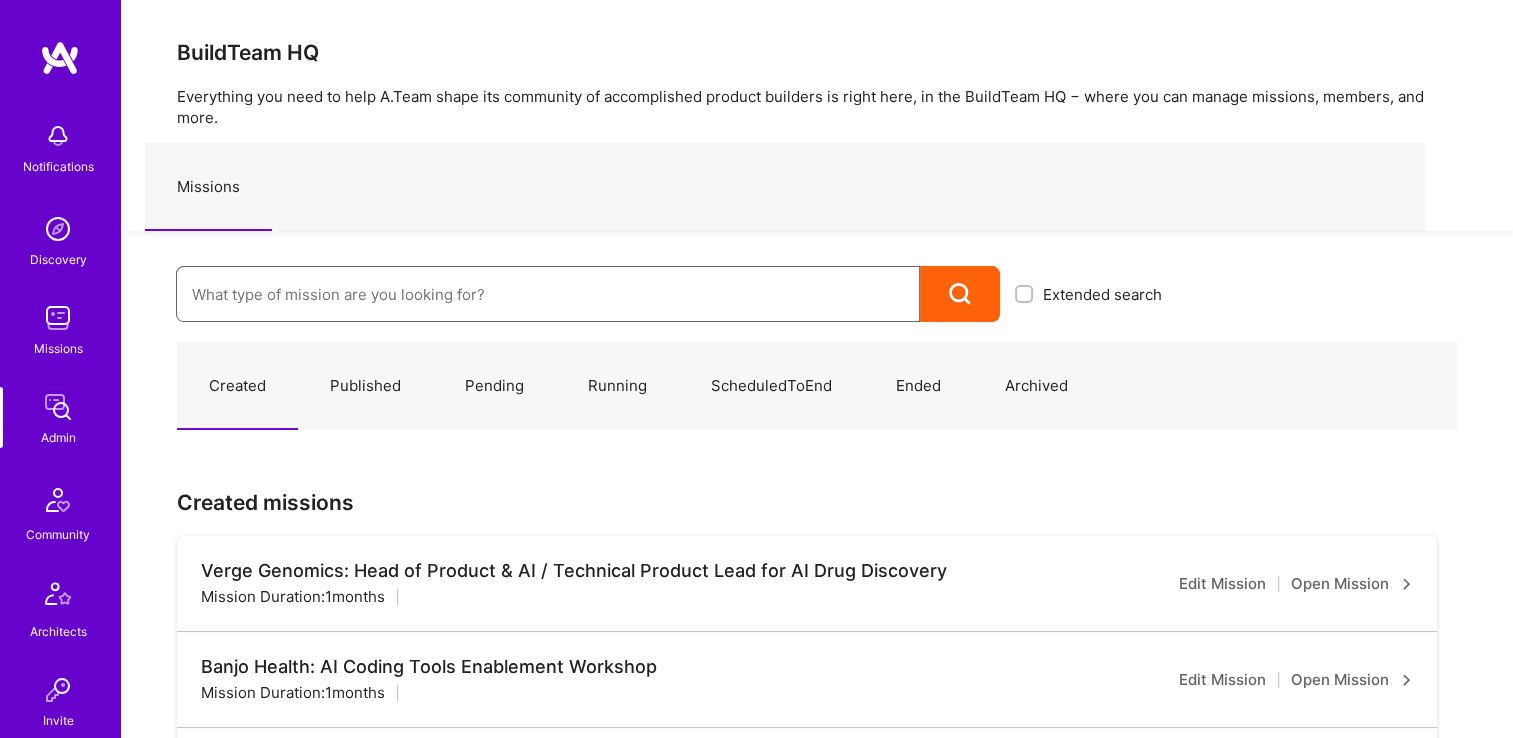 click at bounding box center [548, 294] 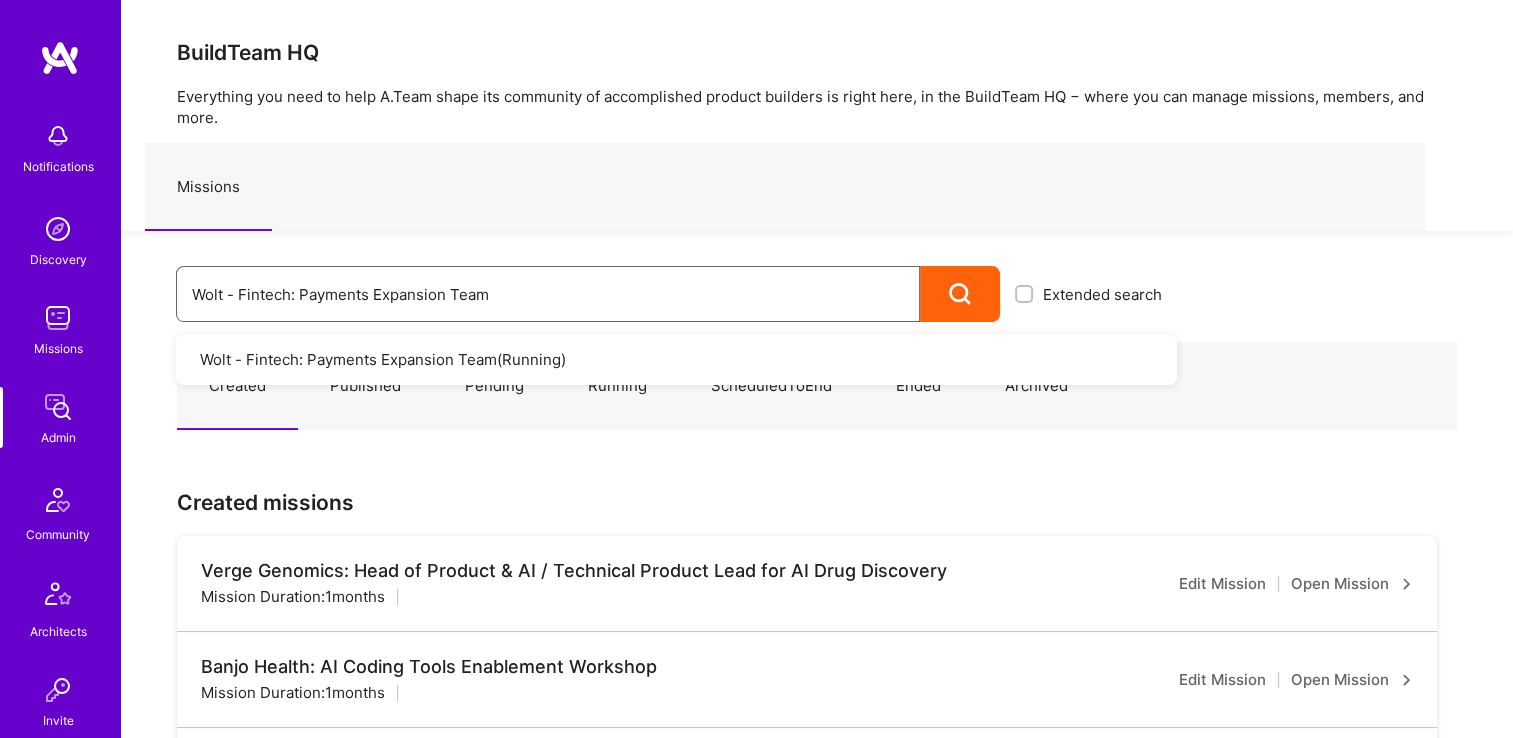 drag, startPoint x: 507, startPoint y: 306, endPoint x: 206, endPoint y: 294, distance: 301.2391 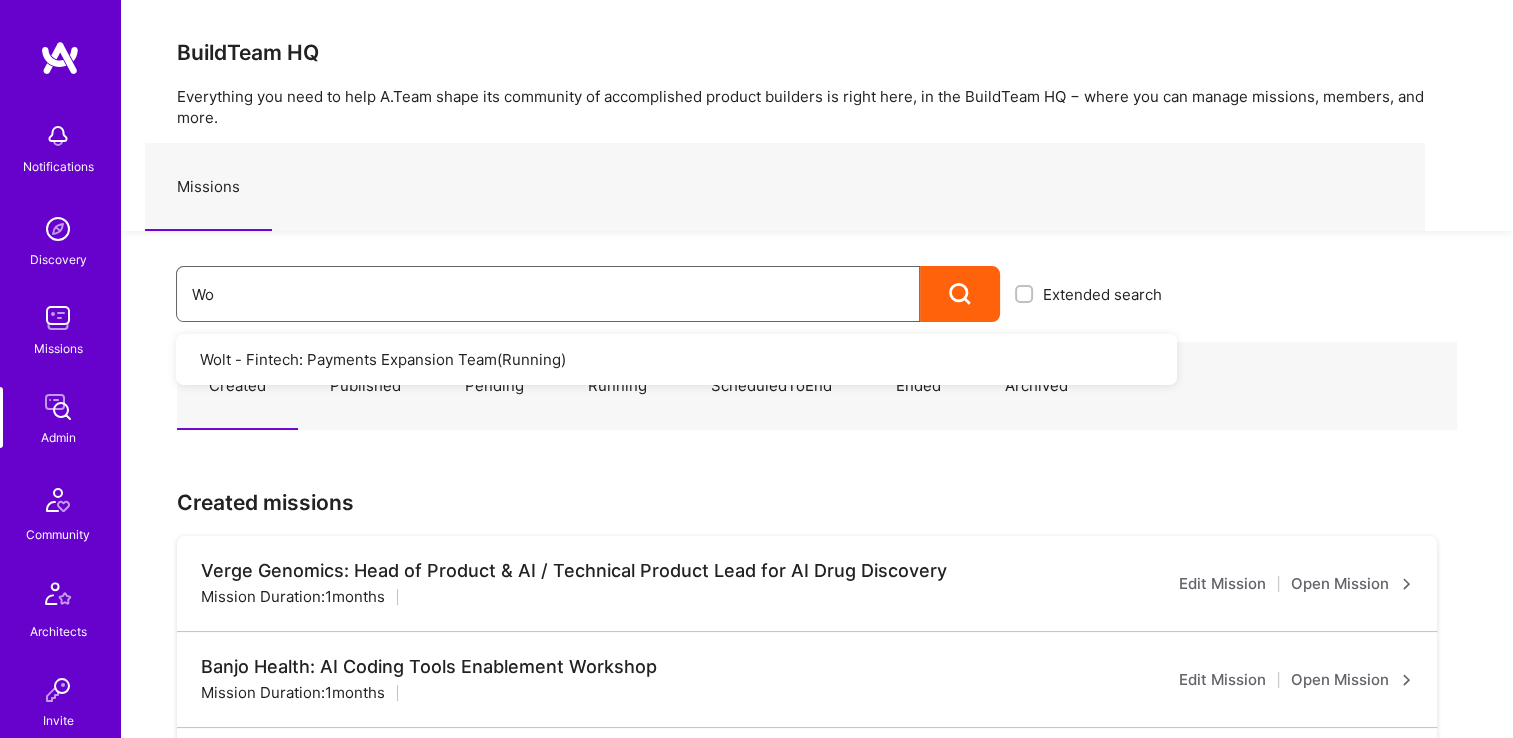 type on "W" 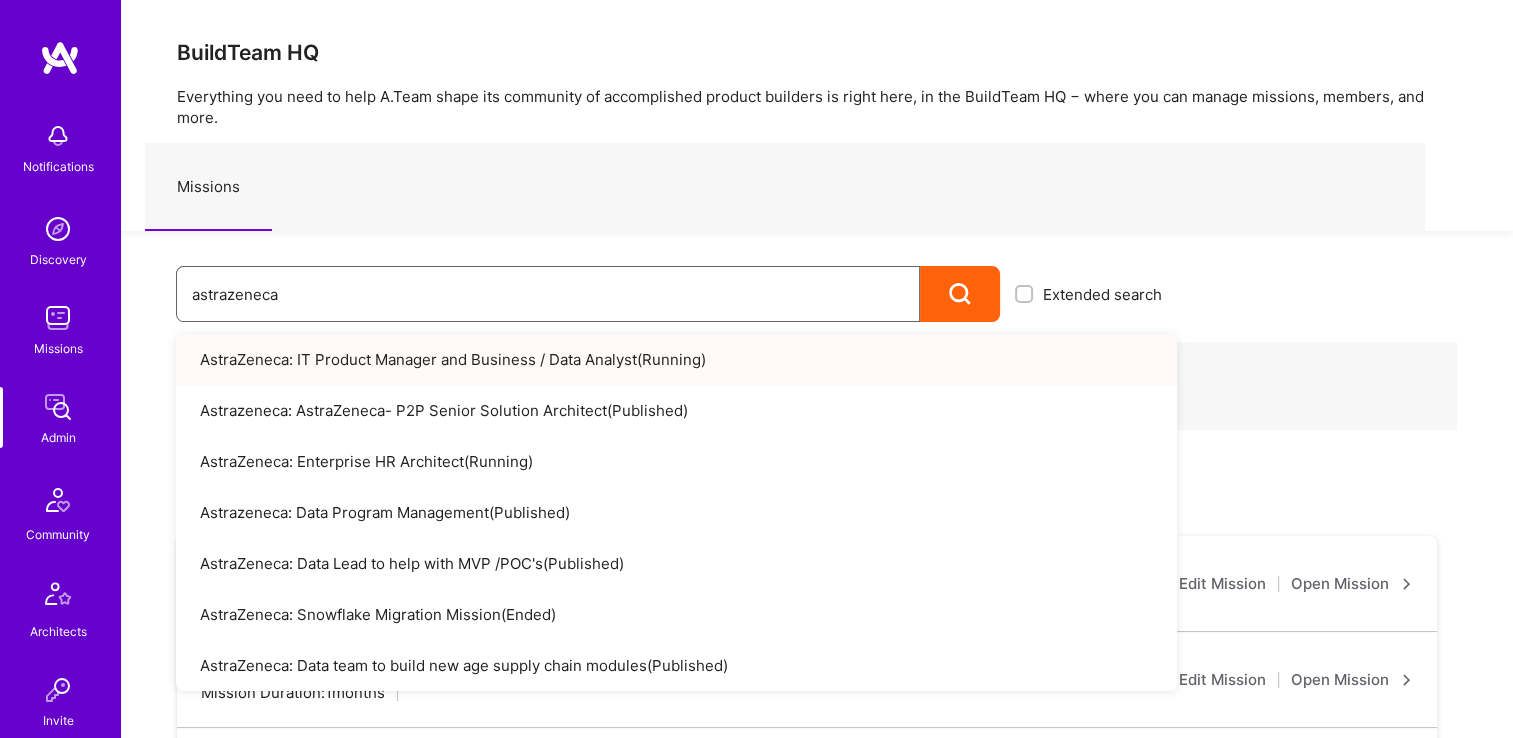 type on "astrazeneca" 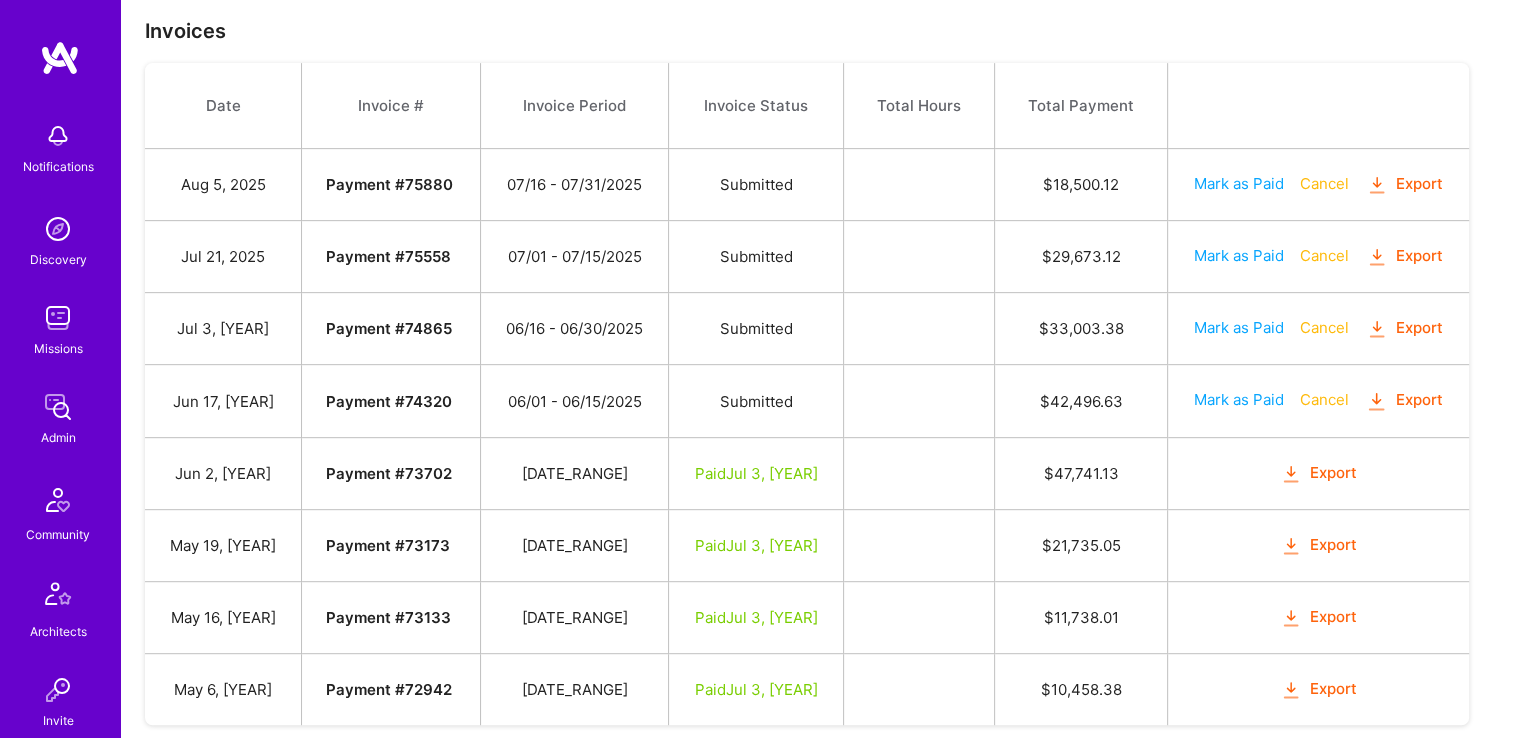 scroll, scrollTop: 900, scrollLeft: 0, axis: vertical 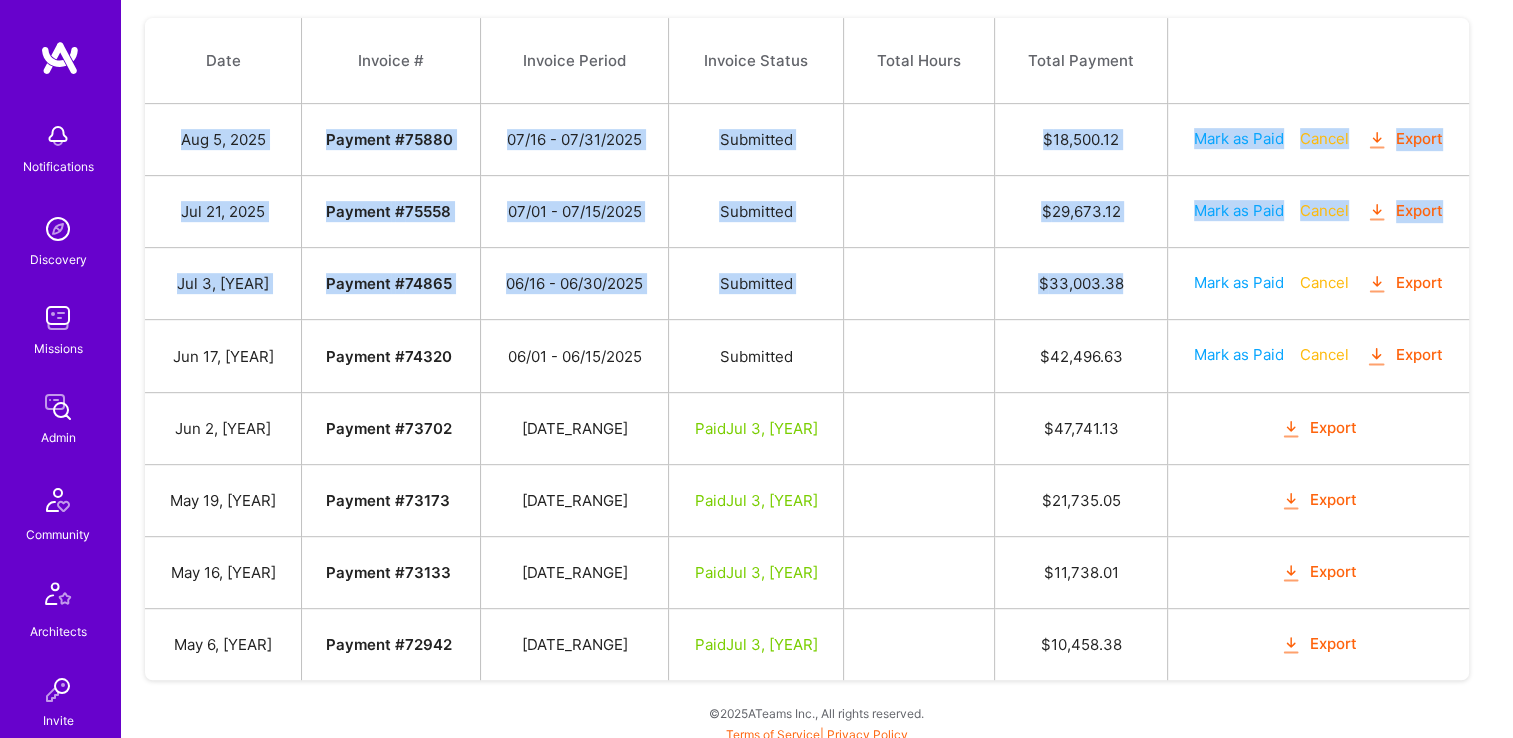 drag, startPoint x: 172, startPoint y: 132, endPoint x: 1108, endPoint y: 270, distance: 946.1184 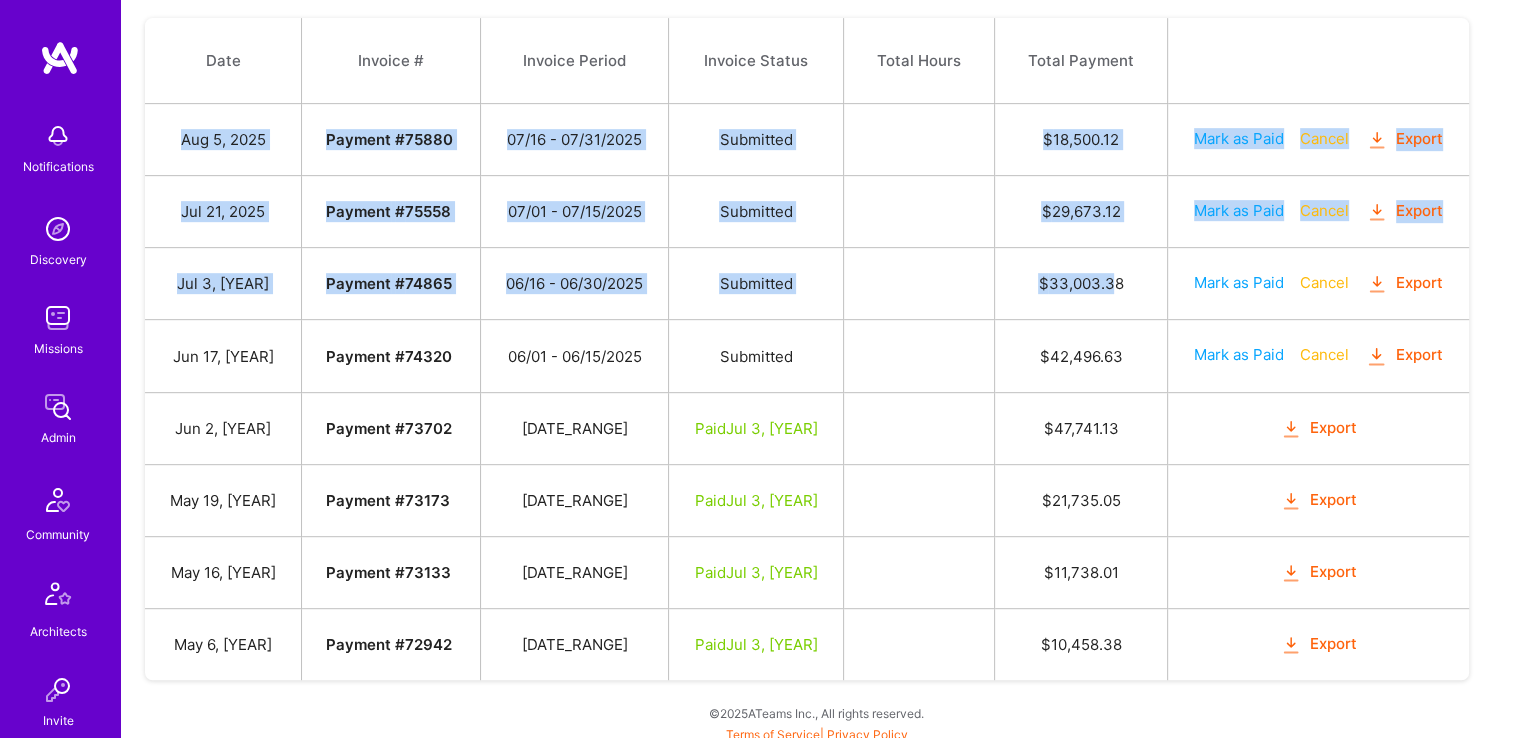 click at bounding box center [918, 212] 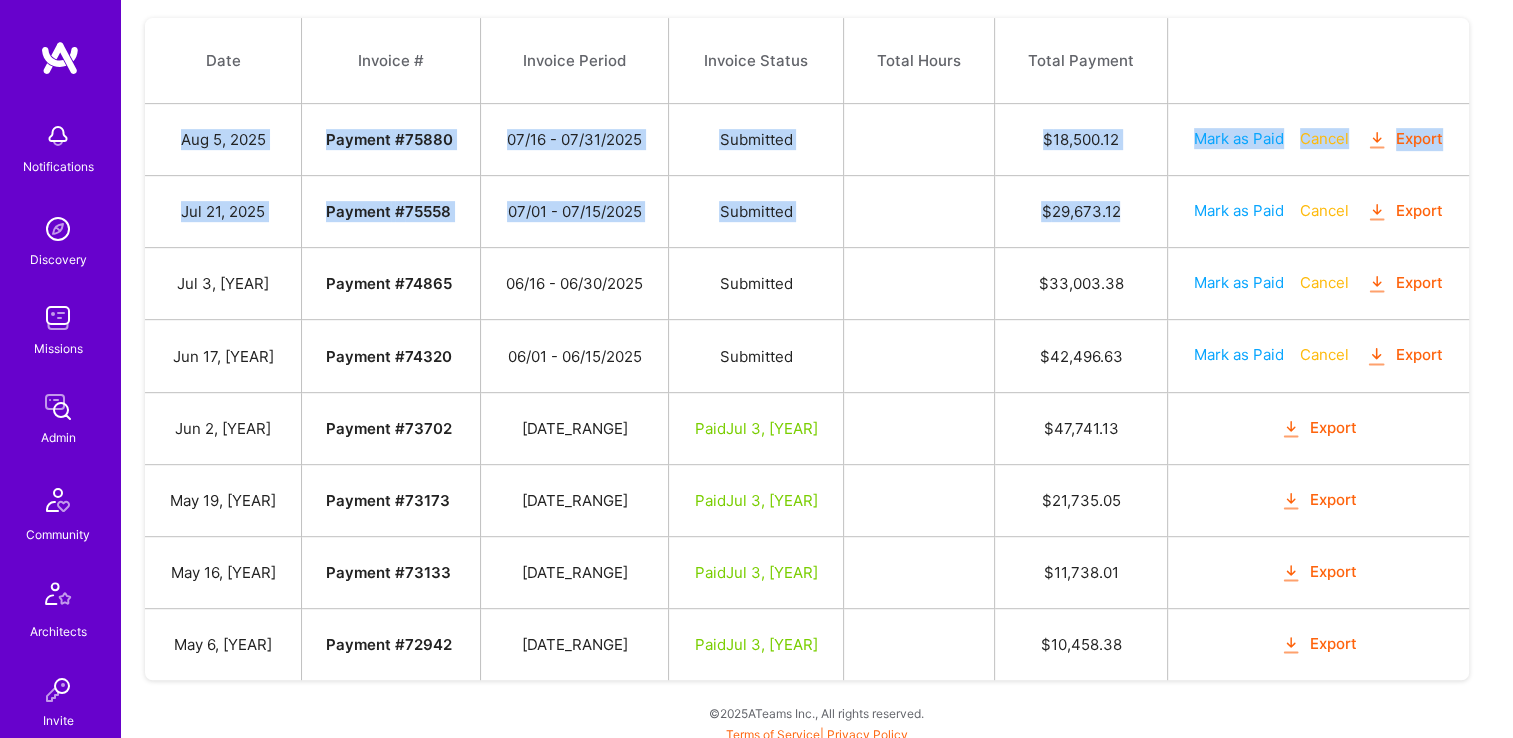 drag, startPoint x: 168, startPoint y: 137, endPoint x: 1133, endPoint y: 217, distance: 968.31036 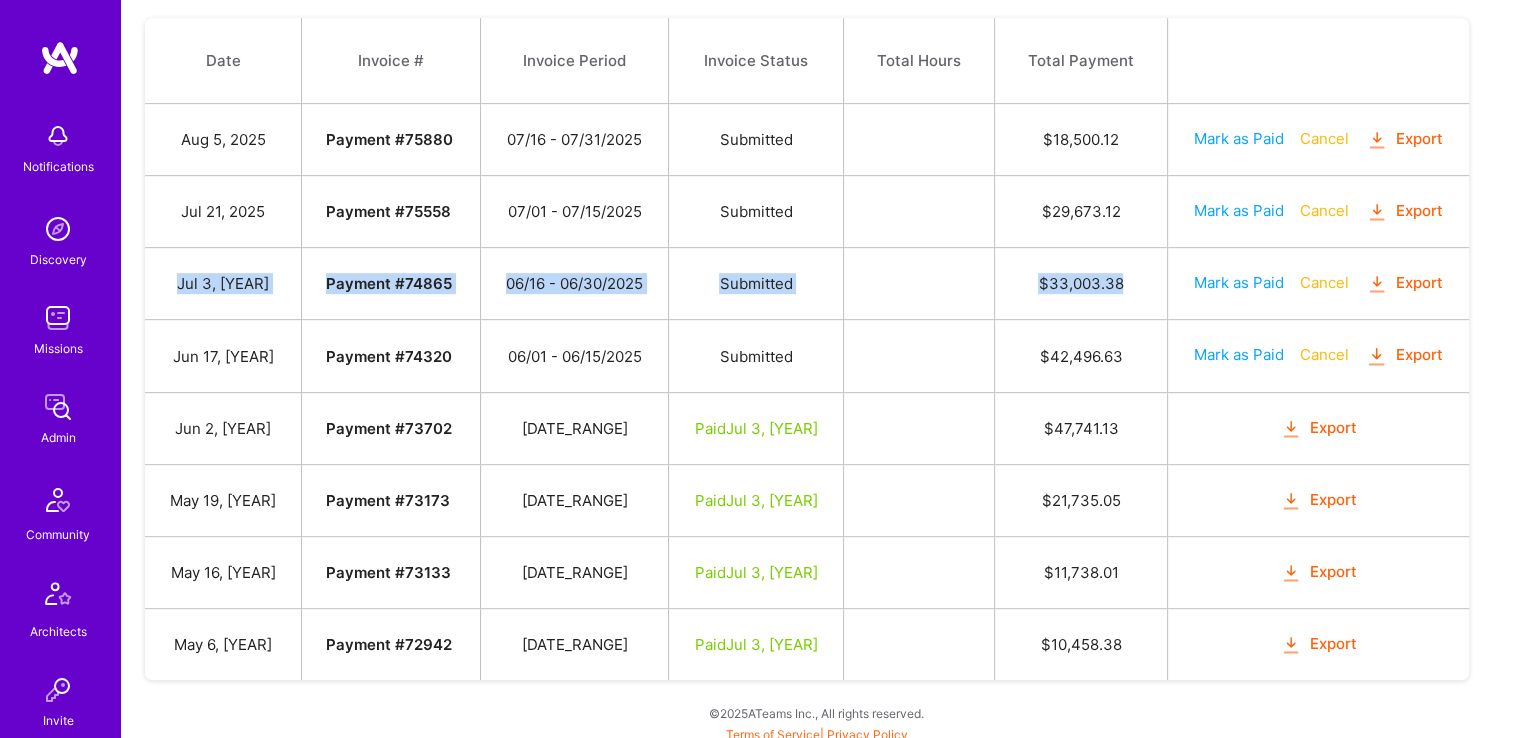 drag, startPoint x: 176, startPoint y: 273, endPoint x: 1139, endPoint y: 294, distance: 963.22894 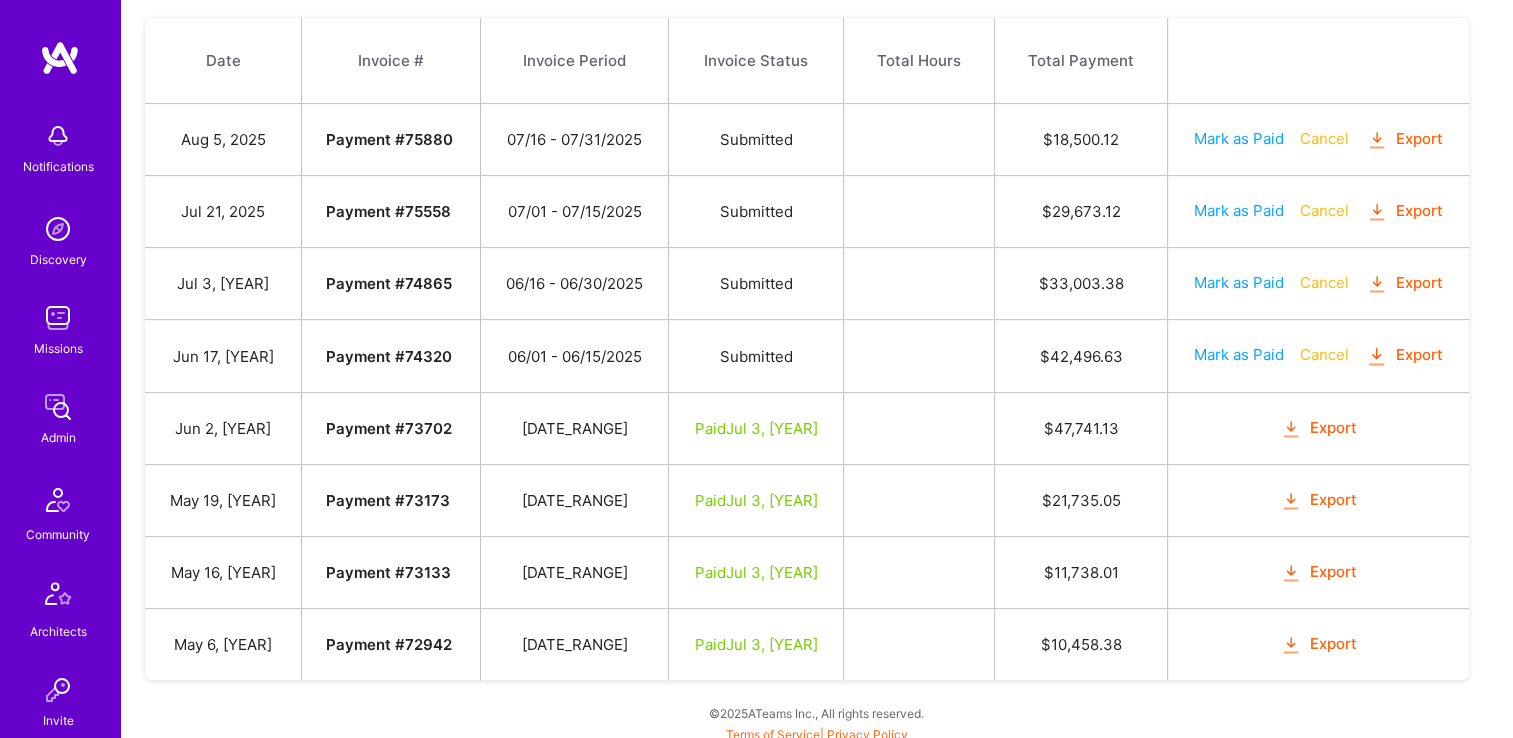 click on "$ 47,741.13" at bounding box center (1080, 428) 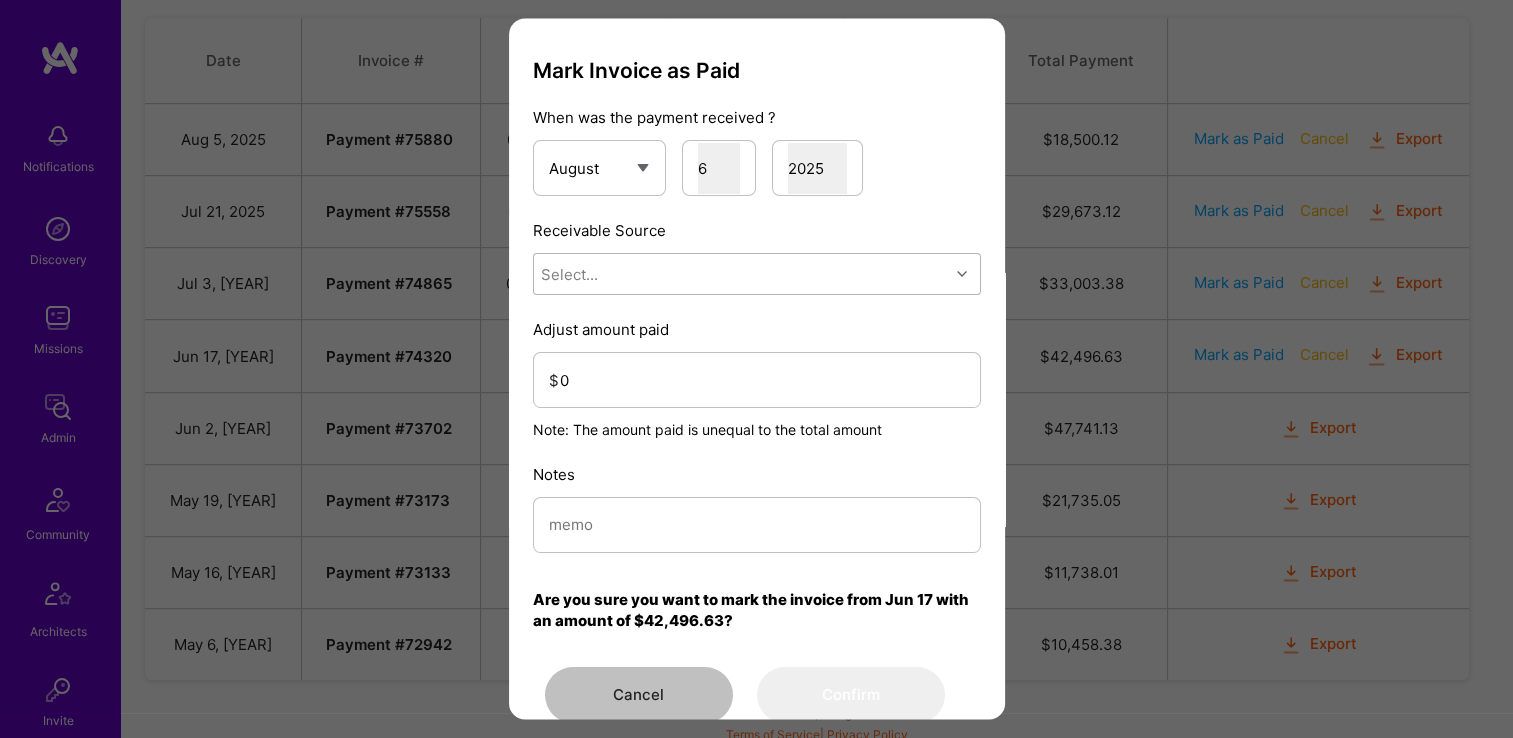 click on "Select..." at bounding box center [741, 275] 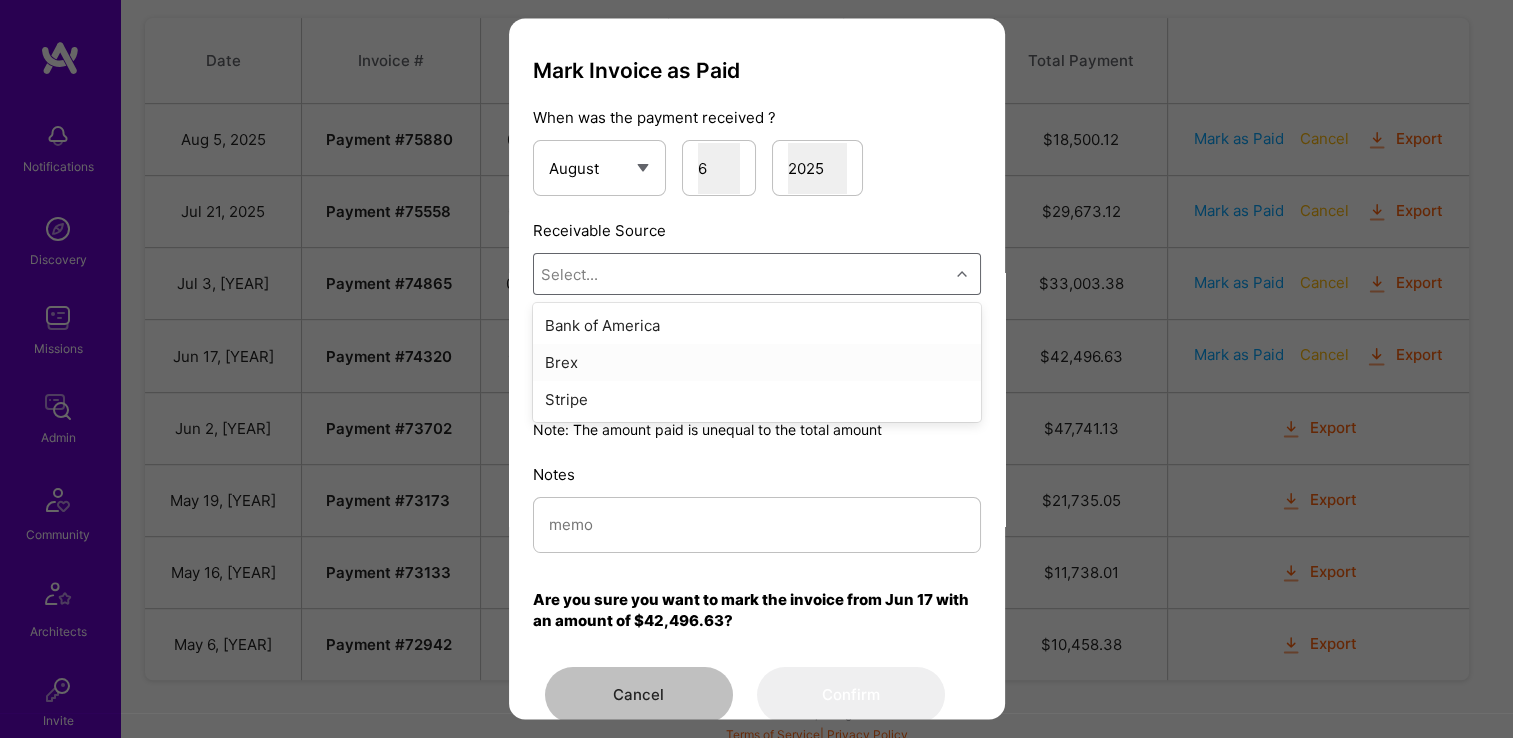 click on "Brex" at bounding box center [757, 363] 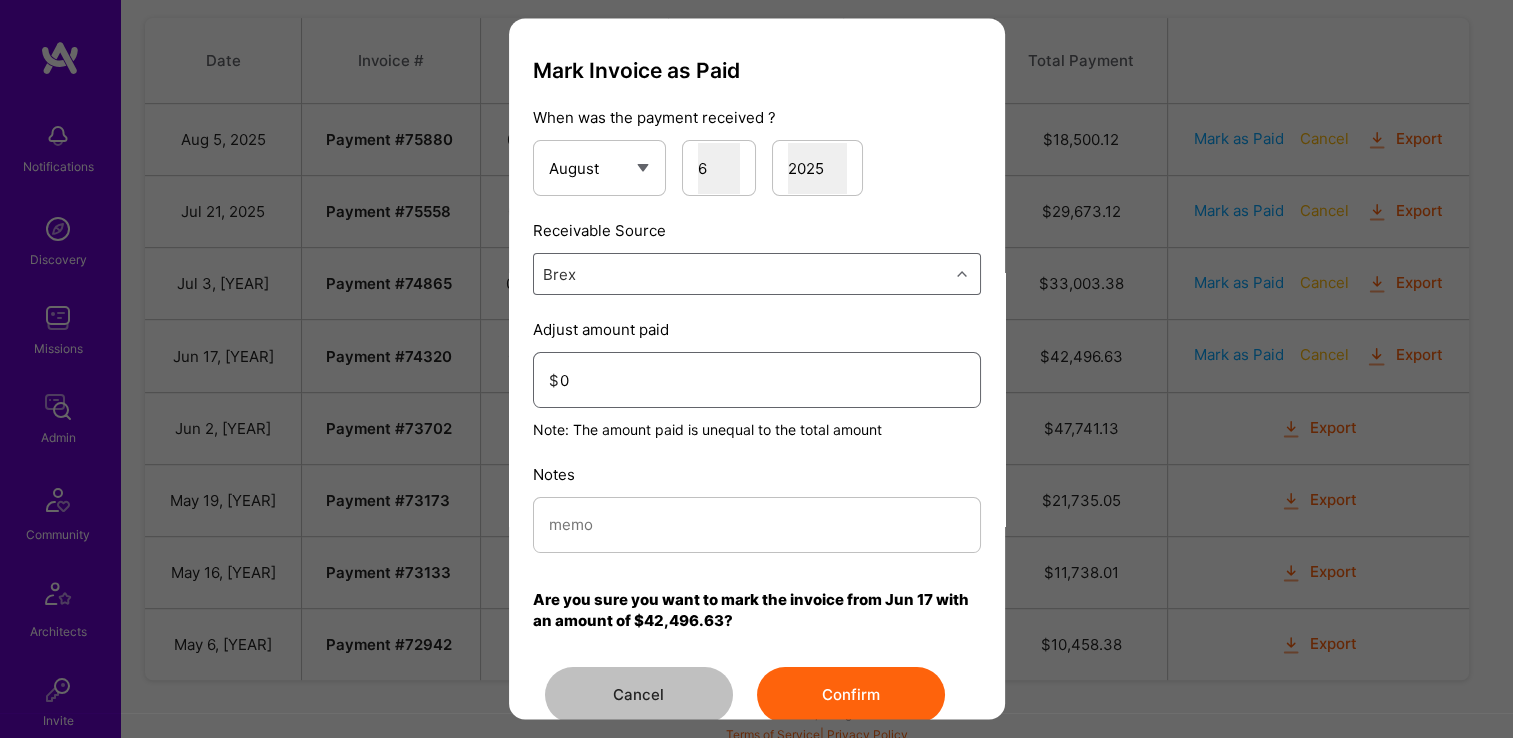click on "0" at bounding box center (762, 380) 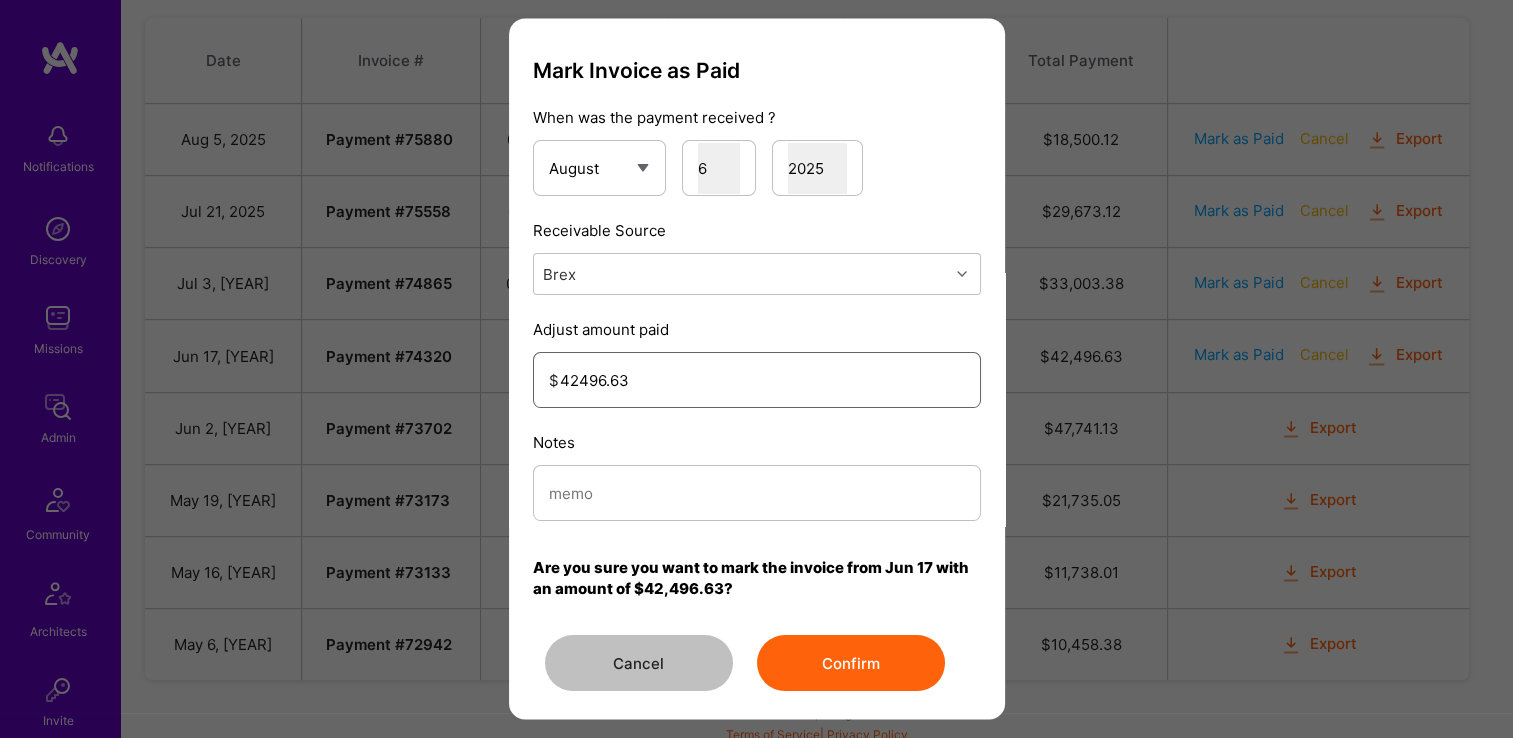 type on "42496.63" 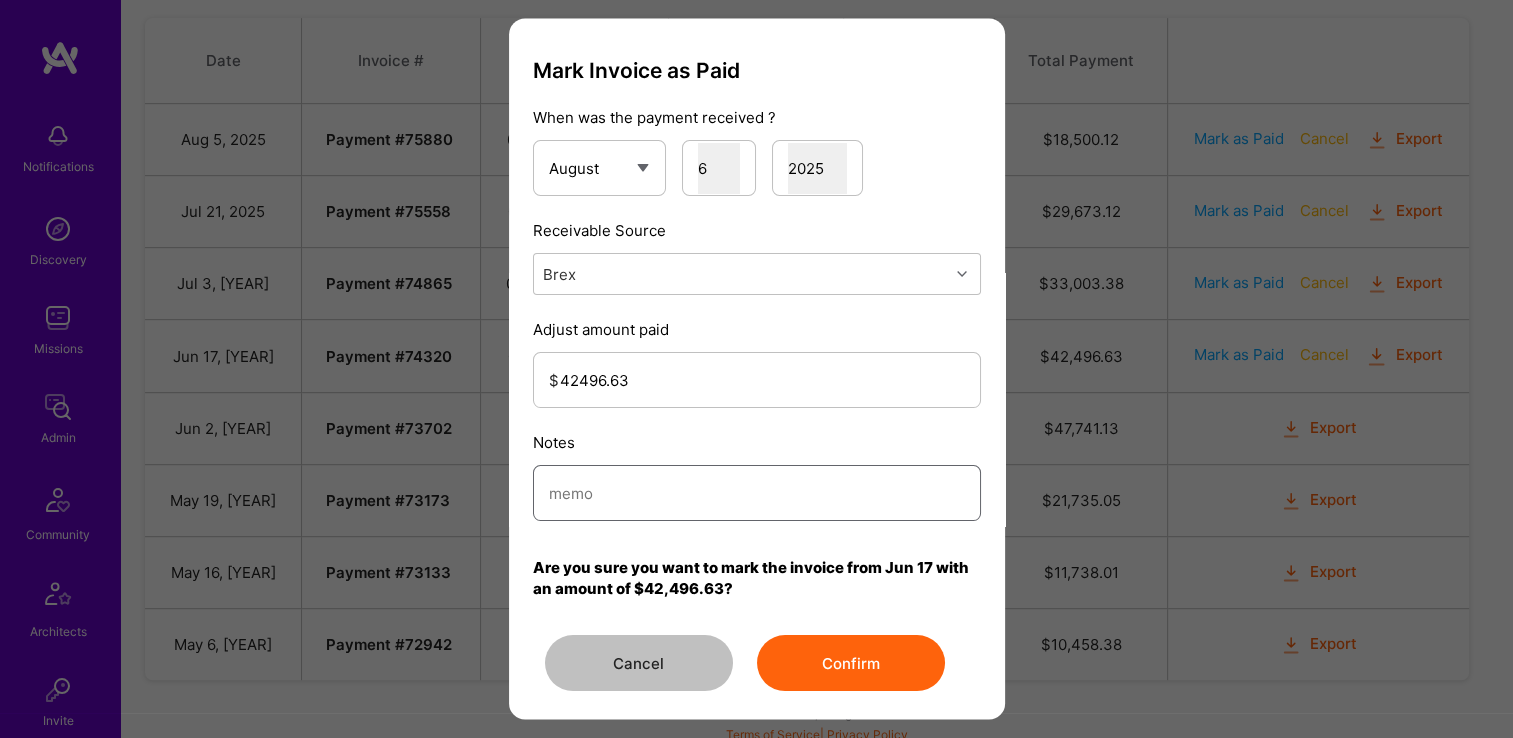 click at bounding box center [757, 493] 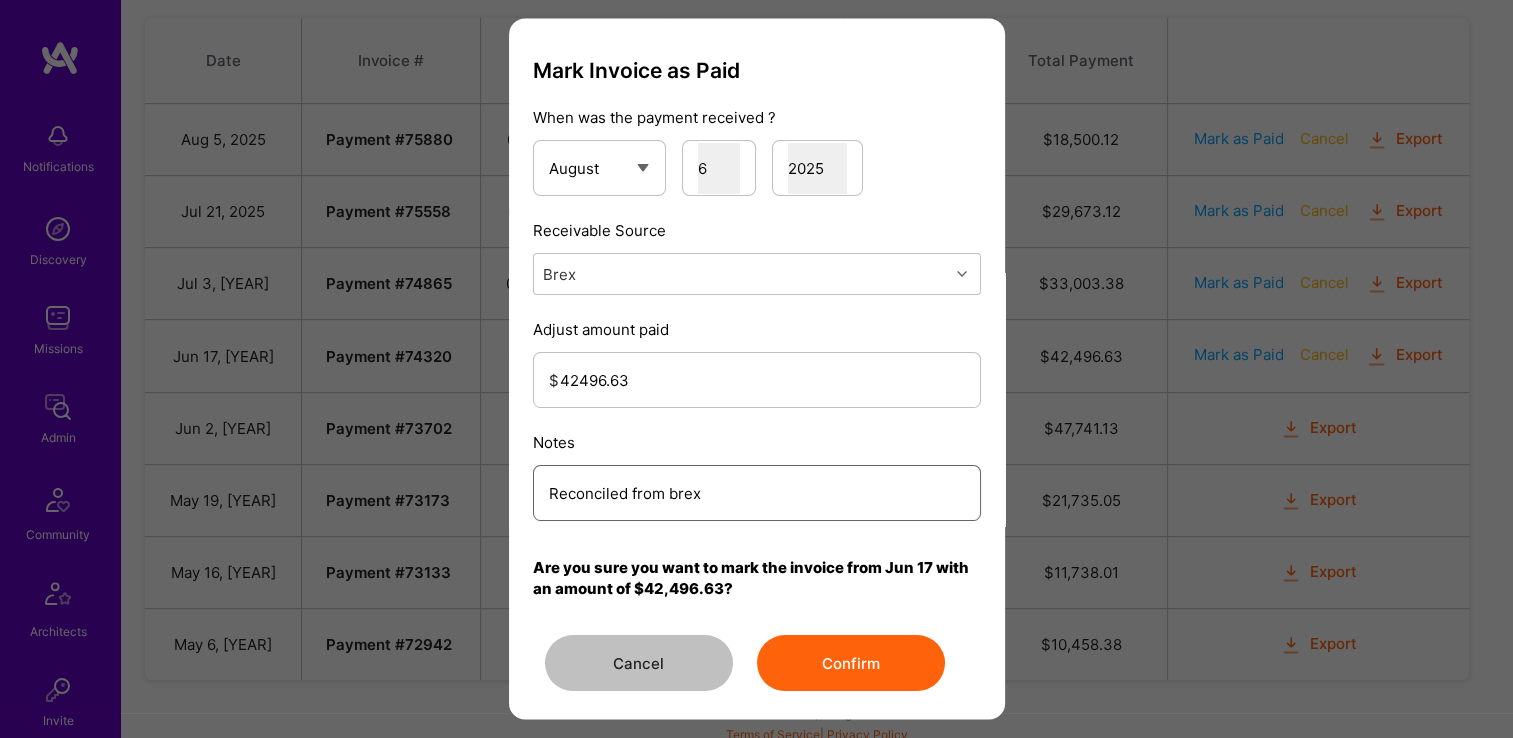 drag, startPoint x: 758, startPoint y: 488, endPoint x: 411, endPoint y: 472, distance: 347.36868 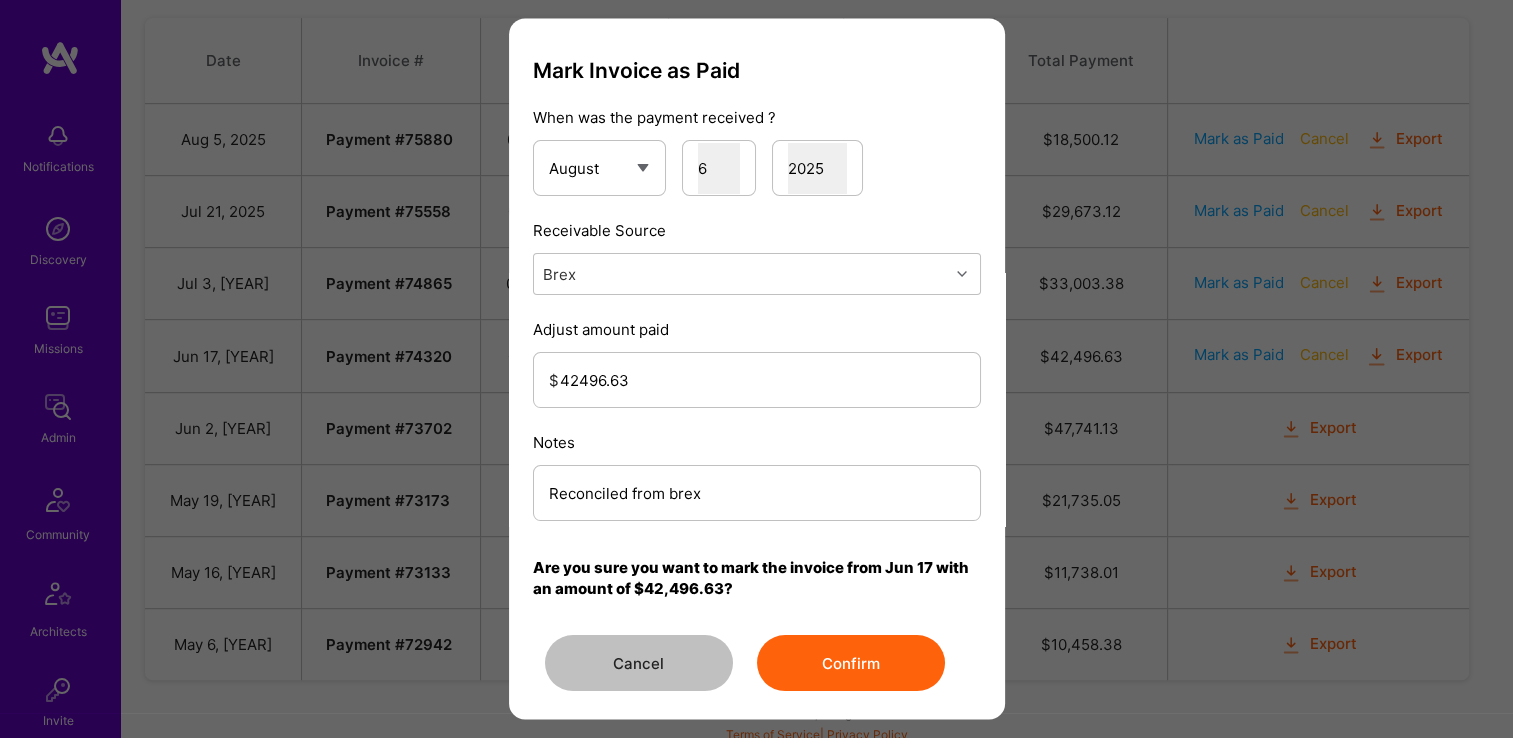 click on "Confirm" at bounding box center (851, 664) 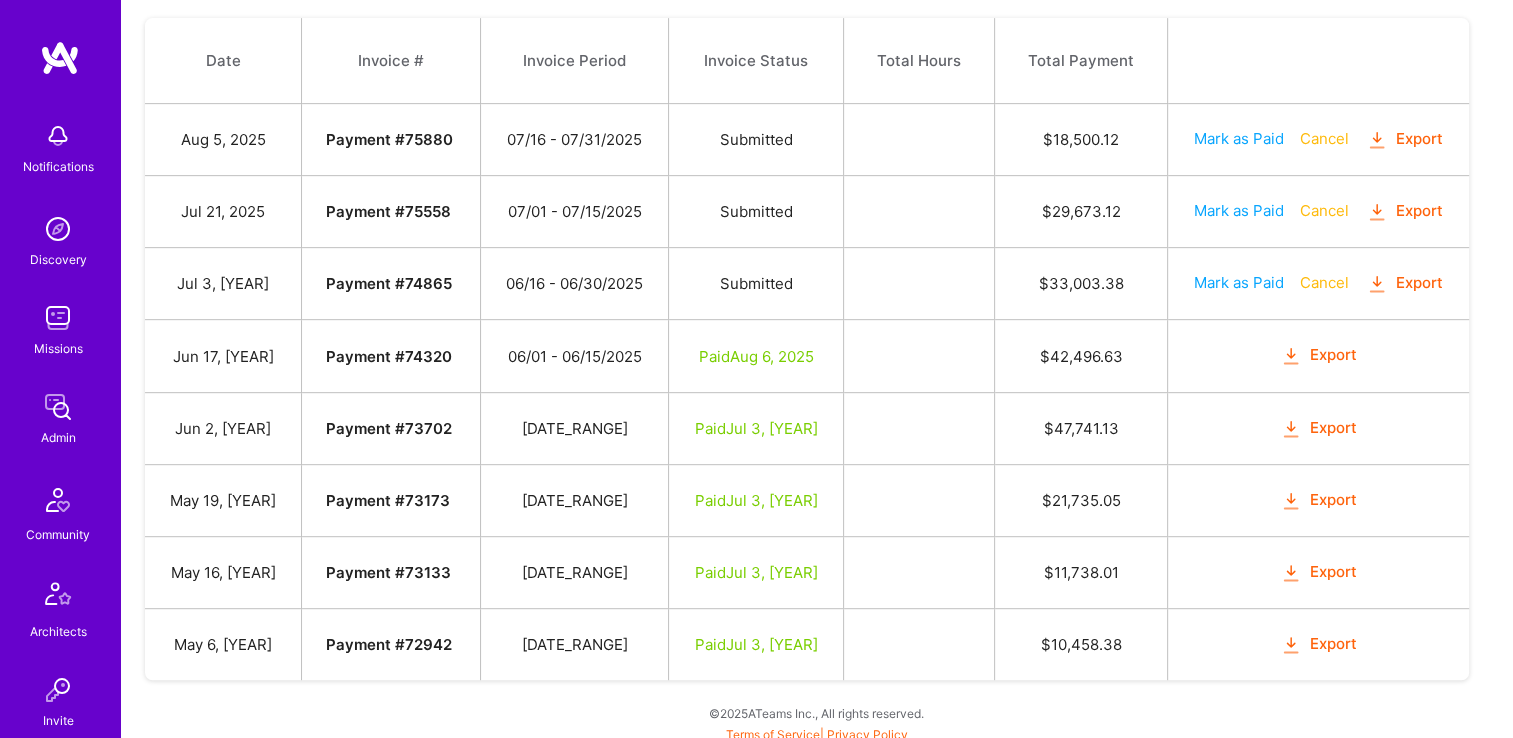 click on "Mark as Paid" at bounding box center [1239, 282] 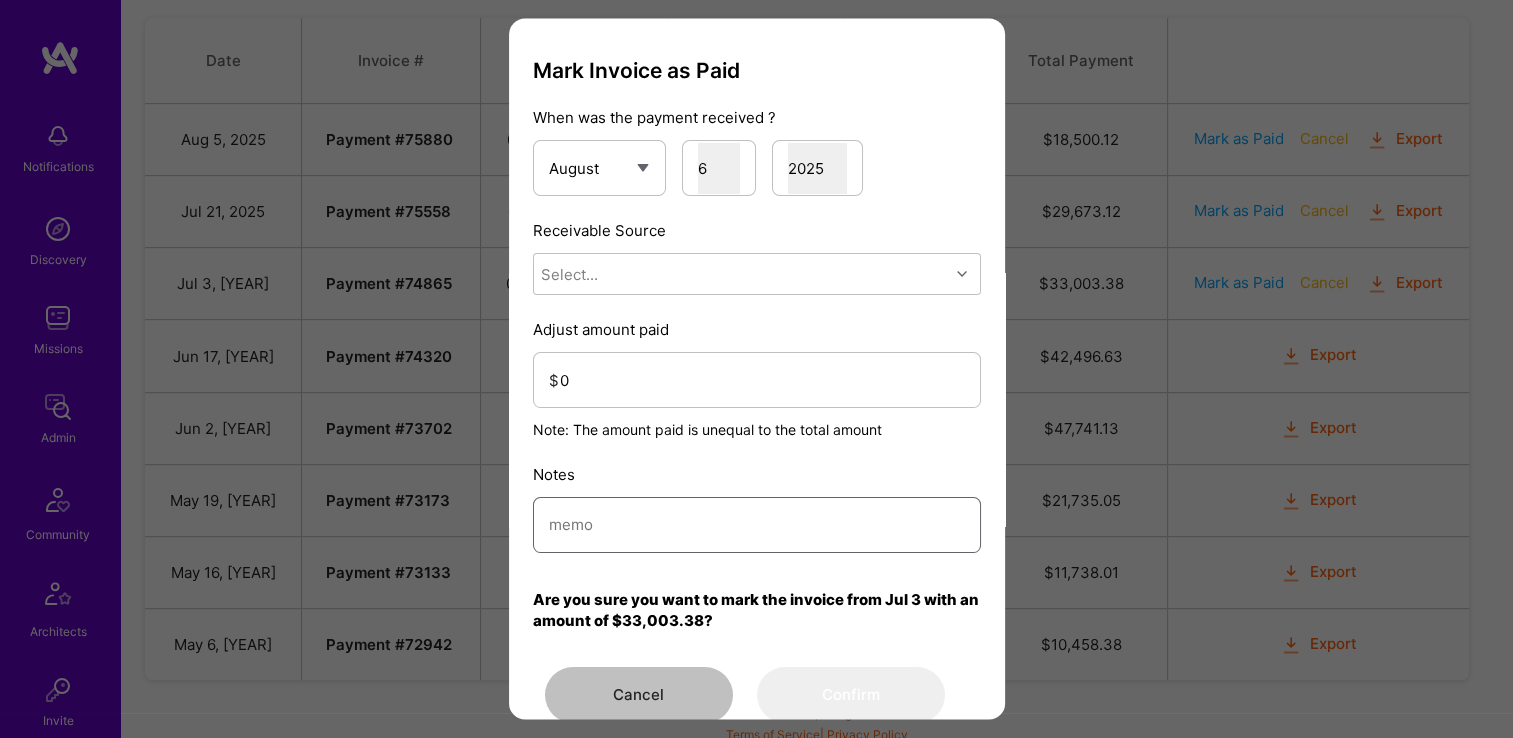 click at bounding box center (757, 525) 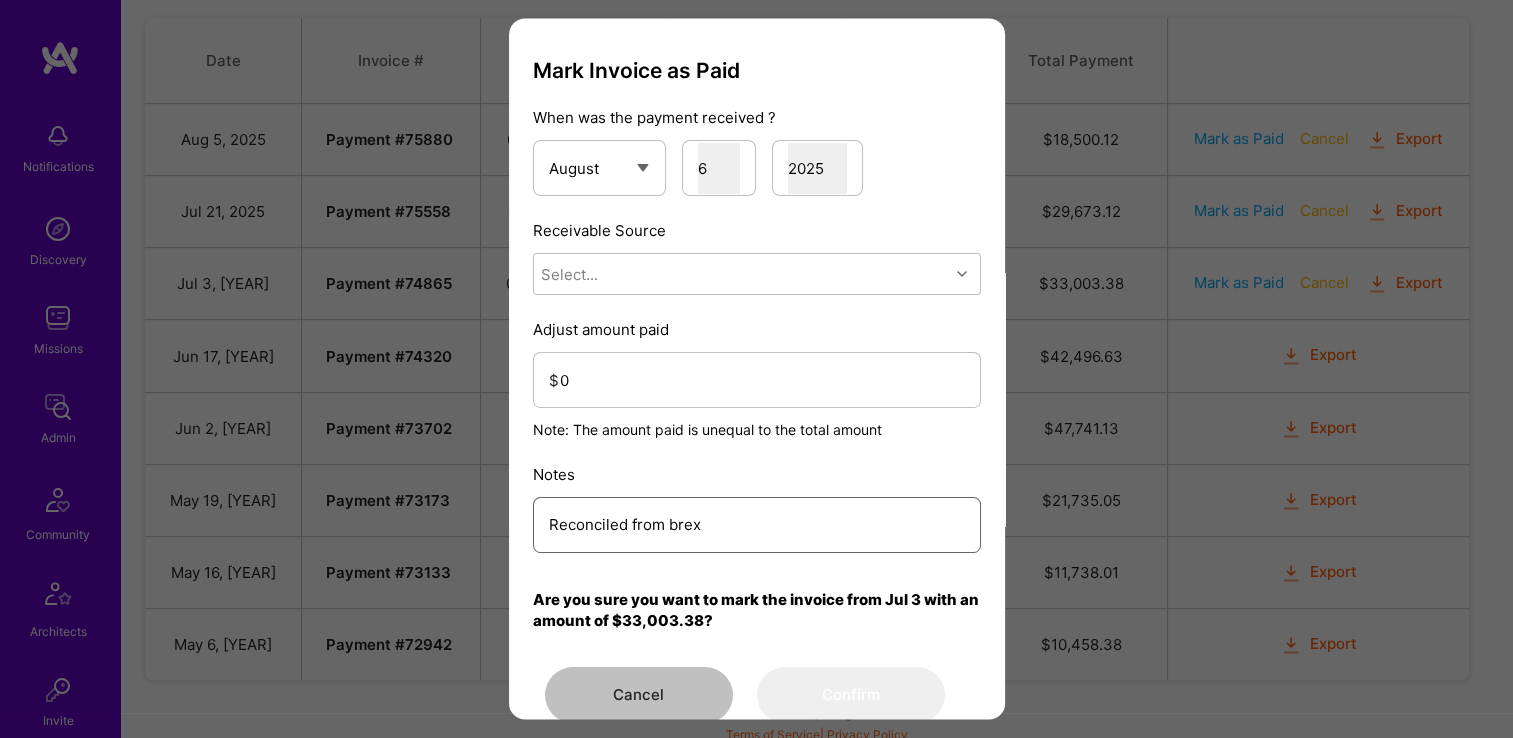 type on "Reconciled from brex" 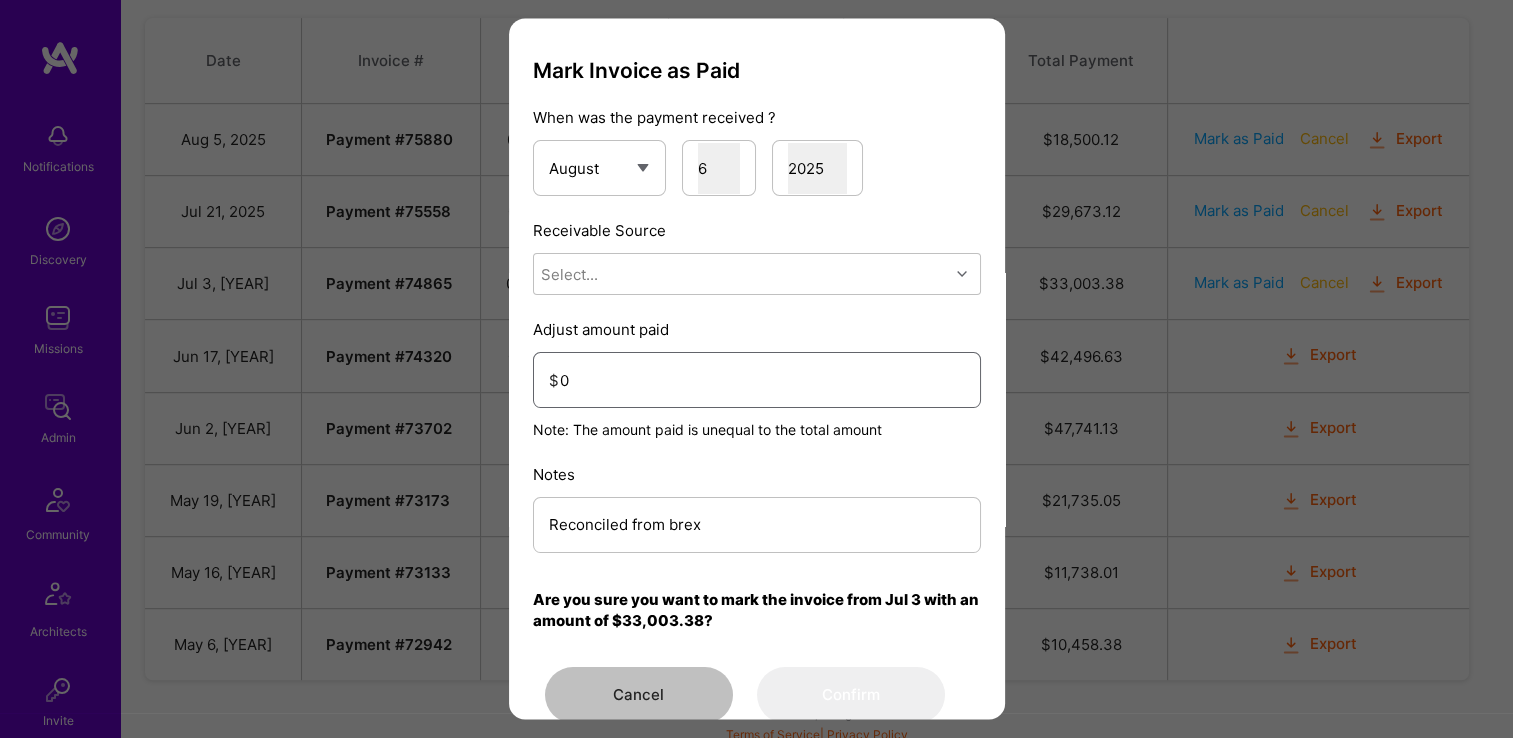 click on "0" at bounding box center (762, 380) 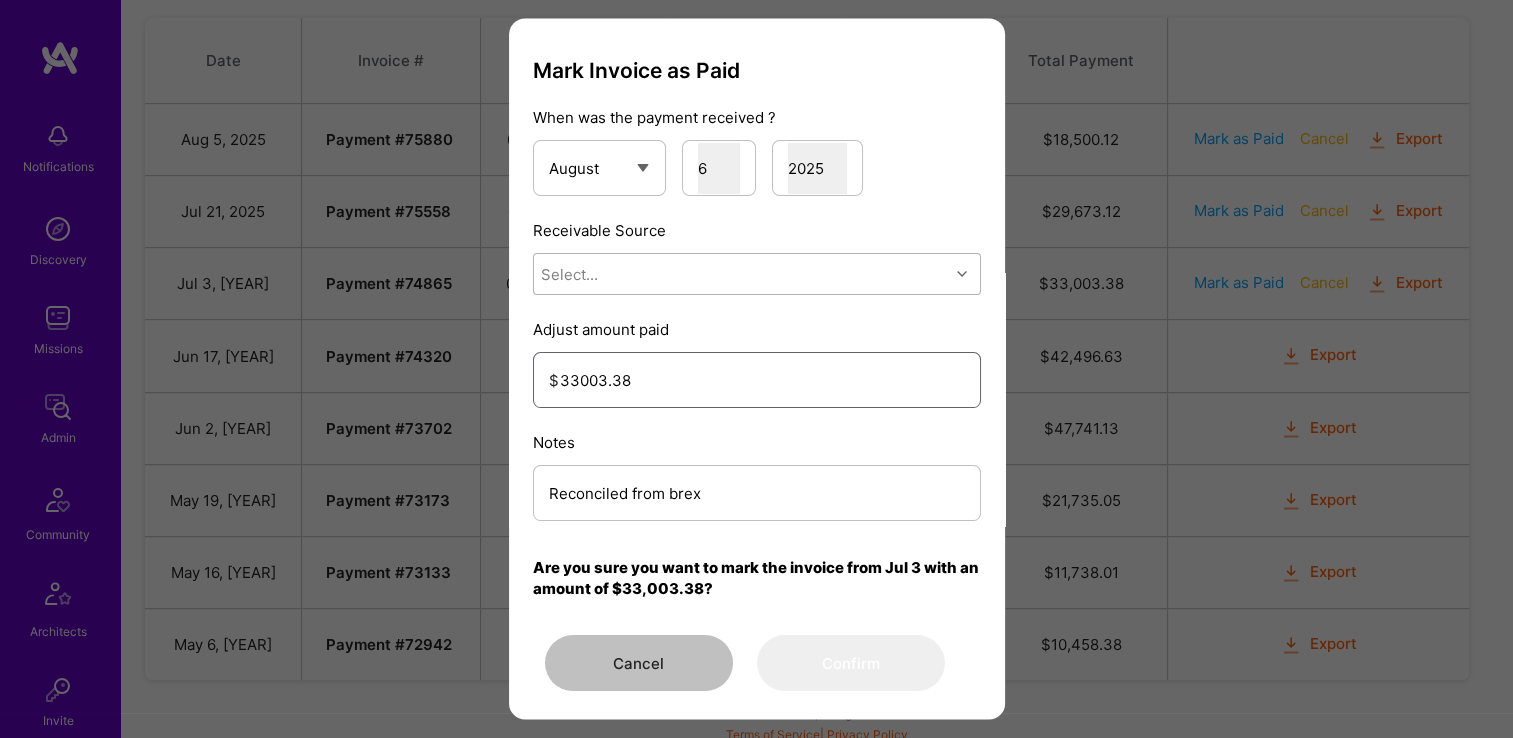type on "33003.38" 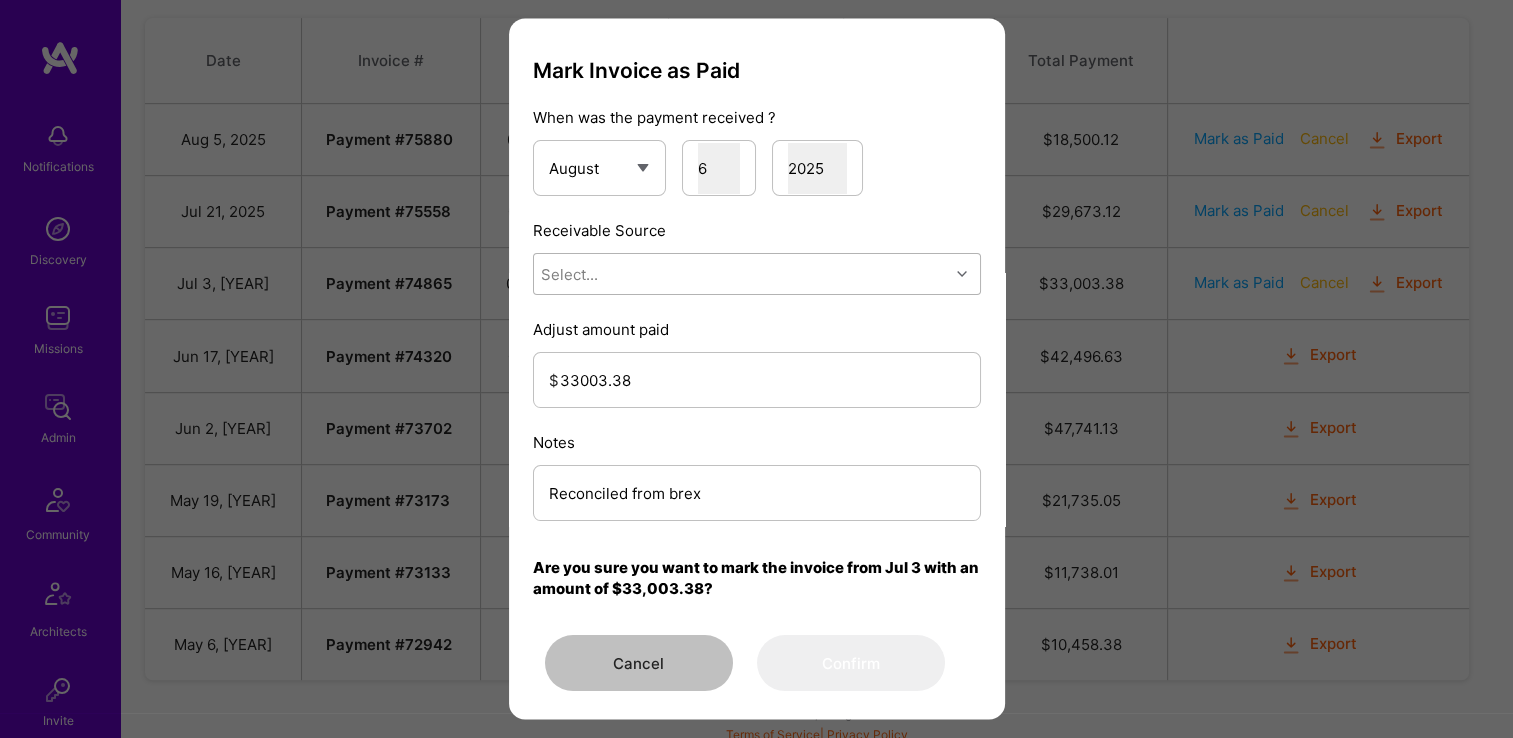 click on "Select..." at bounding box center (741, 275) 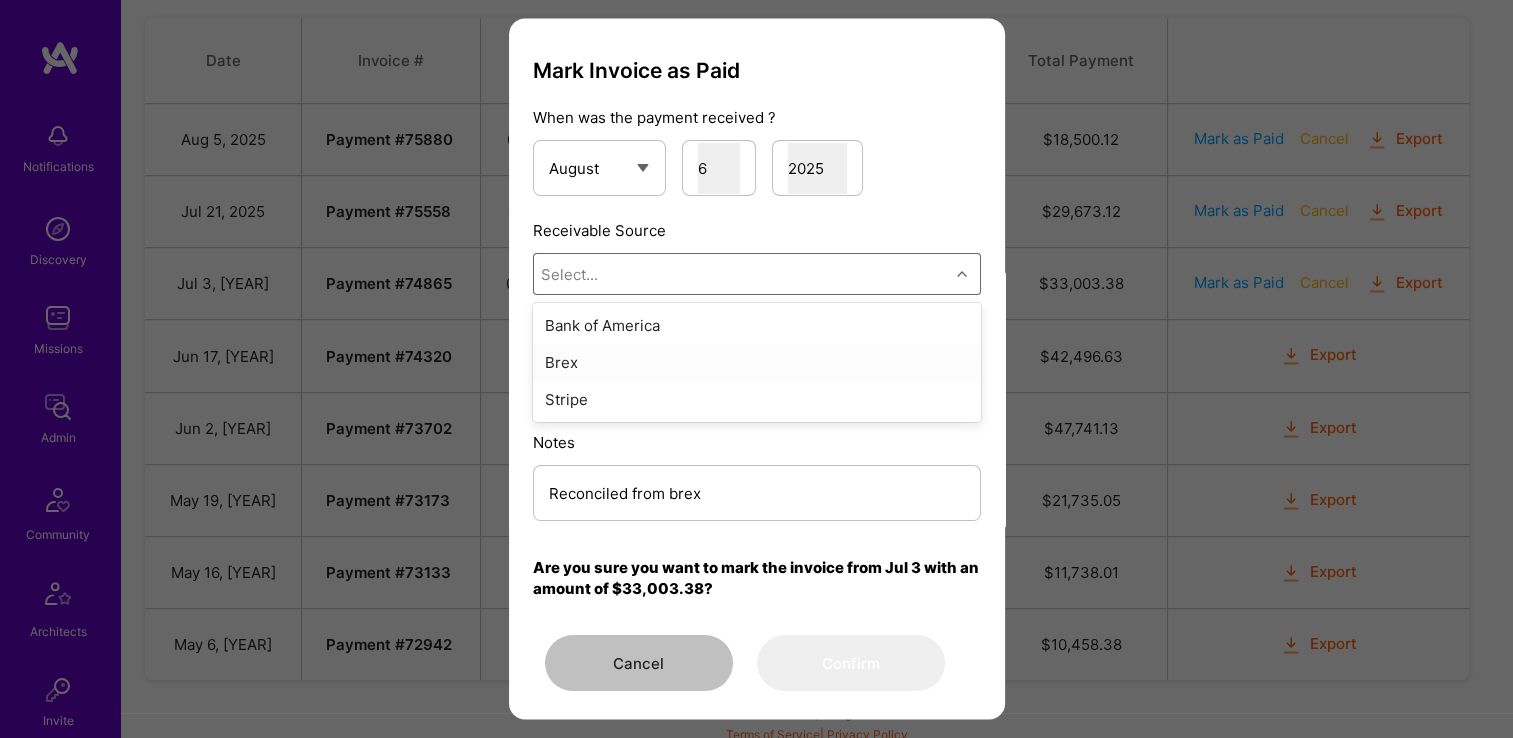 click on "Brex" at bounding box center [757, 363] 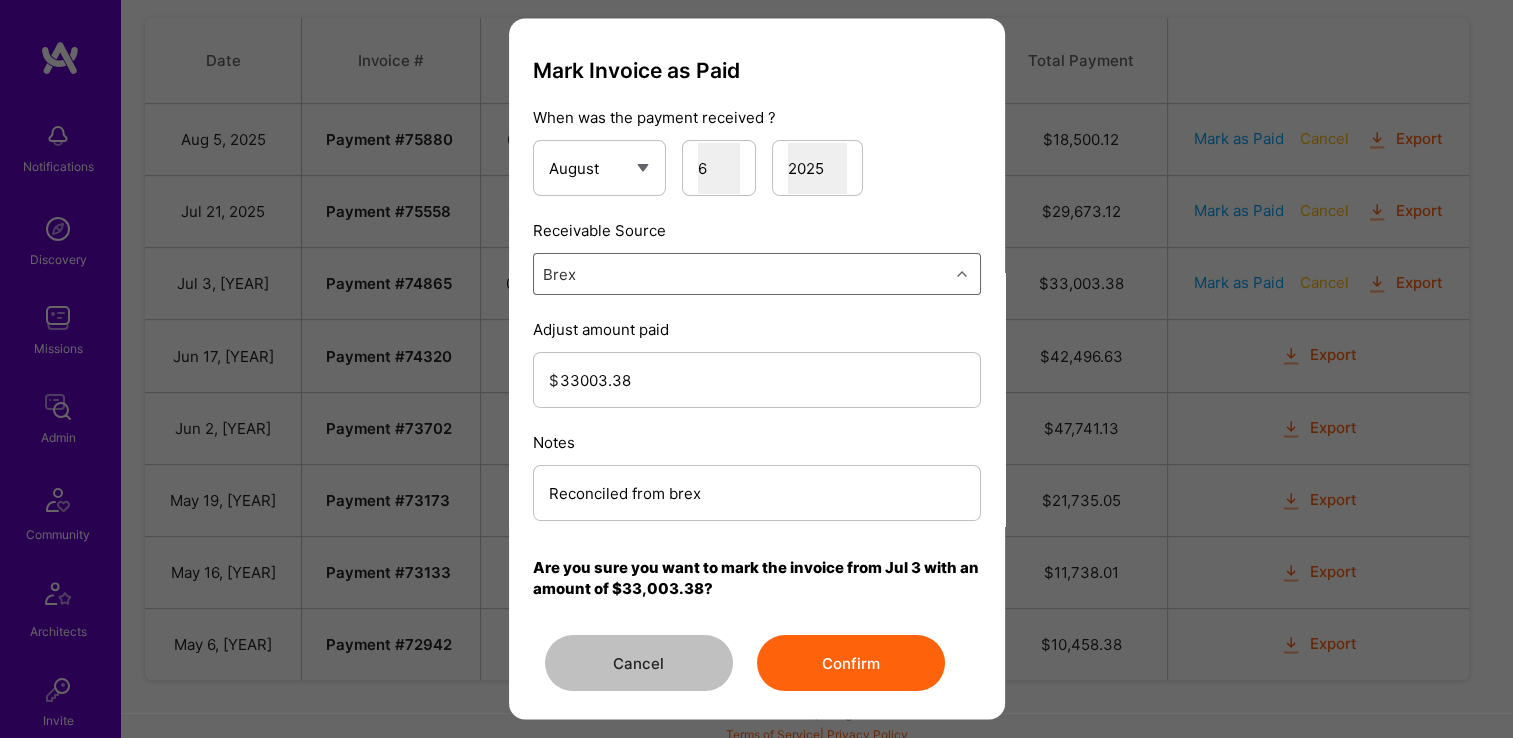 click on "Confirm" at bounding box center [851, 664] 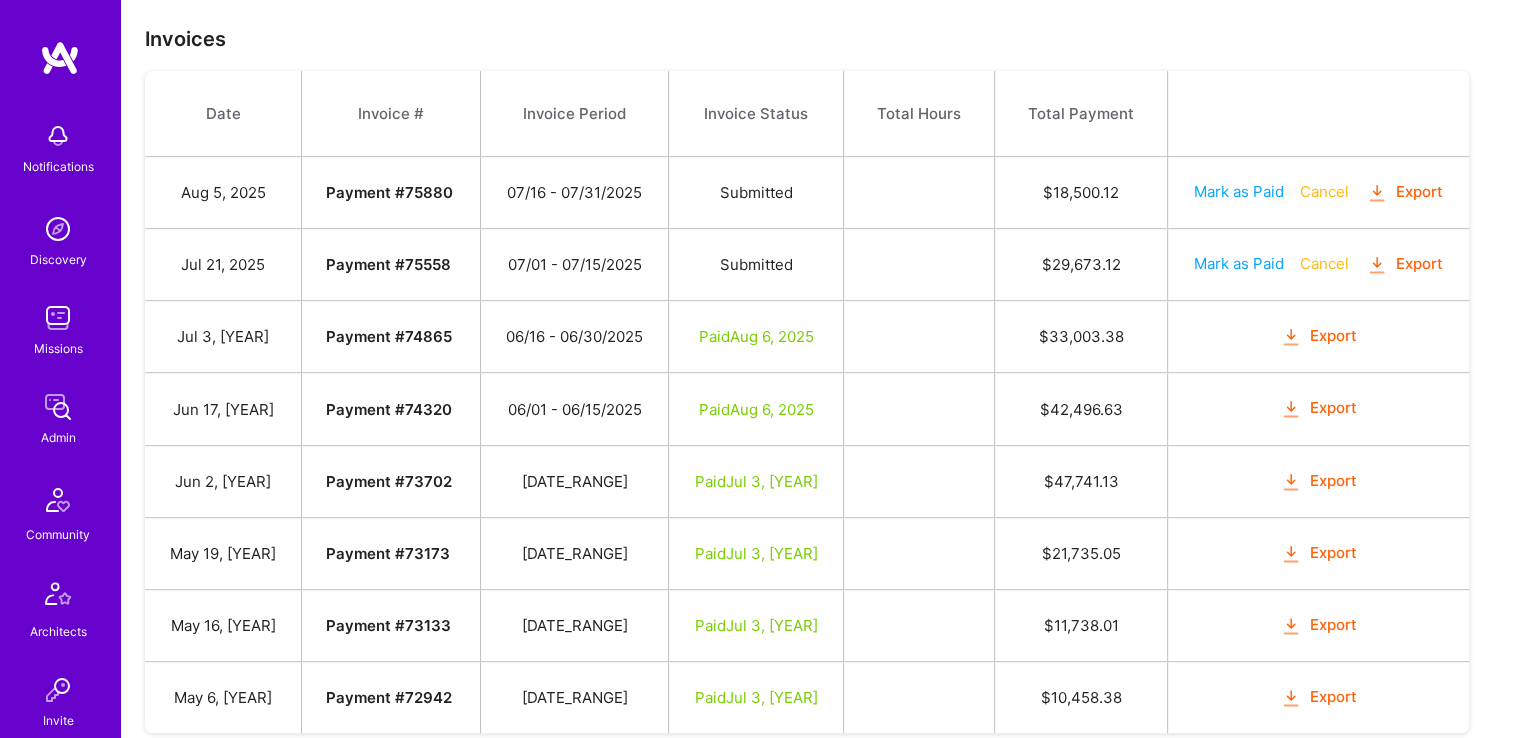 scroll, scrollTop: 800, scrollLeft: 0, axis: vertical 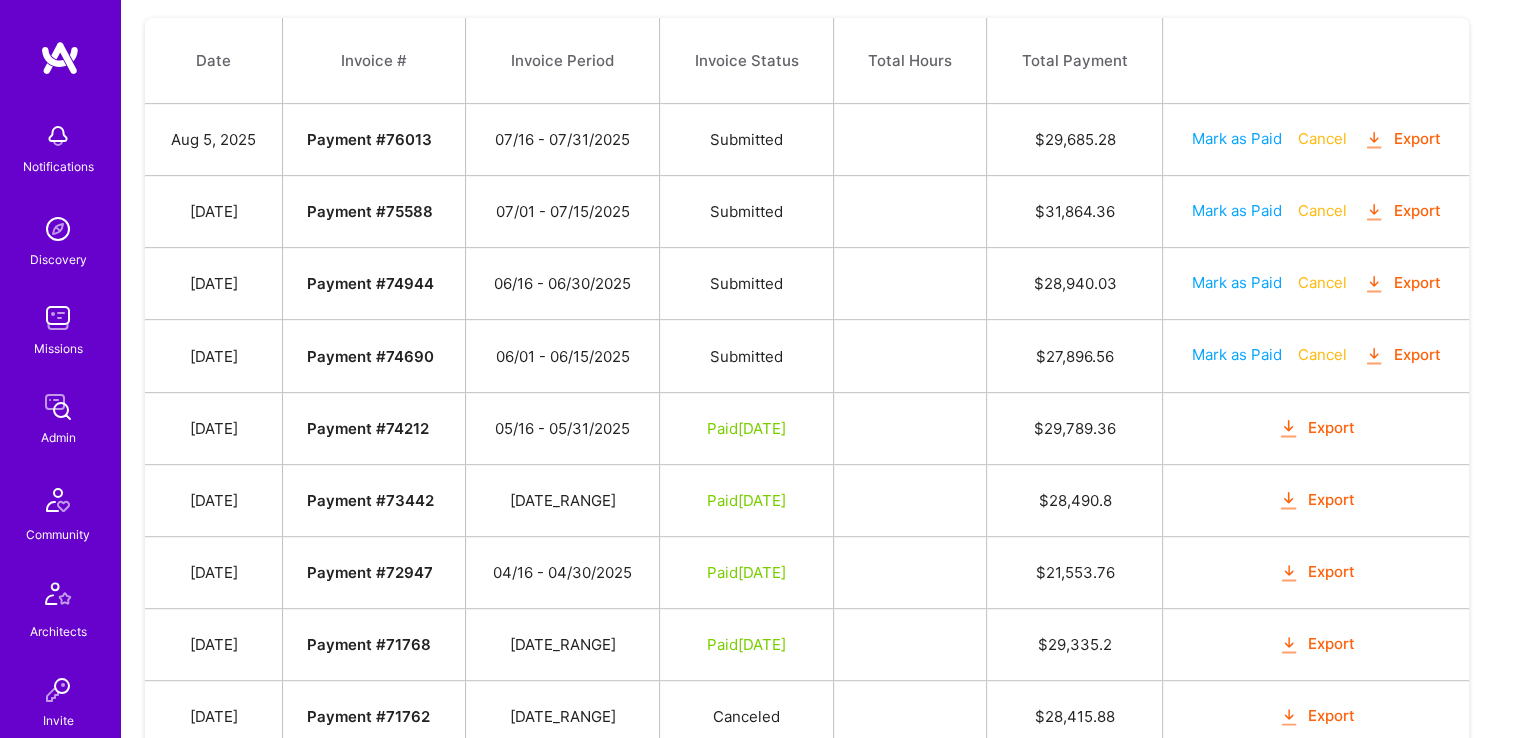 click on "Mark as Paid" at bounding box center [1237, 282] 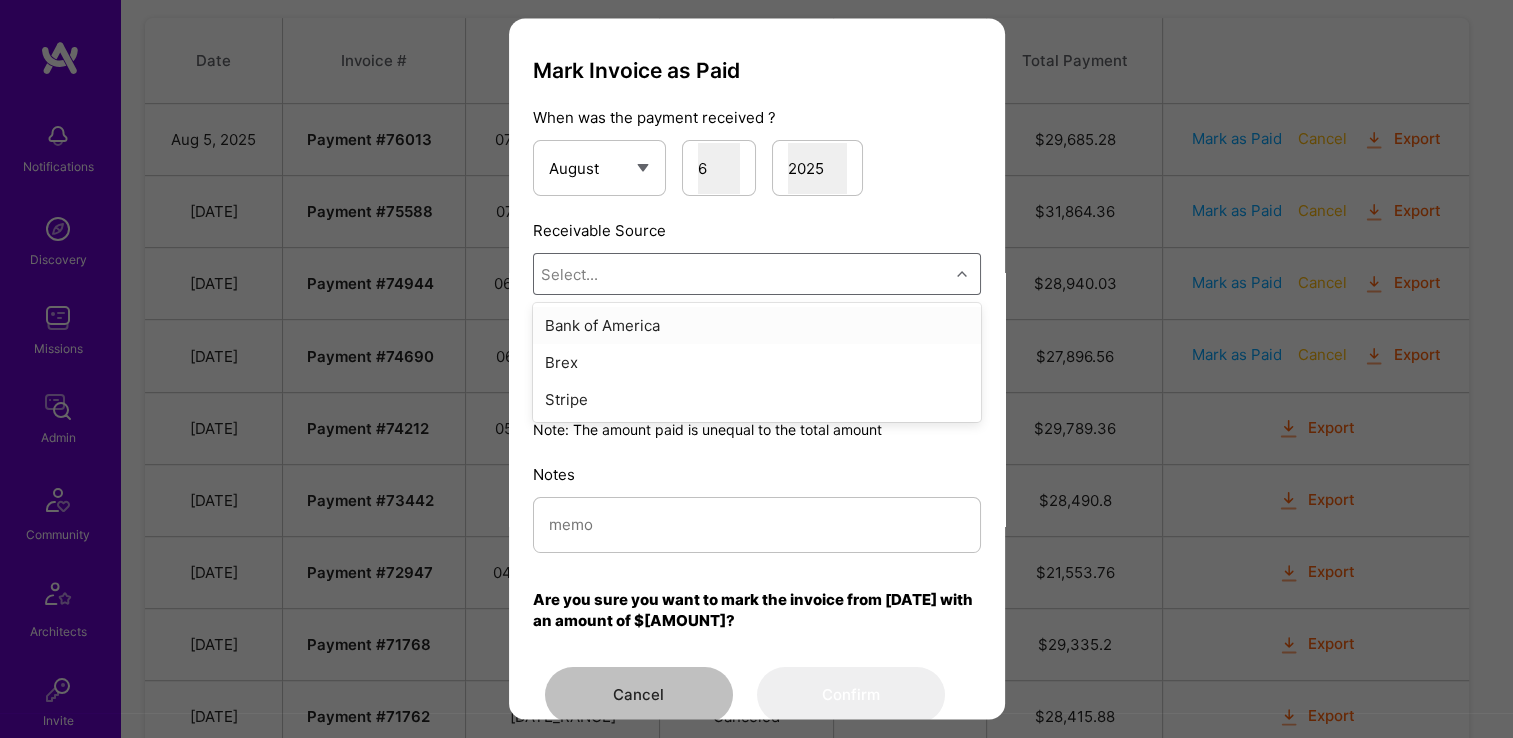 click on "Select..." at bounding box center (741, 275) 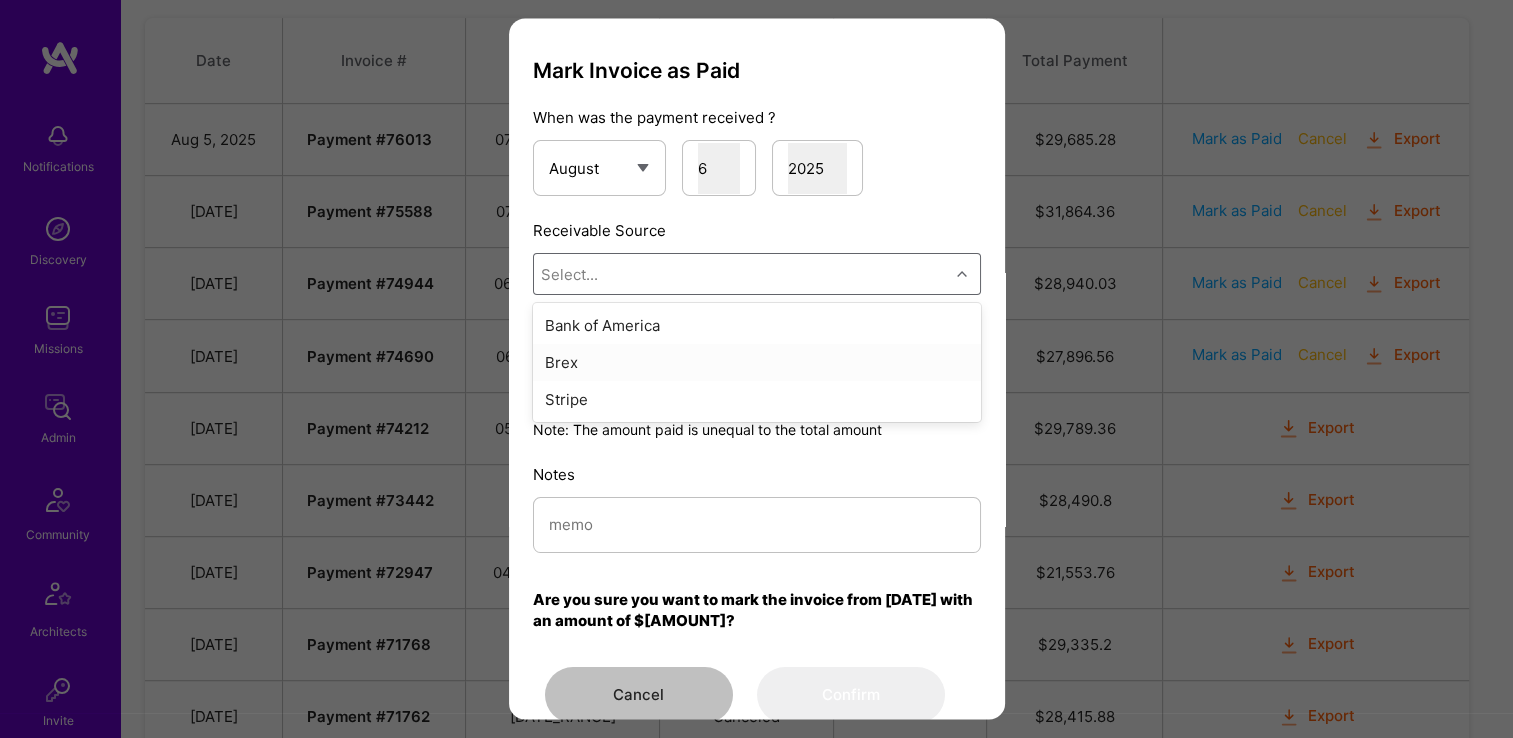 click on "Brex" at bounding box center [757, 363] 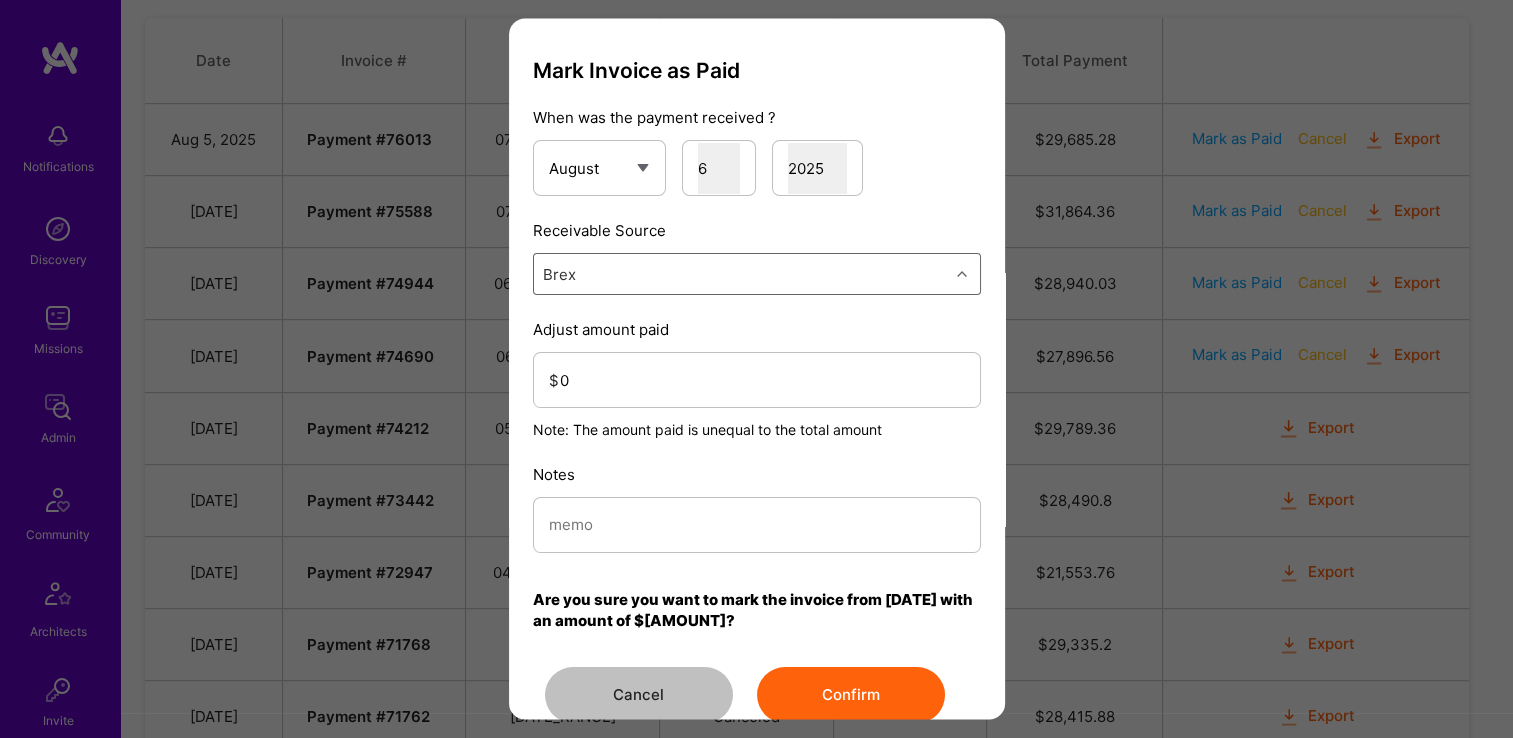 click on "Mark Invoice as Paid When was the payment received ? January February March April May June July August September October November December 1 2 3 4 5 6 7 8 9 10 11 12 13 14 15 16 17 18 19 20 21 22 23 24 25 26 27 28 29 30 31 2025 2024 2023 2022 2021 2020 2019 2018 2017 2016 2015 2014 2013 2012 2011 2010 2009 2008 2007 2006 2005 2004 2003 2002 2001 2000 1999 1998 1997 1996 Receivable Source option Brex, selected. Select is focused ,type to refine list, press Down to open the menu, Brex Adjust amount paid $ 0 Note: The amount paid is unequal to the total amount Notes Are you sure you want to mark the invoice from [DATE] with an amount of $[AMOUNT]?" at bounding box center (757, 390) 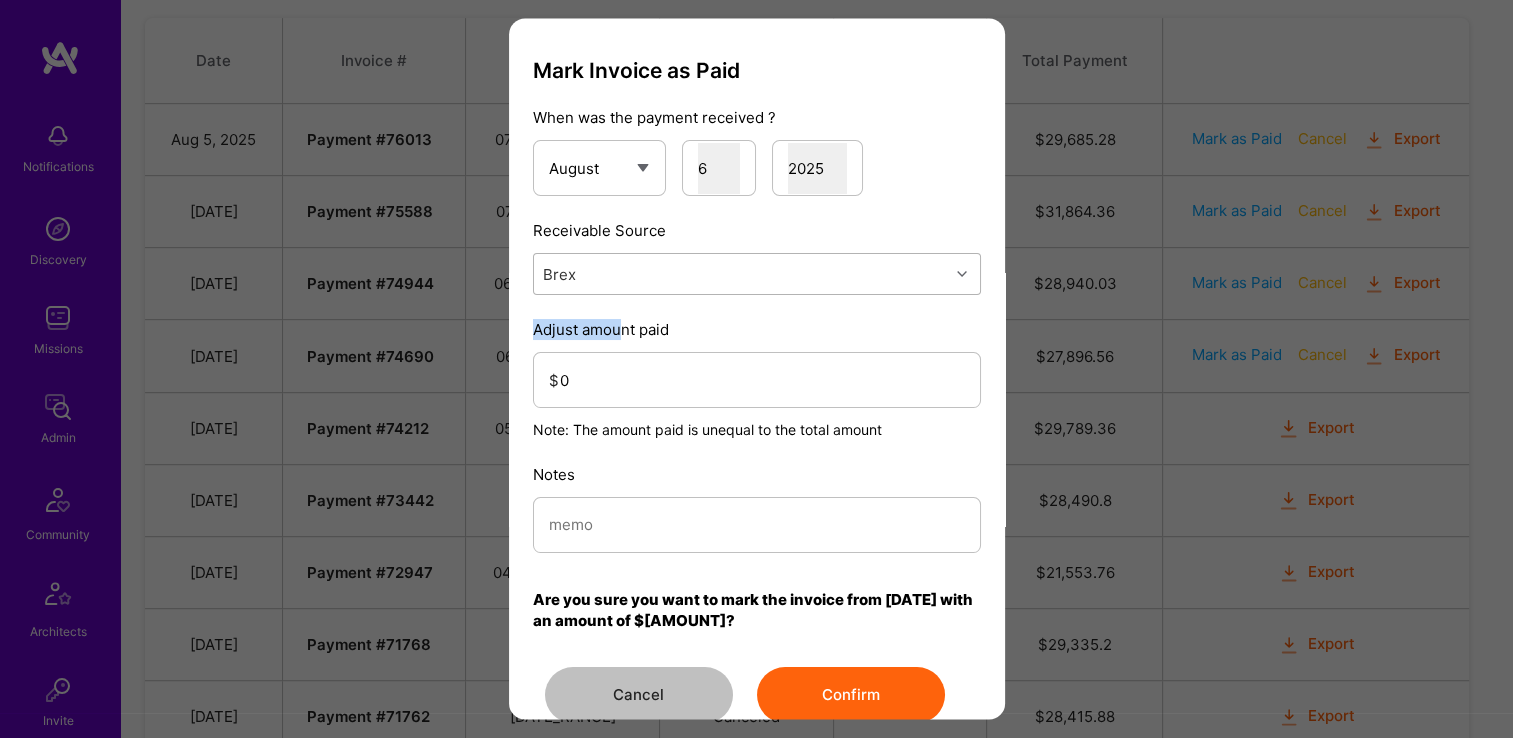 drag, startPoint x: 624, startPoint y: 294, endPoint x: 626, endPoint y: 282, distance: 12.165525 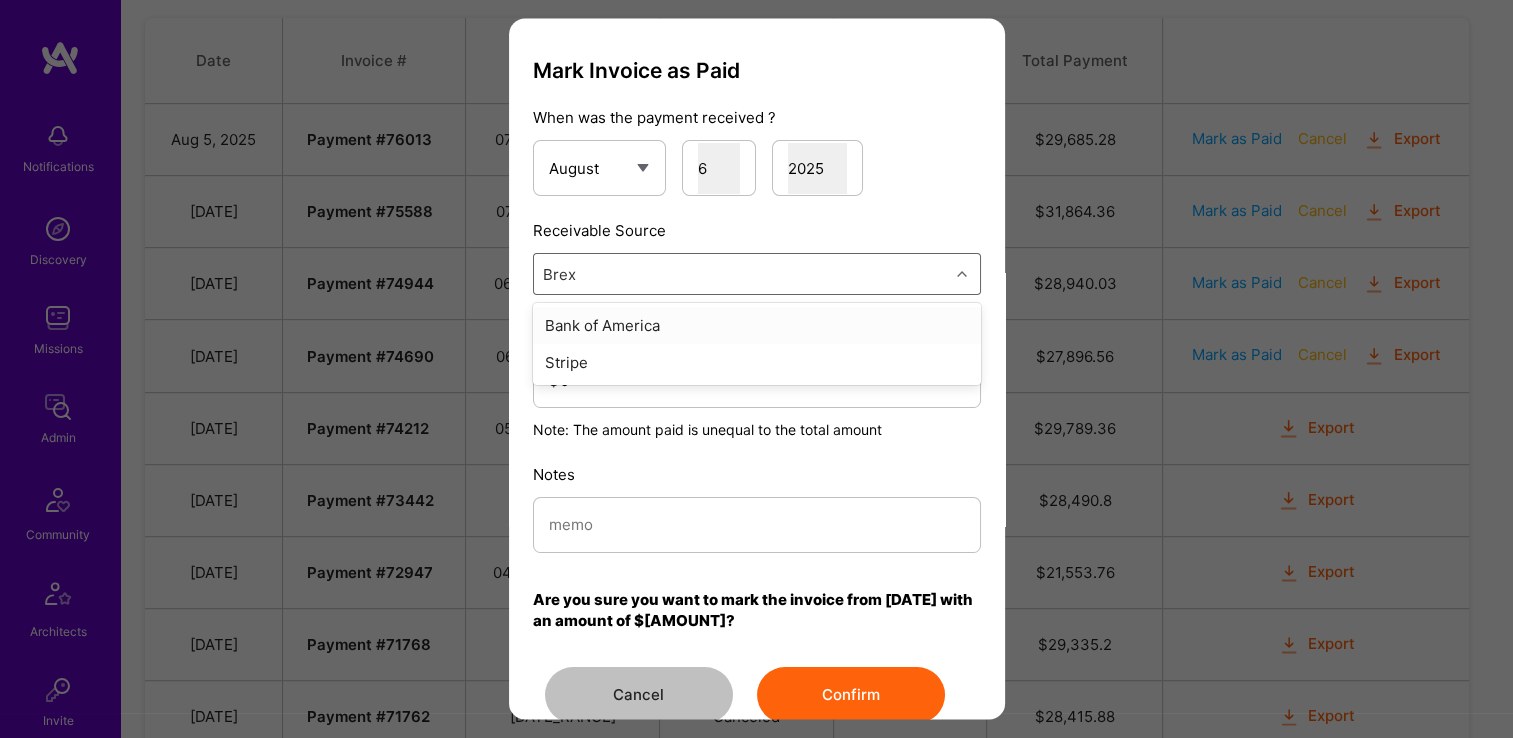 drag, startPoint x: 591, startPoint y: 318, endPoint x: 599, endPoint y: 340, distance: 23.409399 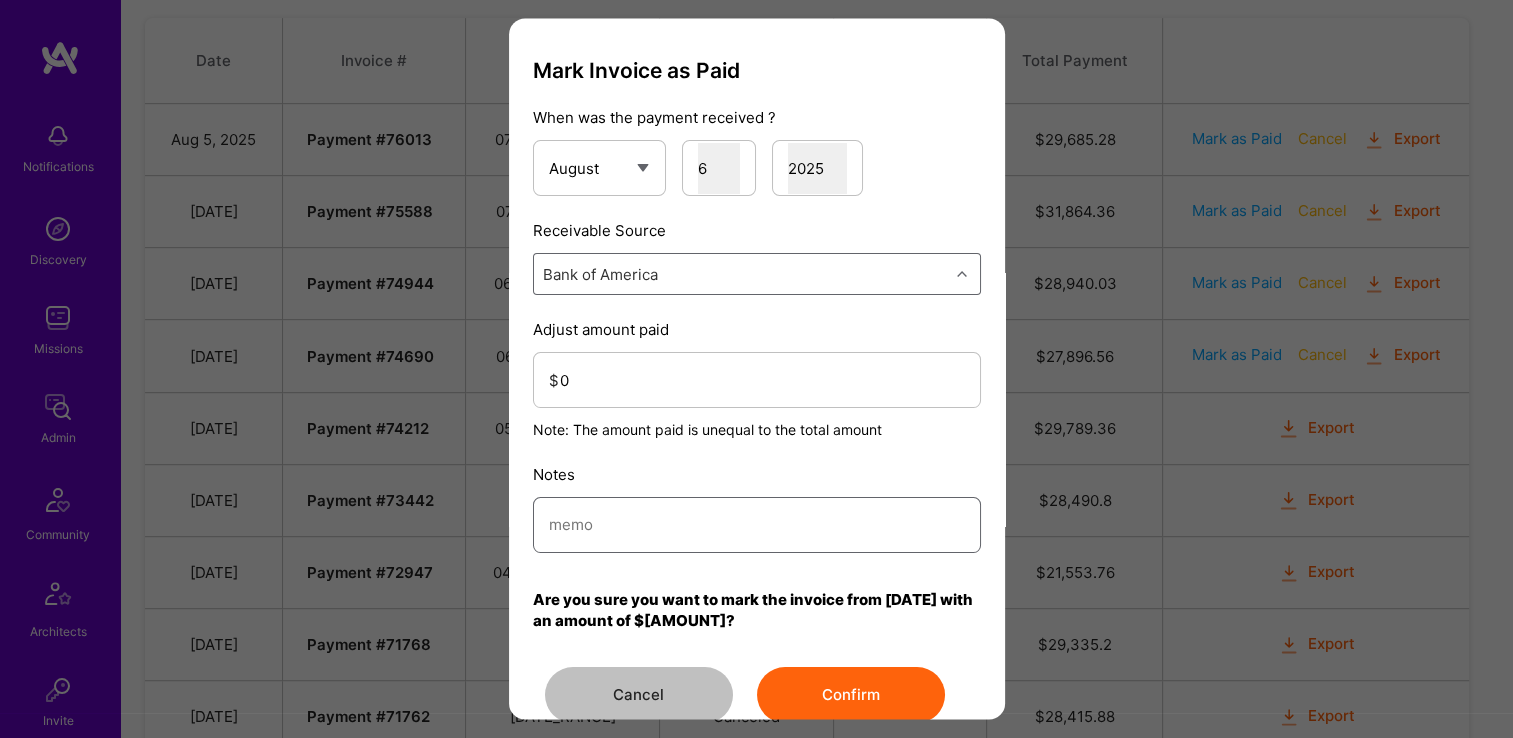click at bounding box center (757, 525) 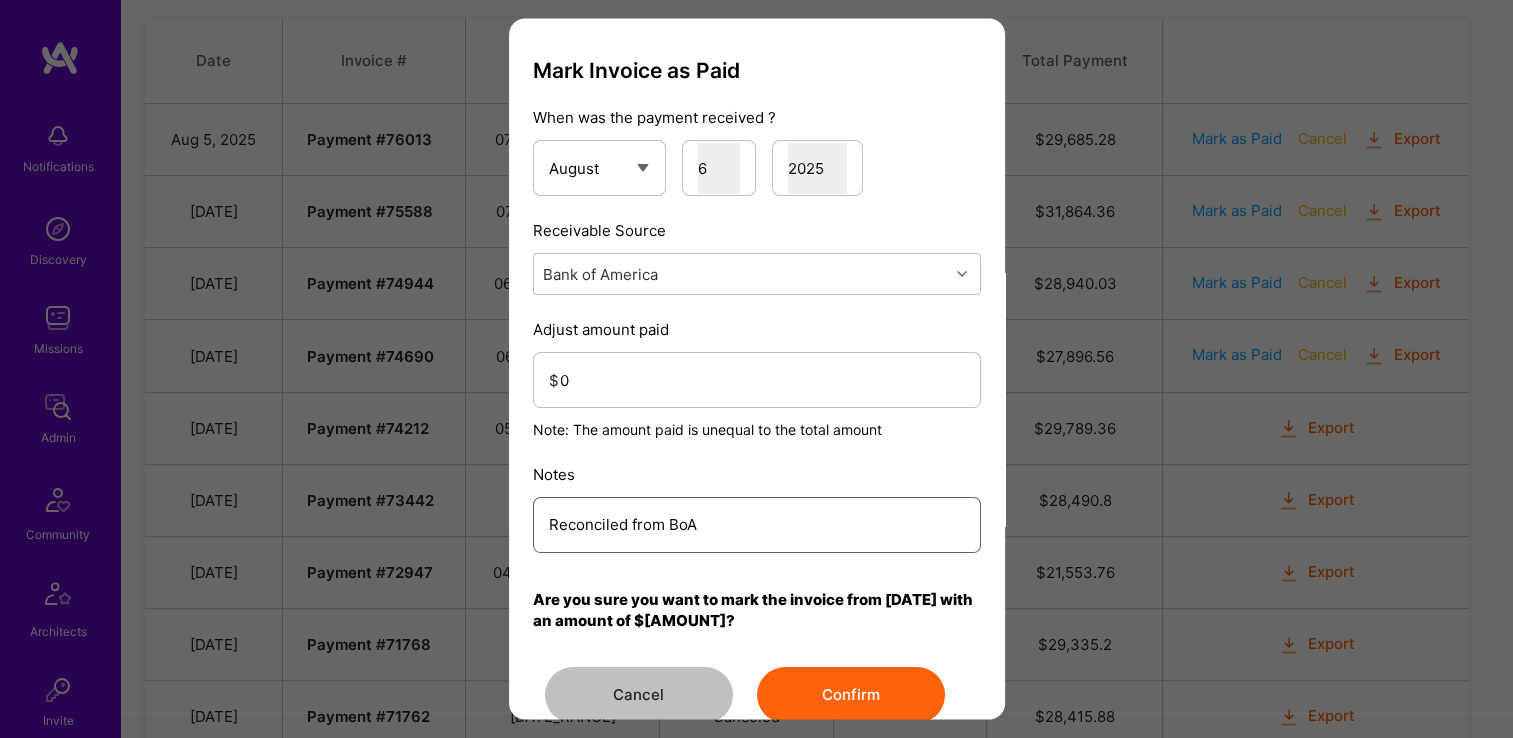 type on "Reconciled from BoA" 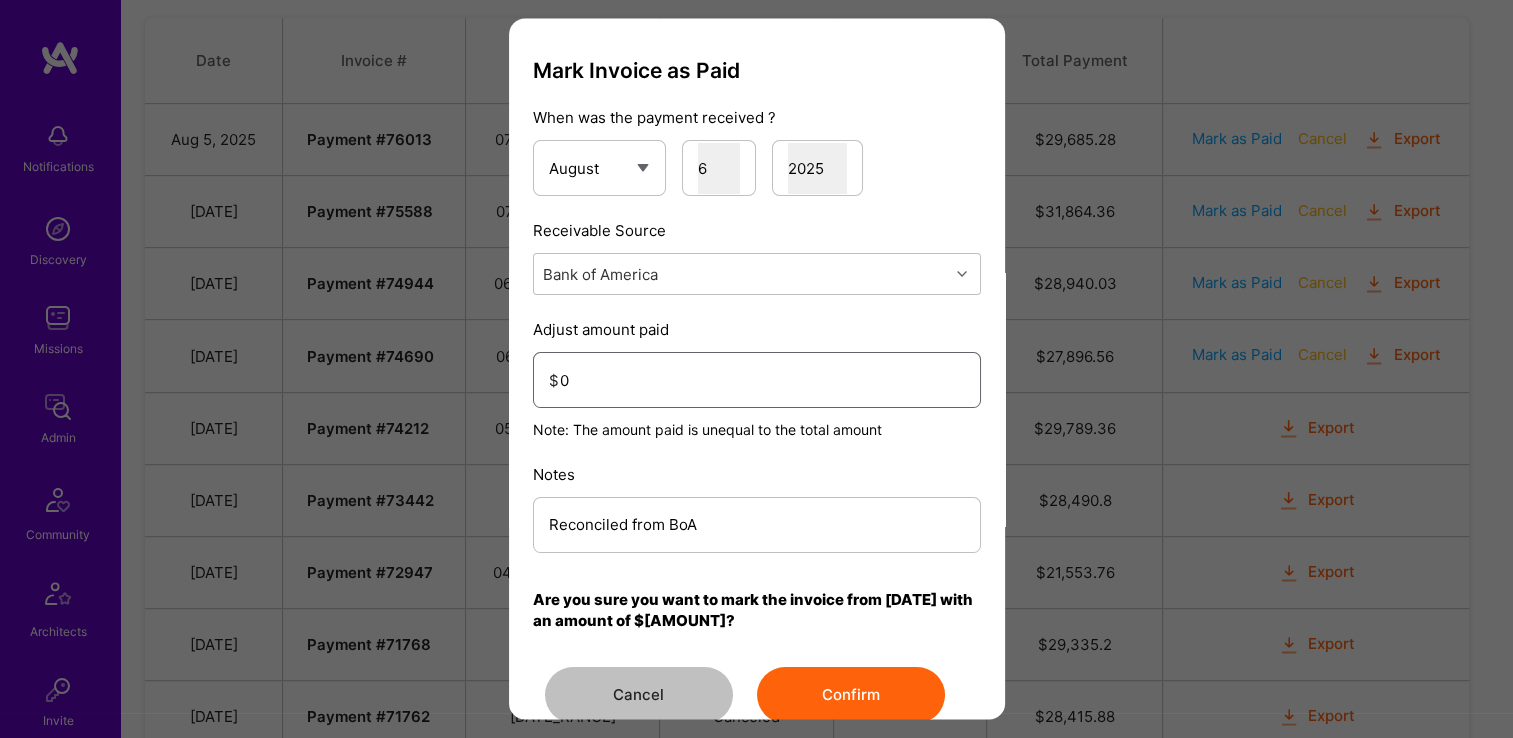 click on "0" at bounding box center (762, 380) 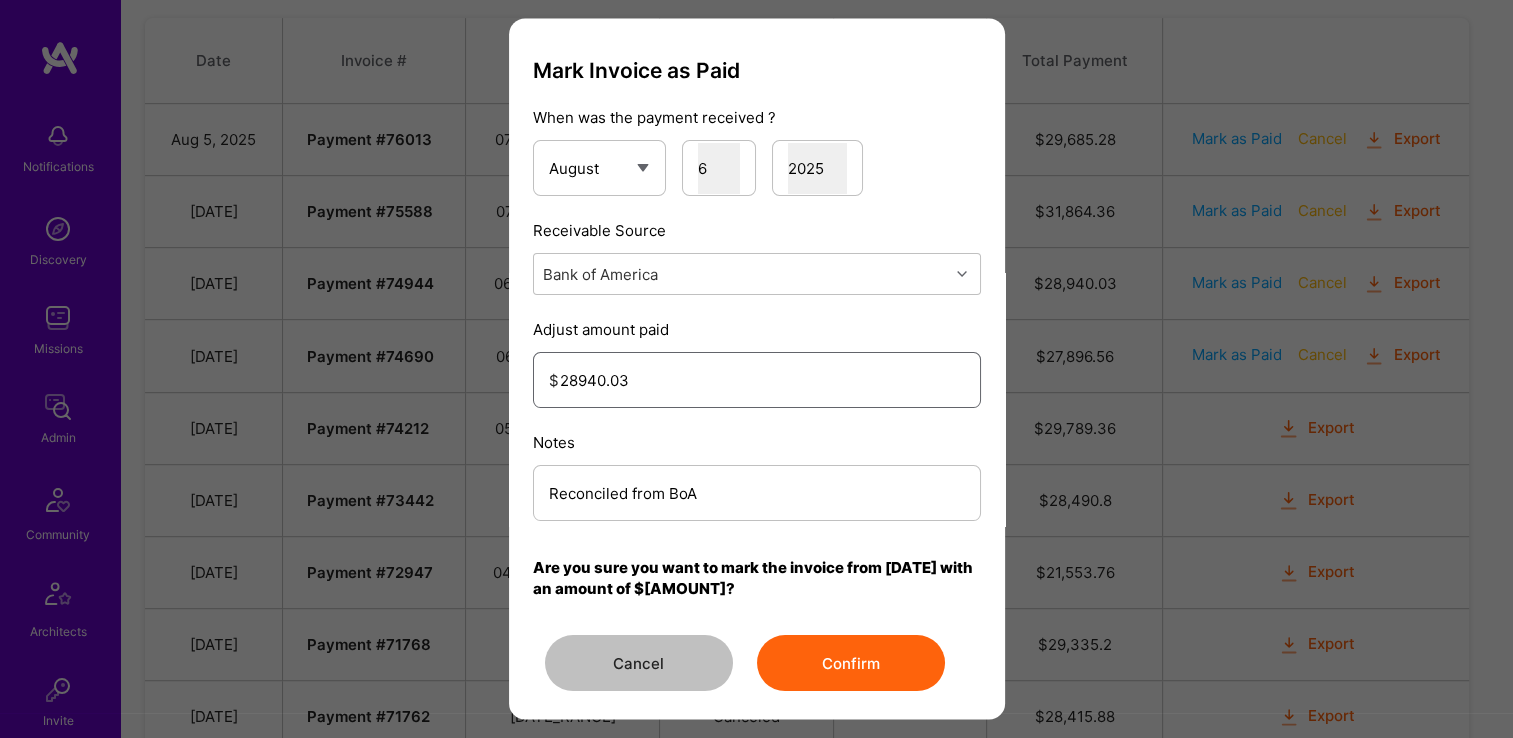 type on "28940.03" 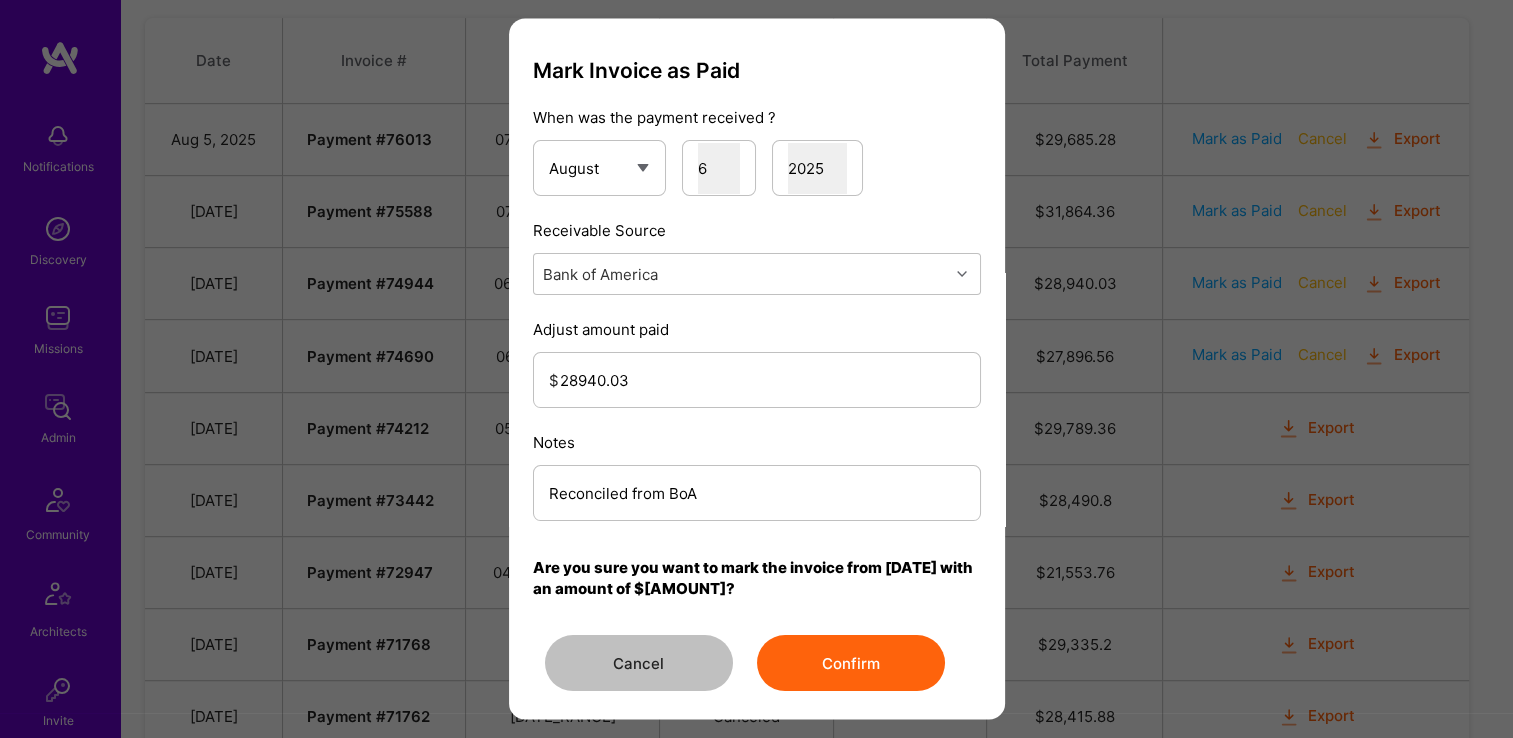 click on "Confirm" at bounding box center (851, 664) 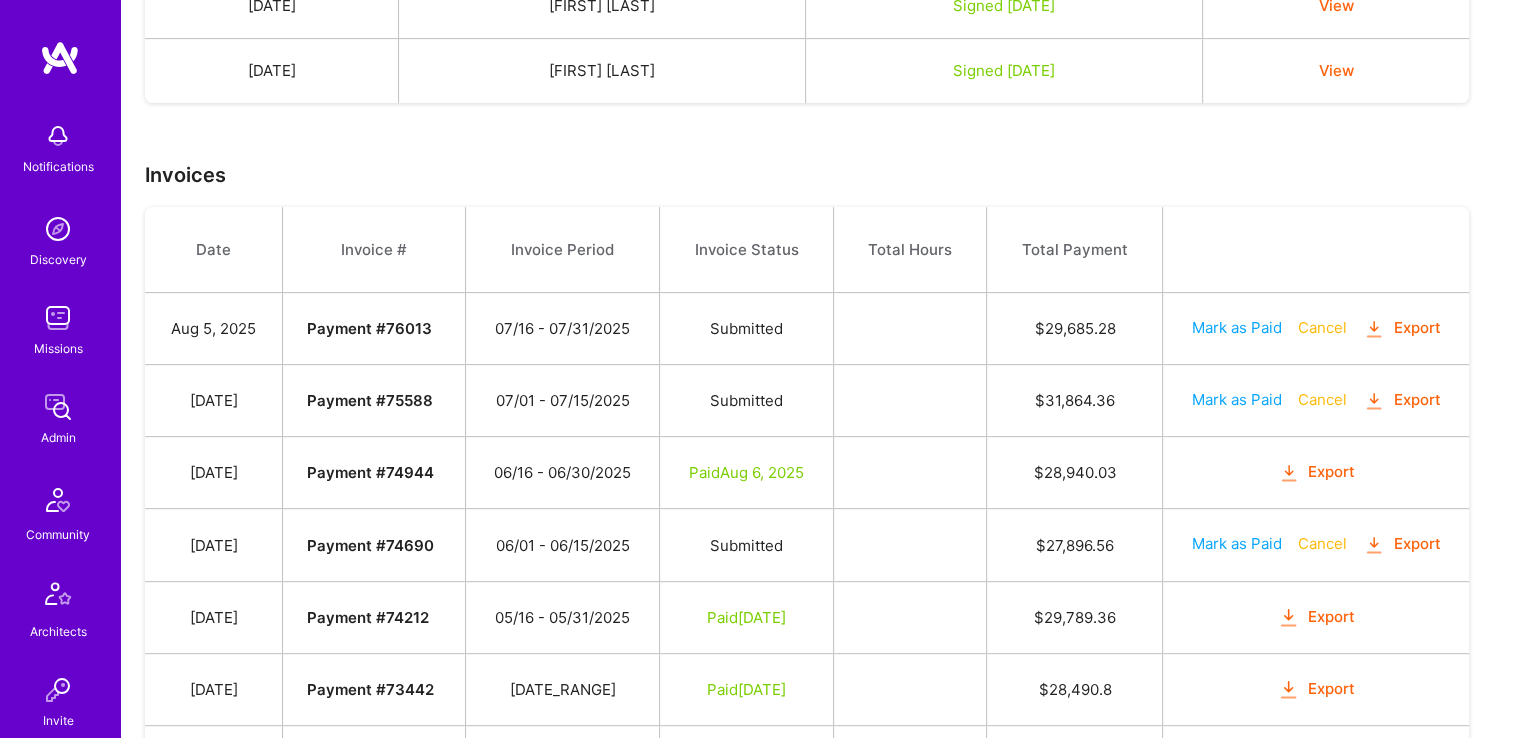 scroll, scrollTop: 700, scrollLeft: 0, axis: vertical 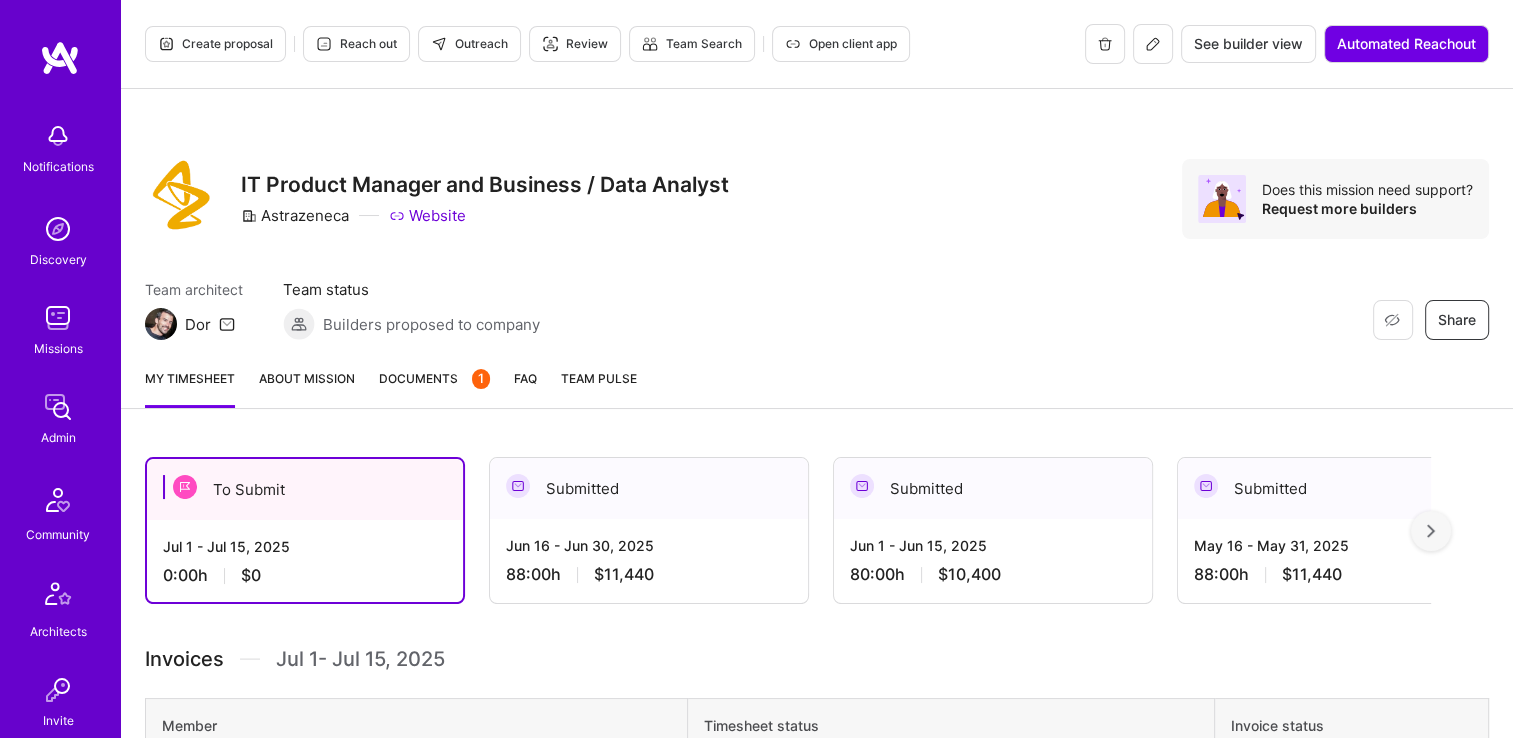 click on "Documents 1" at bounding box center (434, 378) 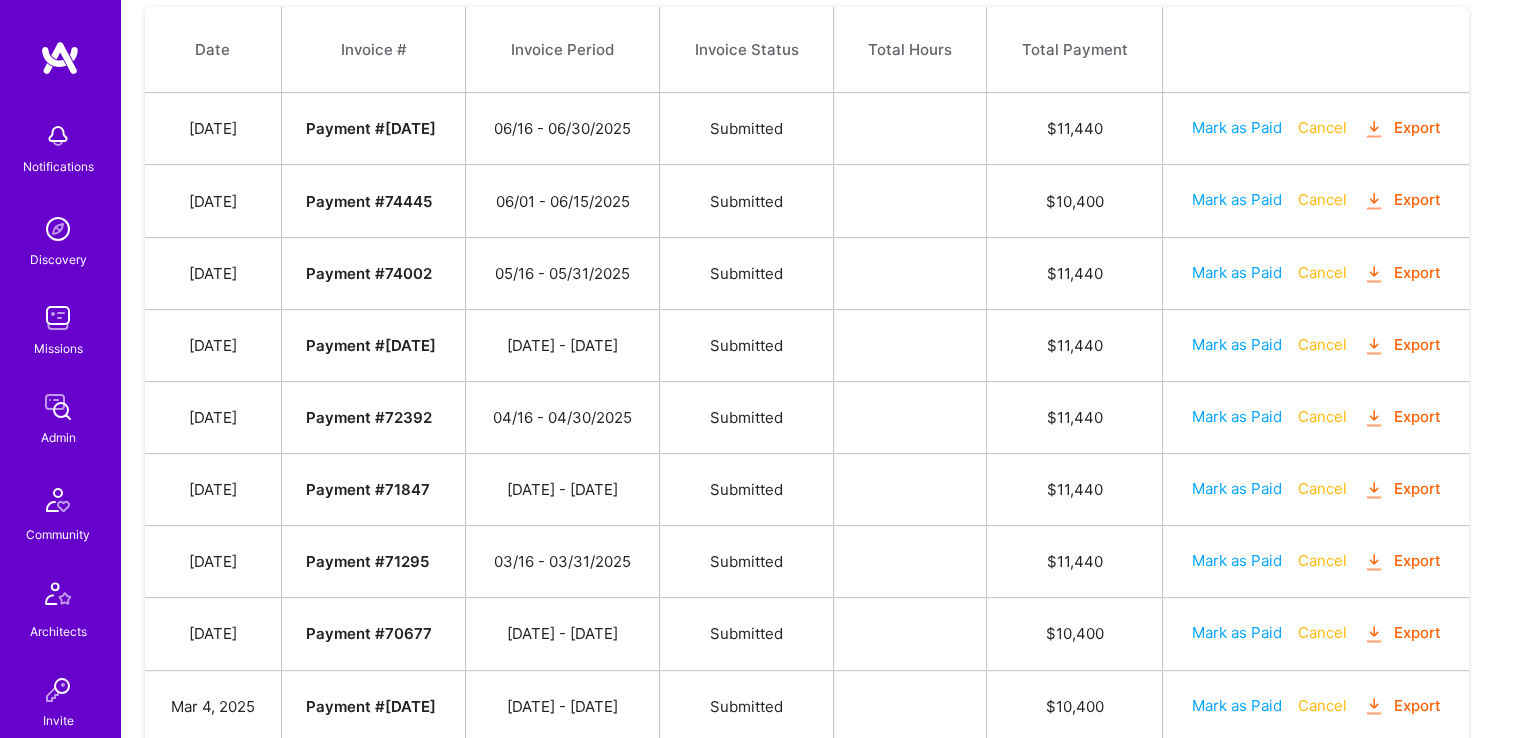 scroll, scrollTop: 975, scrollLeft: 0, axis: vertical 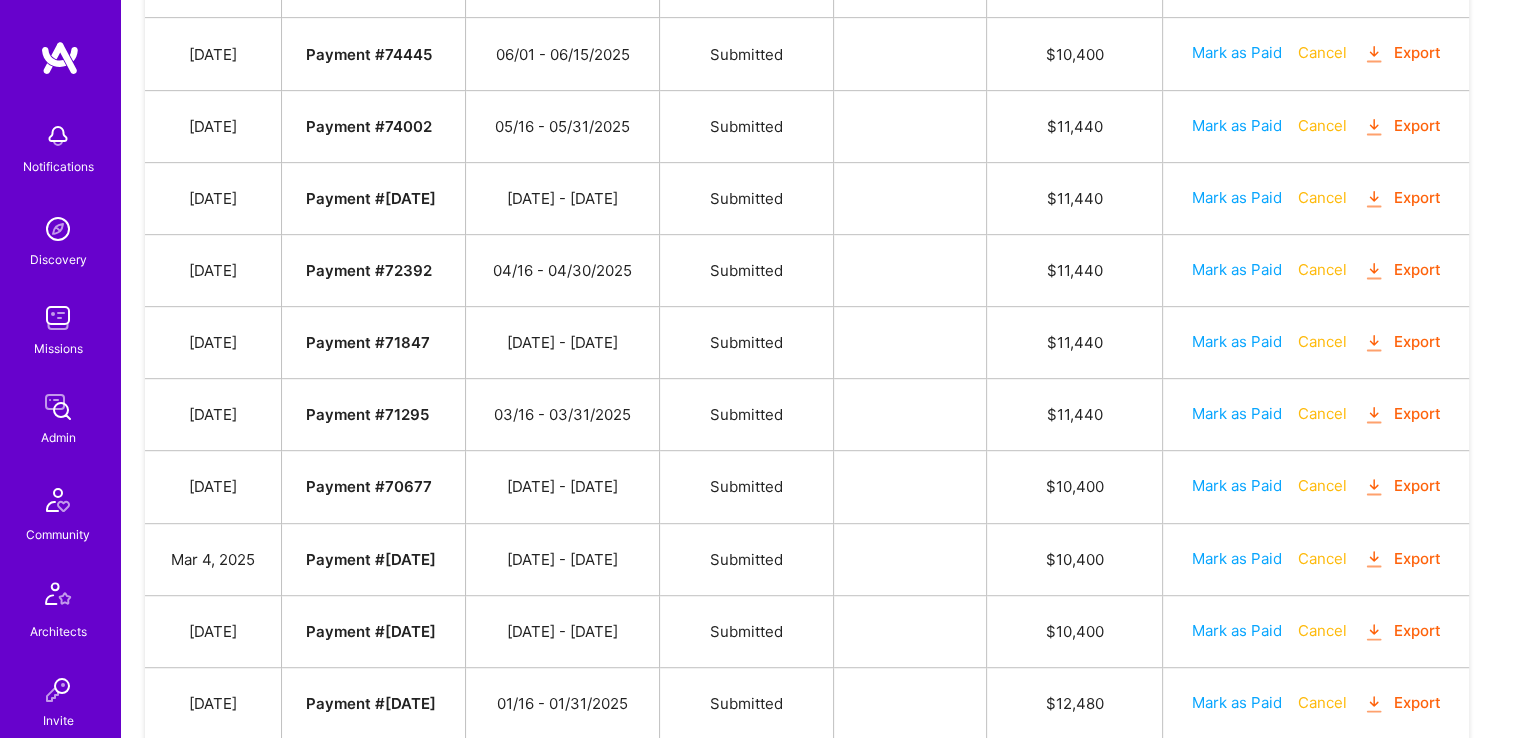 click on "Mark as Paid" at bounding box center [1237, 413] 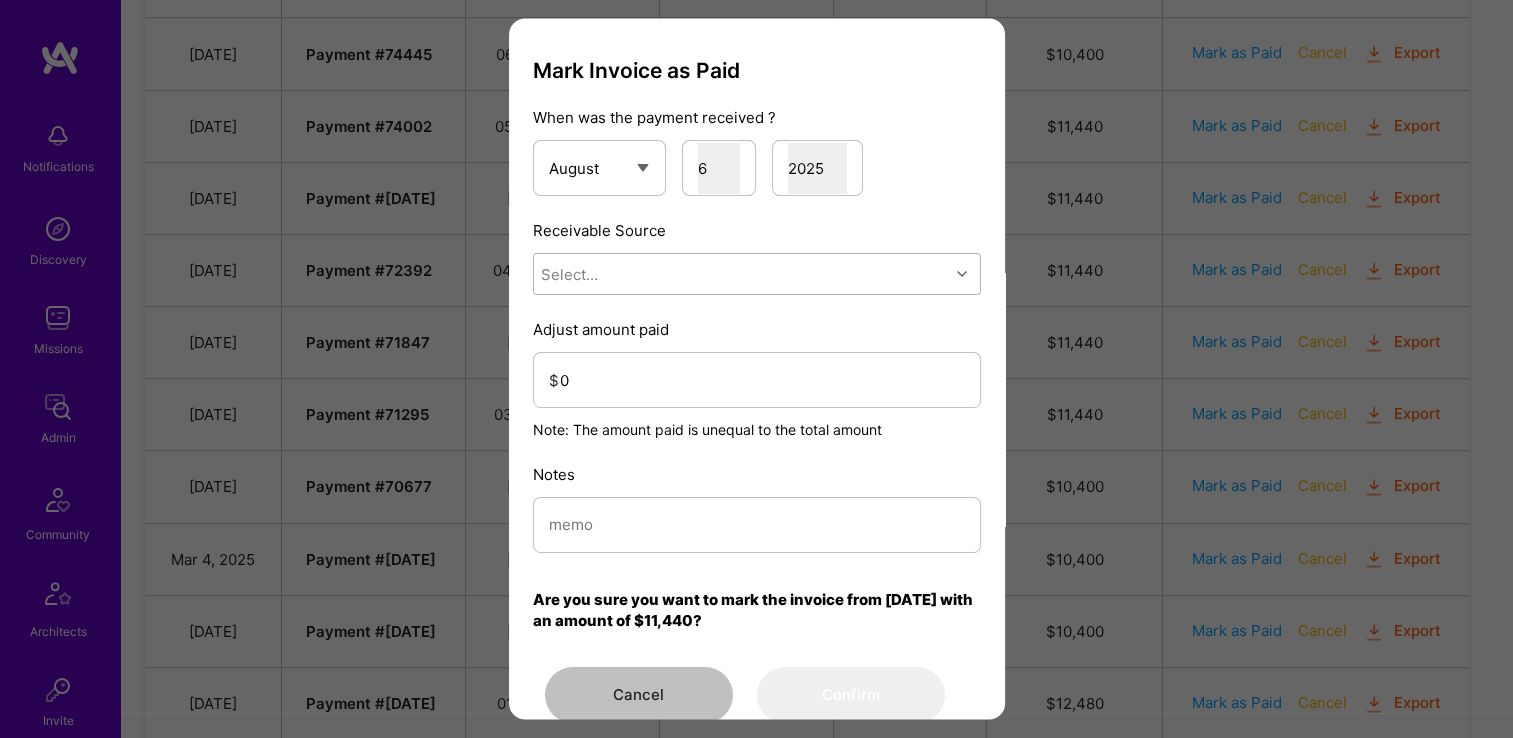 click on "Select..." at bounding box center (741, 275) 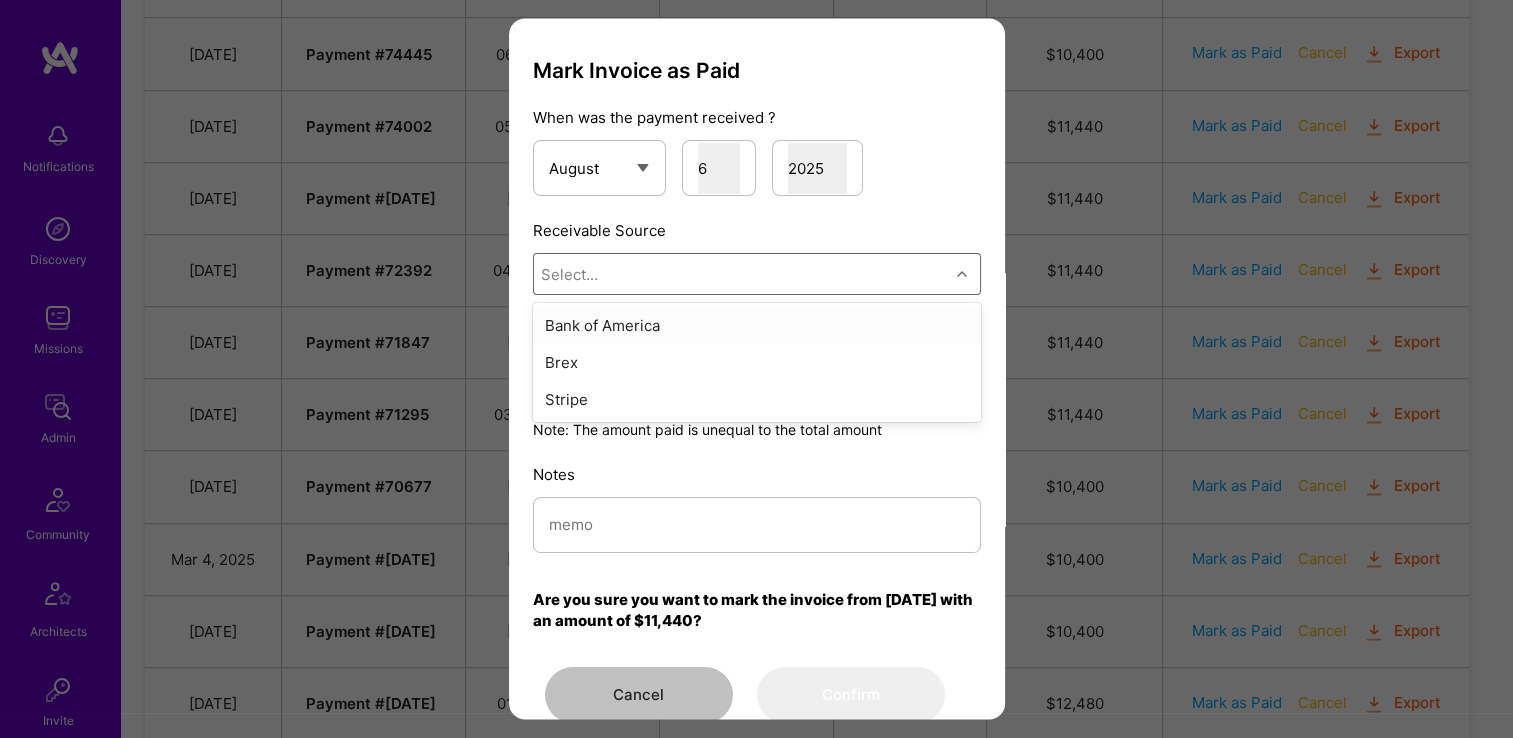 click on "Bank of America" at bounding box center (757, 326) 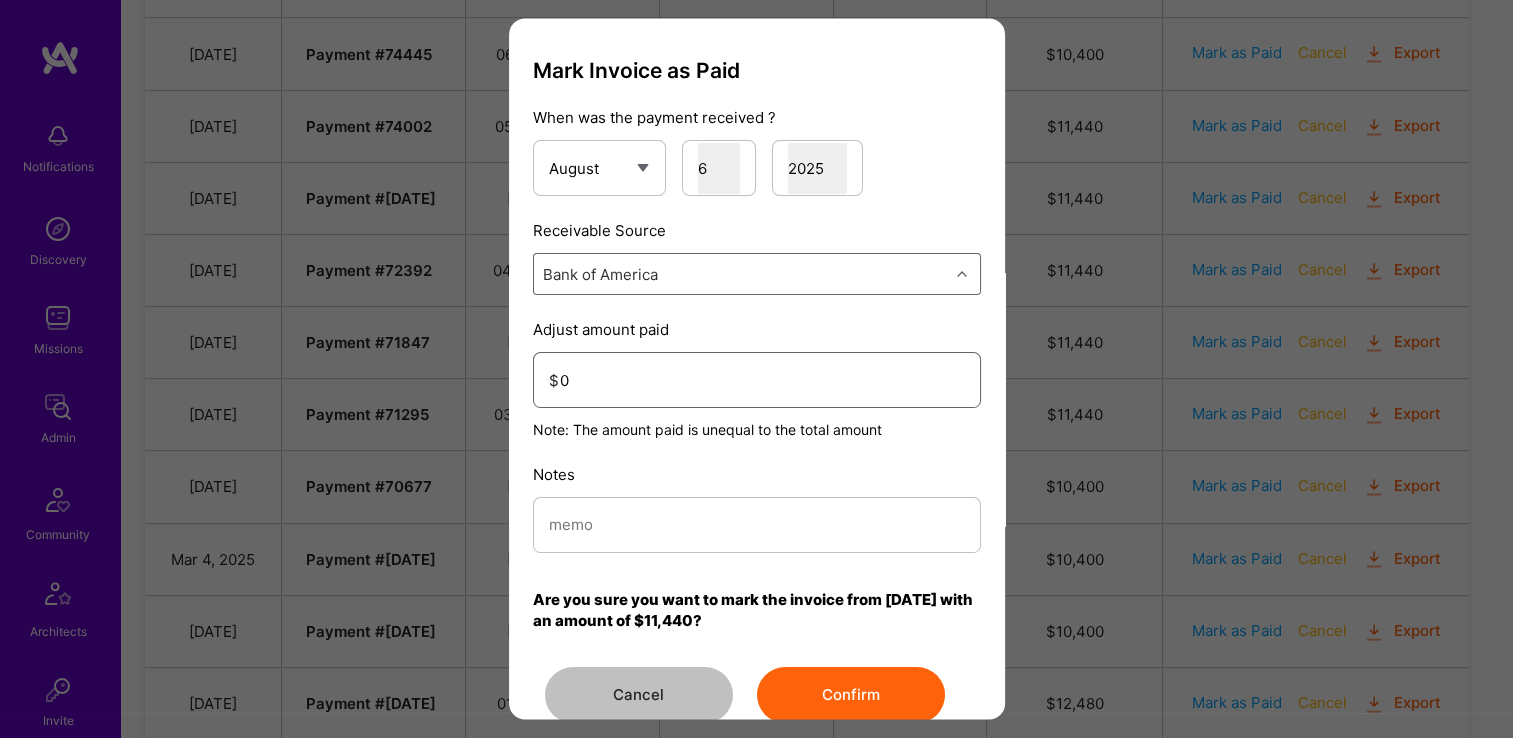 click on "0" at bounding box center (762, 380) 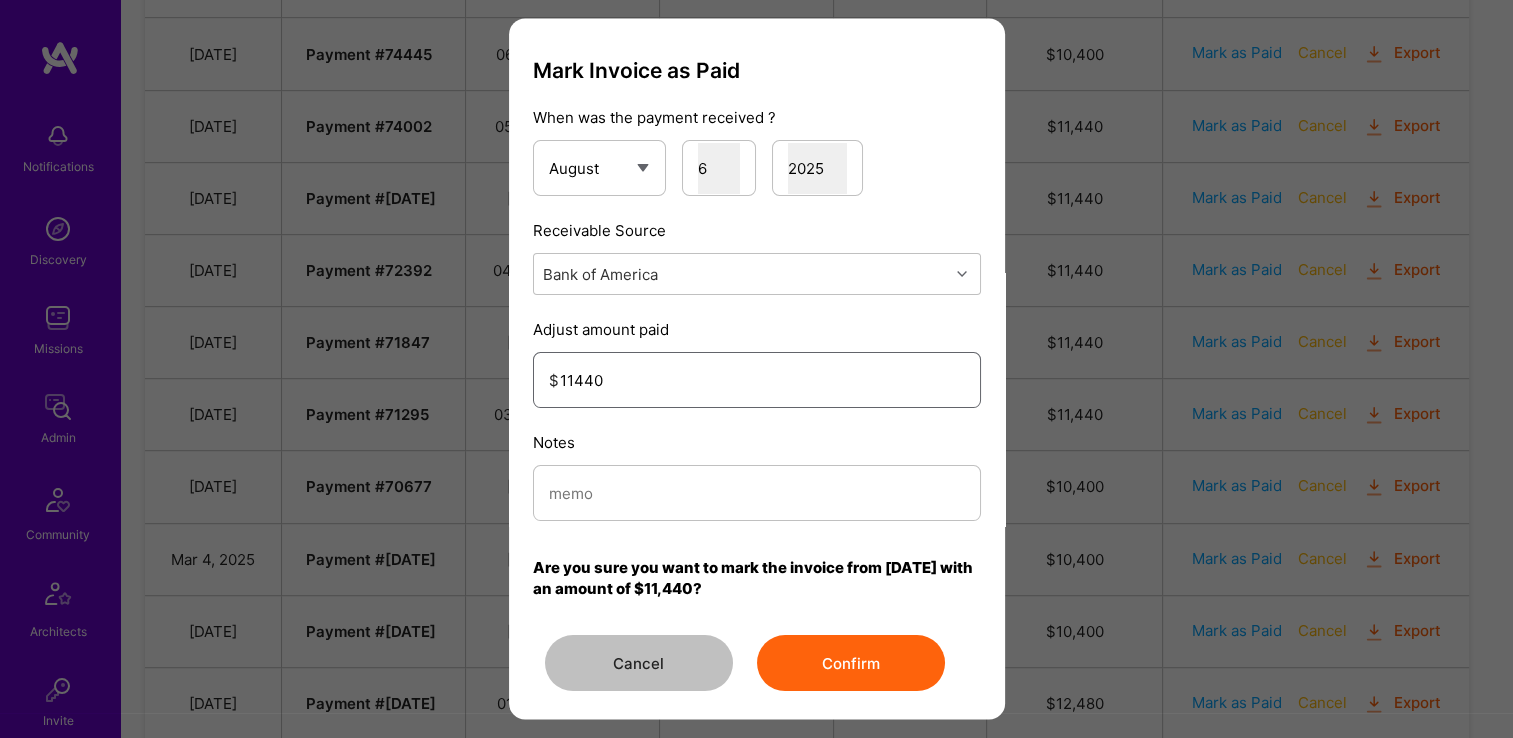 type on "11440" 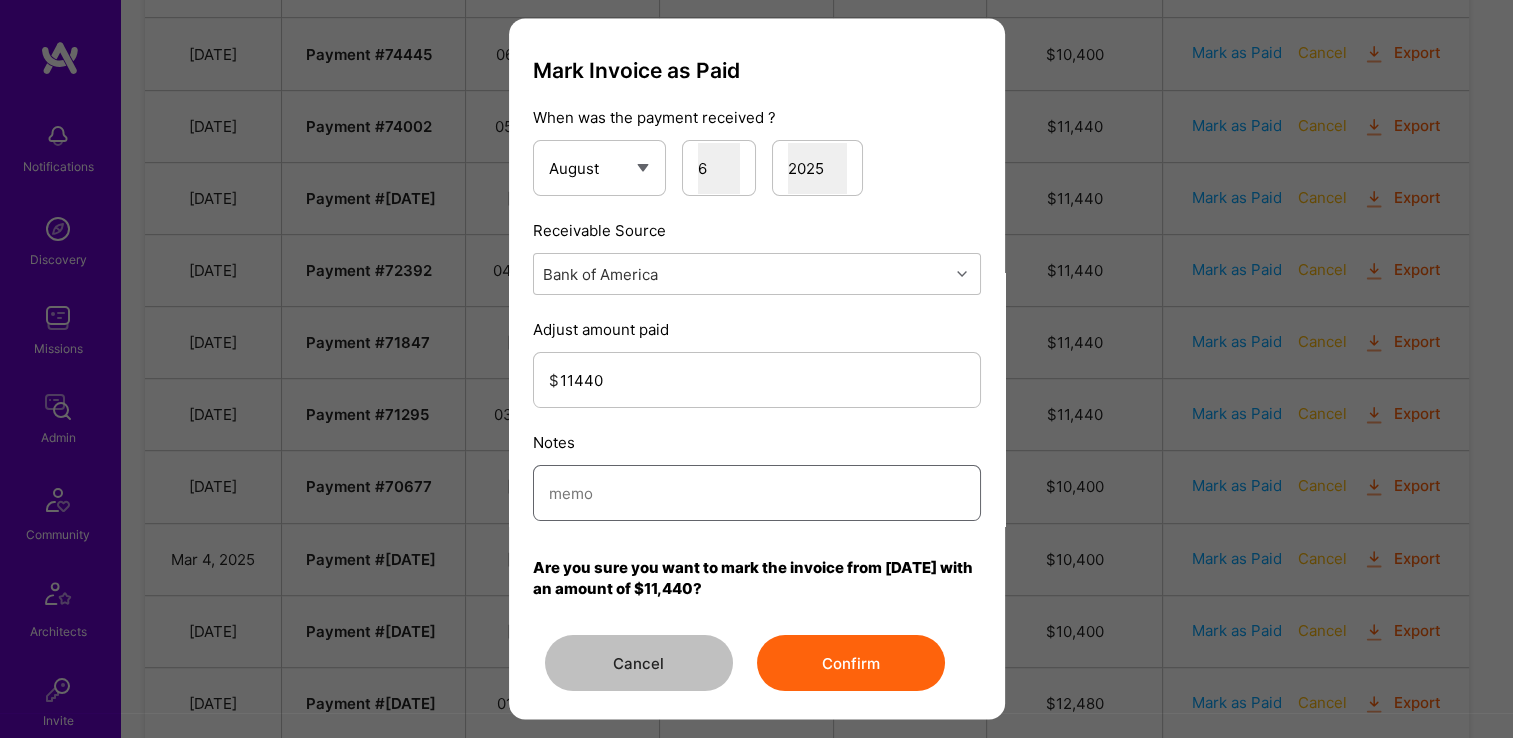 click at bounding box center [757, 493] 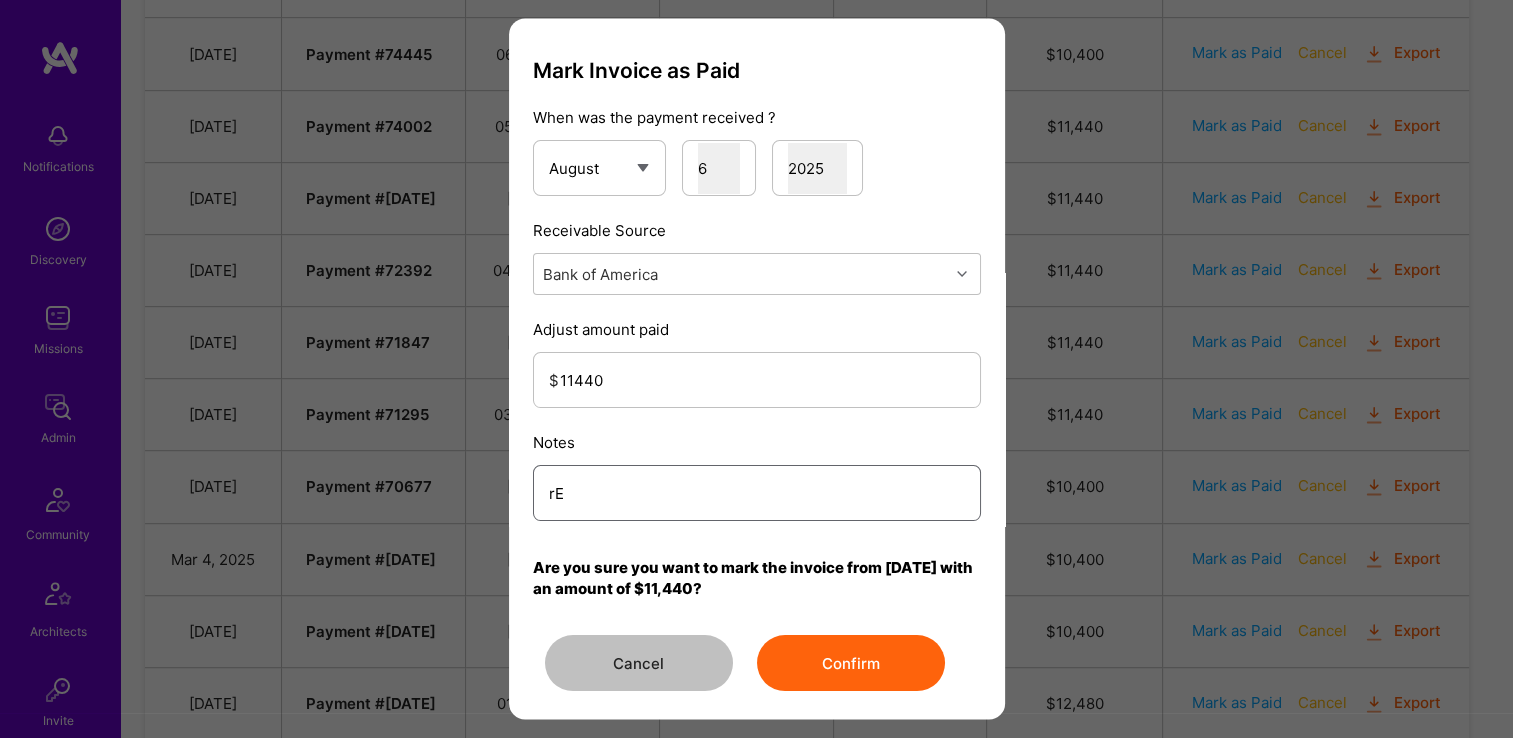 type on "r" 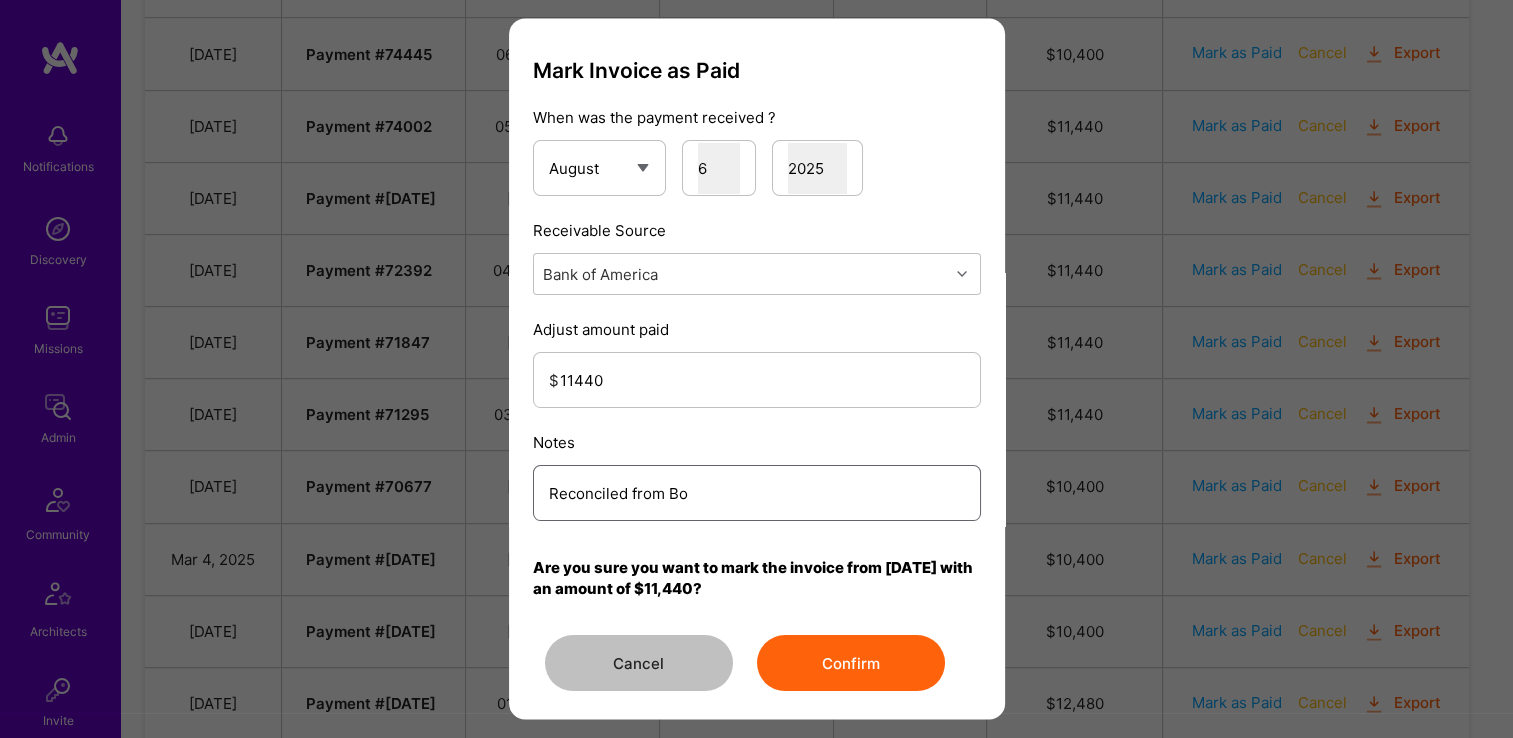 type on "Reconciled from BoA" 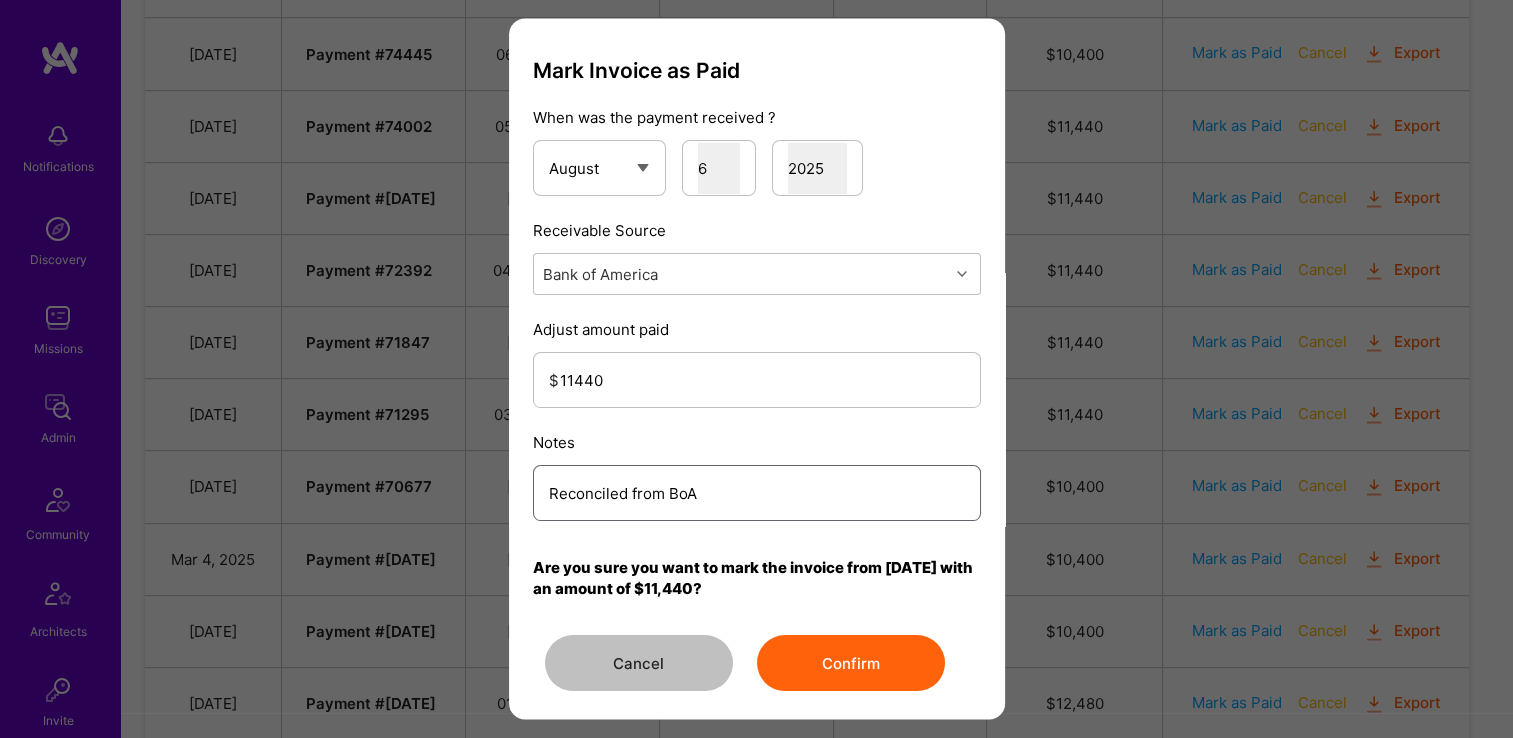 drag, startPoint x: 622, startPoint y: 492, endPoint x: 511, endPoint y: 506, distance: 111.8794 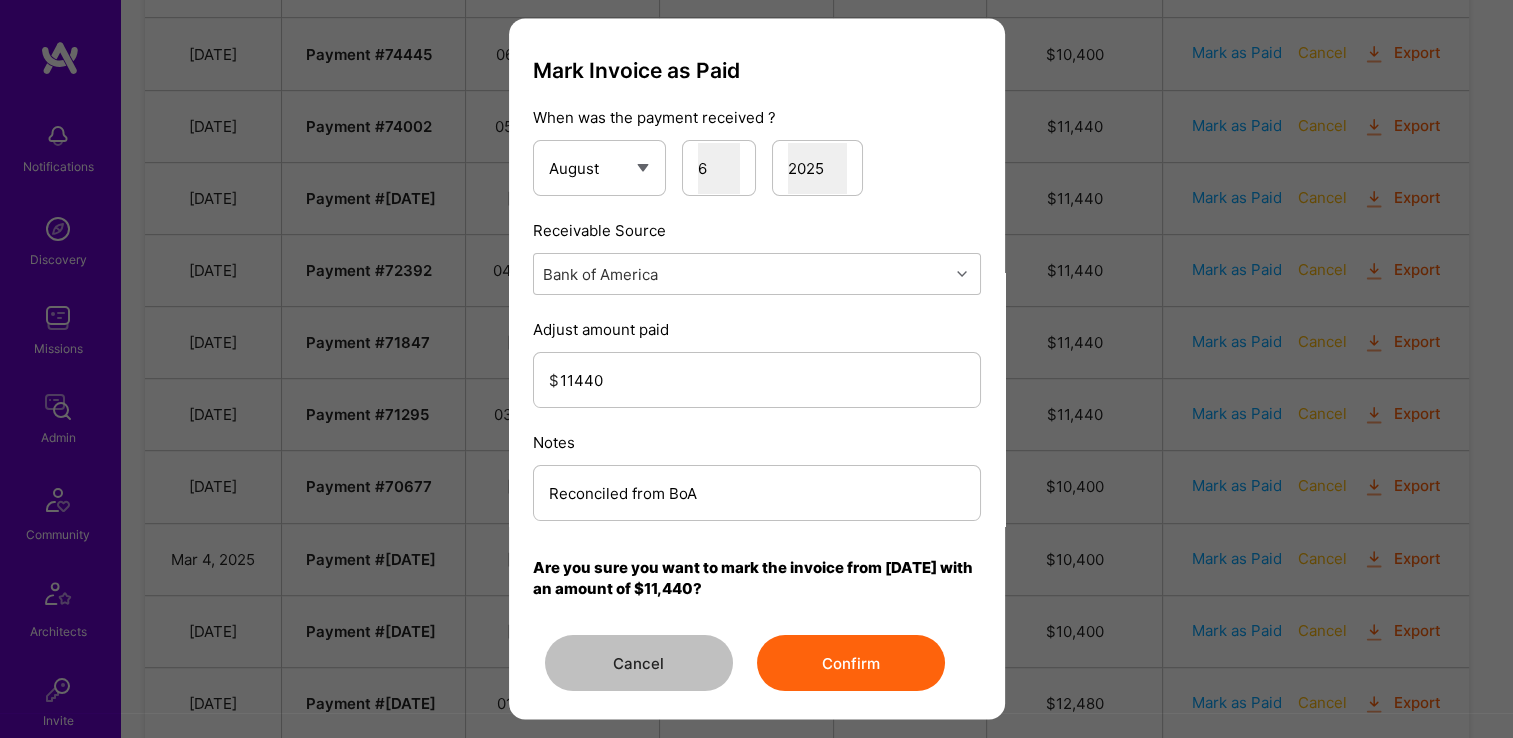 click on "Confirm" at bounding box center (851, 664) 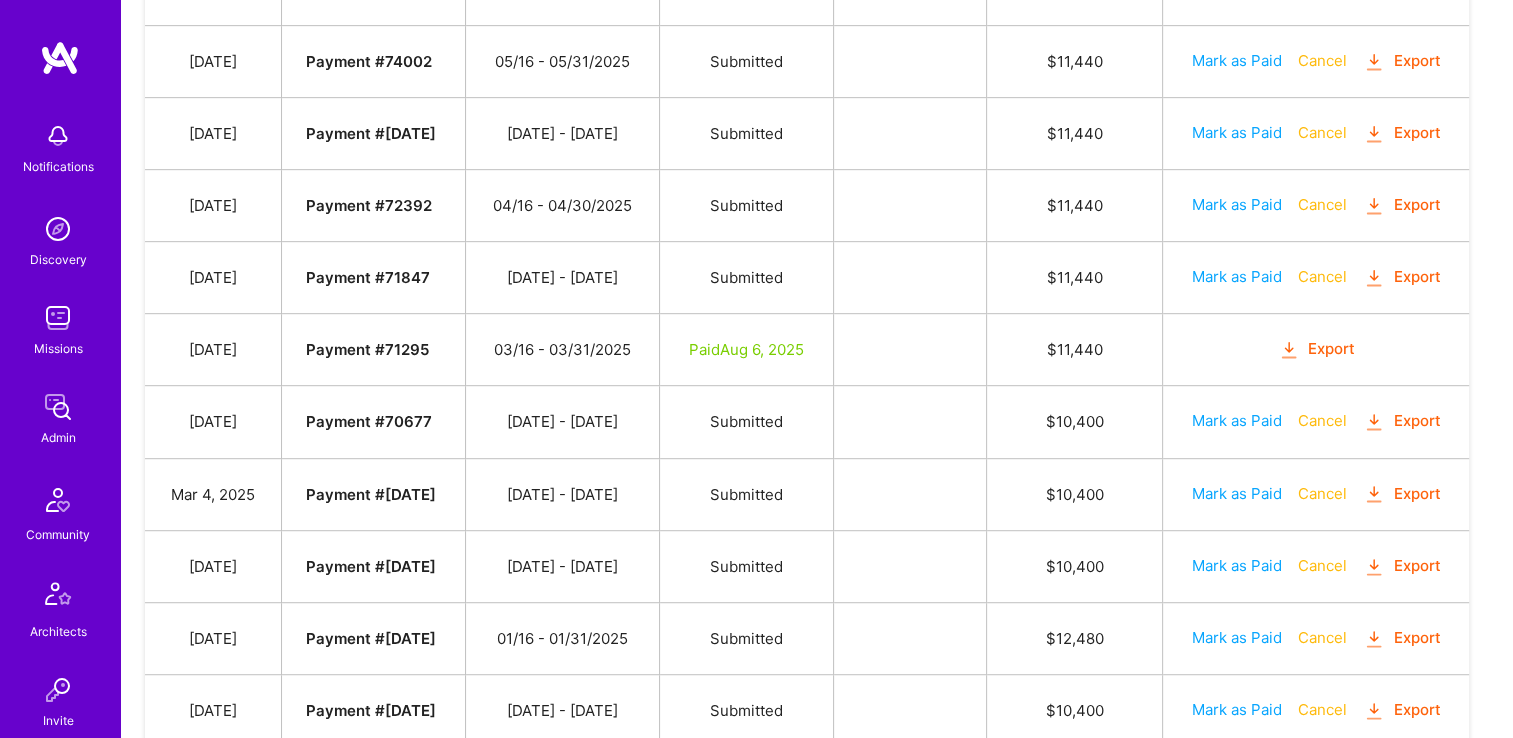 scroll, scrollTop: 1075, scrollLeft: 0, axis: vertical 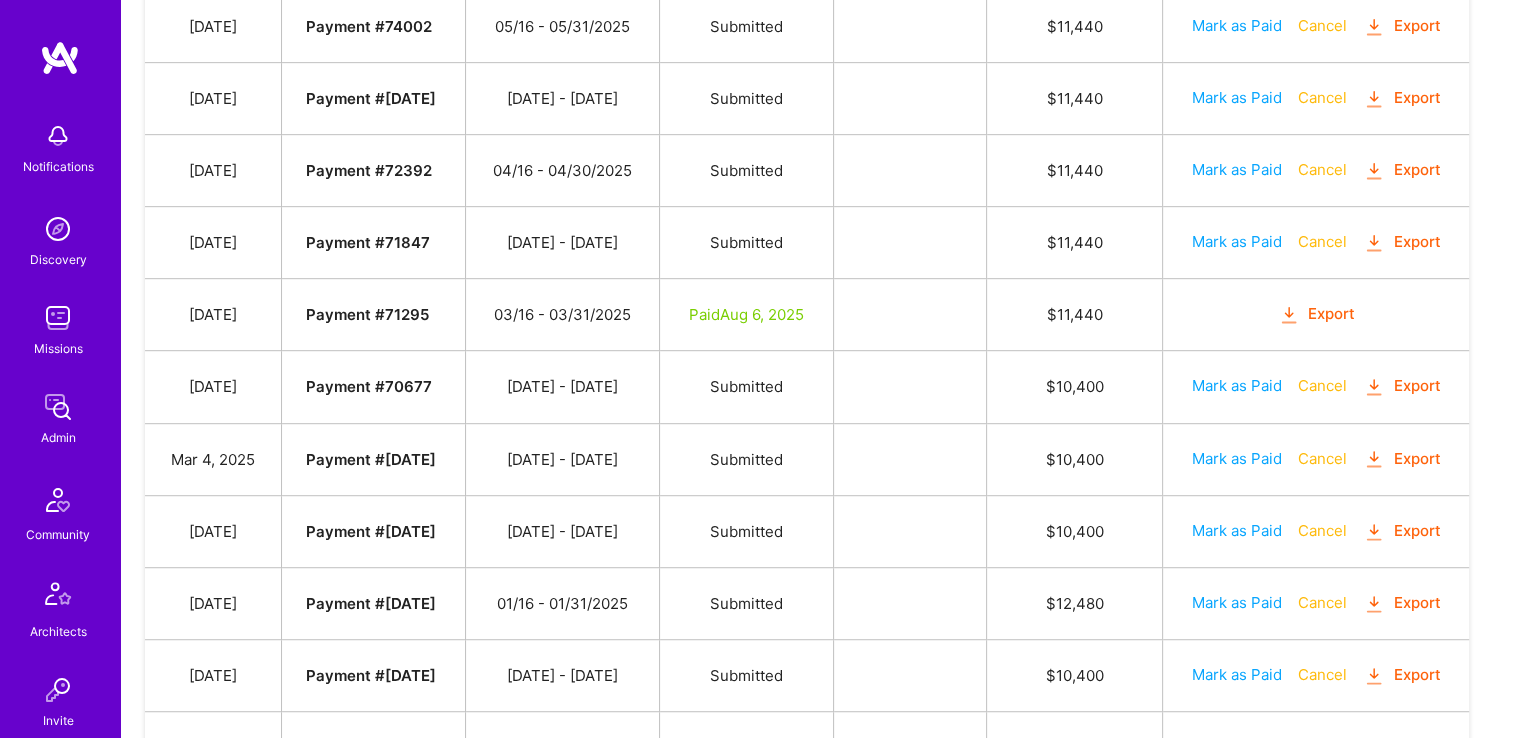 click on "Mark as Paid" at bounding box center (1237, 385) 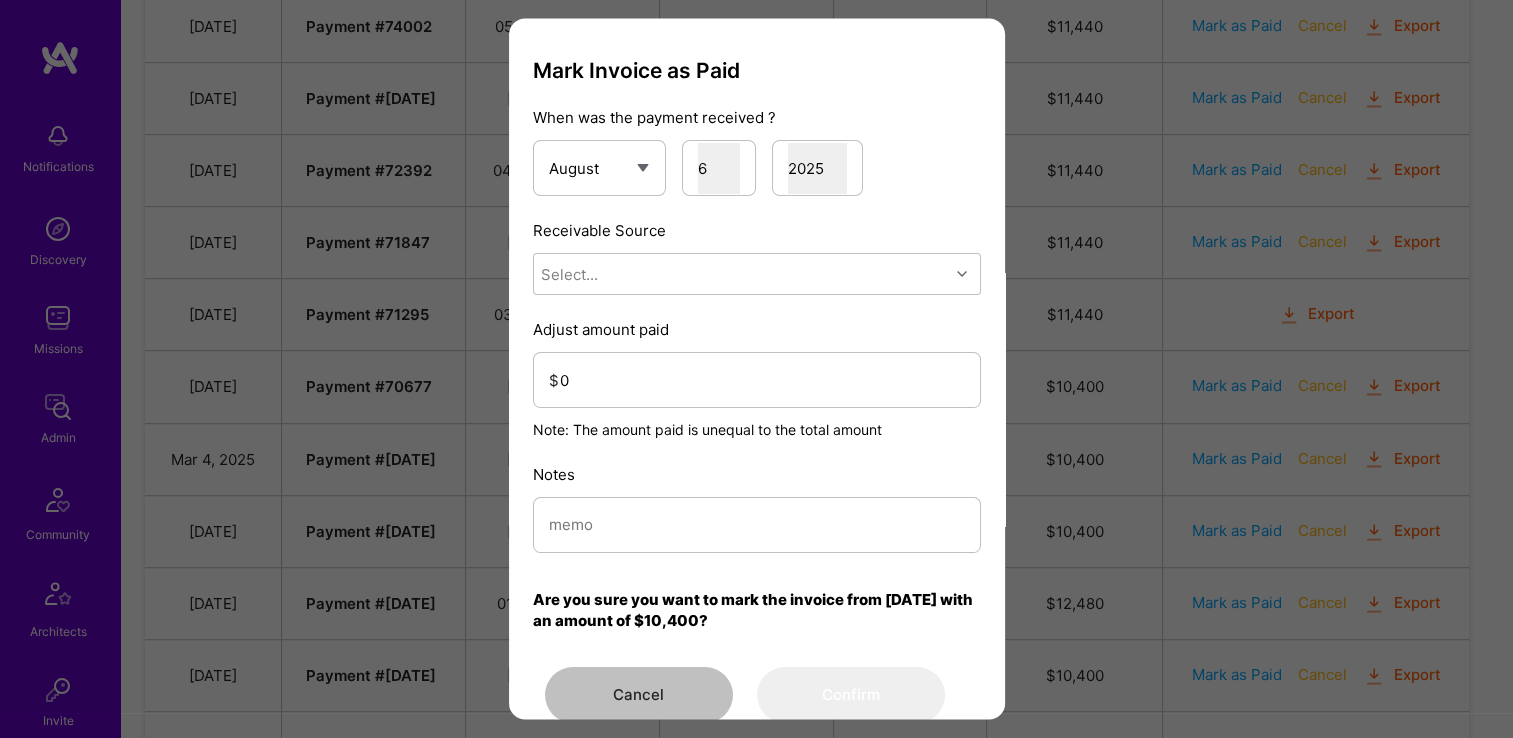 drag, startPoint x: 647, startPoint y: 297, endPoint x: 646, endPoint y: 312, distance: 15.033297 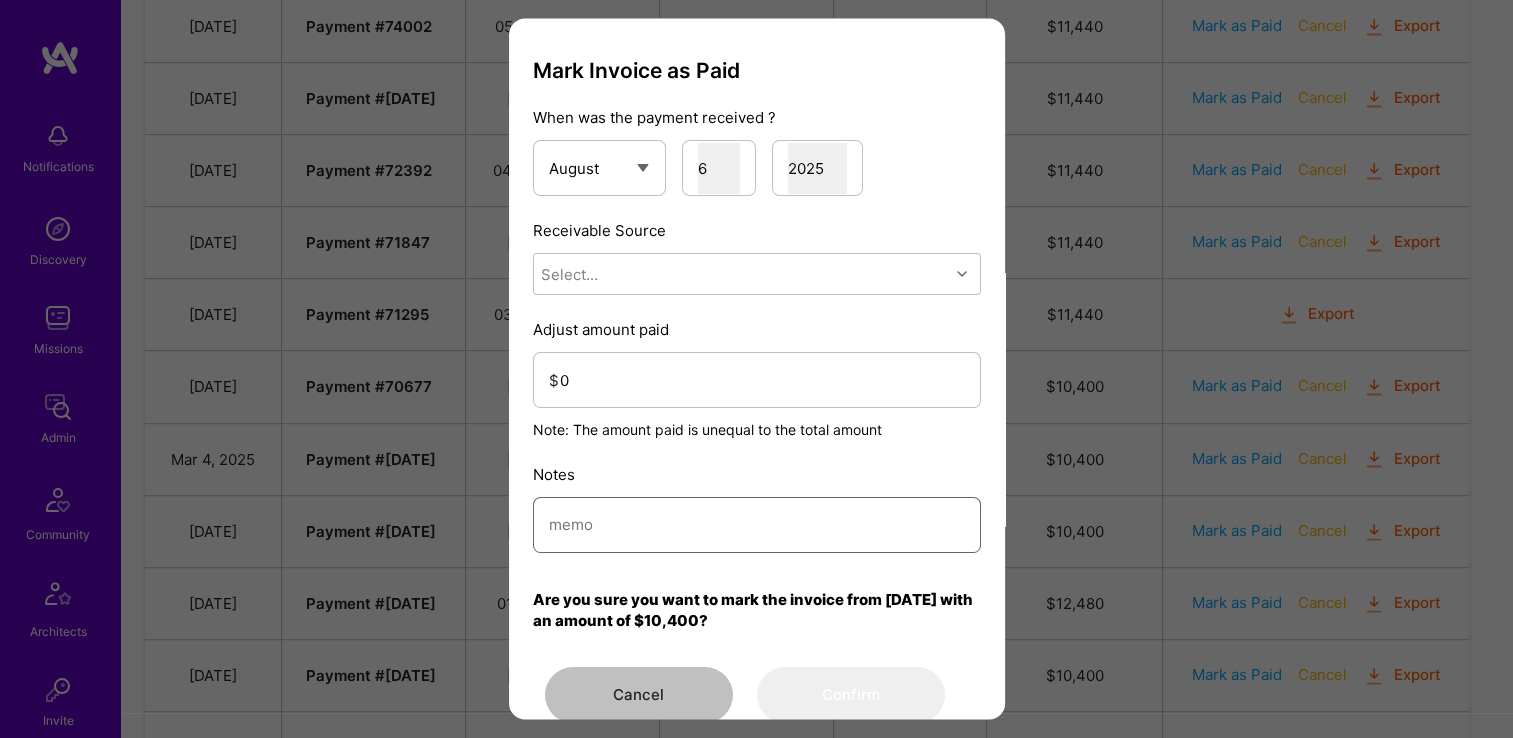 click at bounding box center [757, 525] 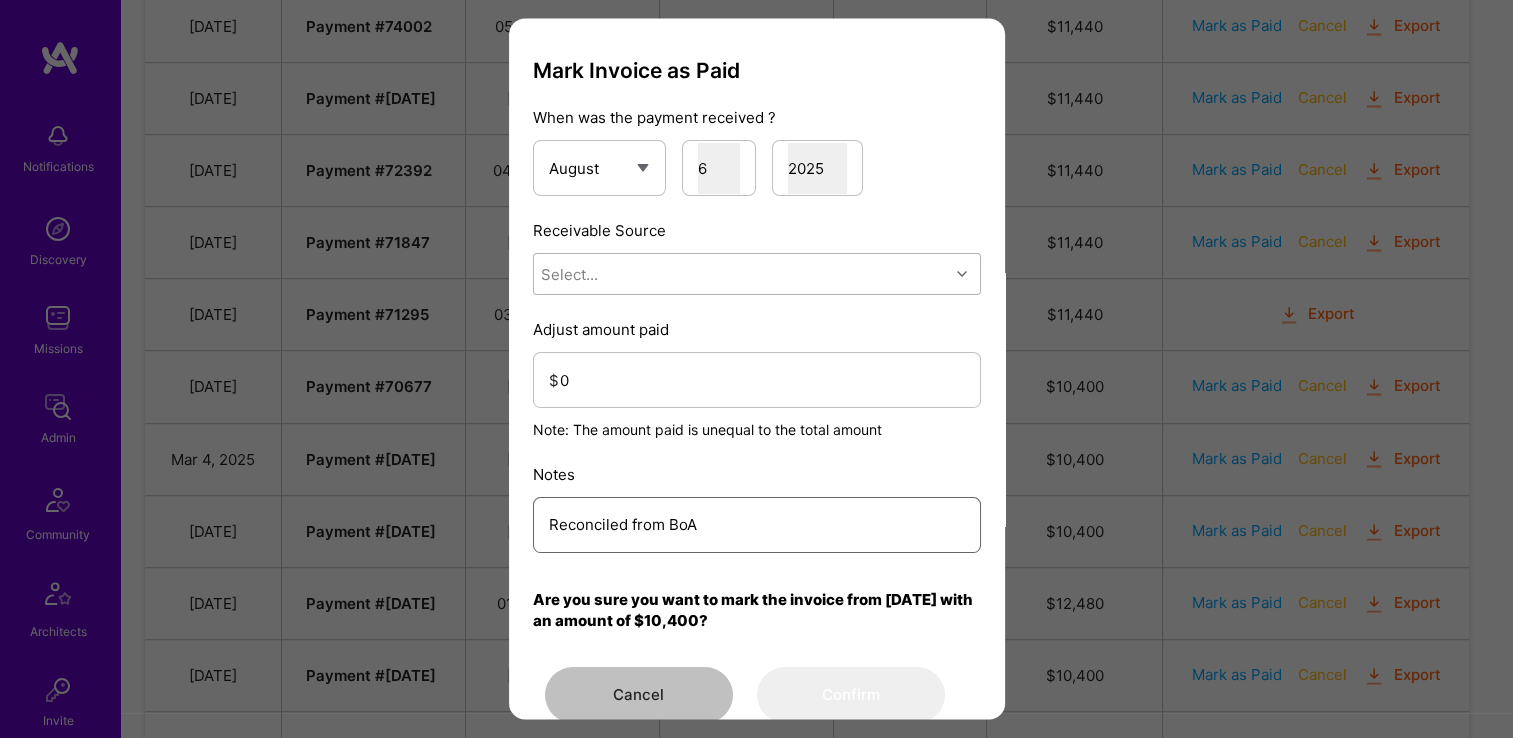 type on "Reconciled from BoA" 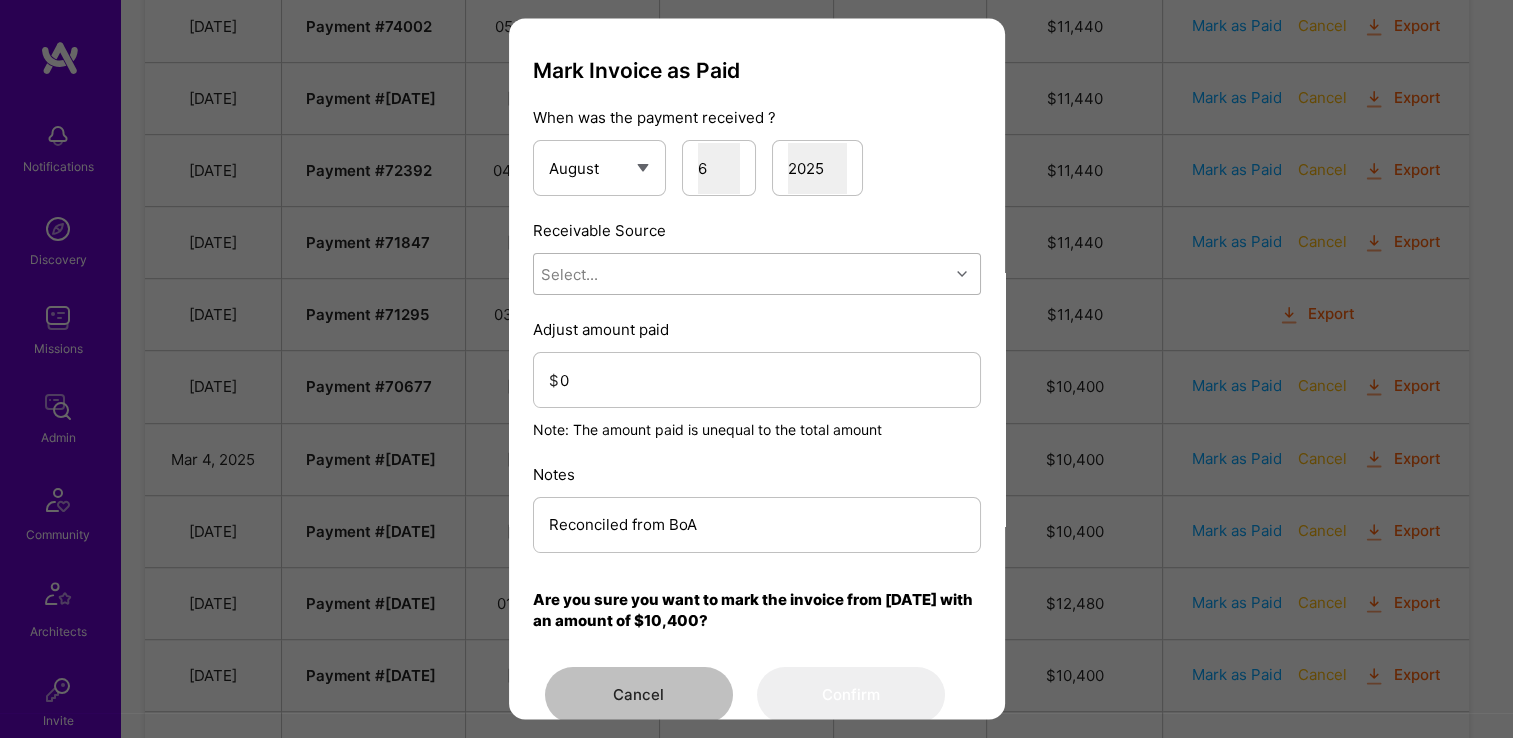 click on "Select..." at bounding box center [741, 275] 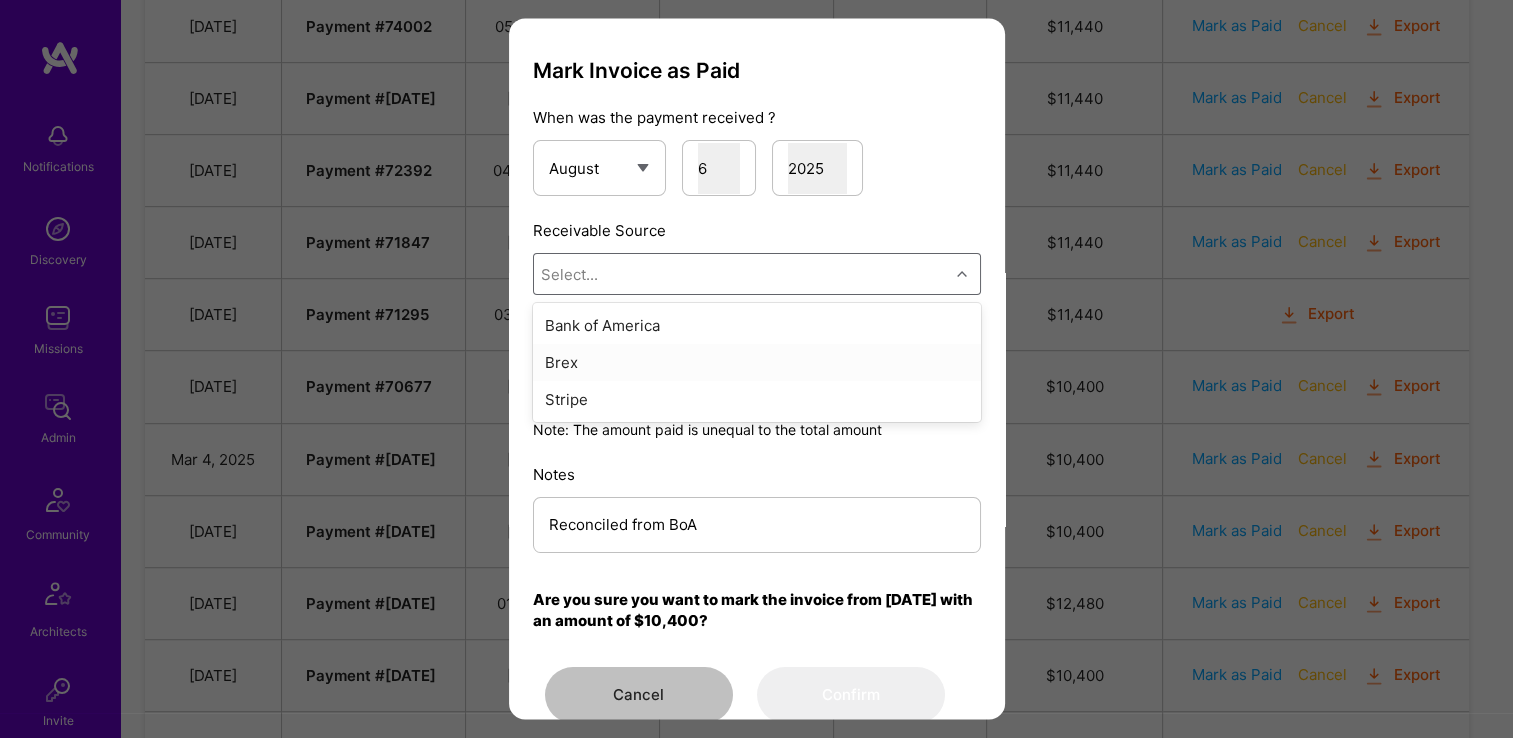 click on "Brex" at bounding box center (757, 363) 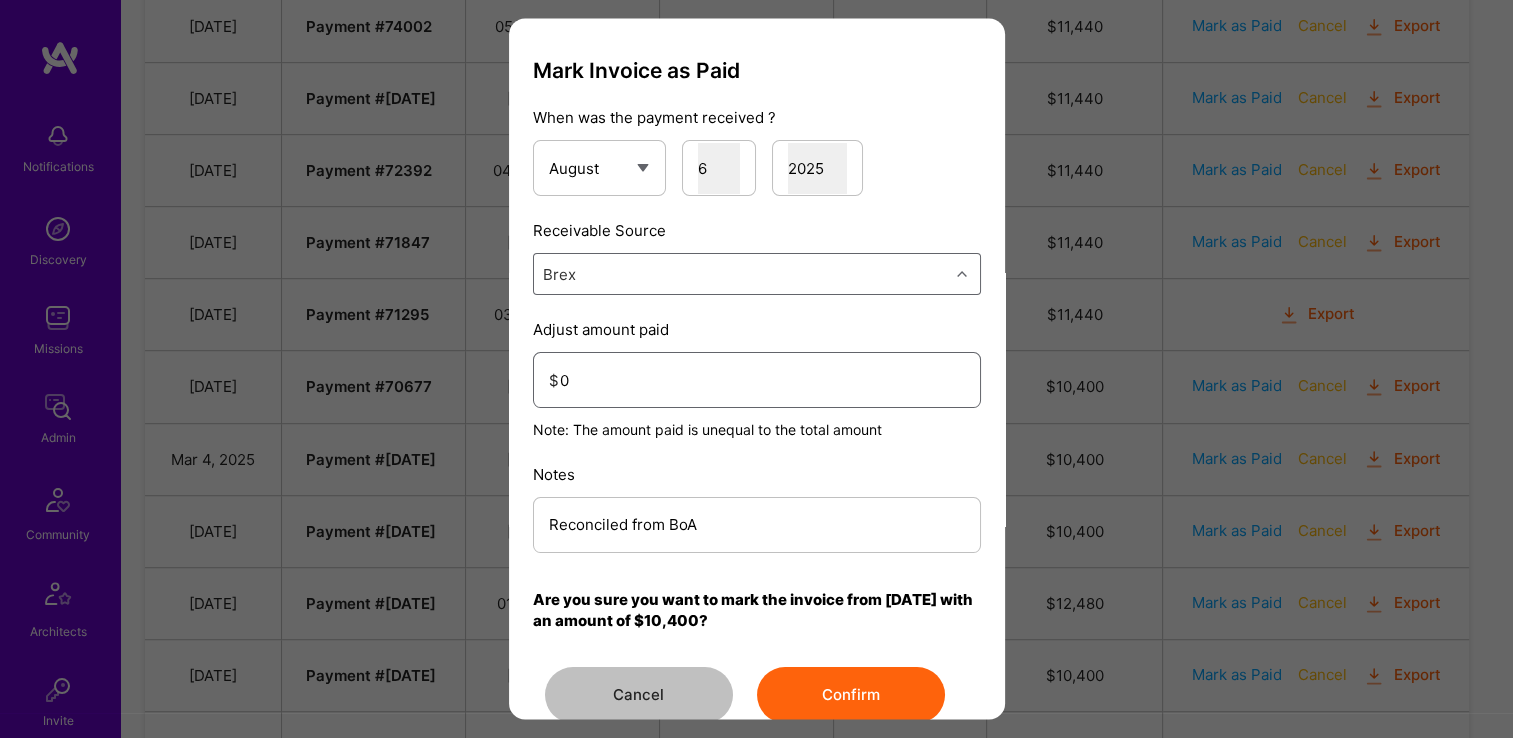 click on "0" at bounding box center (762, 380) 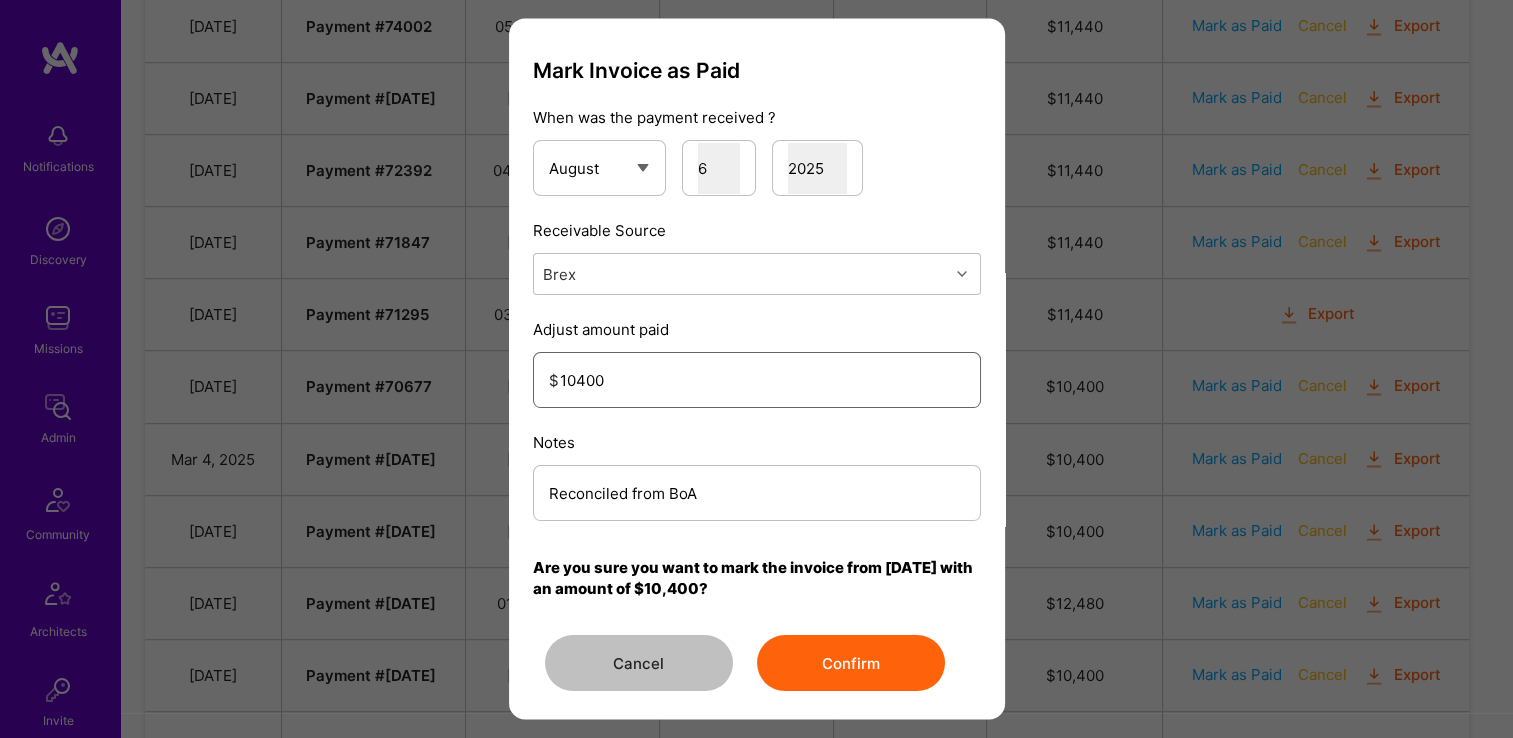 type on "10400" 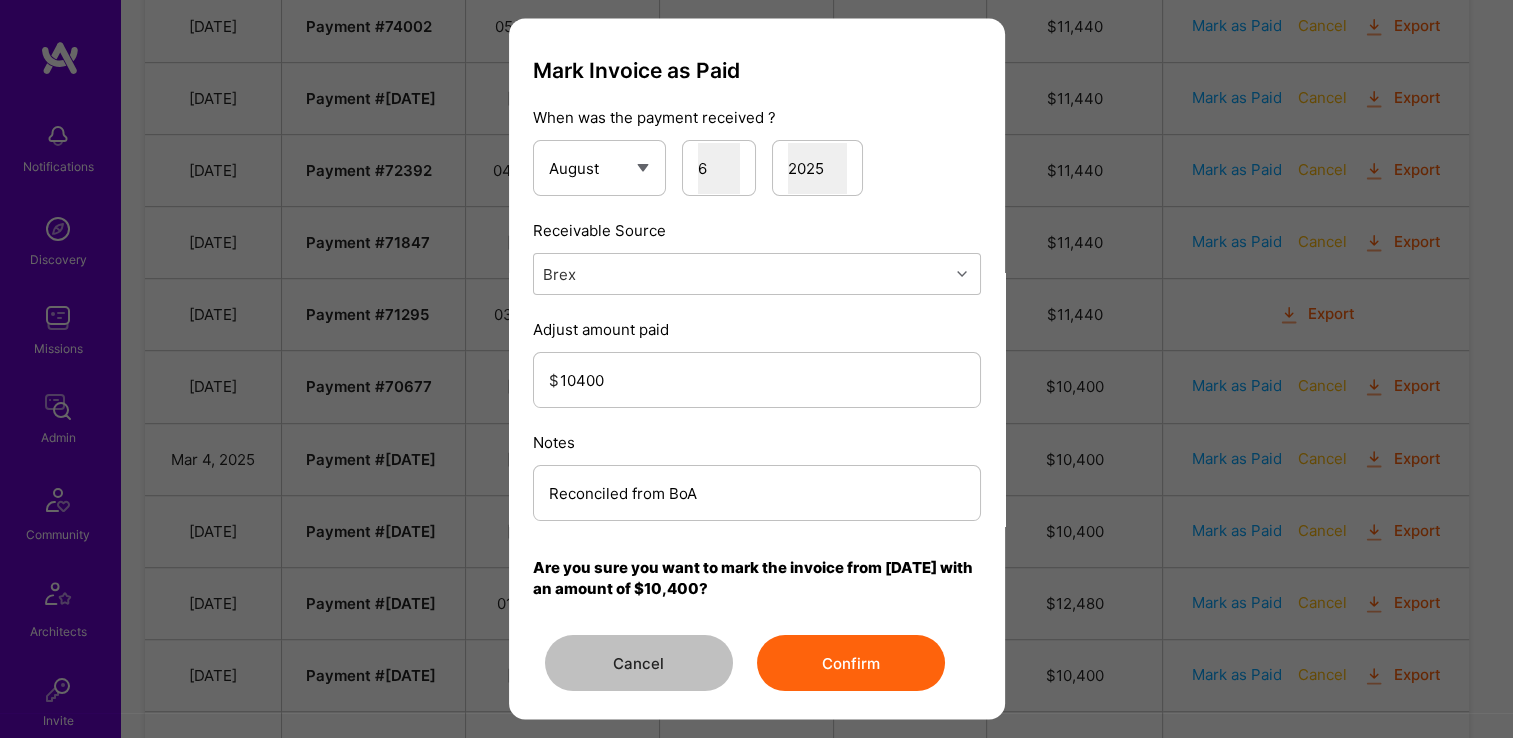 drag, startPoint x: 816, startPoint y: 659, endPoint x: 824, endPoint y: 673, distance: 16.124516 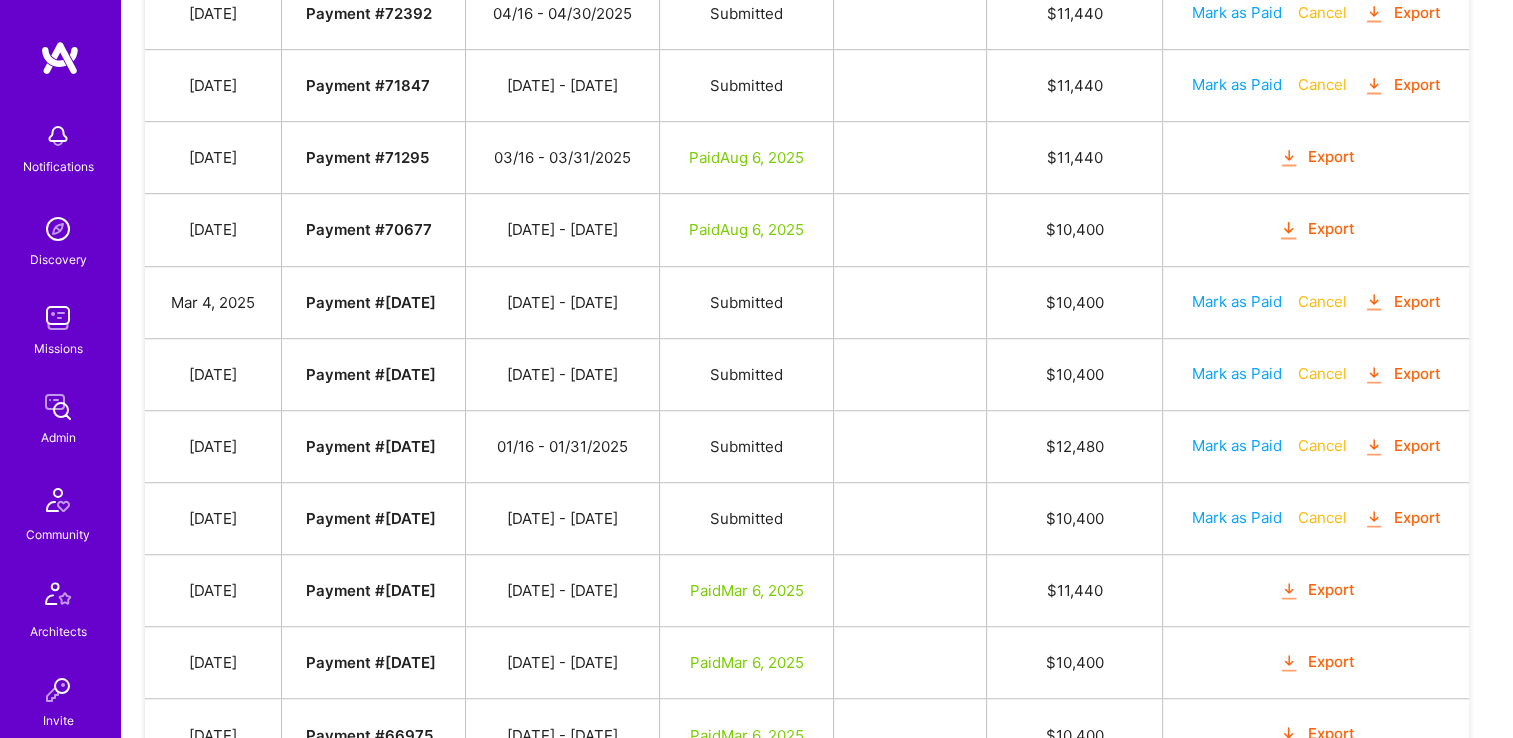 scroll, scrollTop: 1275, scrollLeft: 0, axis: vertical 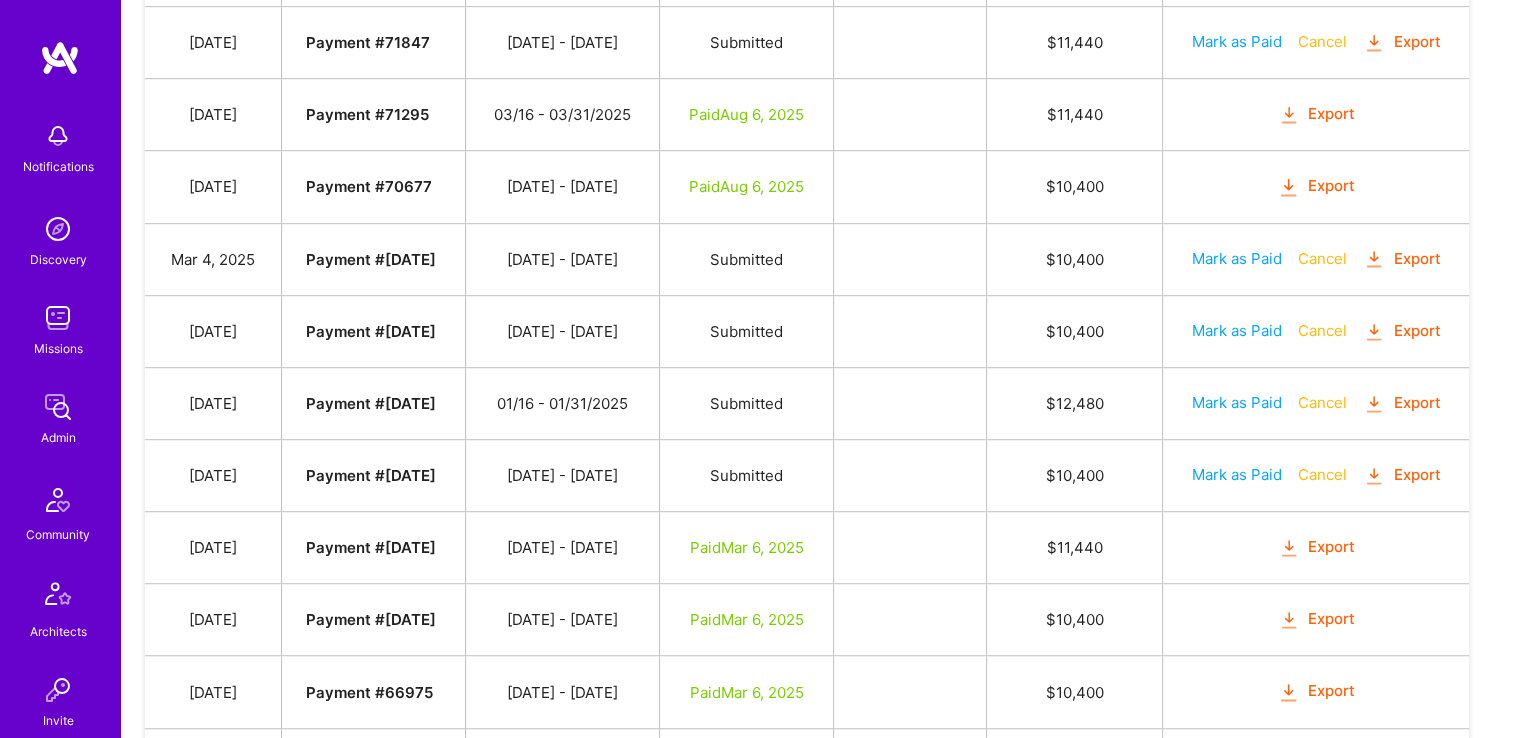 click on "Mark as Paid" at bounding box center [1237, 258] 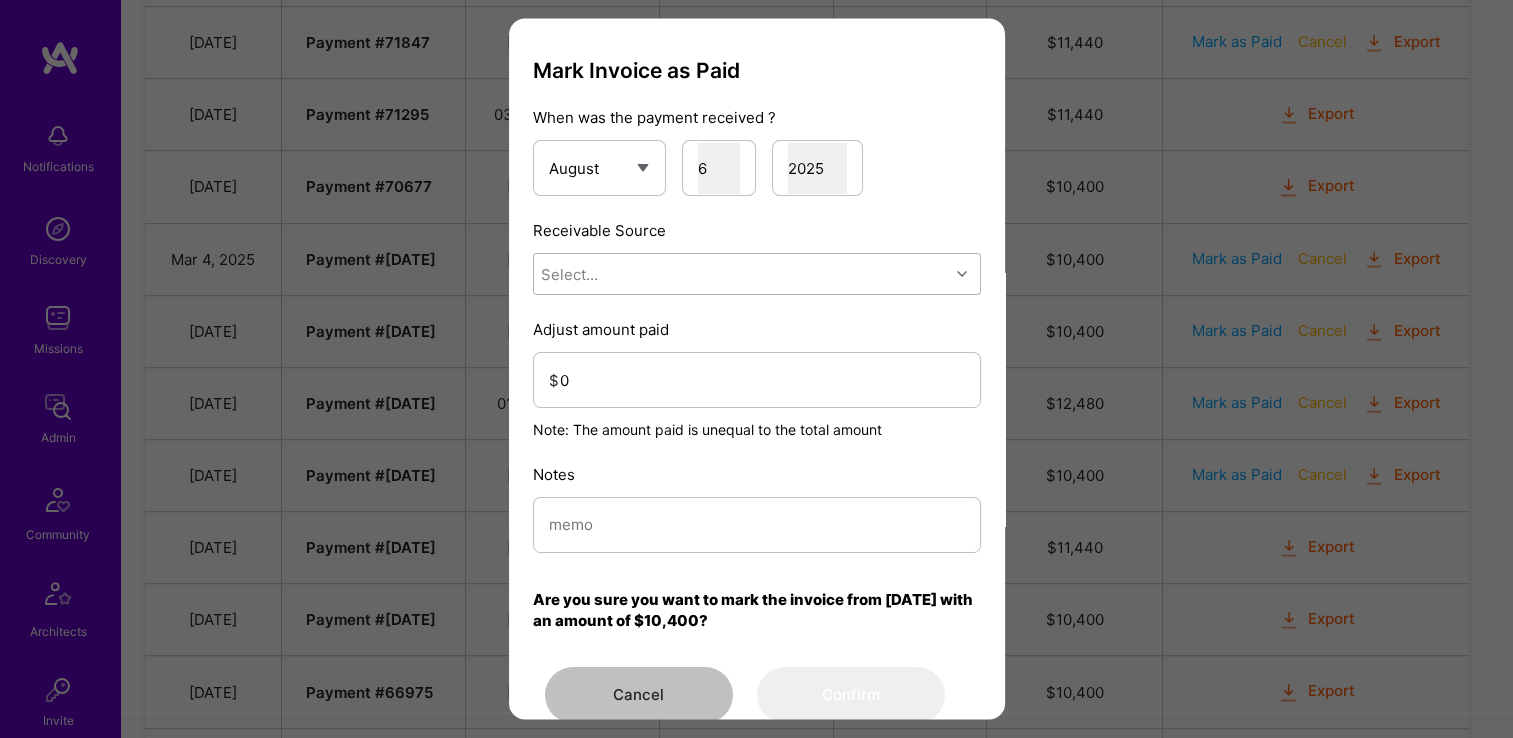 click on "Select..." at bounding box center [741, 275] 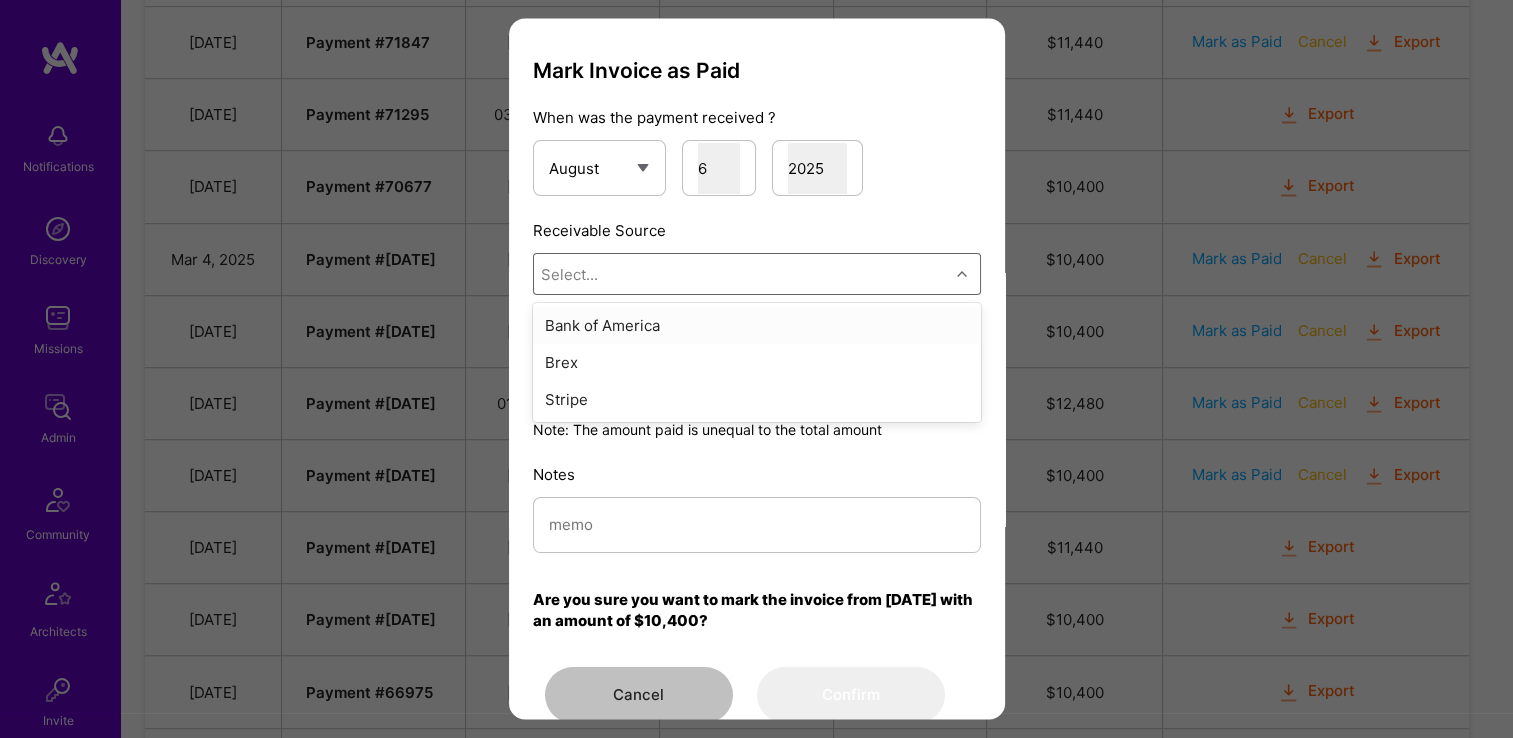 click on "Bank of America" at bounding box center [757, 326] 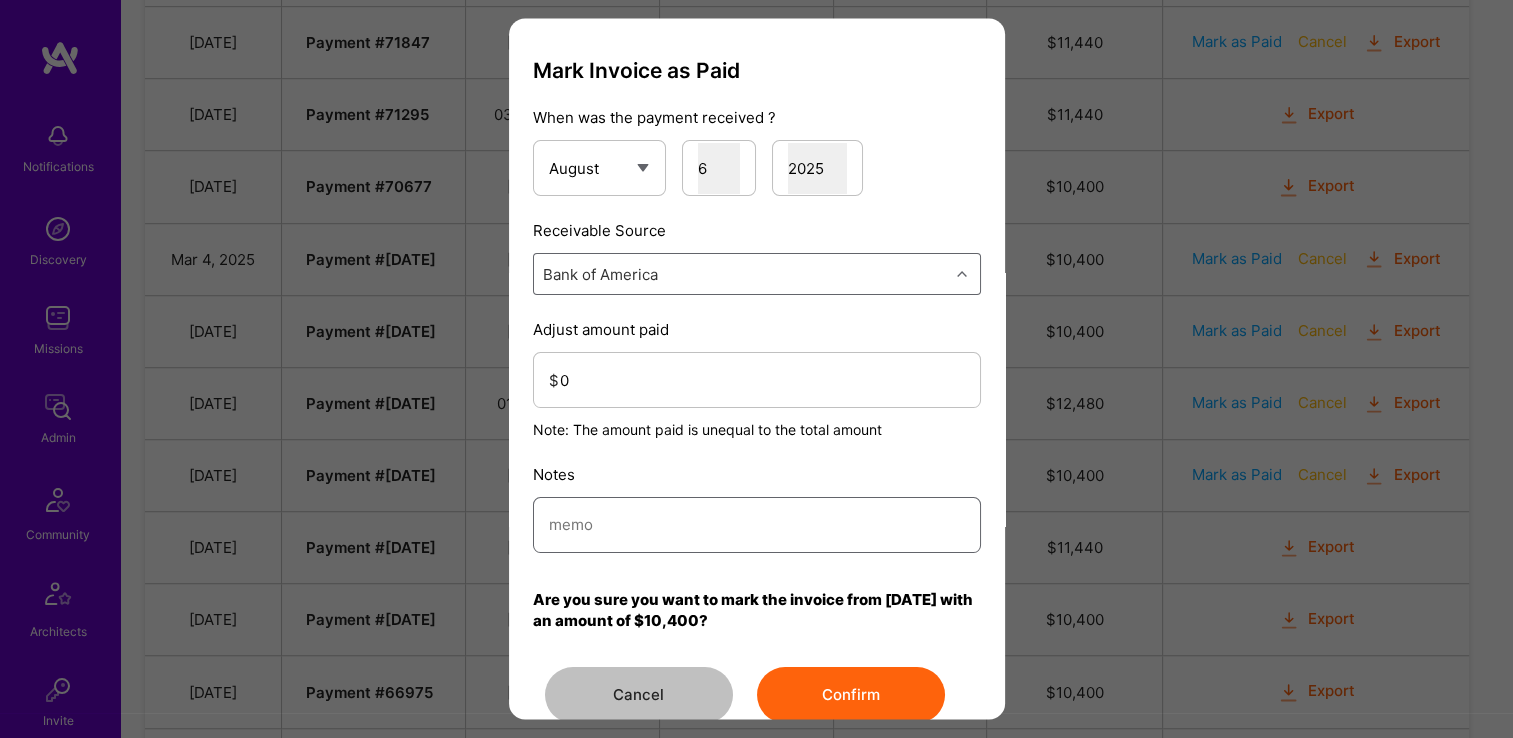 click at bounding box center (757, 525) 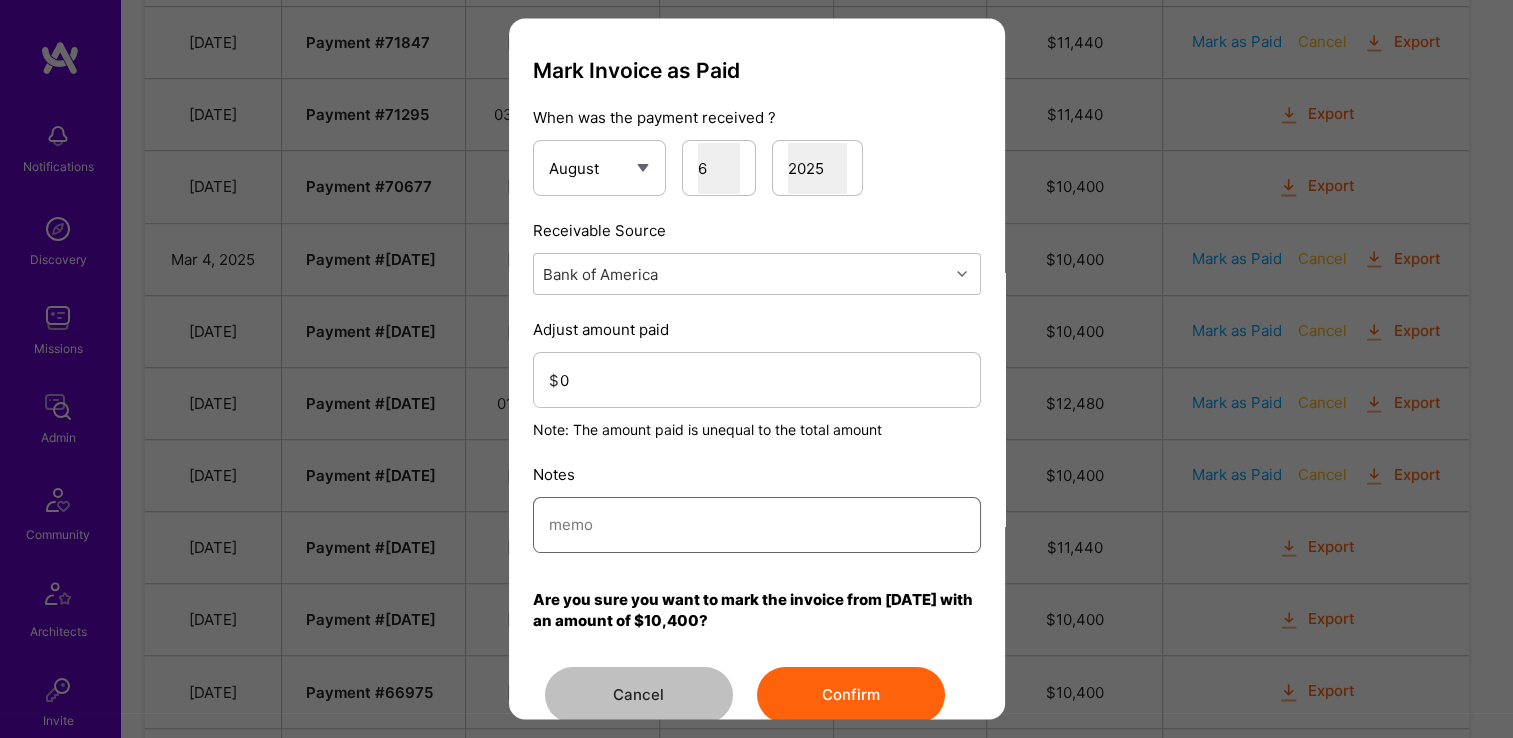 paste on "Reconciled from BoA" 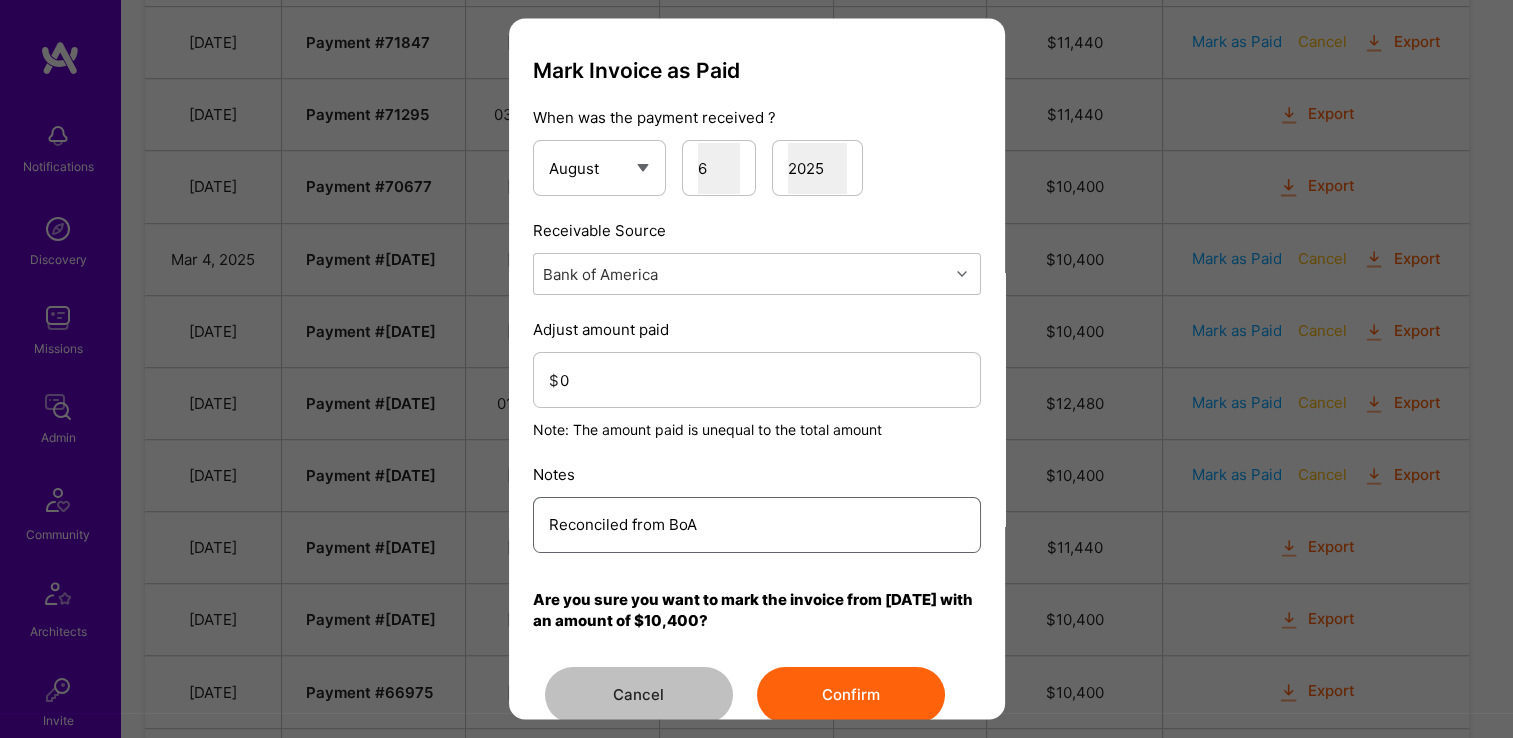 type on "Reconciled from BoA" 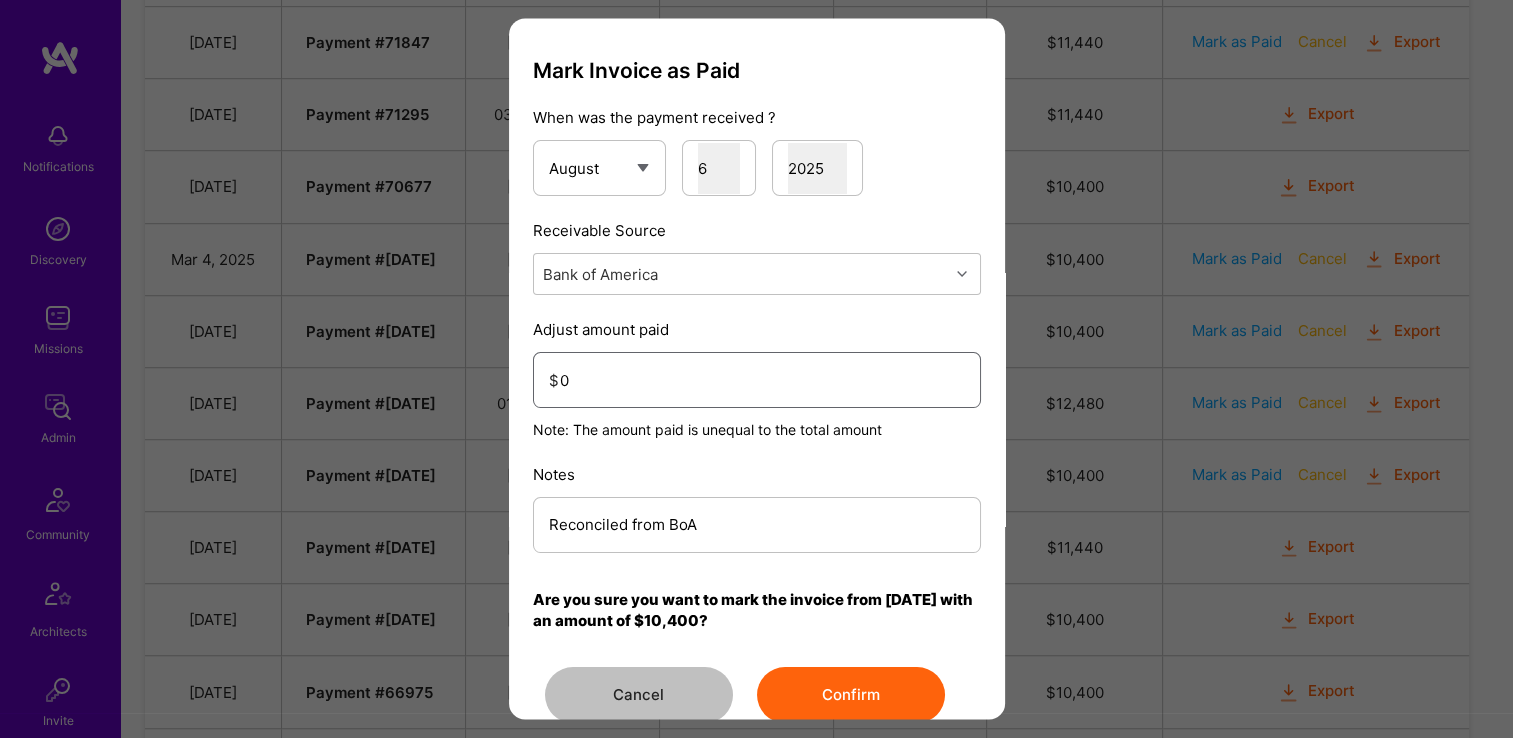 click on "0" at bounding box center [762, 380] 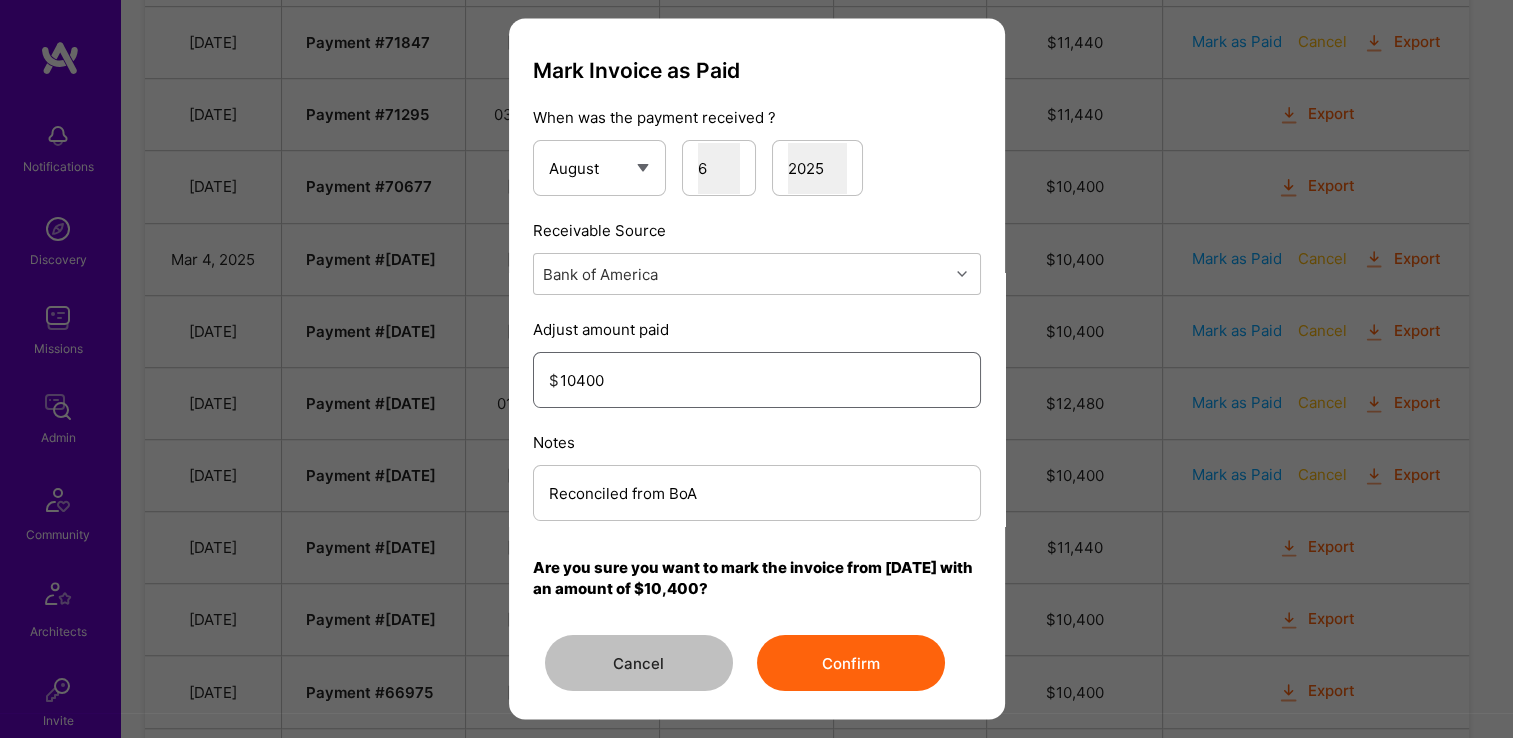 type on "10400" 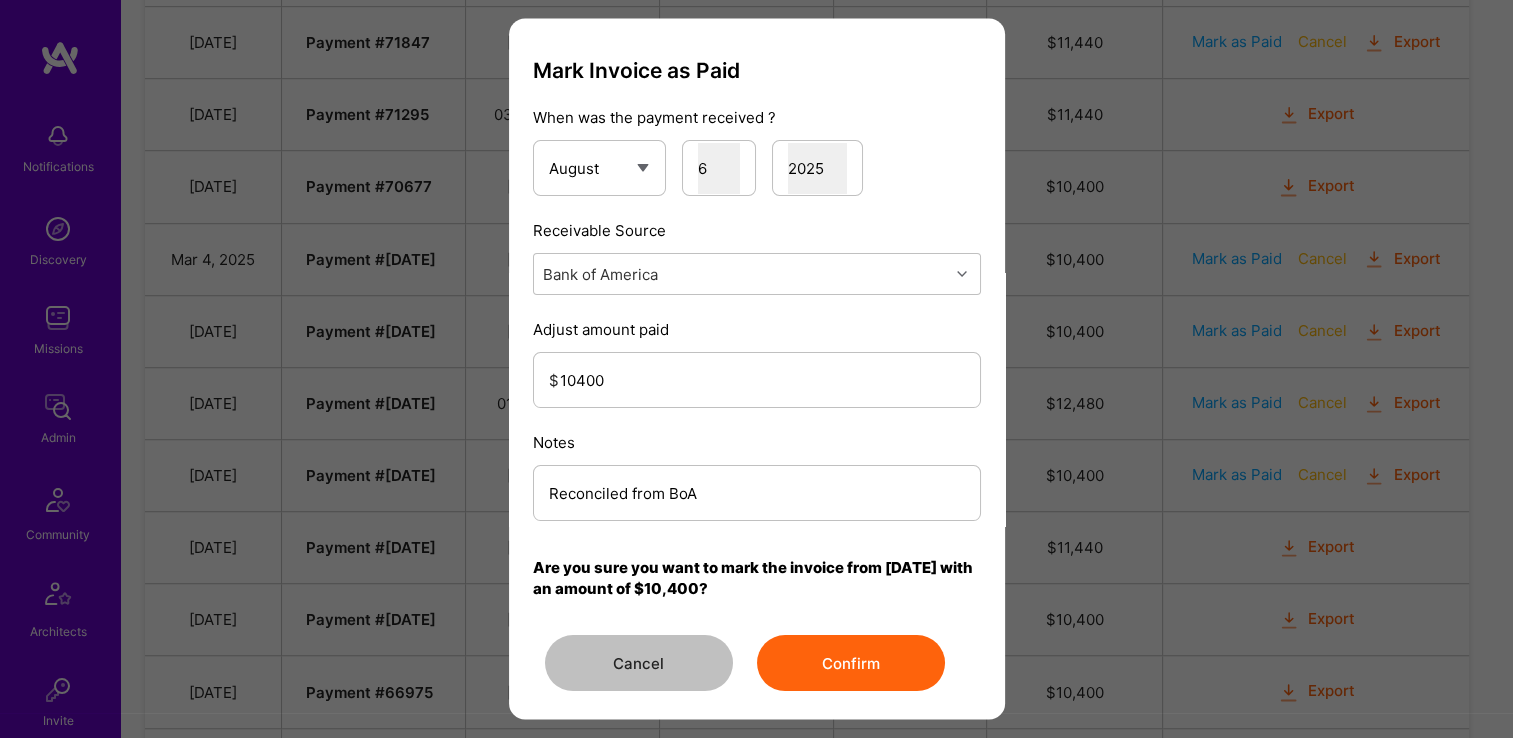 click on "Confirm" at bounding box center (851, 664) 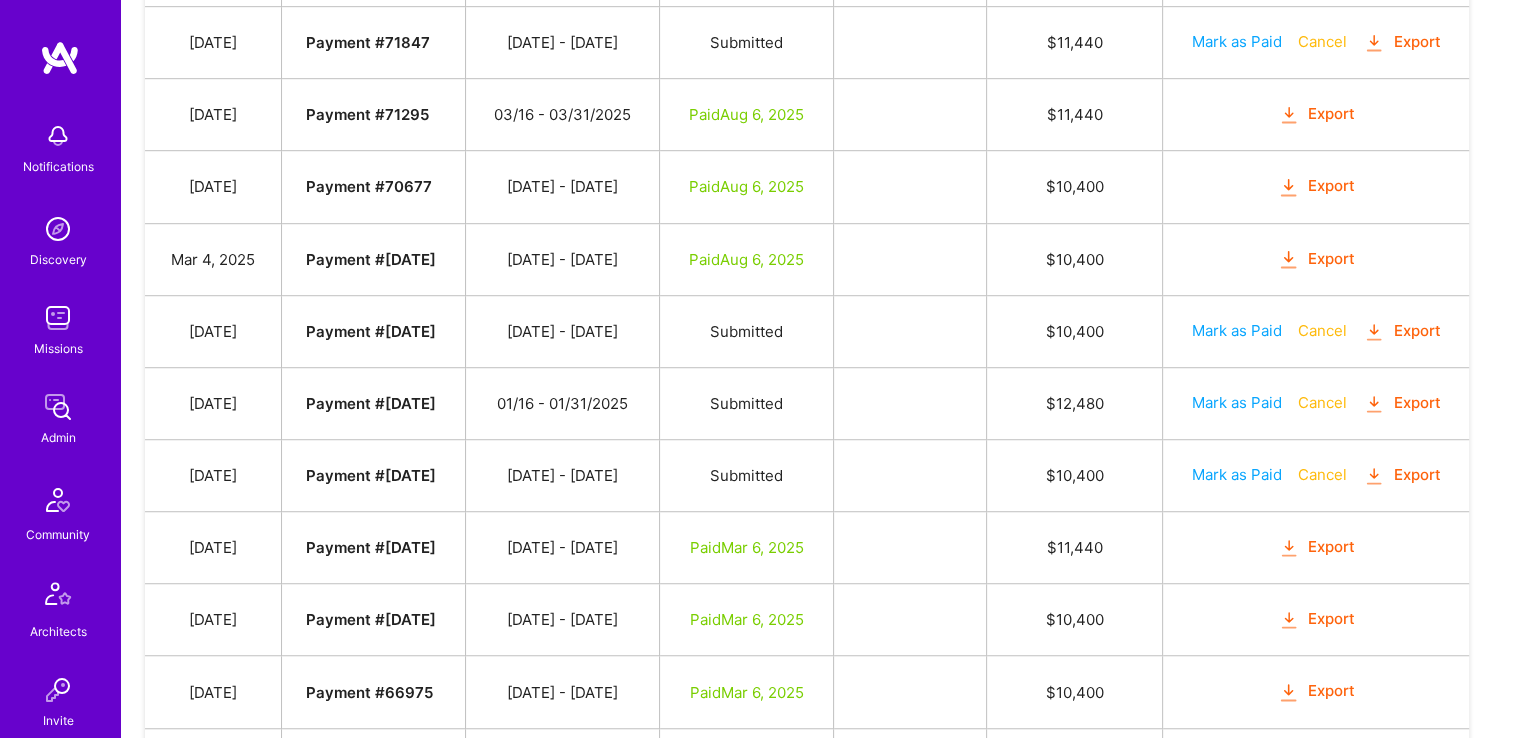 click on "Mark as Paid" at bounding box center [1237, 330] 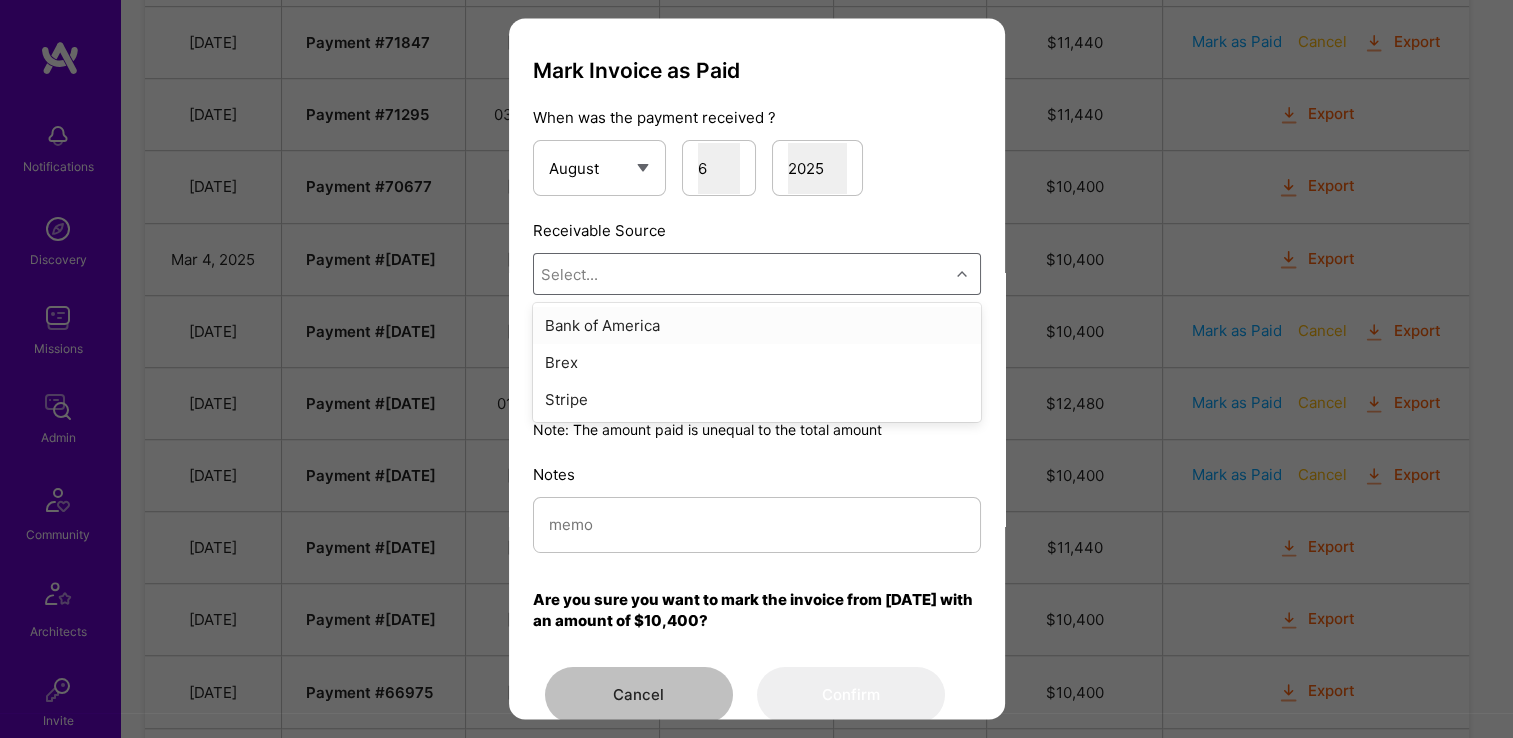 click on "Select..." at bounding box center (741, 275) 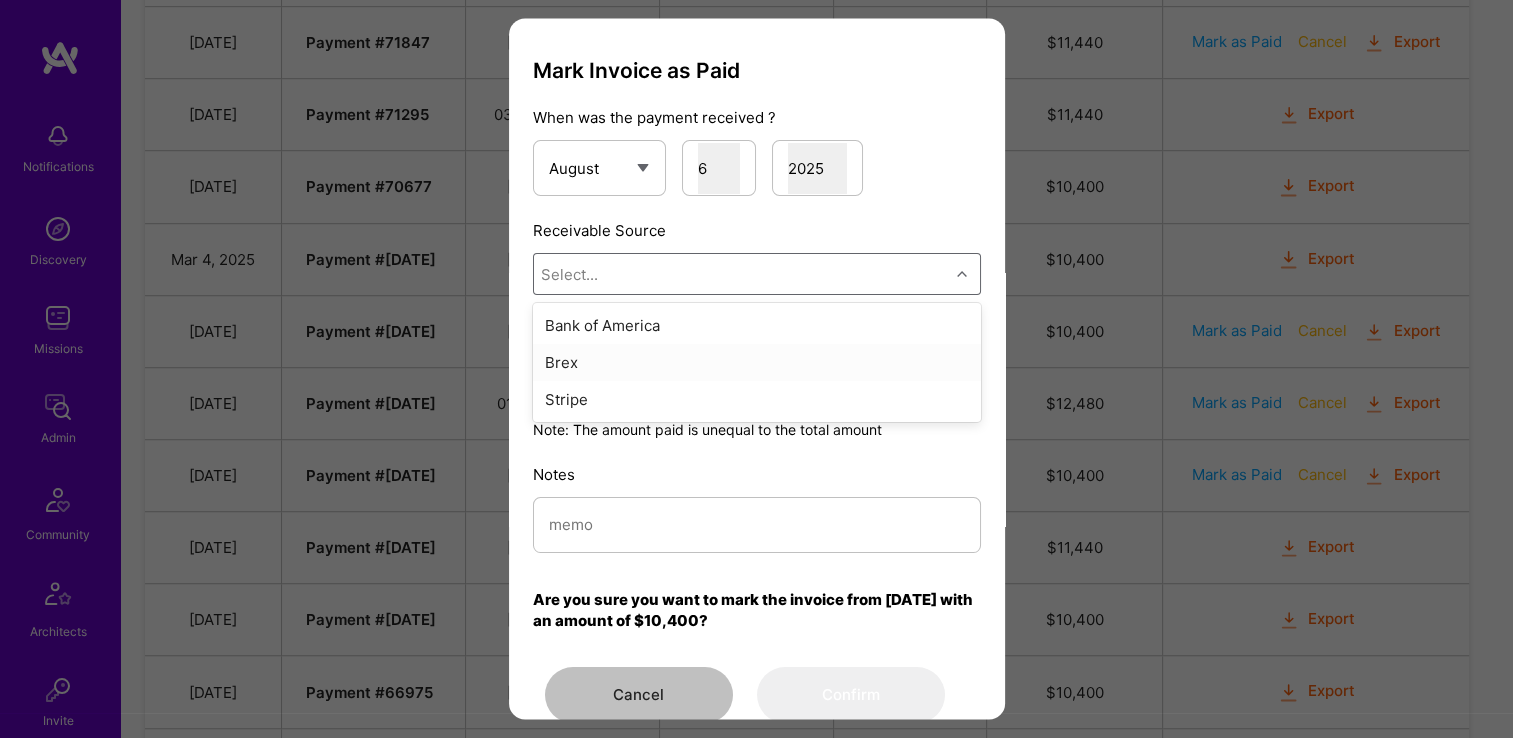 click on "Bank of America" at bounding box center [757, 326] 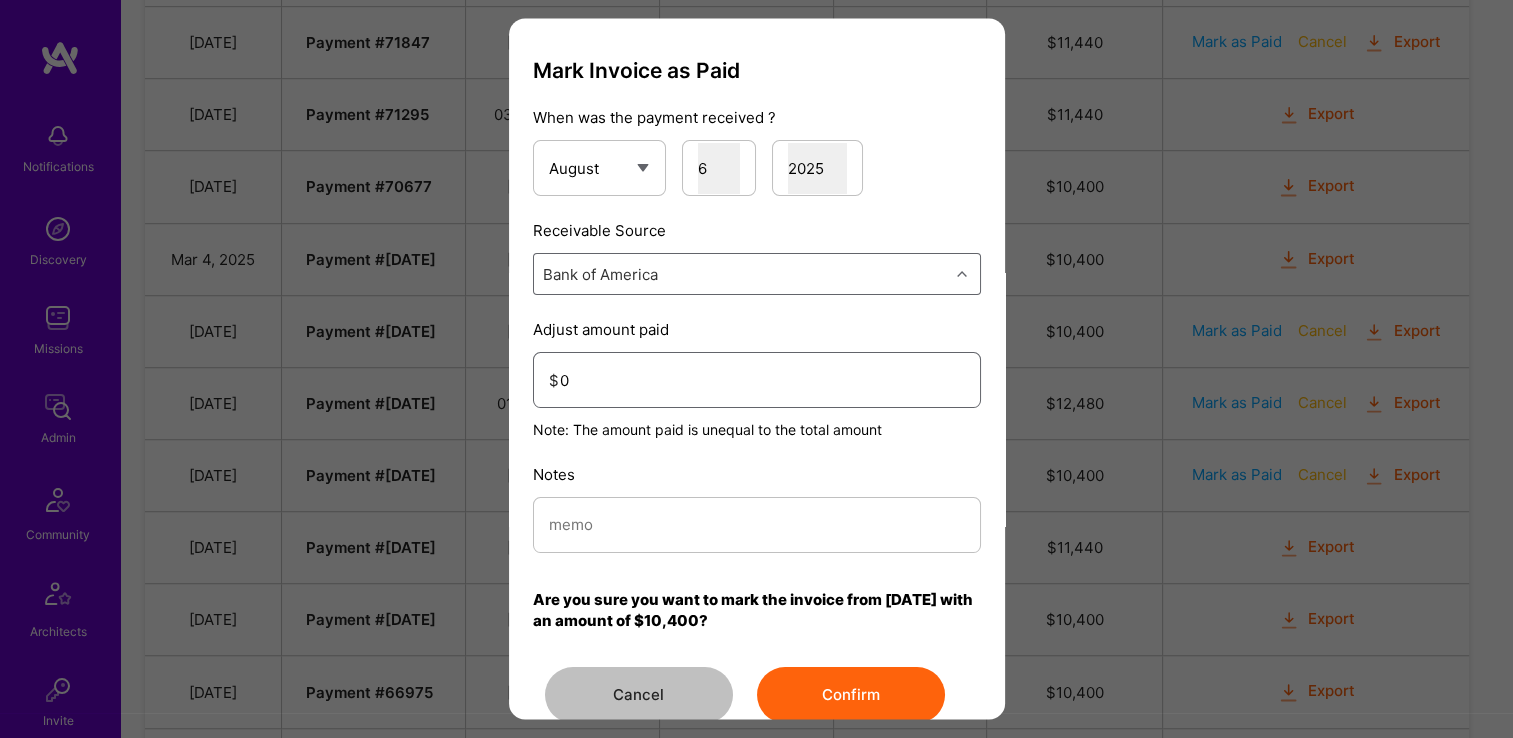 click on "0" at bounding box center (762, 380) 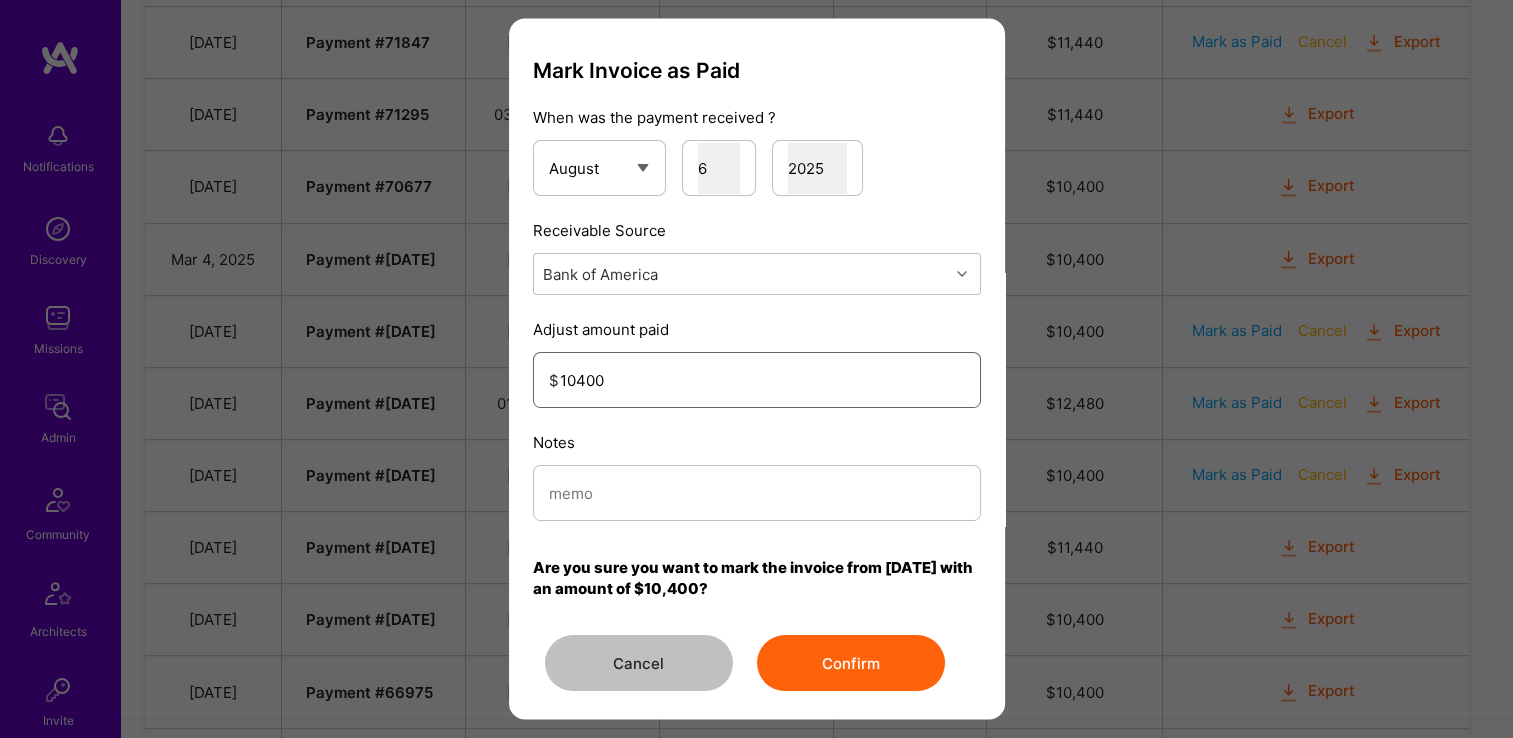 type on "10400" 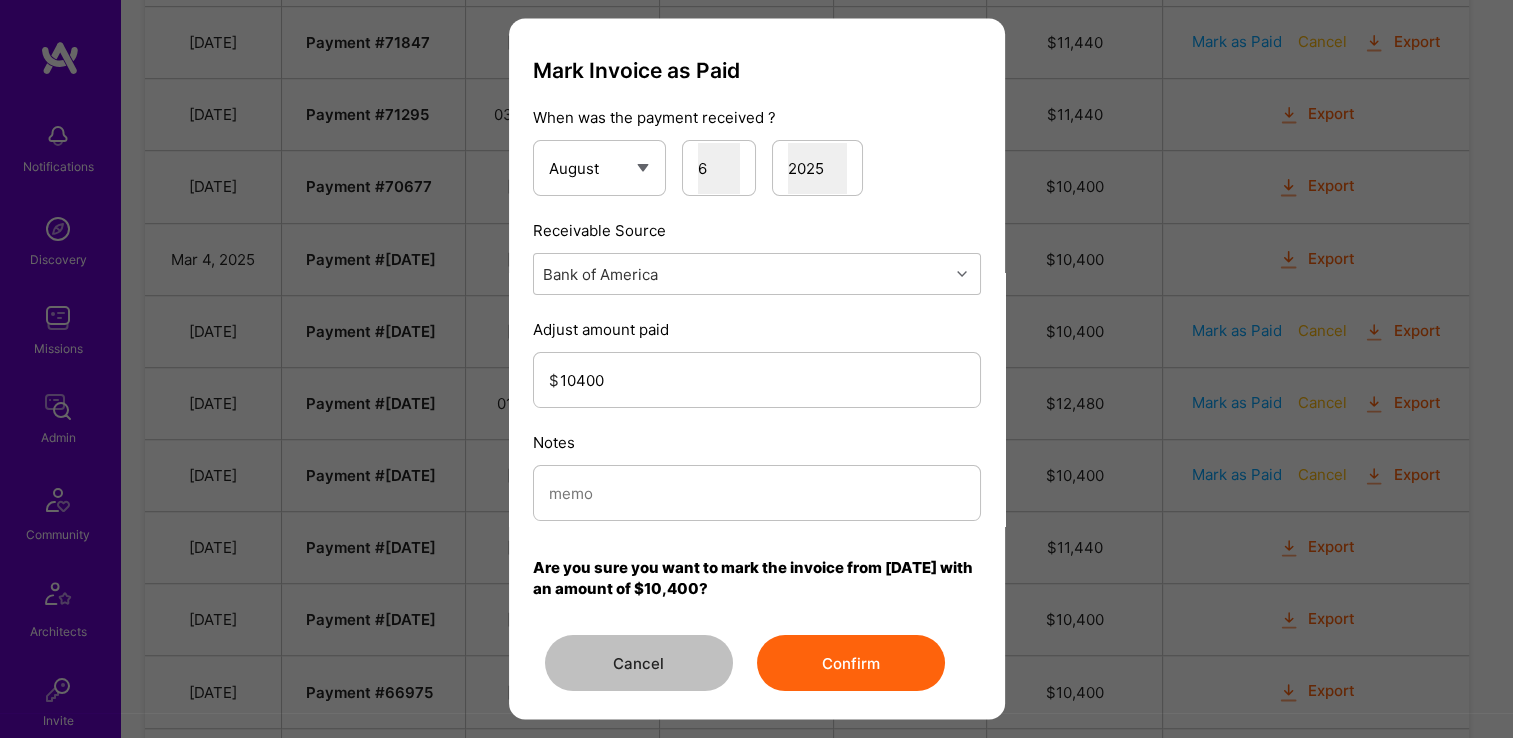 drag, startPoint x: 671, startPoint y: 442, endPoint x: 668, endPoint y: 468, distance: 26.172504 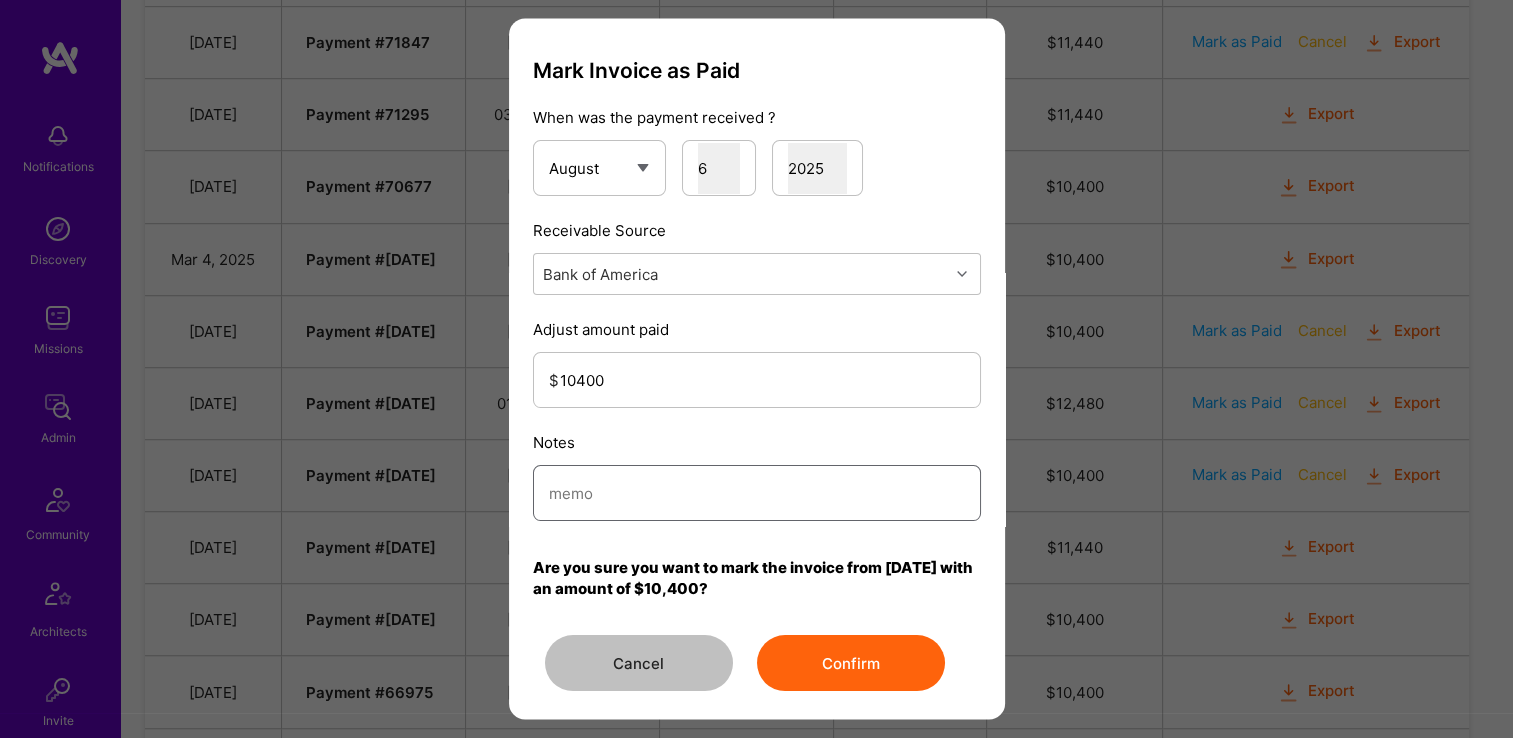 drag, startPoint x: 668, startPoint y: 468, endPoint x: 667, endPoint y: 499, distance: 31.016125 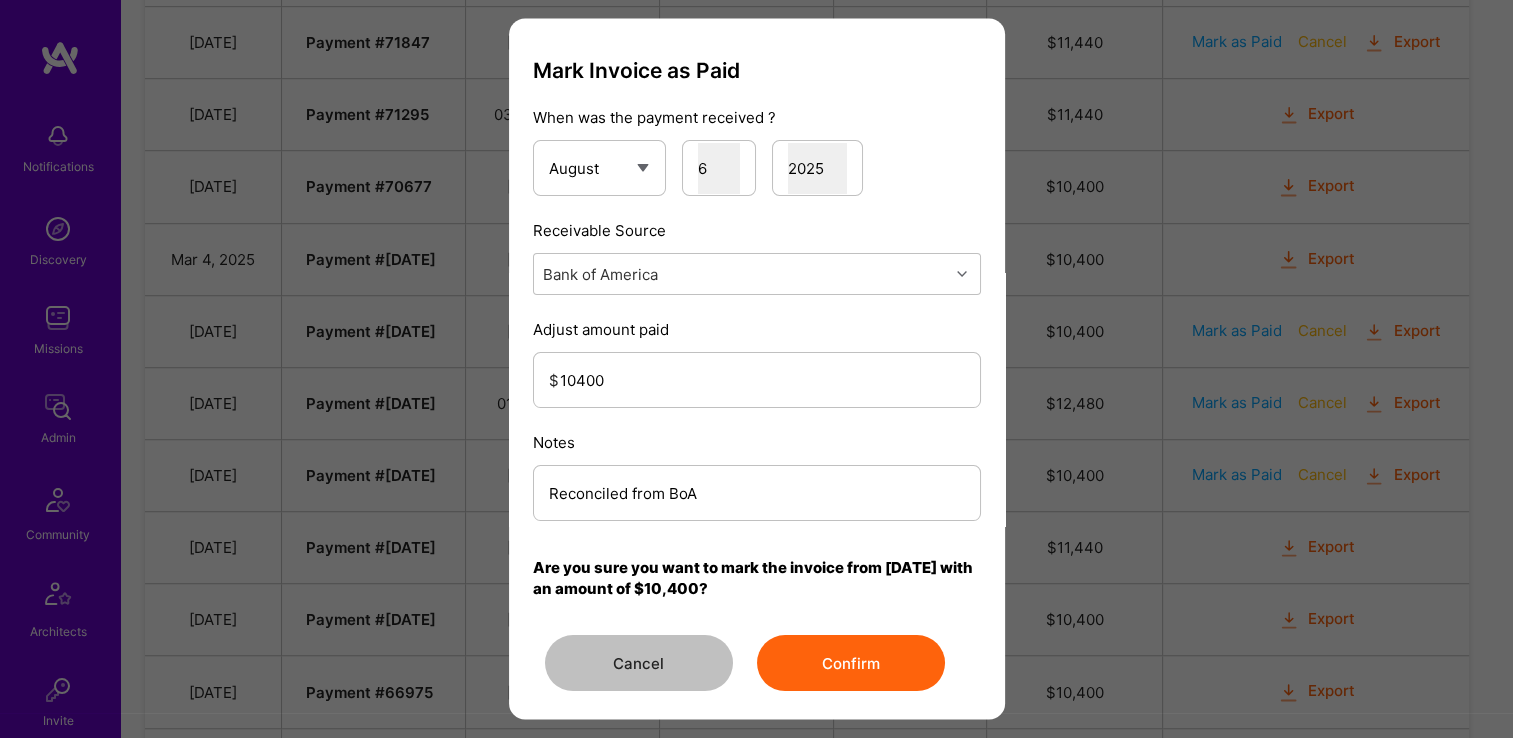 click on "Confirm" at bounding box center (851, 664) 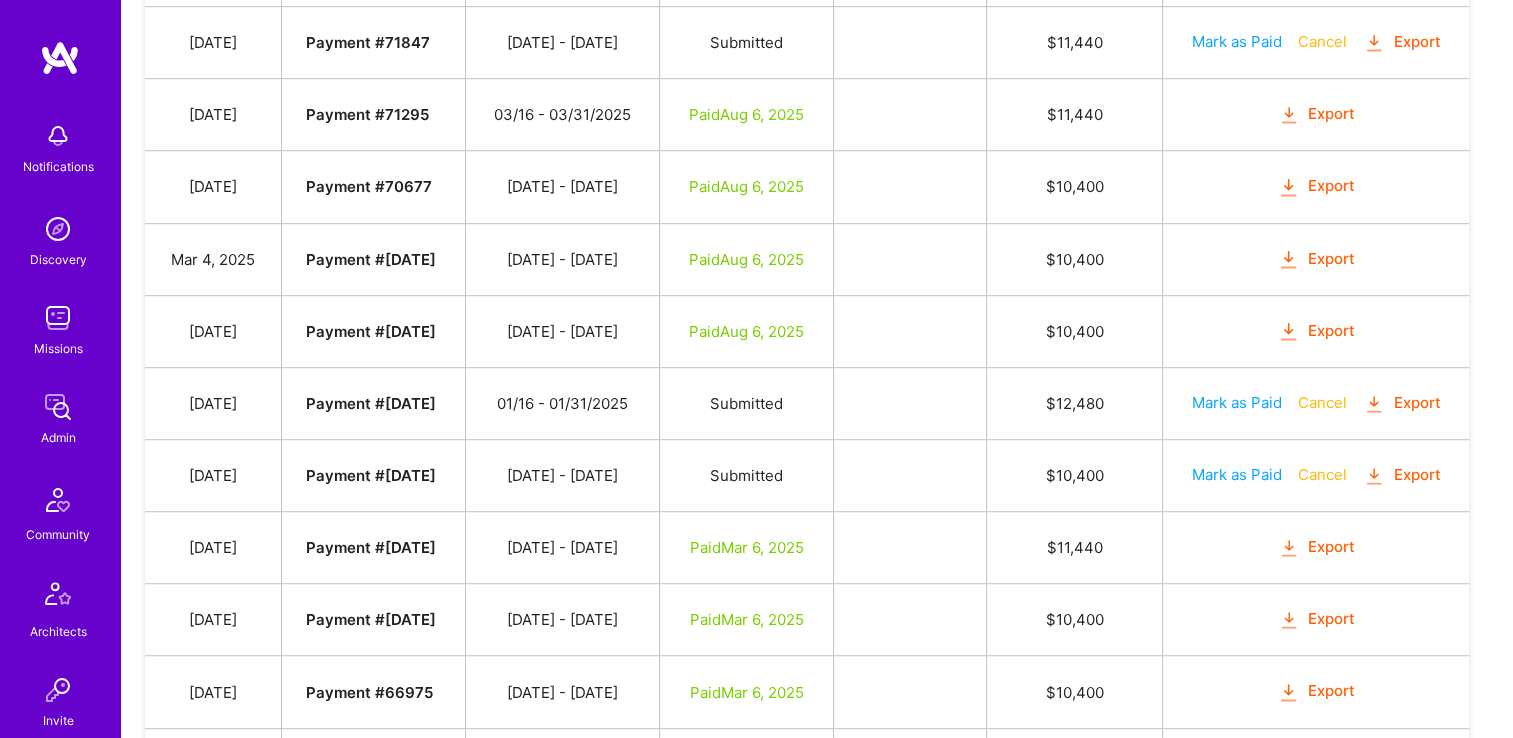 click on "Mark as Paid" at bounding box center (1237, 402) 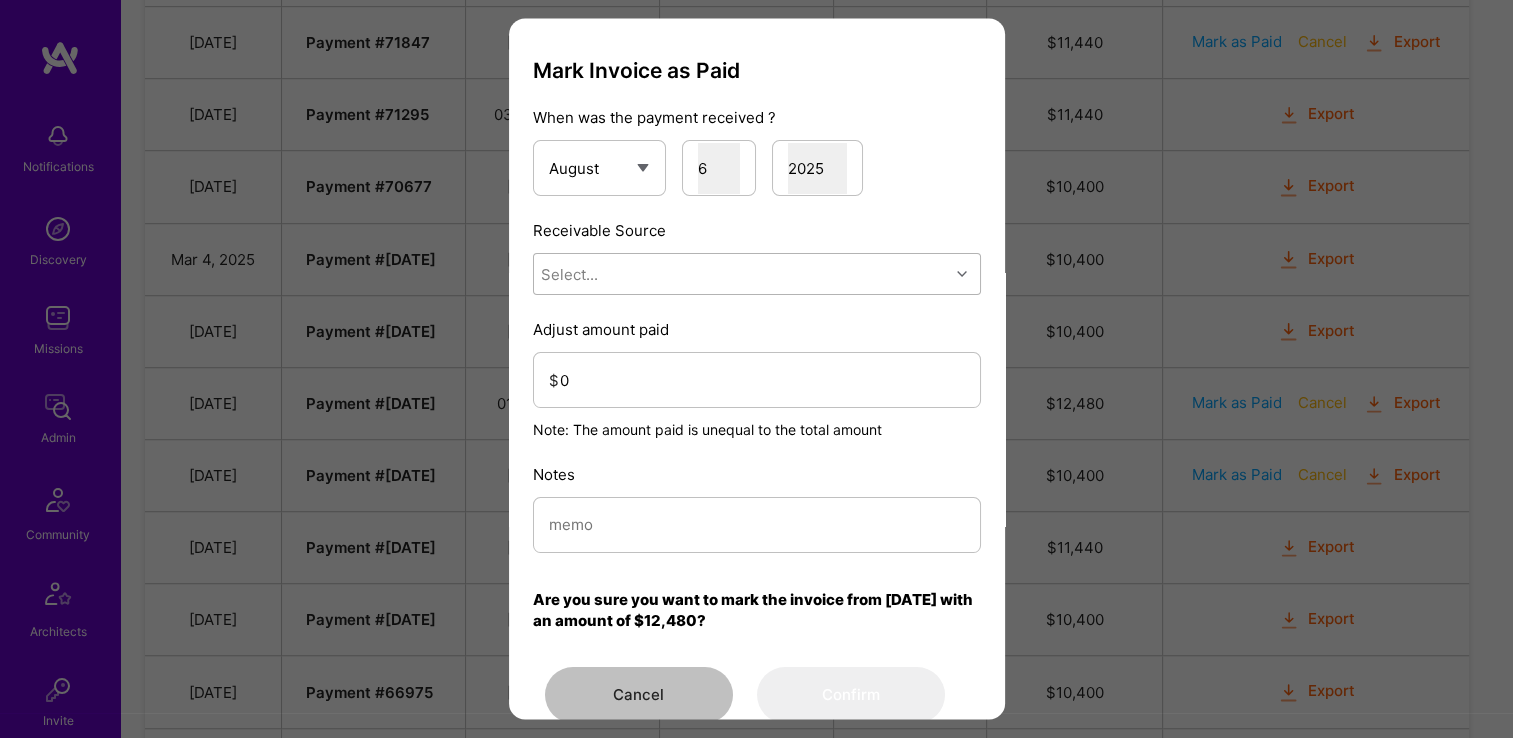 click on "Select..." at bounding box center [741, 275] 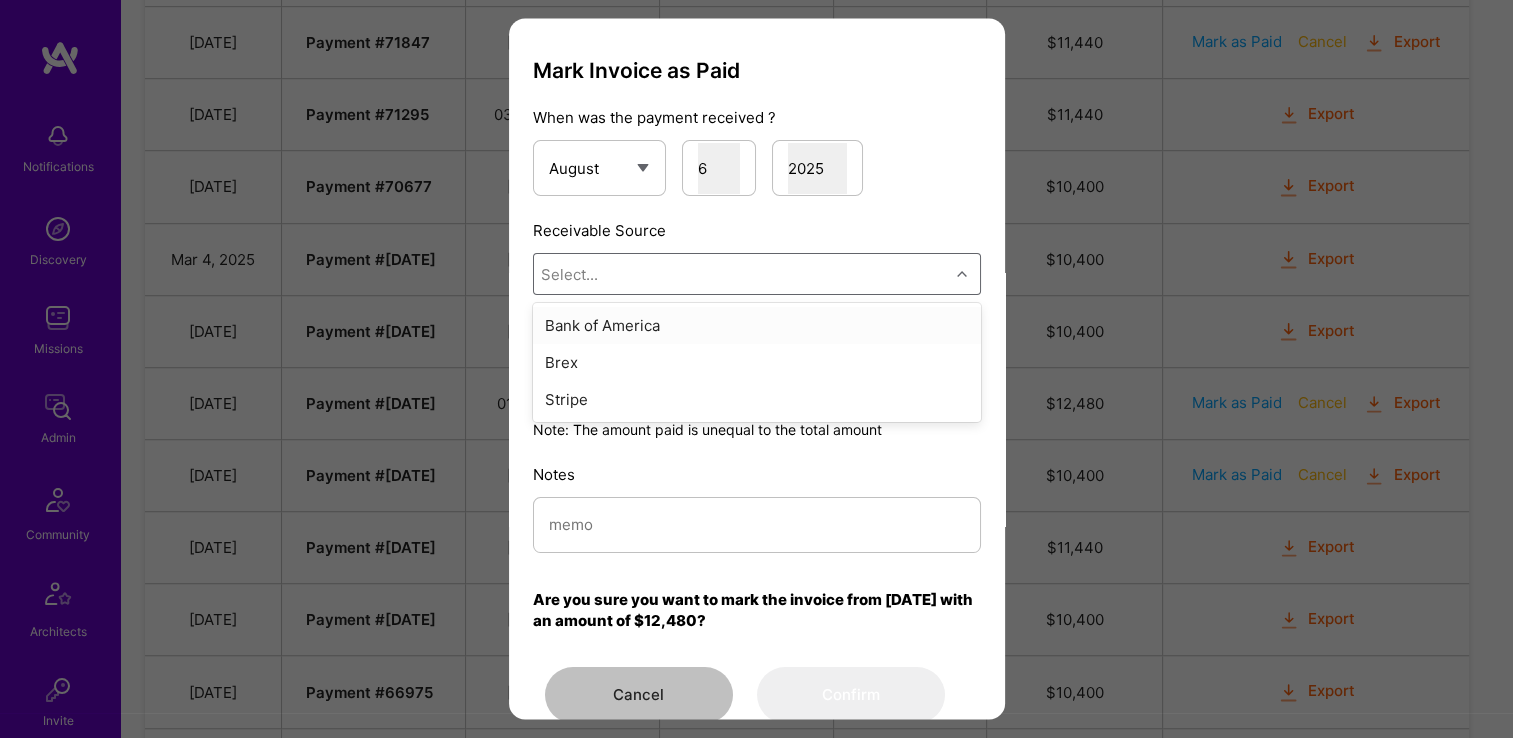click on "Bank of America" at bounding box center [757, 326] 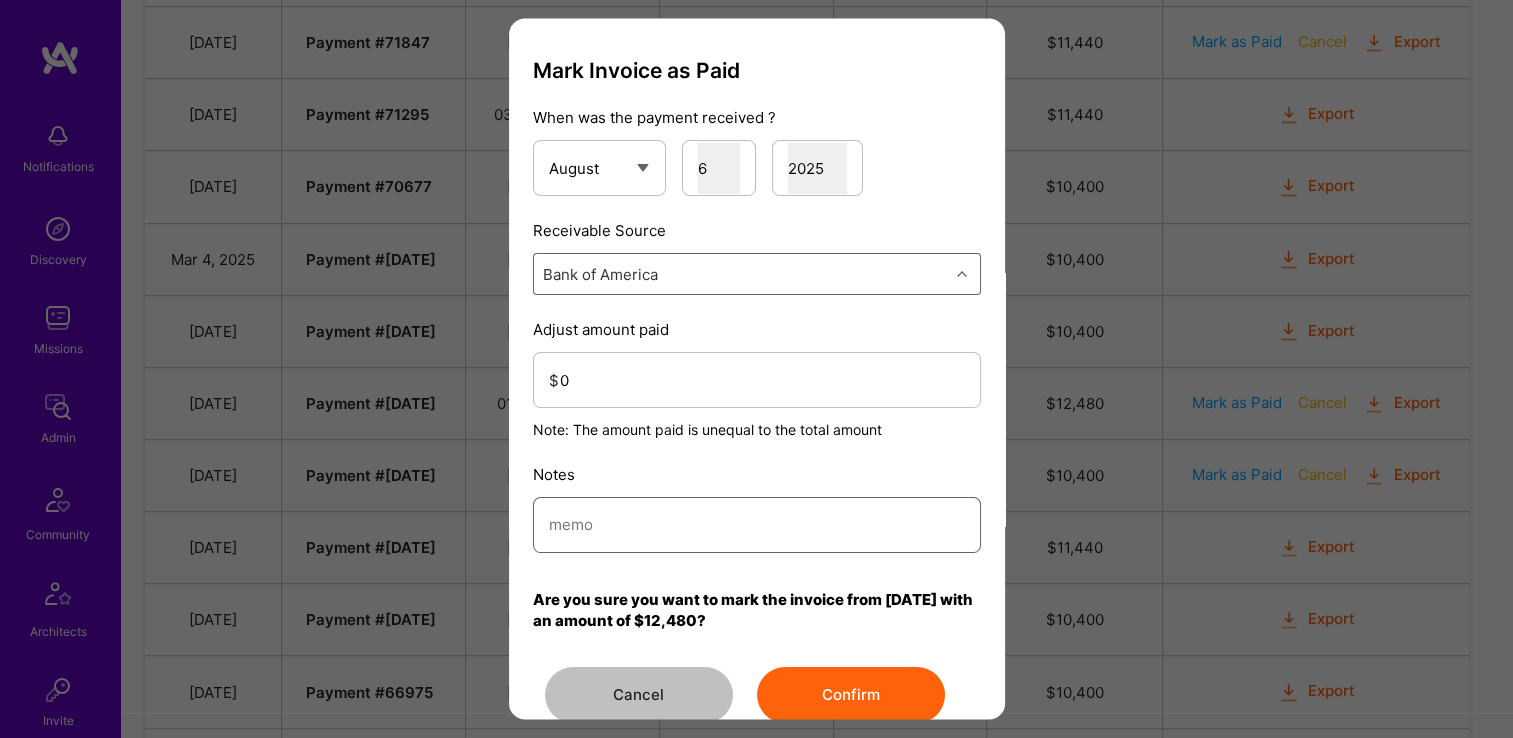 click at bounding box center (757, 525) 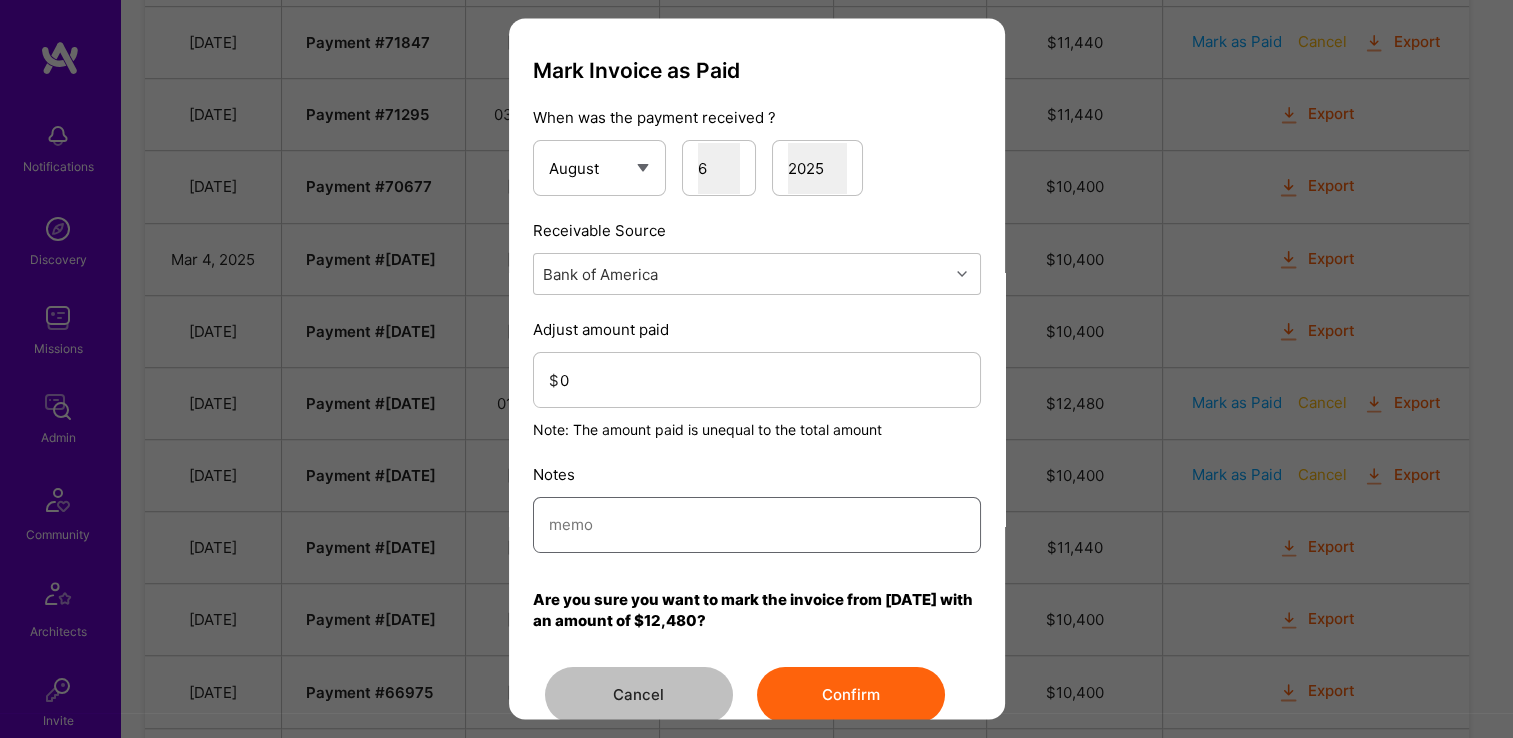 paste on "Reconciled from BoA" 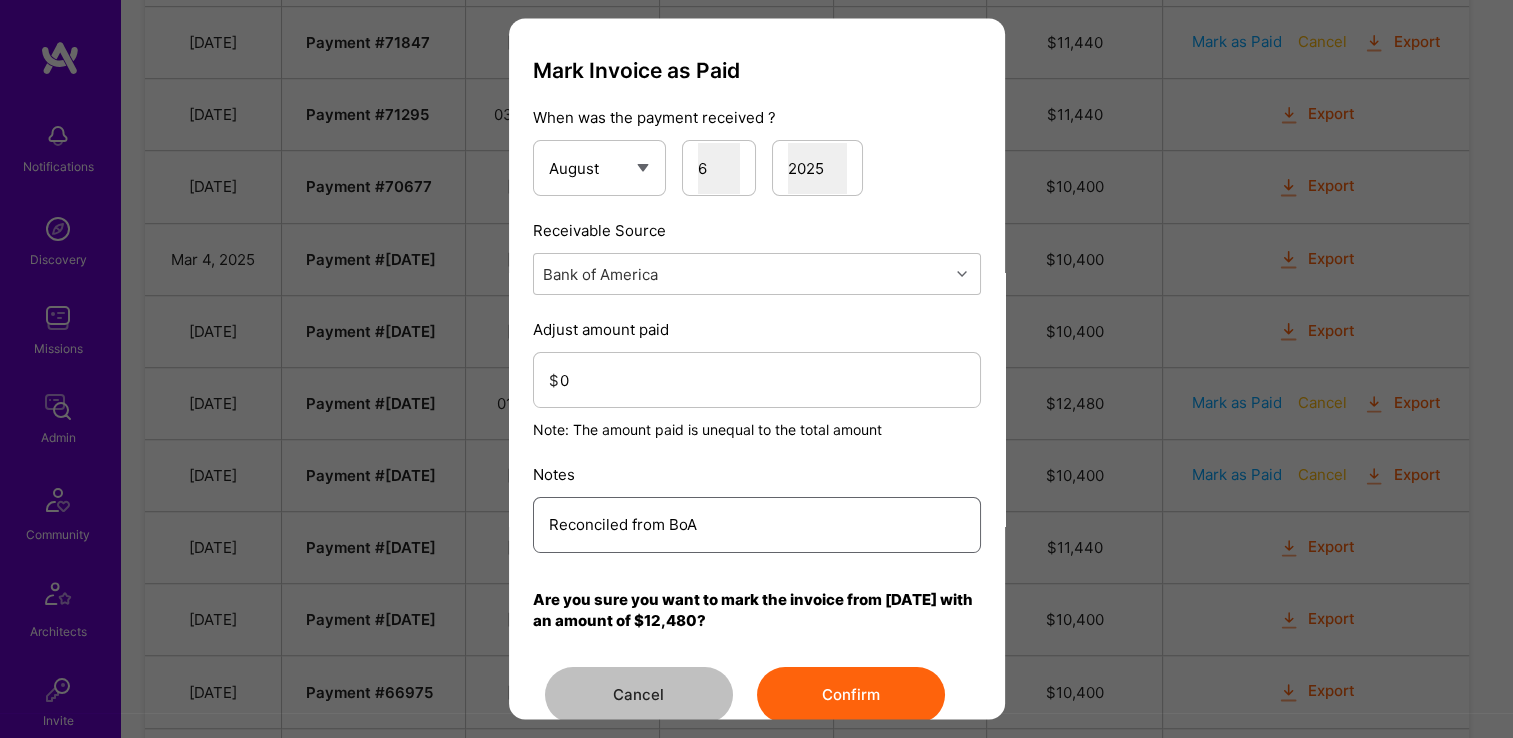 type on "Reconciled from BoA" 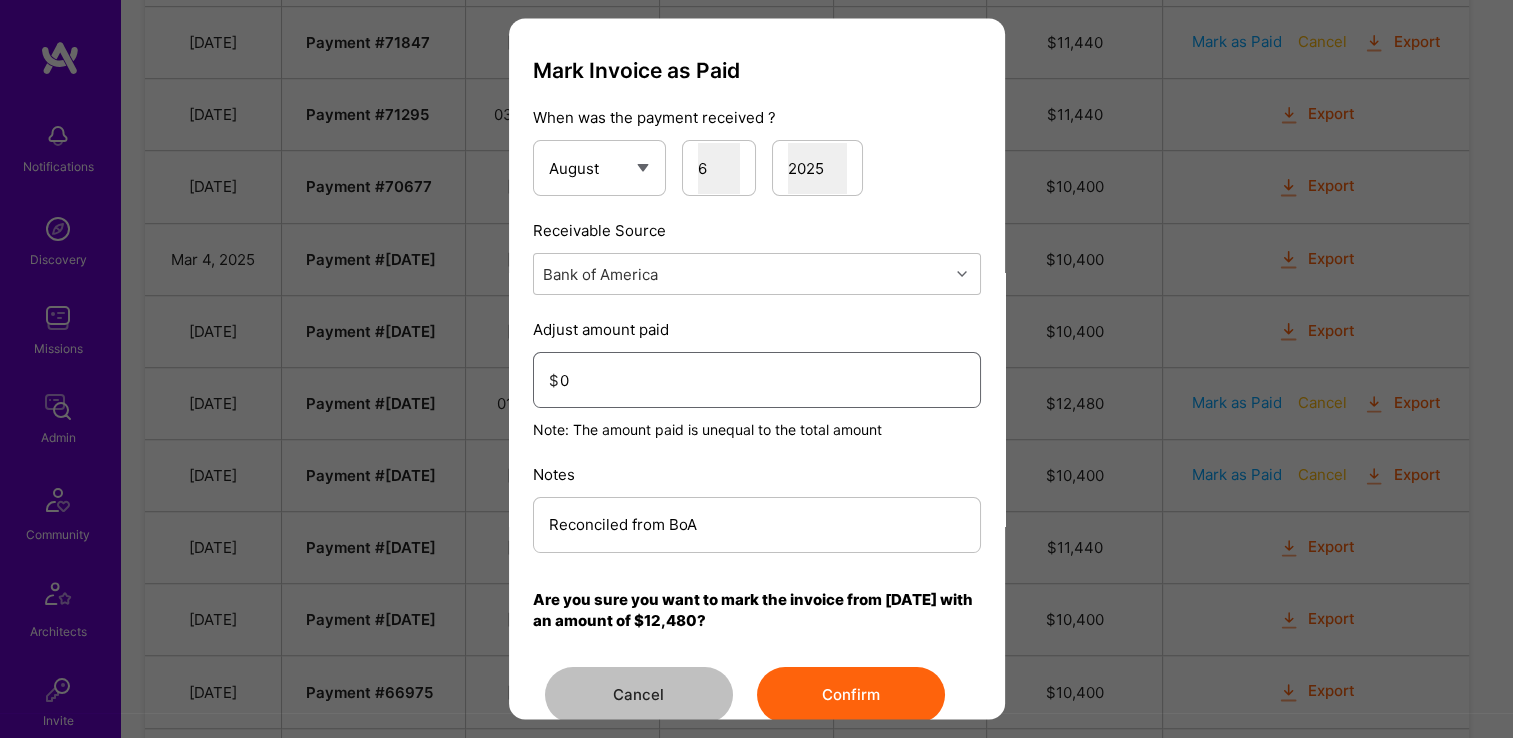 click on "0" at bounding box center (762, 380) 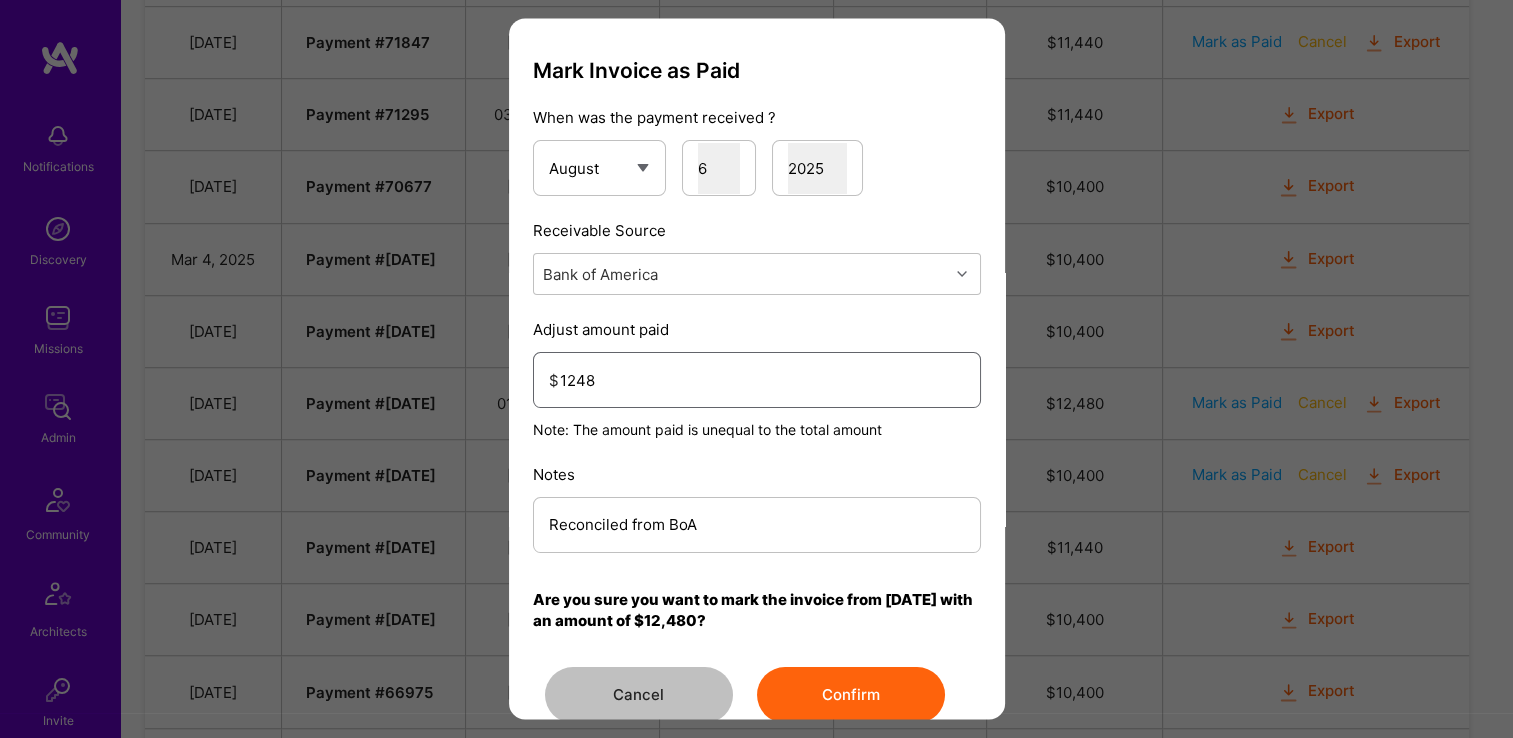 type on "12480" 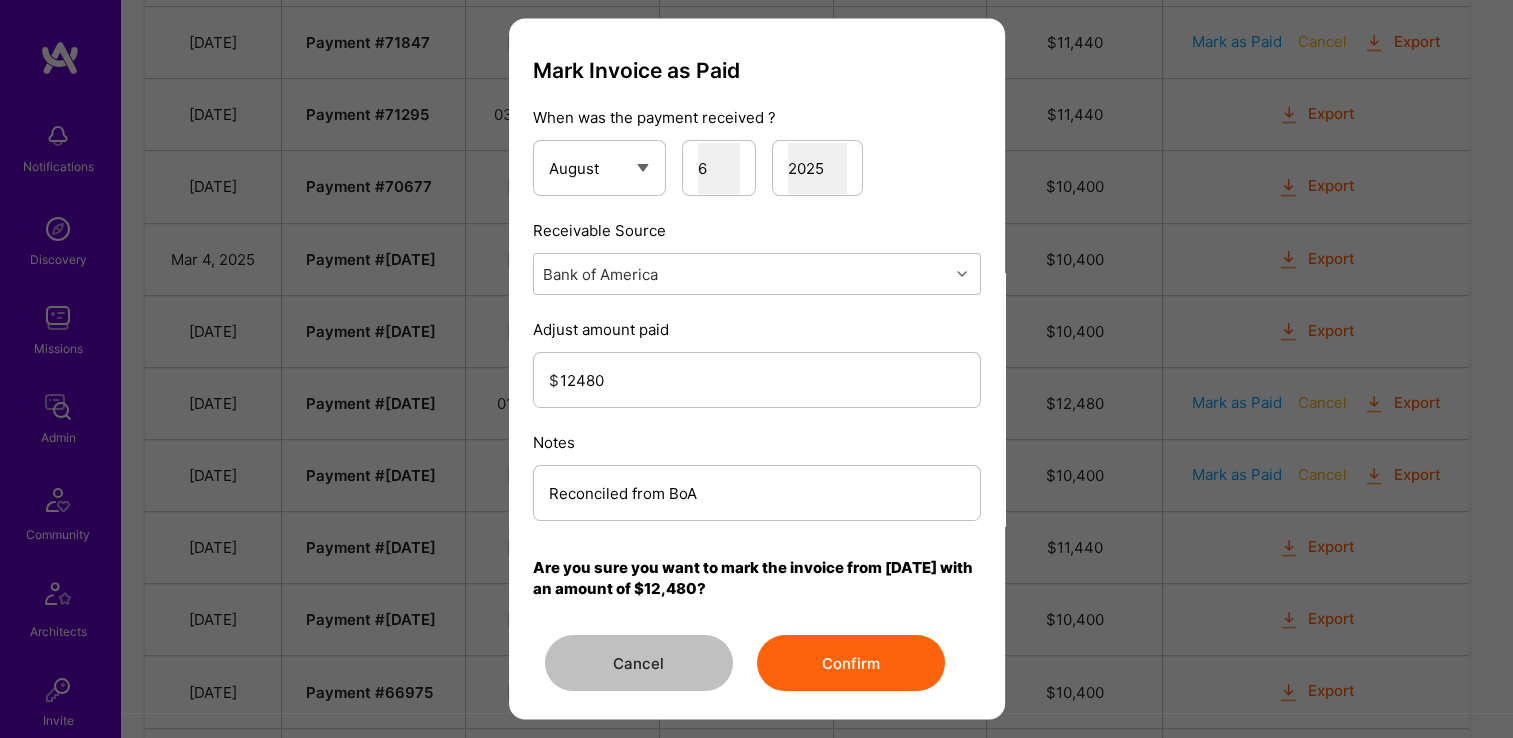 click on "Confirm" at bounding box center [851, 664] 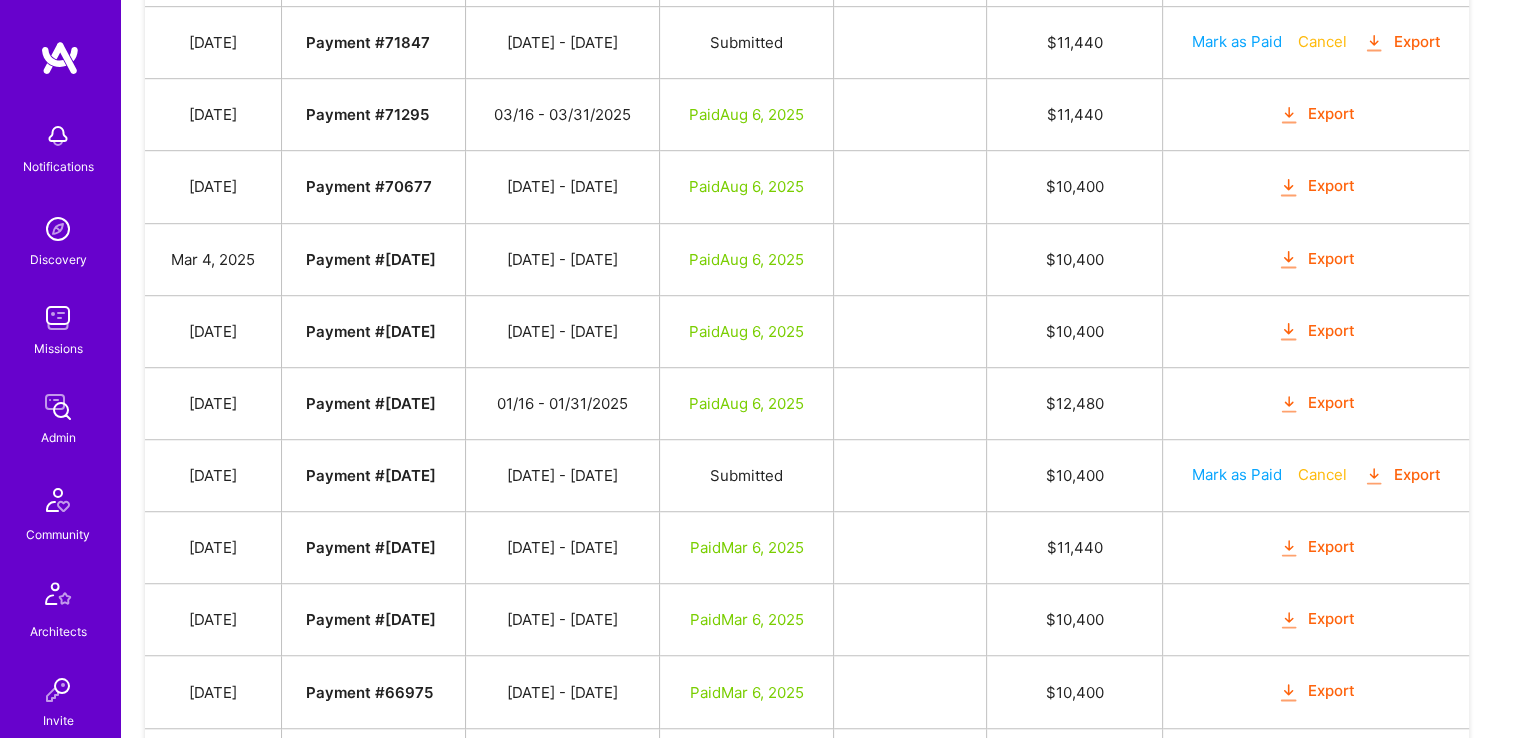 click on "Mark as Paid Cancel Export" at bounding box center (1316, 476) 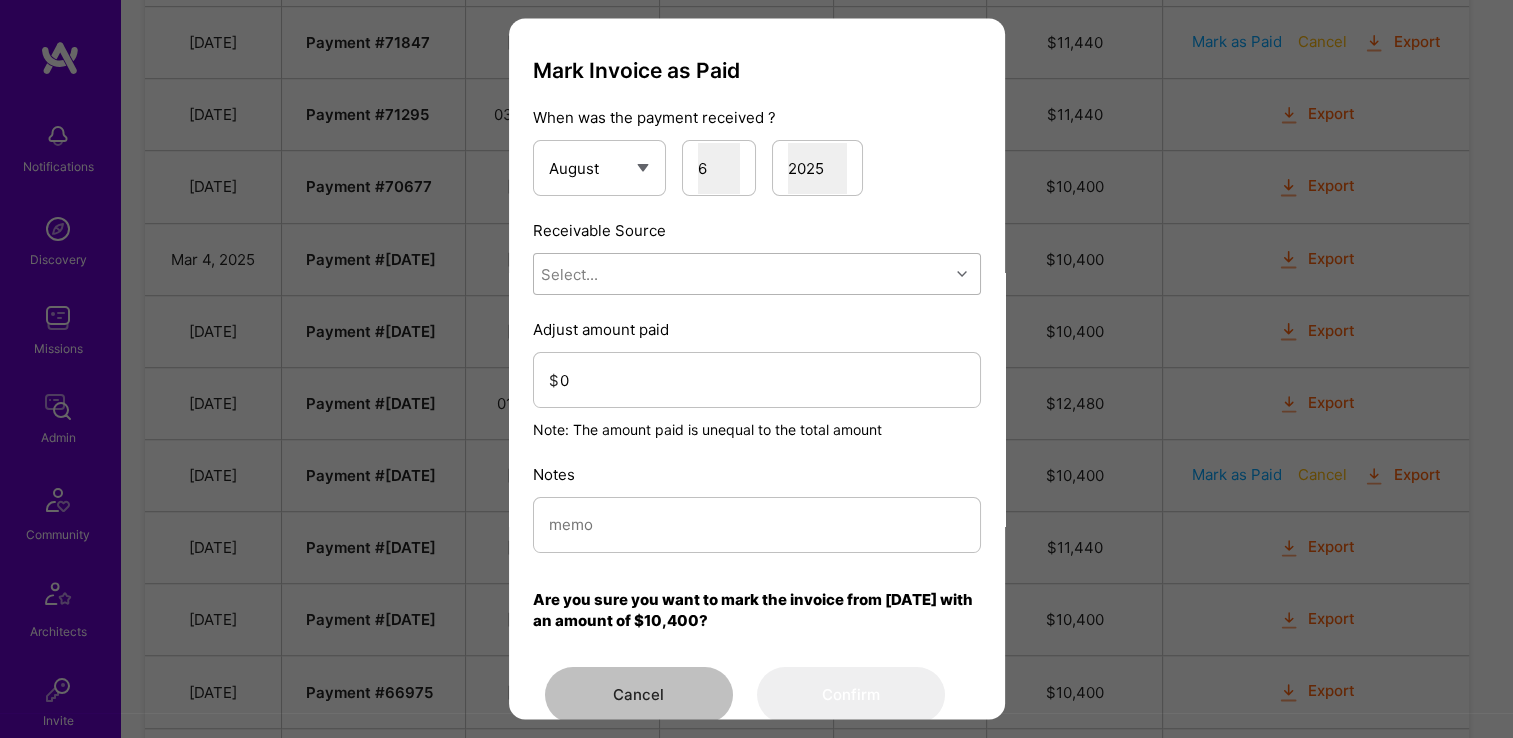 click on "Select..." at bounding box center [741, 275] 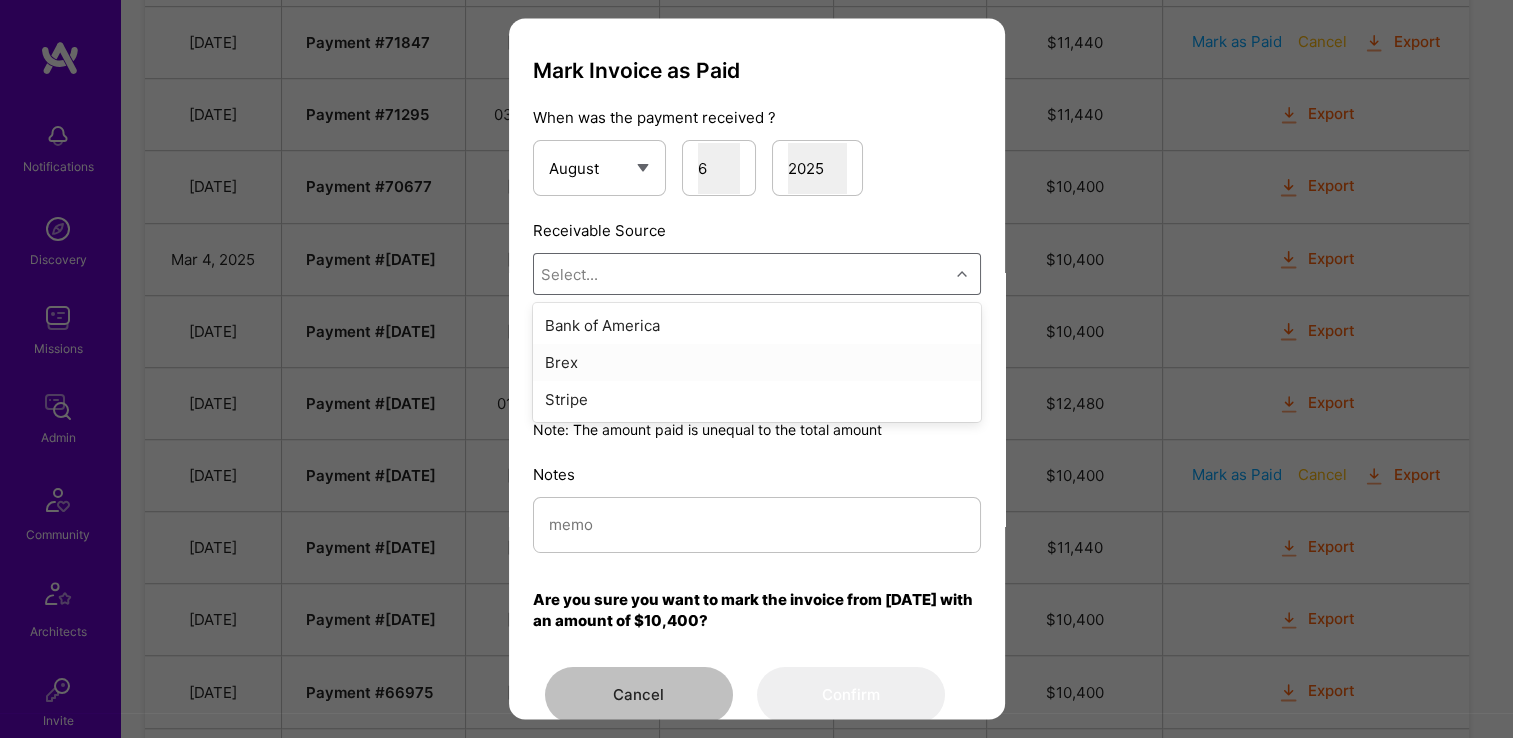 click on "Brex" at bounding box center (757, 363) 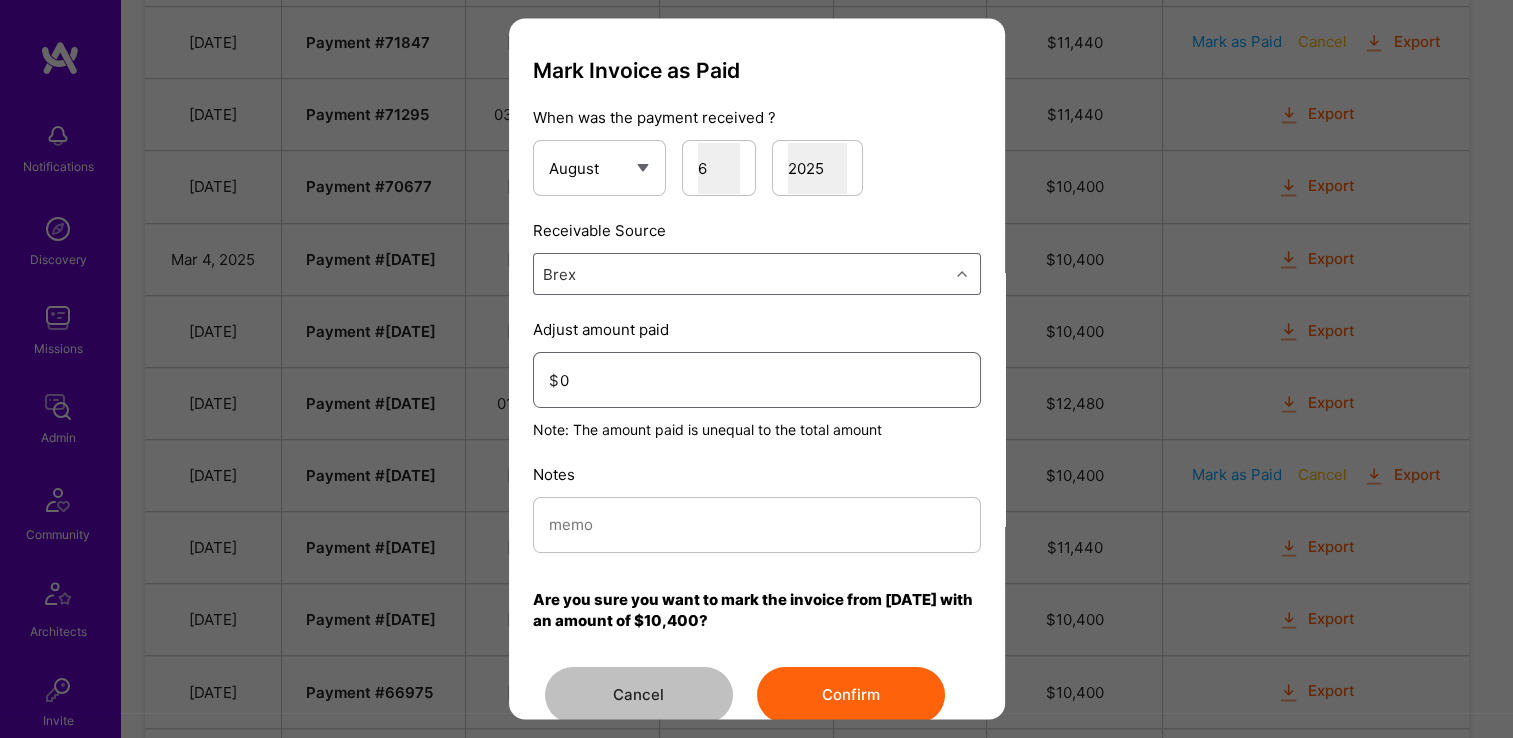 click on "0" at bounding box center (762, 380) 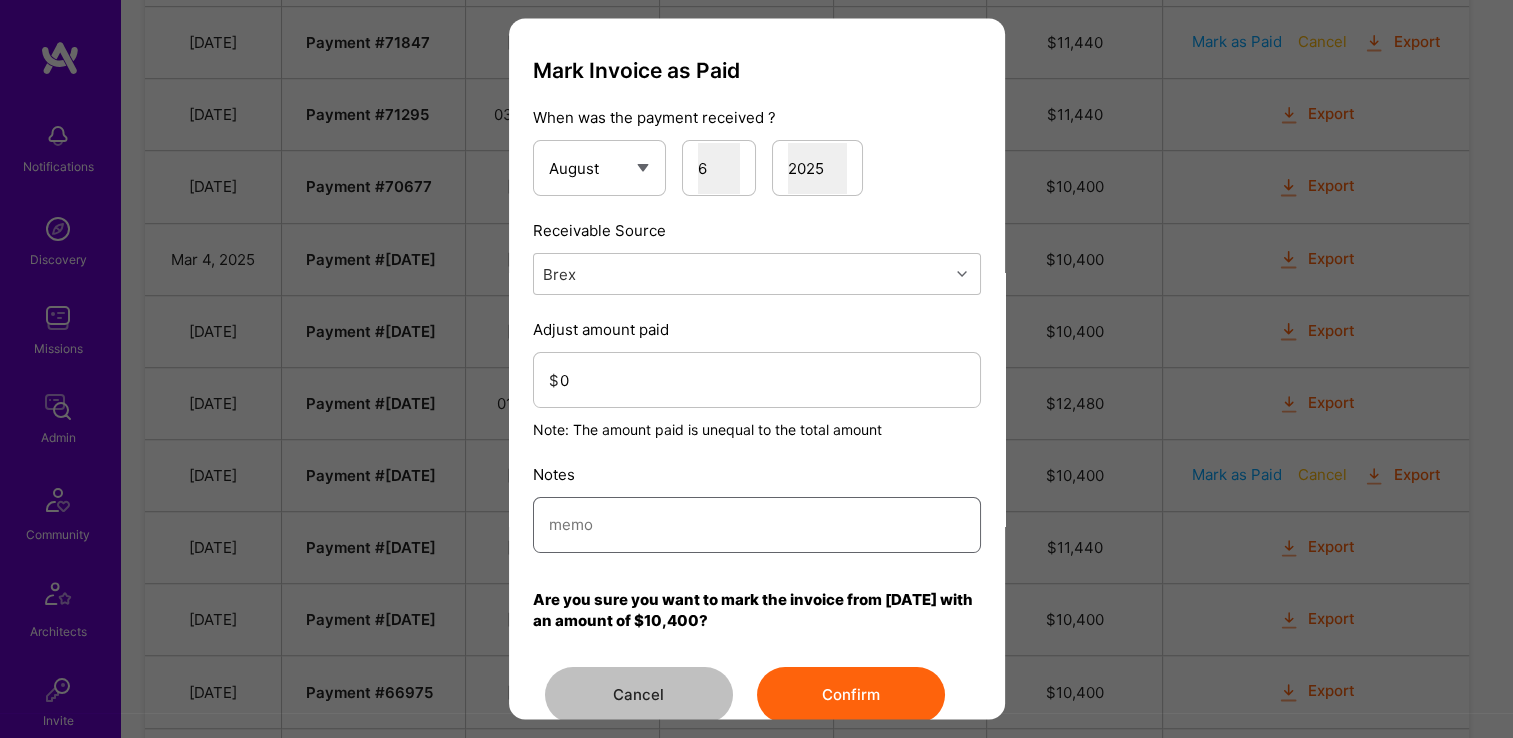 click at bounding box center (757, 525) 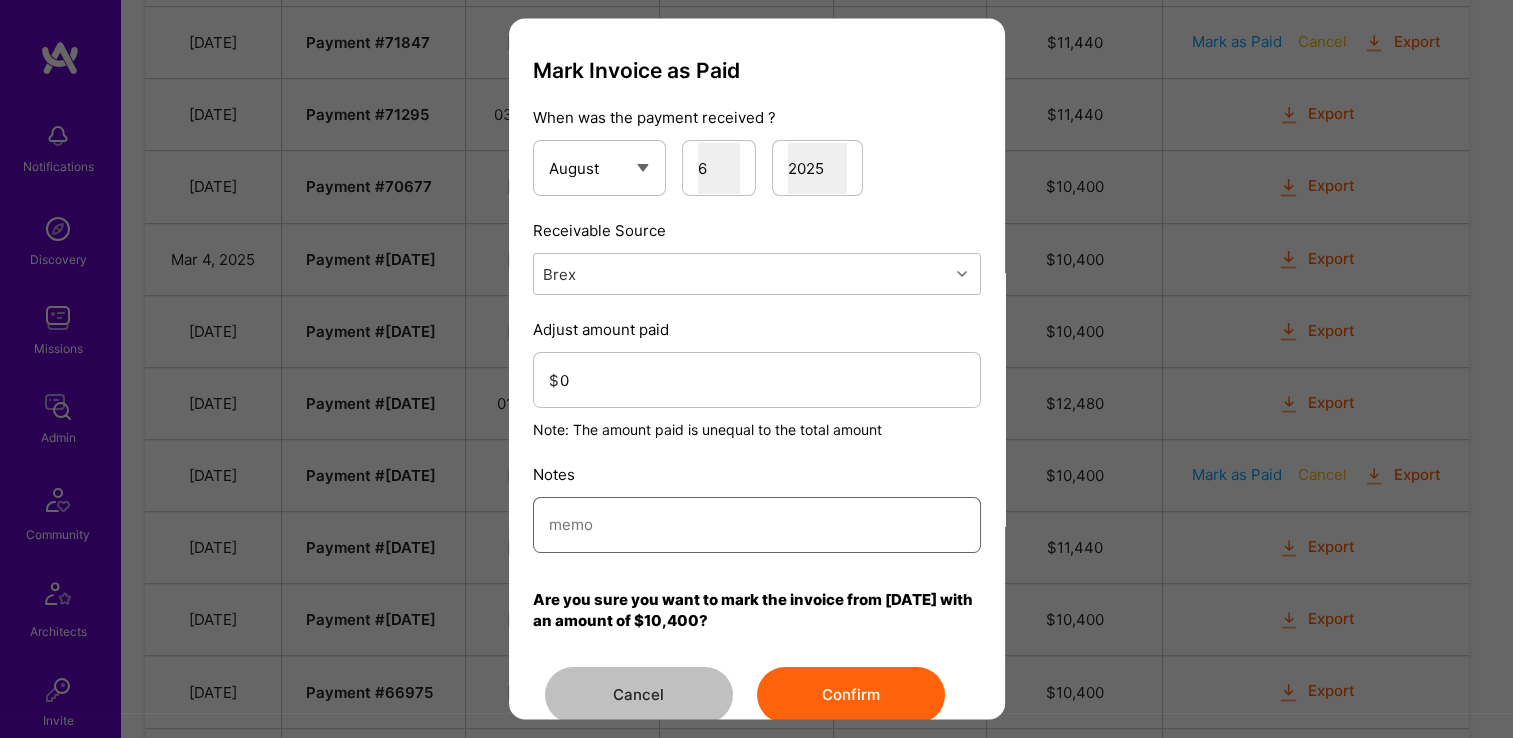 paste on "Reconciled from BoA" 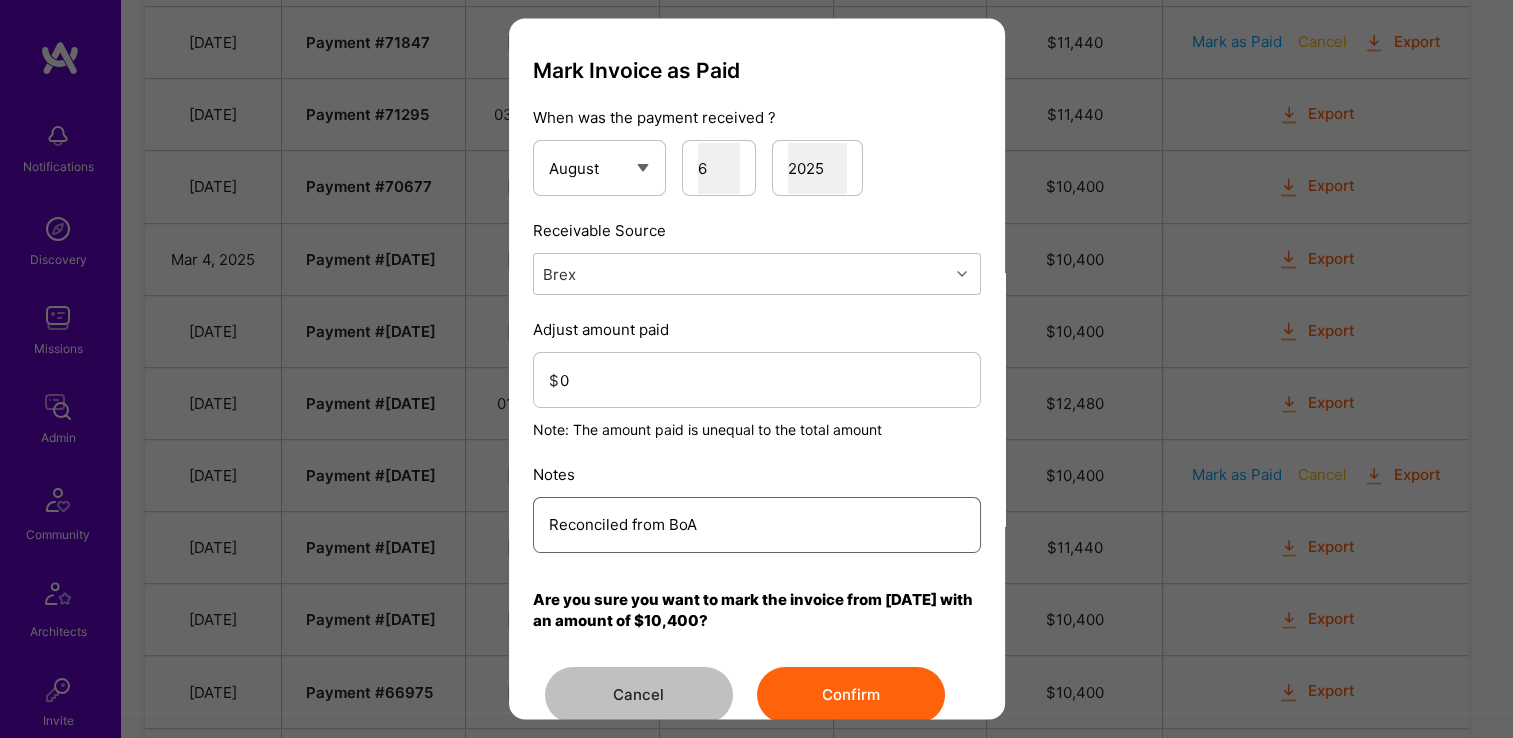 type on "Reconciled from BoA" 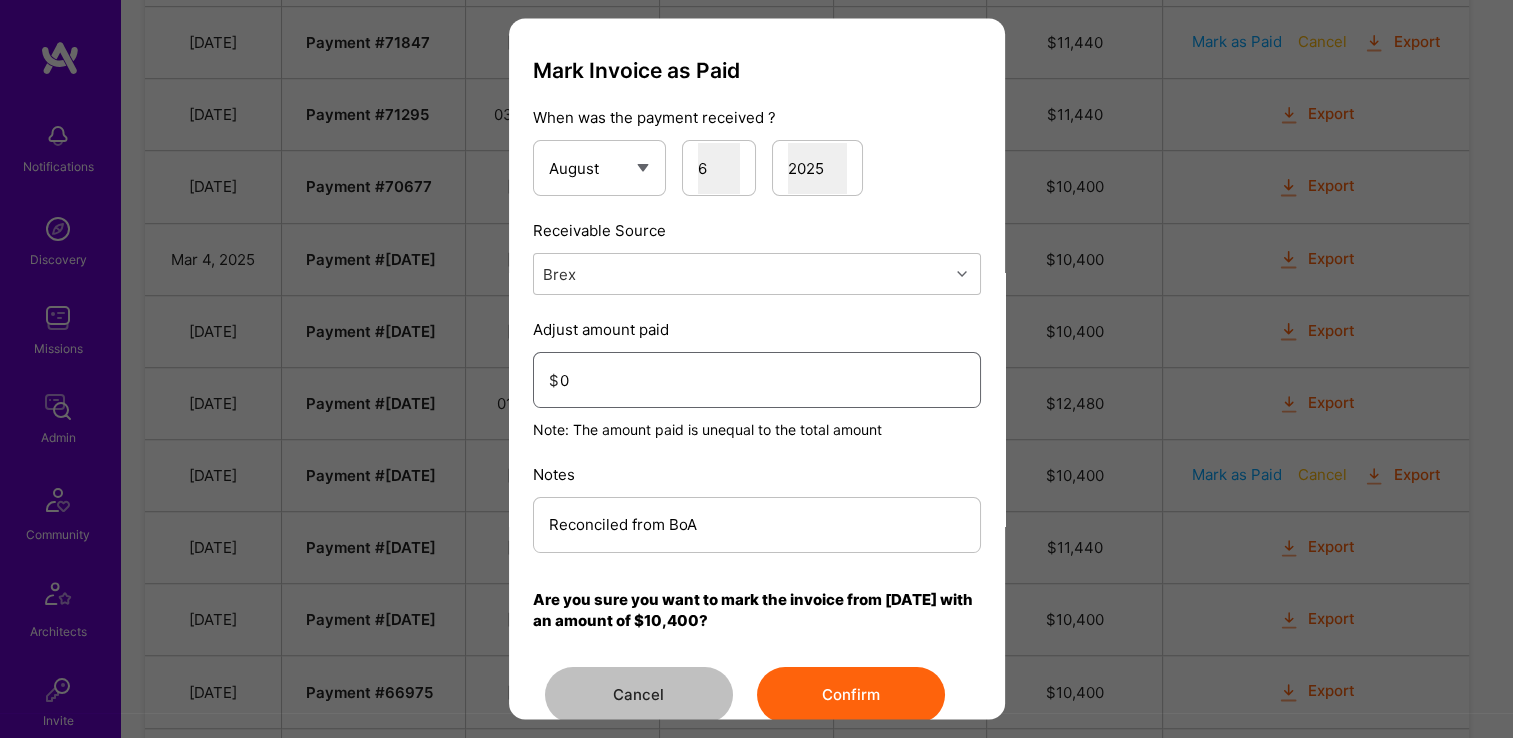 click on "0" at bounding box center (762, 380) 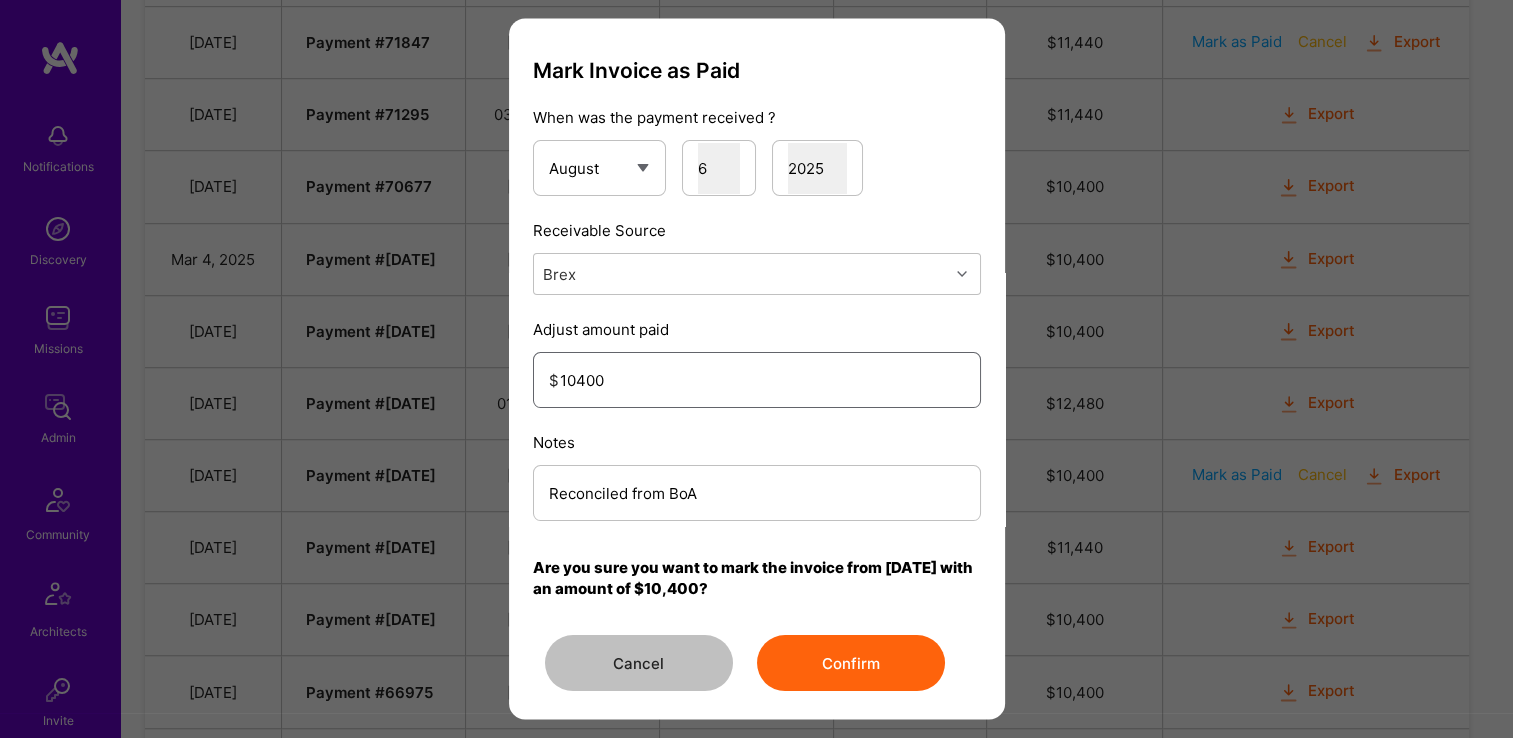type on "10400" 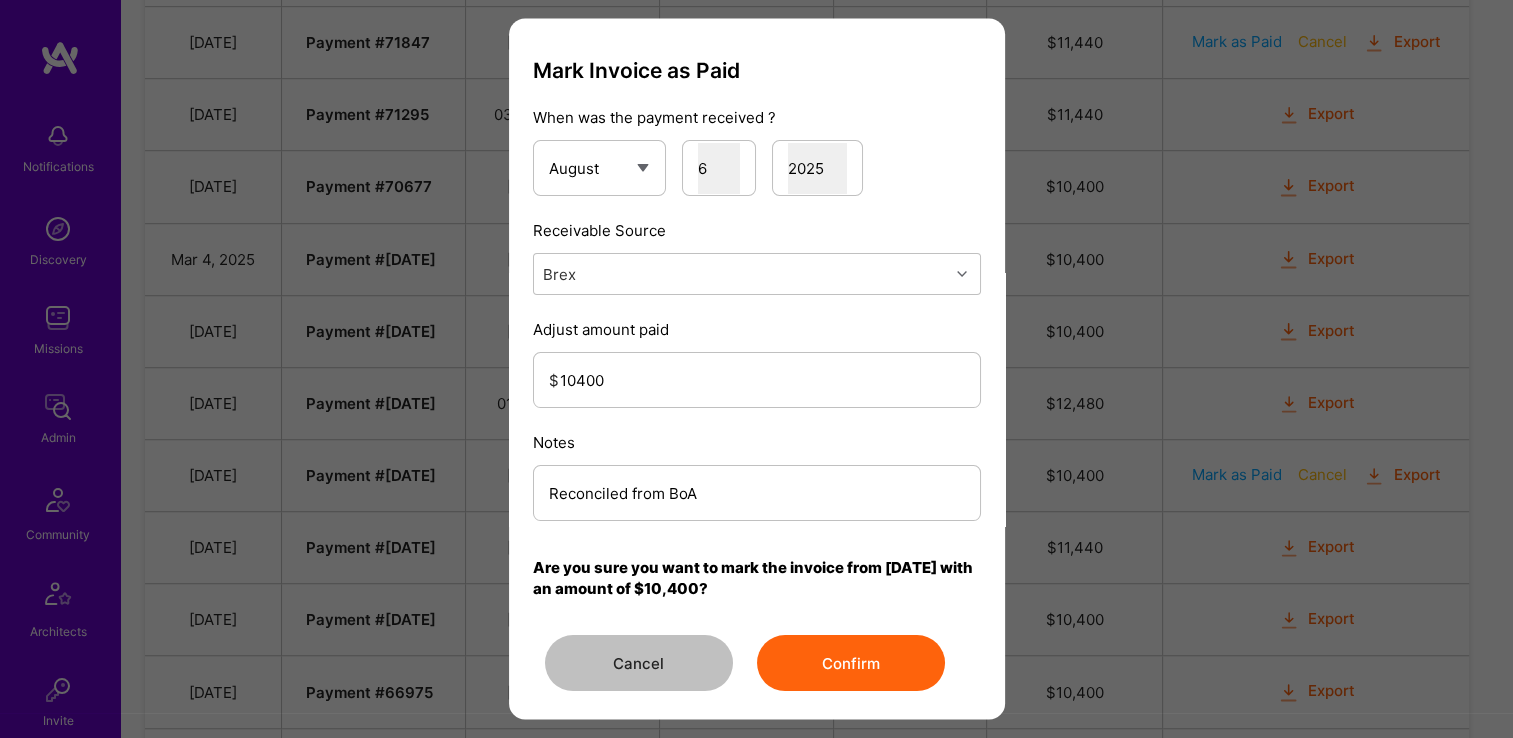 click on "Confirm" at bounding box center [851, 664] 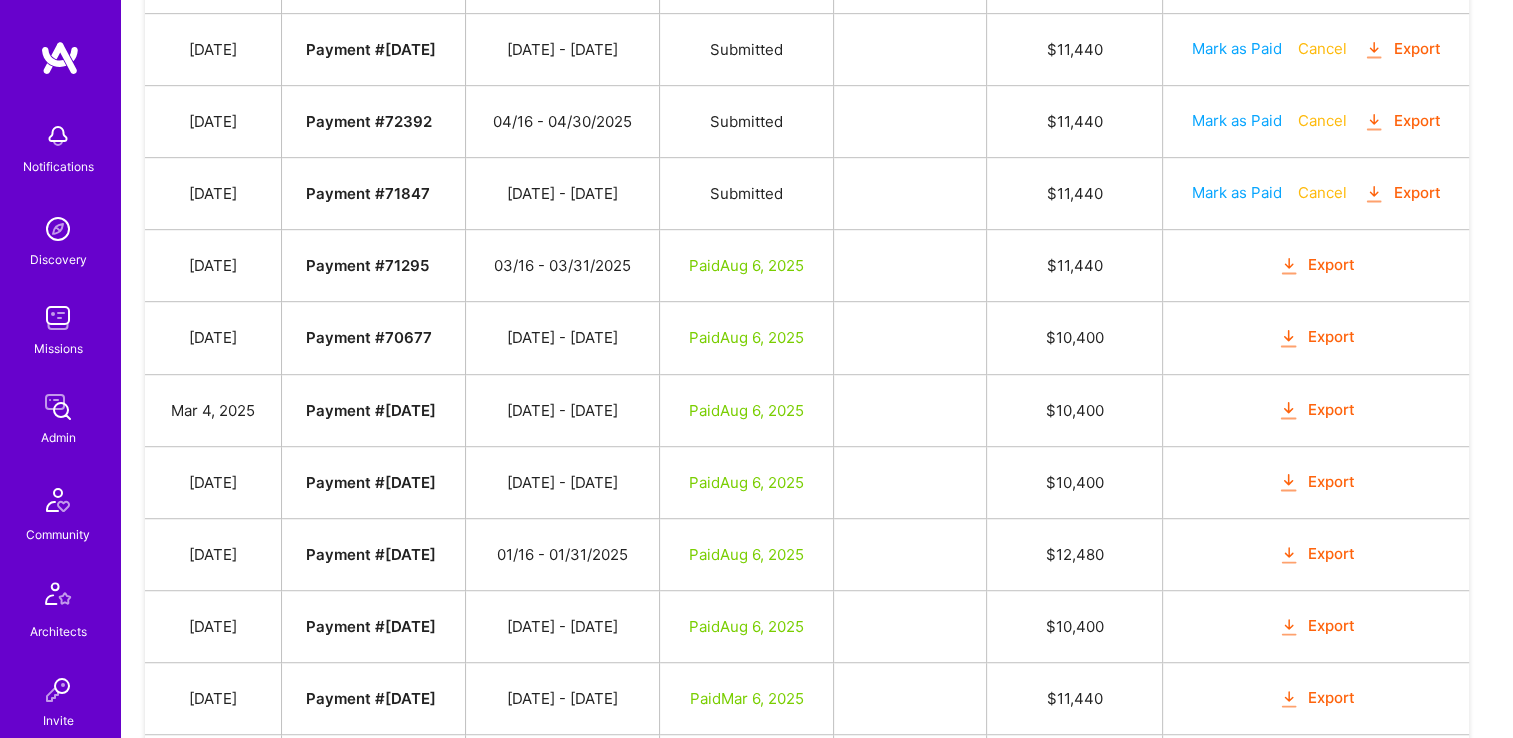scroll, scrollTop: 975, scrollLeft: 0, axis: vertical 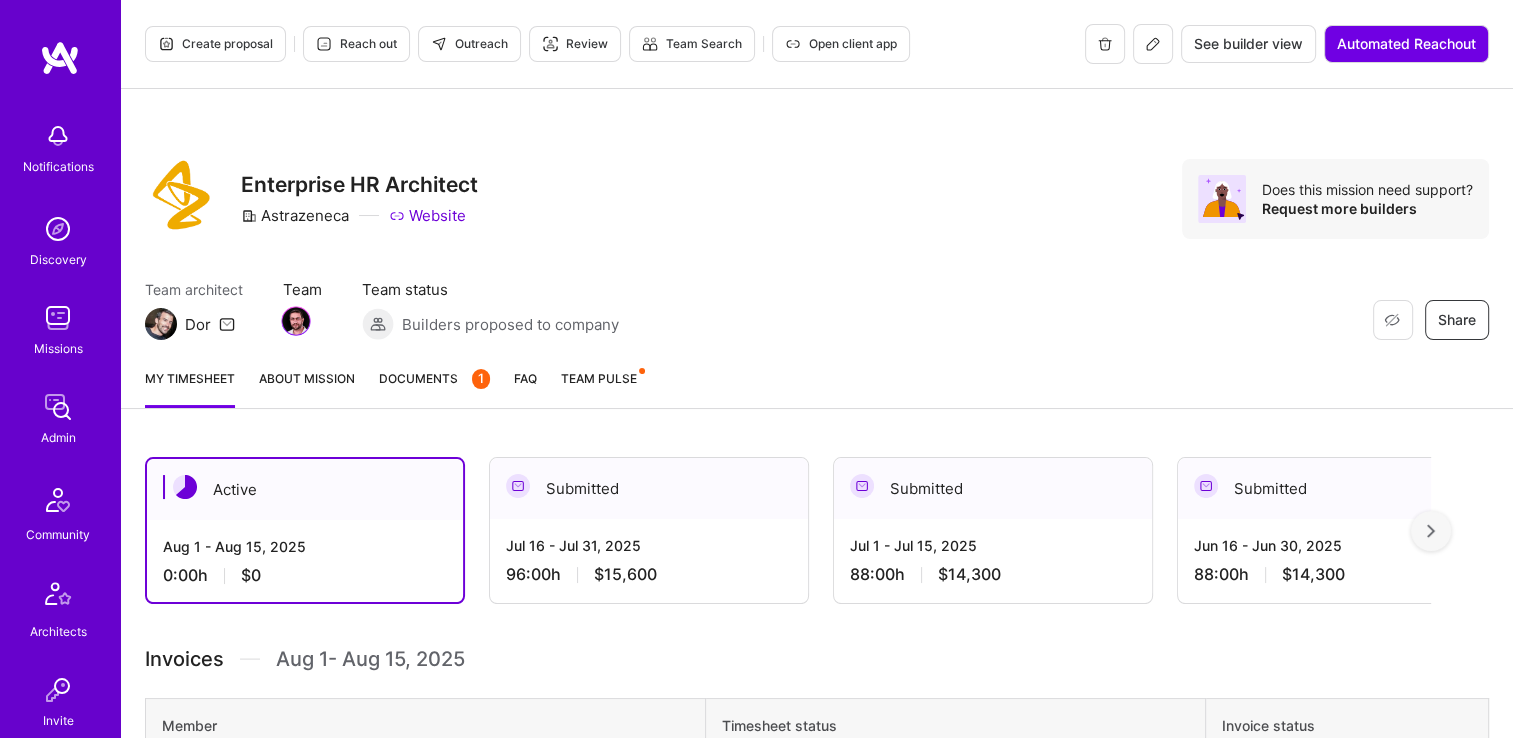 click on "Documents 1" at bounding box center [434, 378] 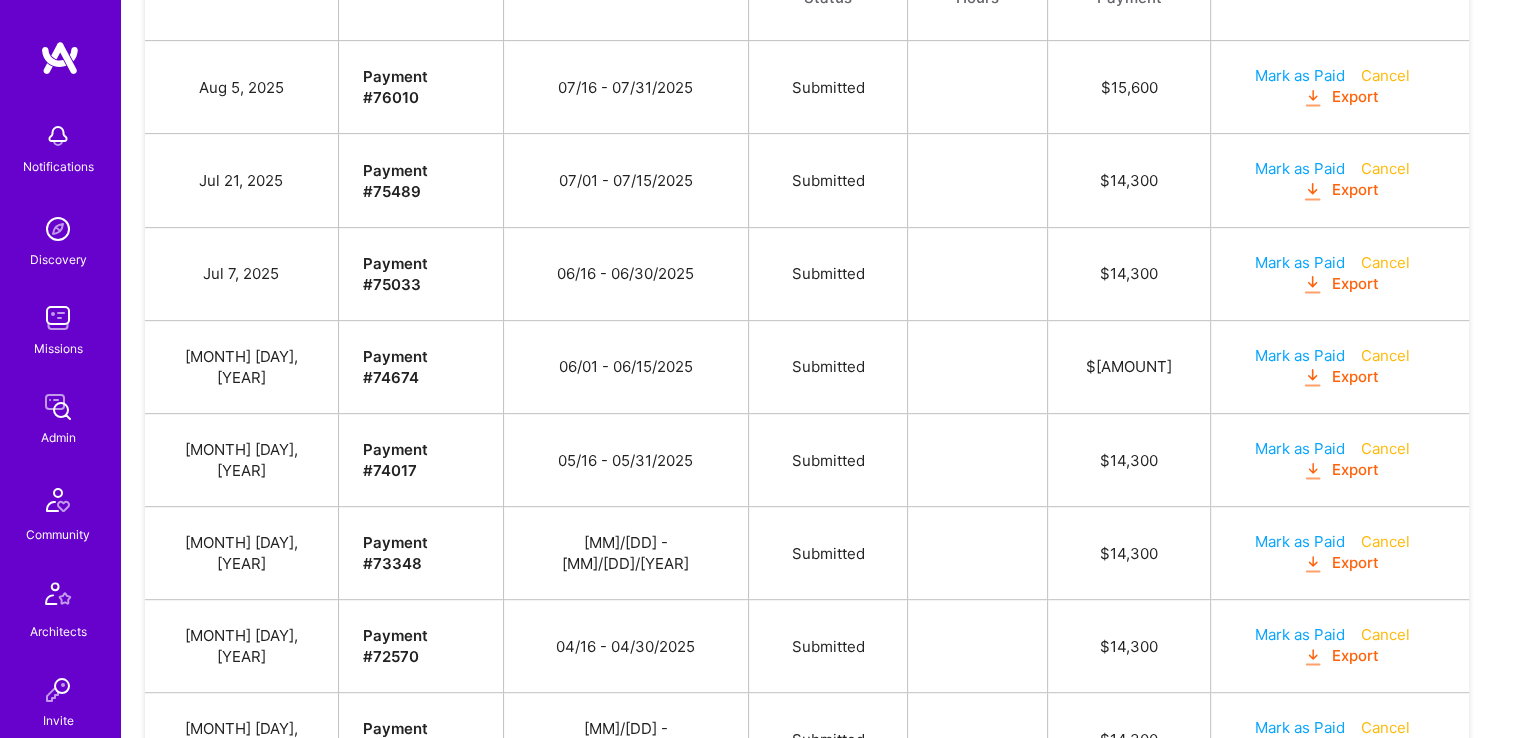 scroll, scrollTop: 1075, scrollLeft: 0, axis: vertical 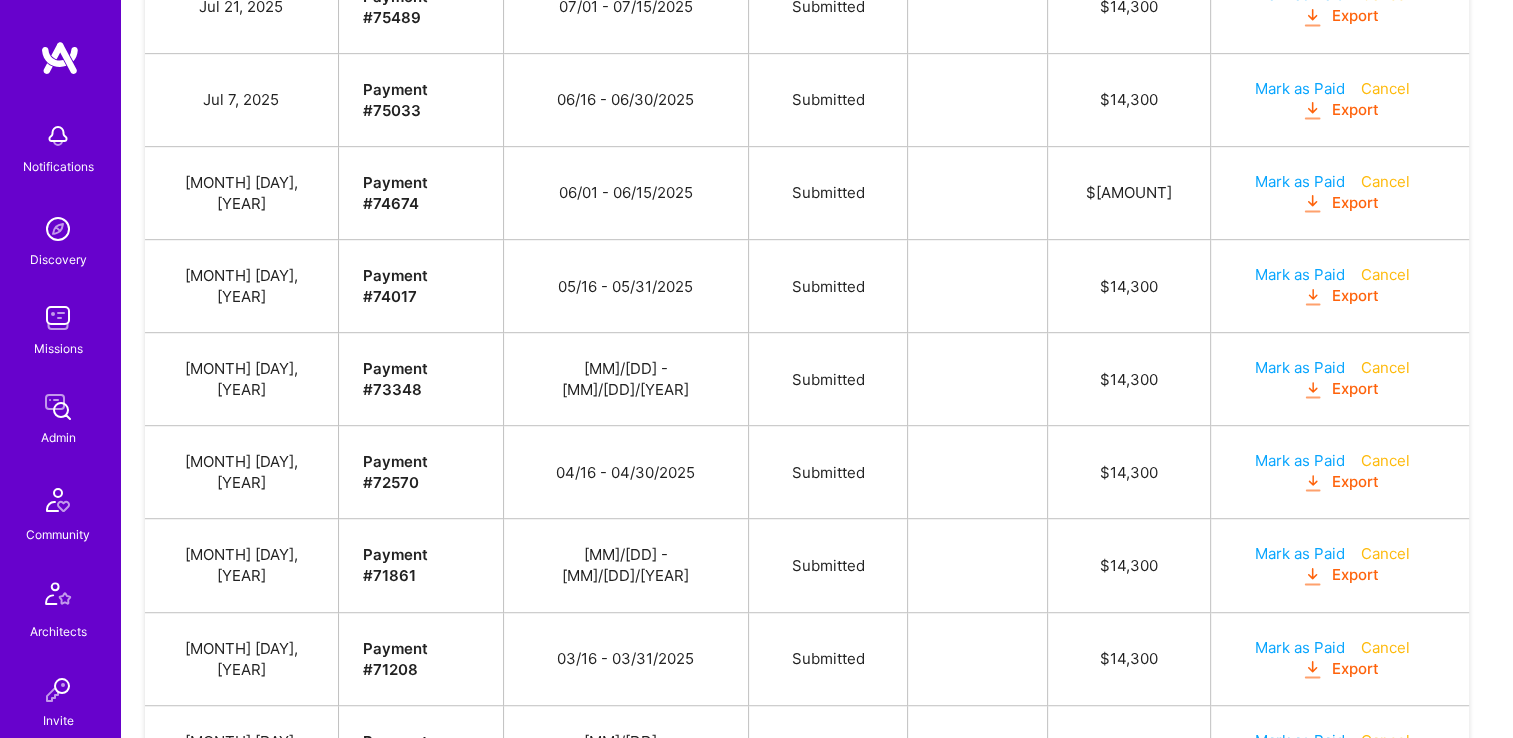 click on "Mark as Paid" at bounding box center (1300, 647) 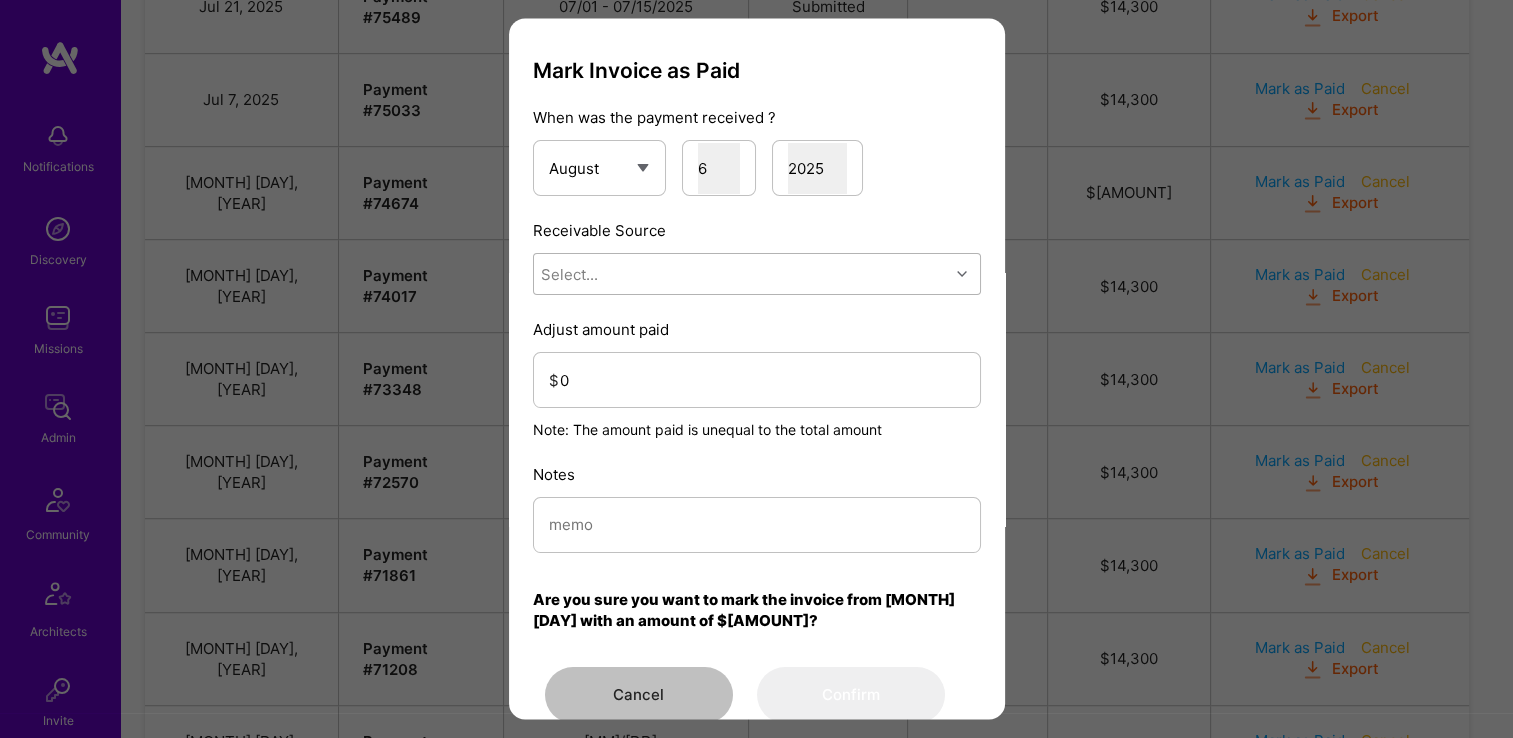 click on "Select..." at bounding box center [741, 275] 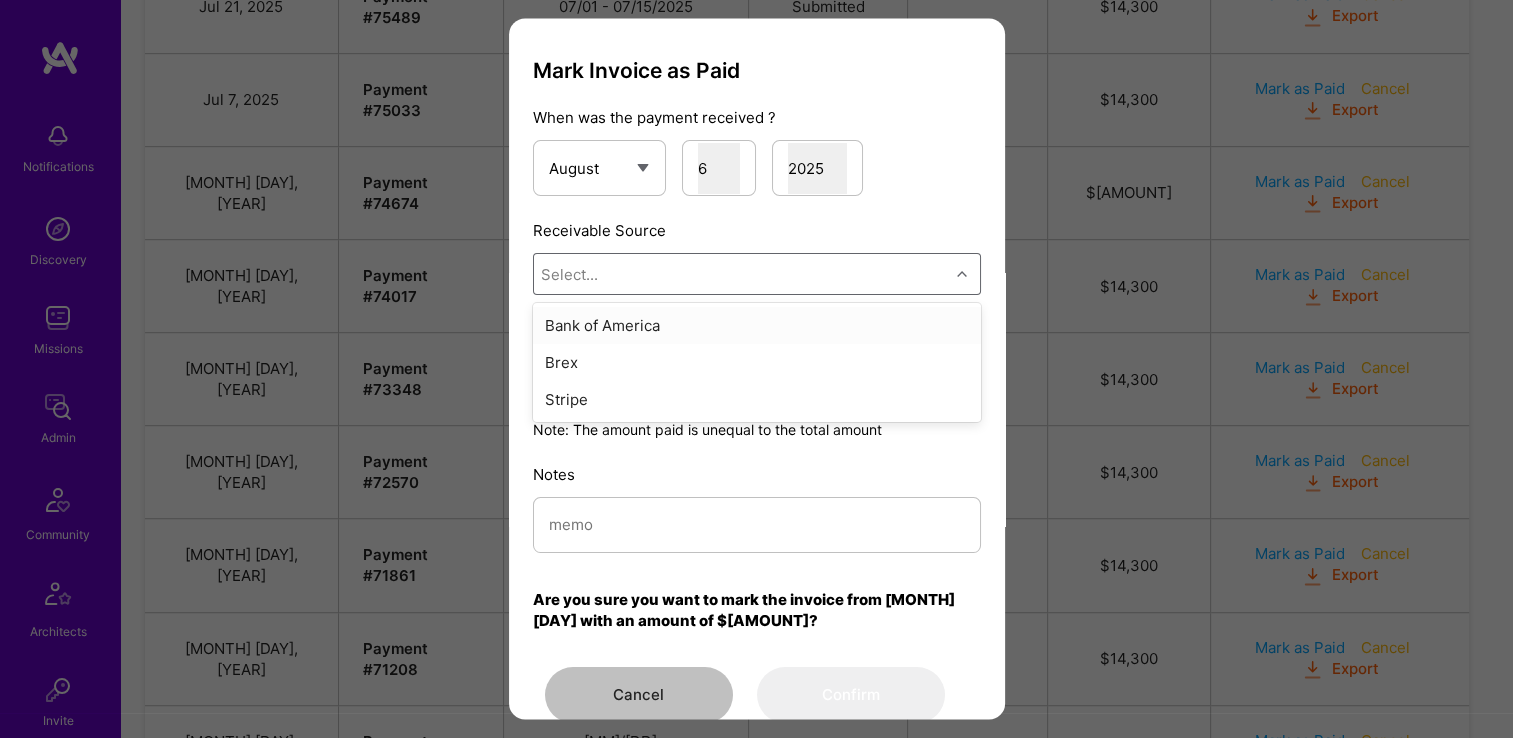 click on "Bank of America" at bounding box center [757, 326] 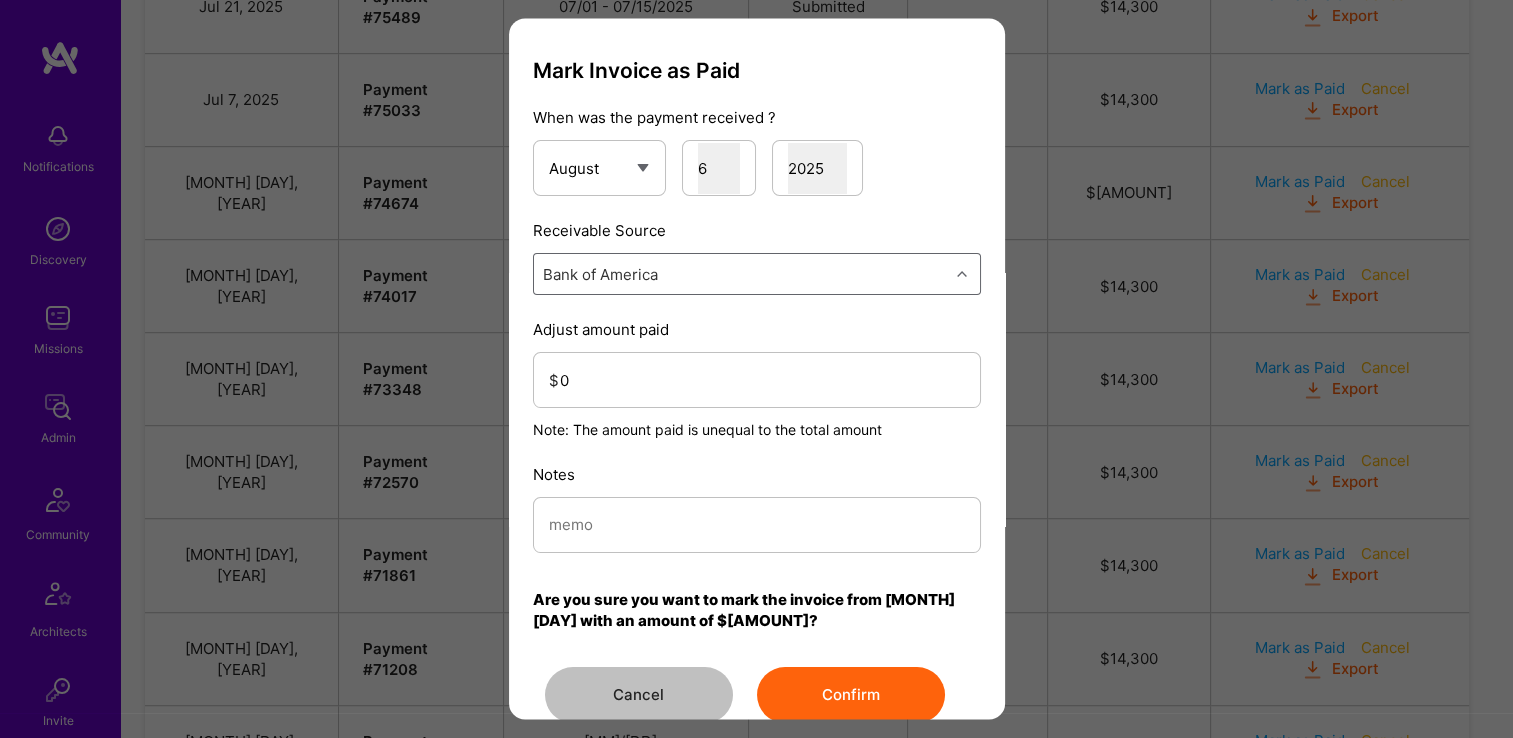 click at bounding box center (757, 525) 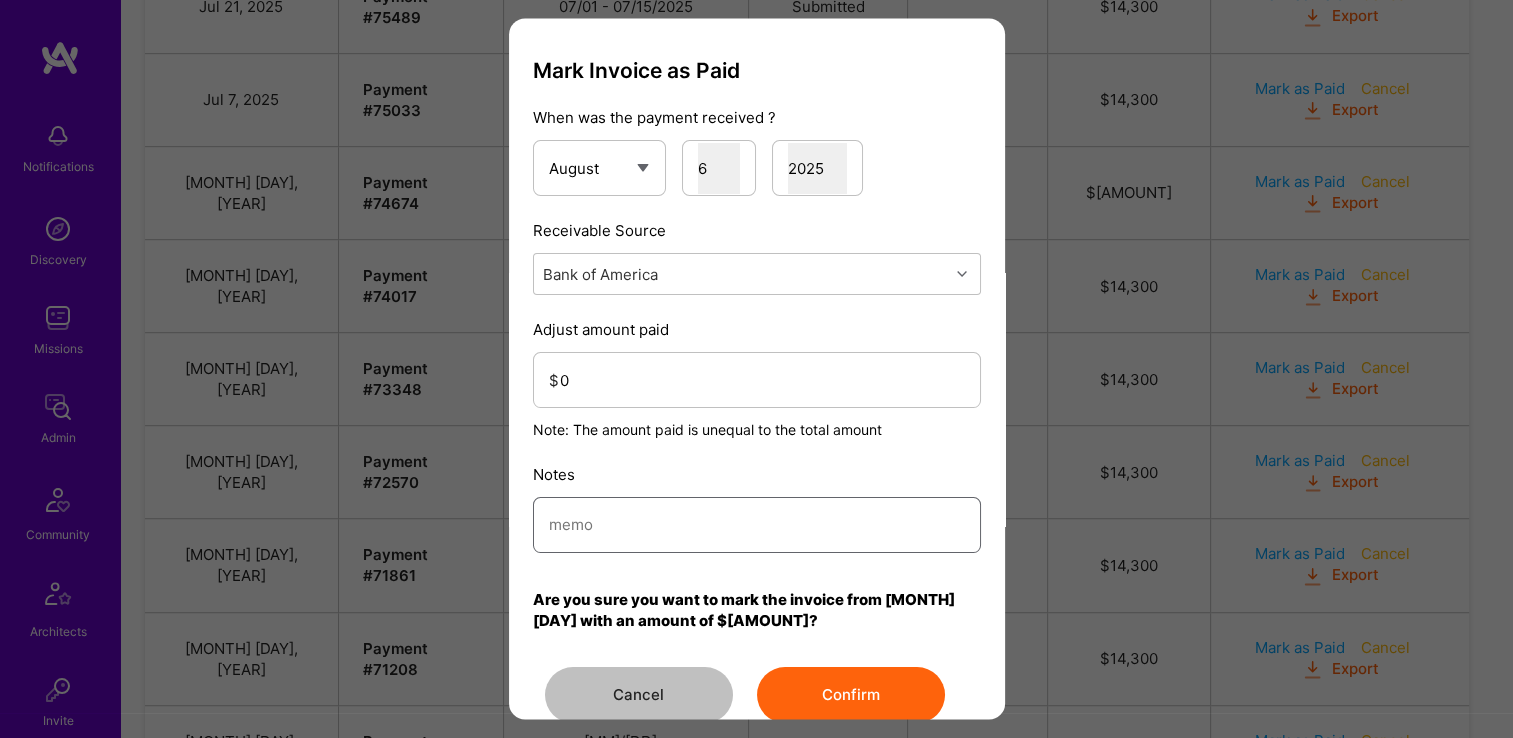click at bounding box center (757, 525) 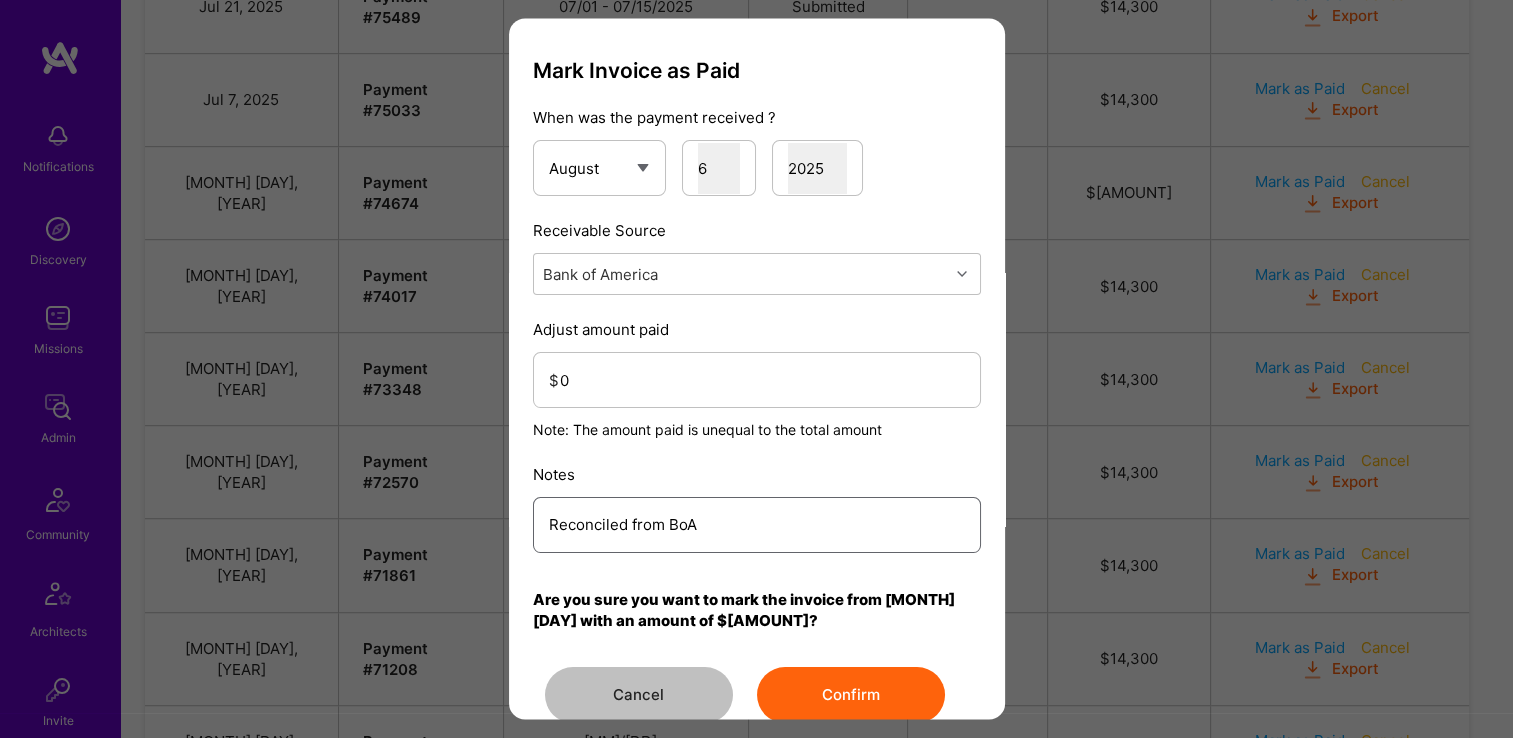 type on "Reconciled from BoA" 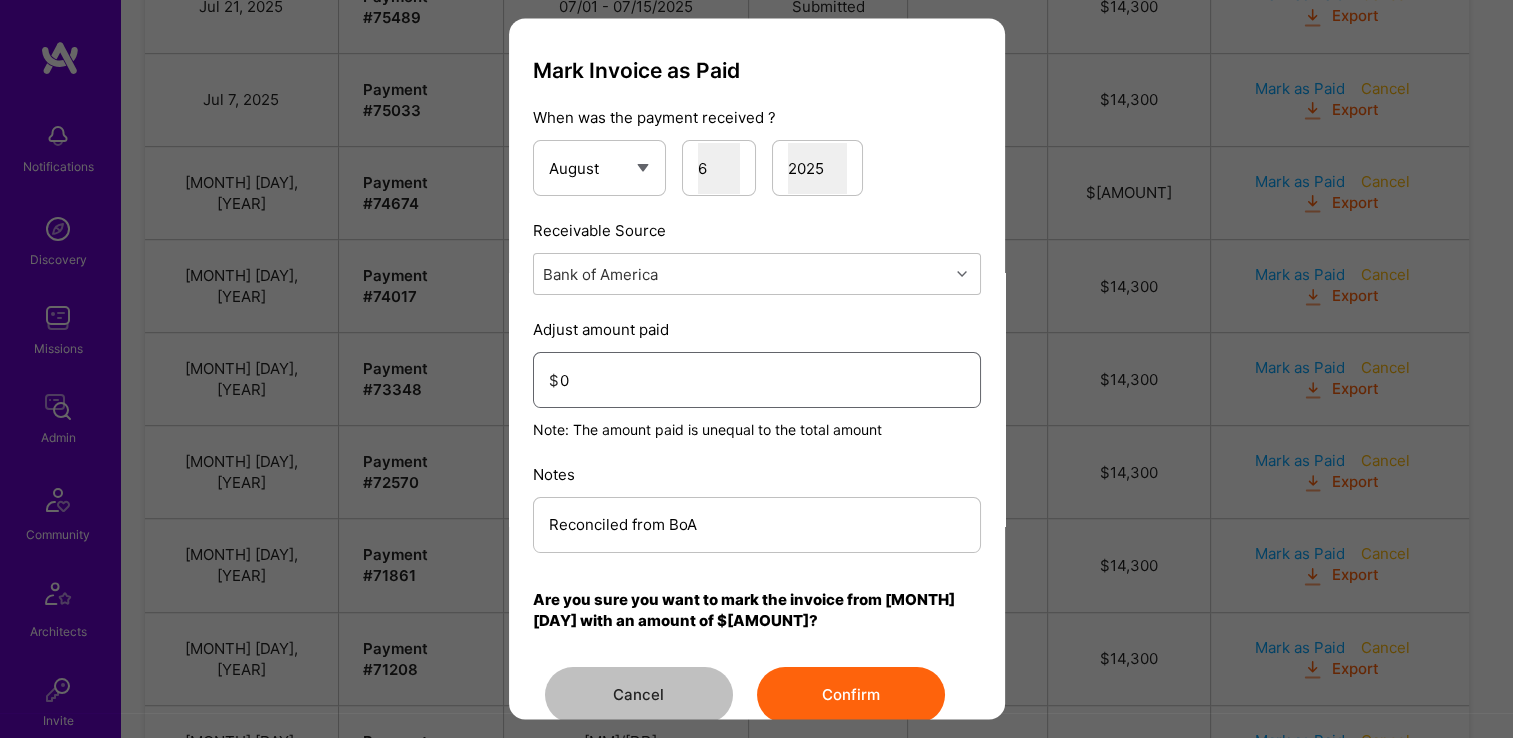click on "0" at bounding box center (762, 380) 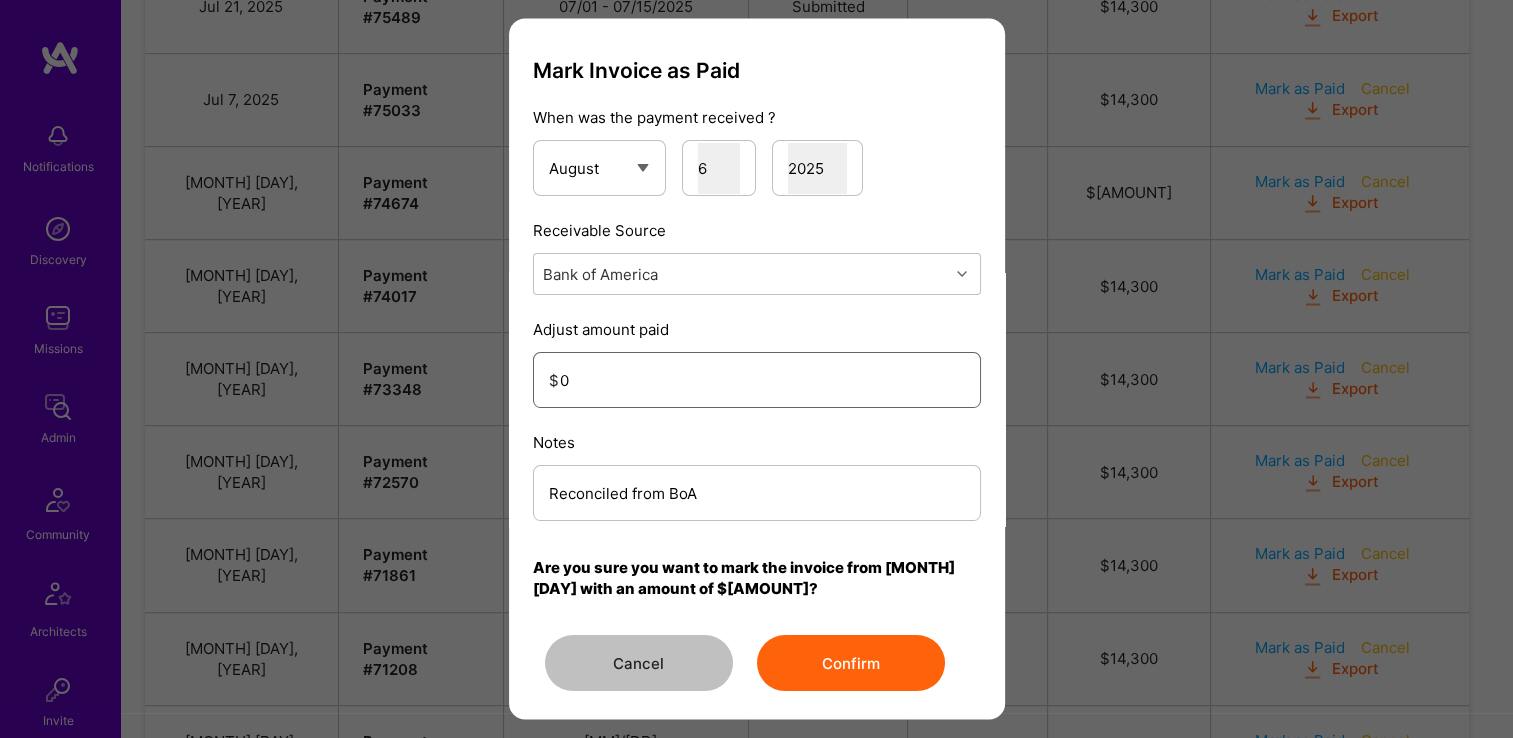 type on "[AMOUNT]" 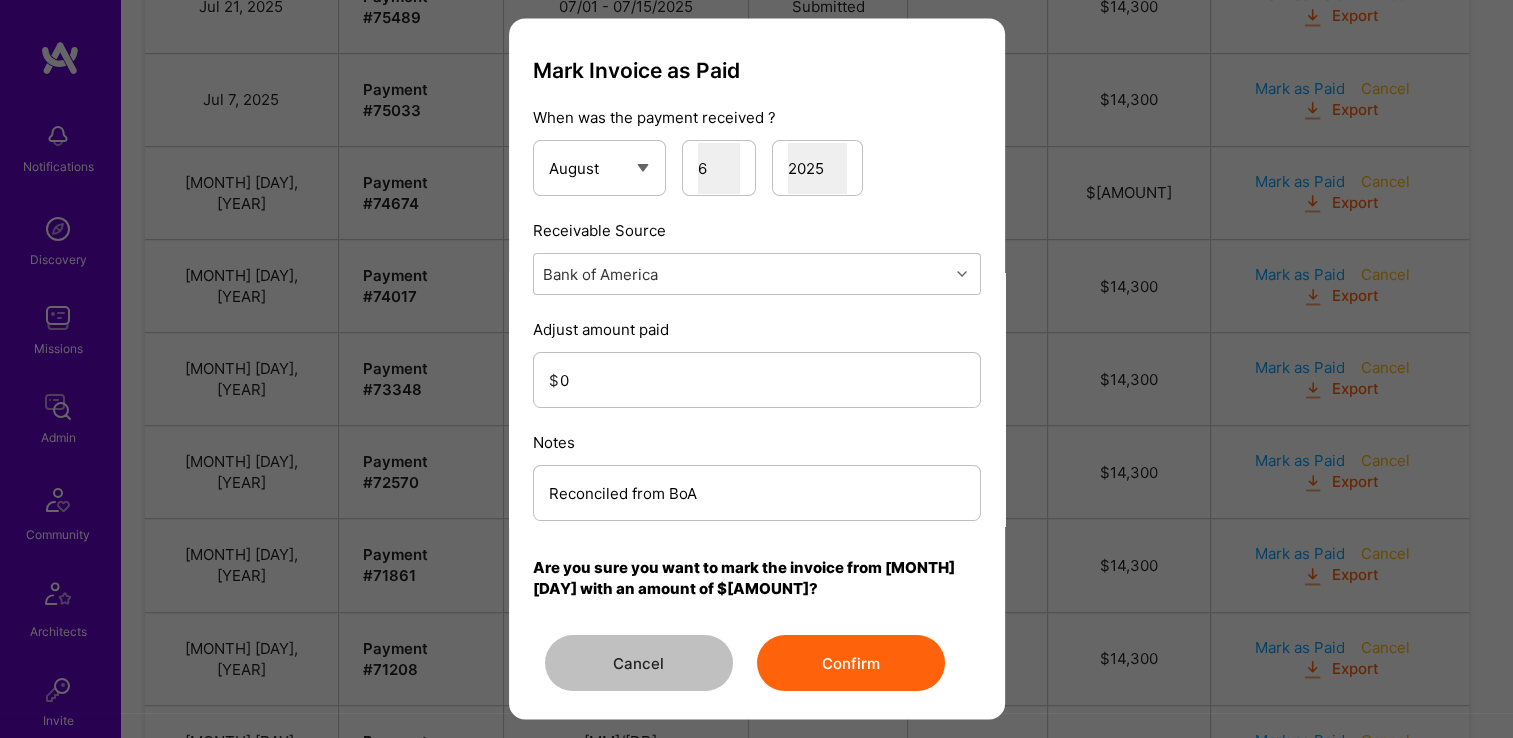 click on "Confirm" at bounding box center (851, 664) 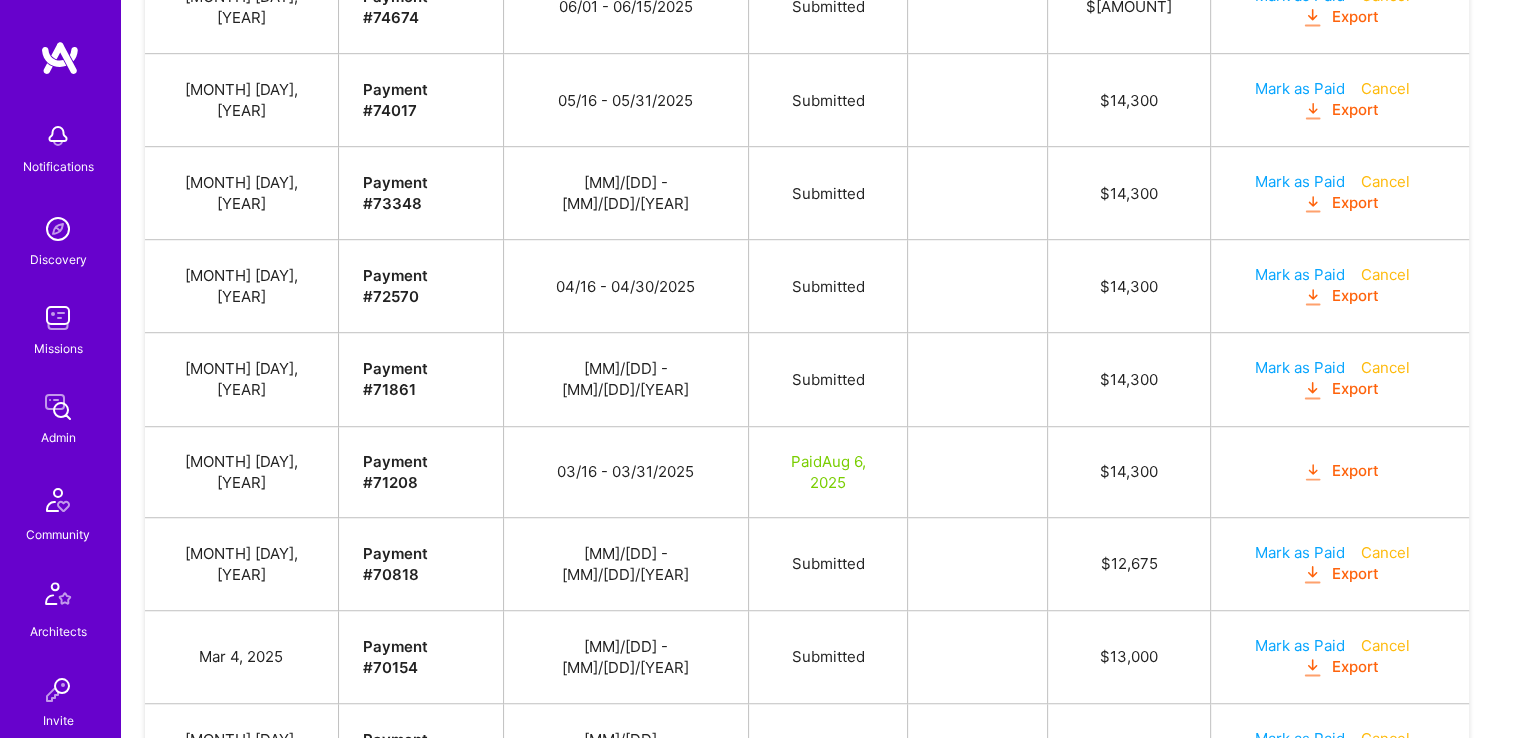 scroll, scrollTop: 1275, scrollLeft: 0, axis: vertical 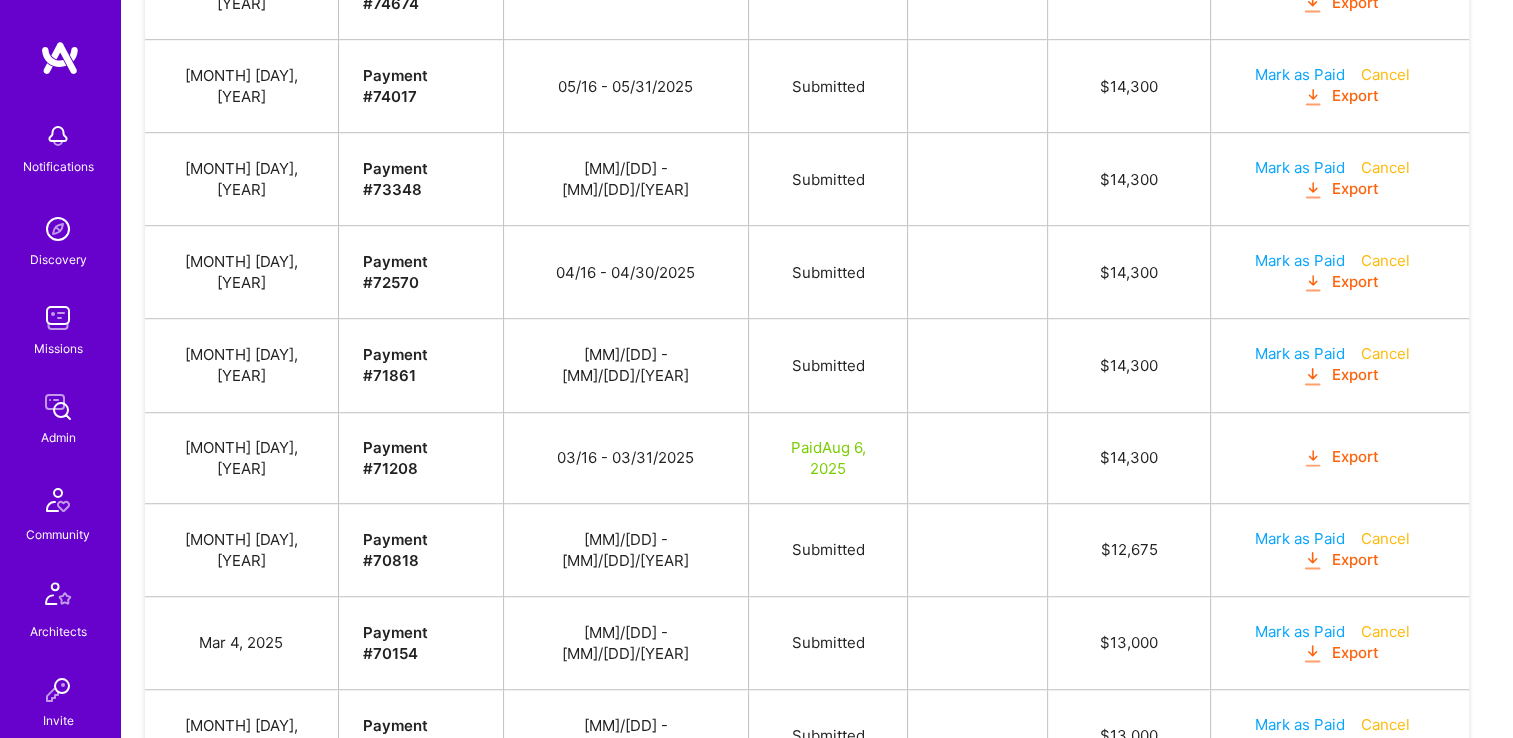 click on "Mark as Paid Cancel Export" at bounding box center [1340, 549] 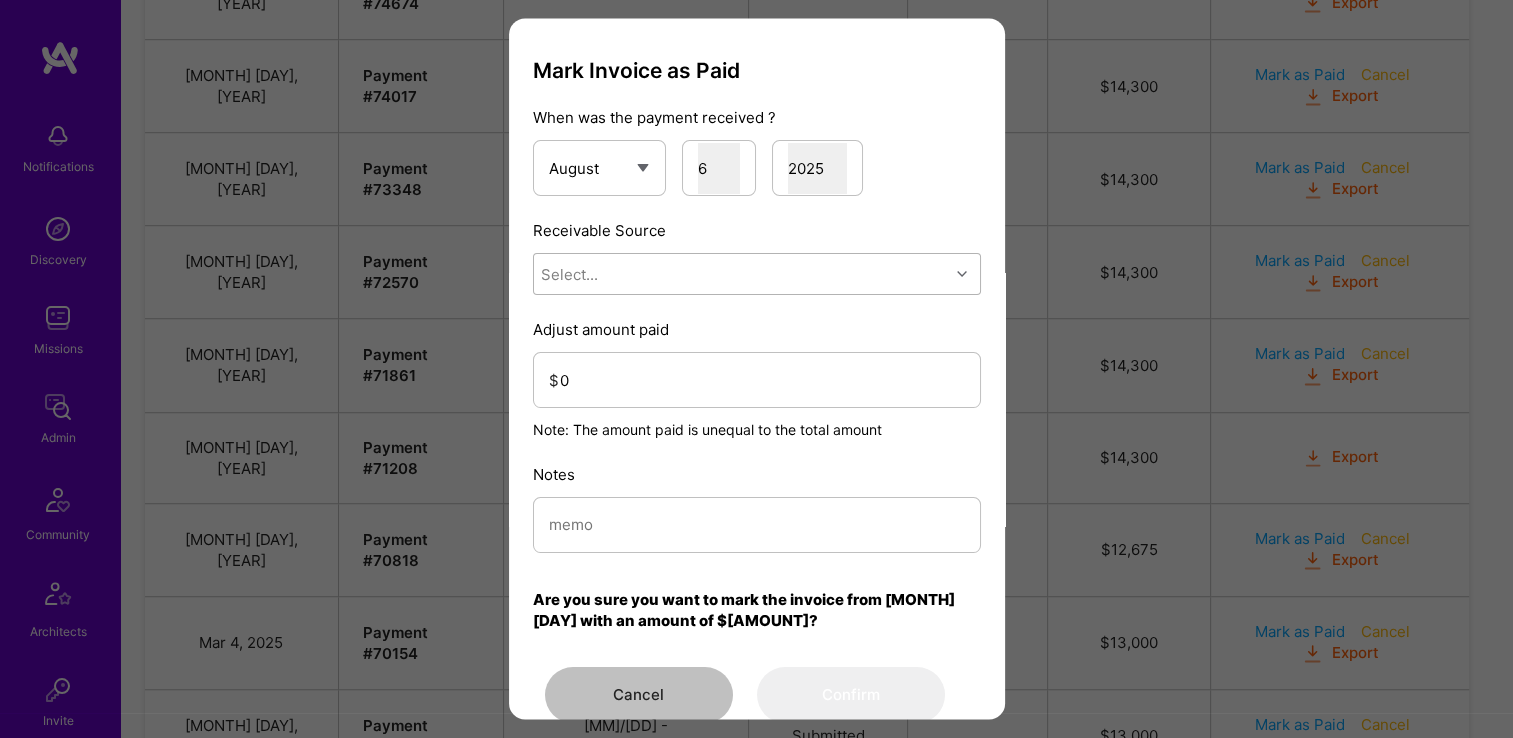 click on "Select..." at bounding box center [741, 275] 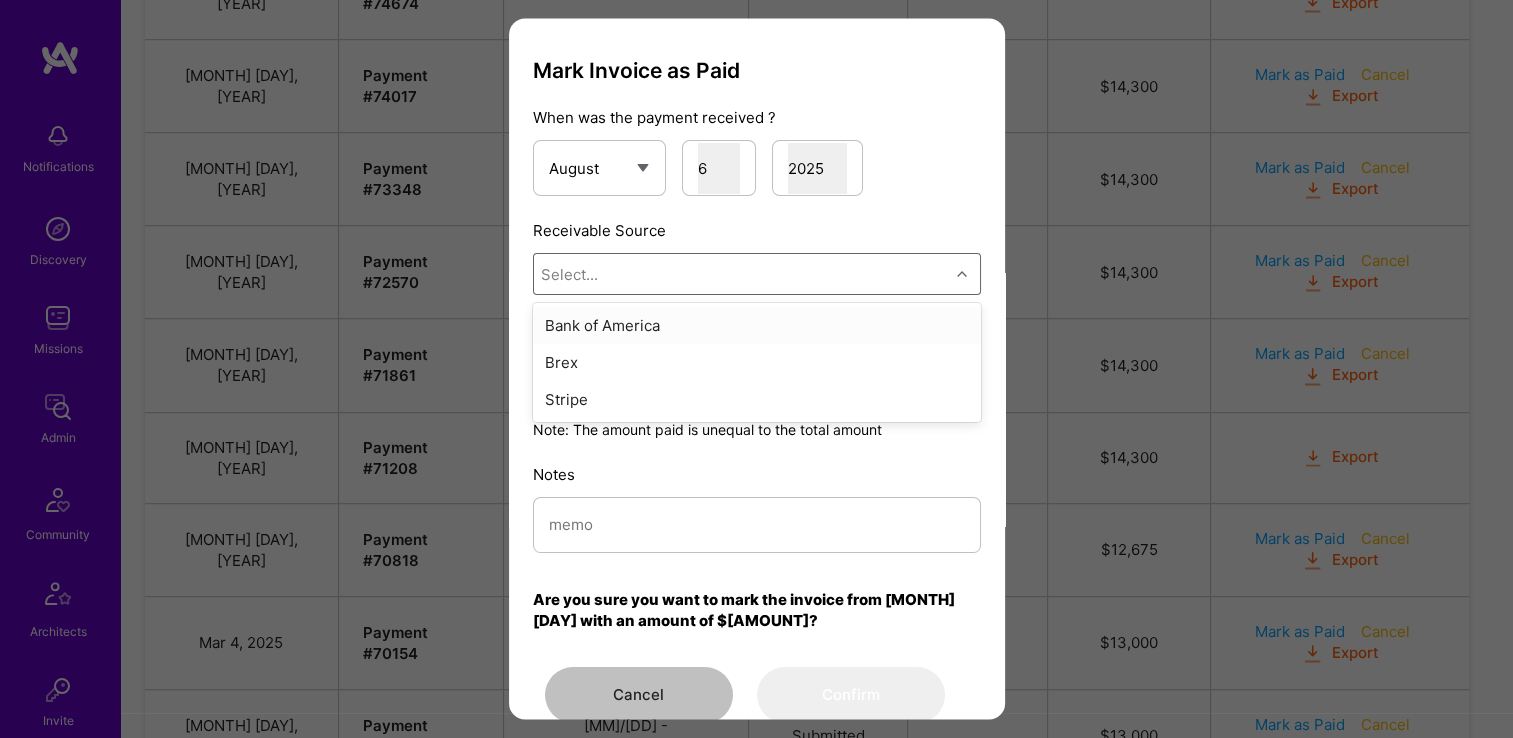 click on "Bank of America" at bounding box center (757, 326) 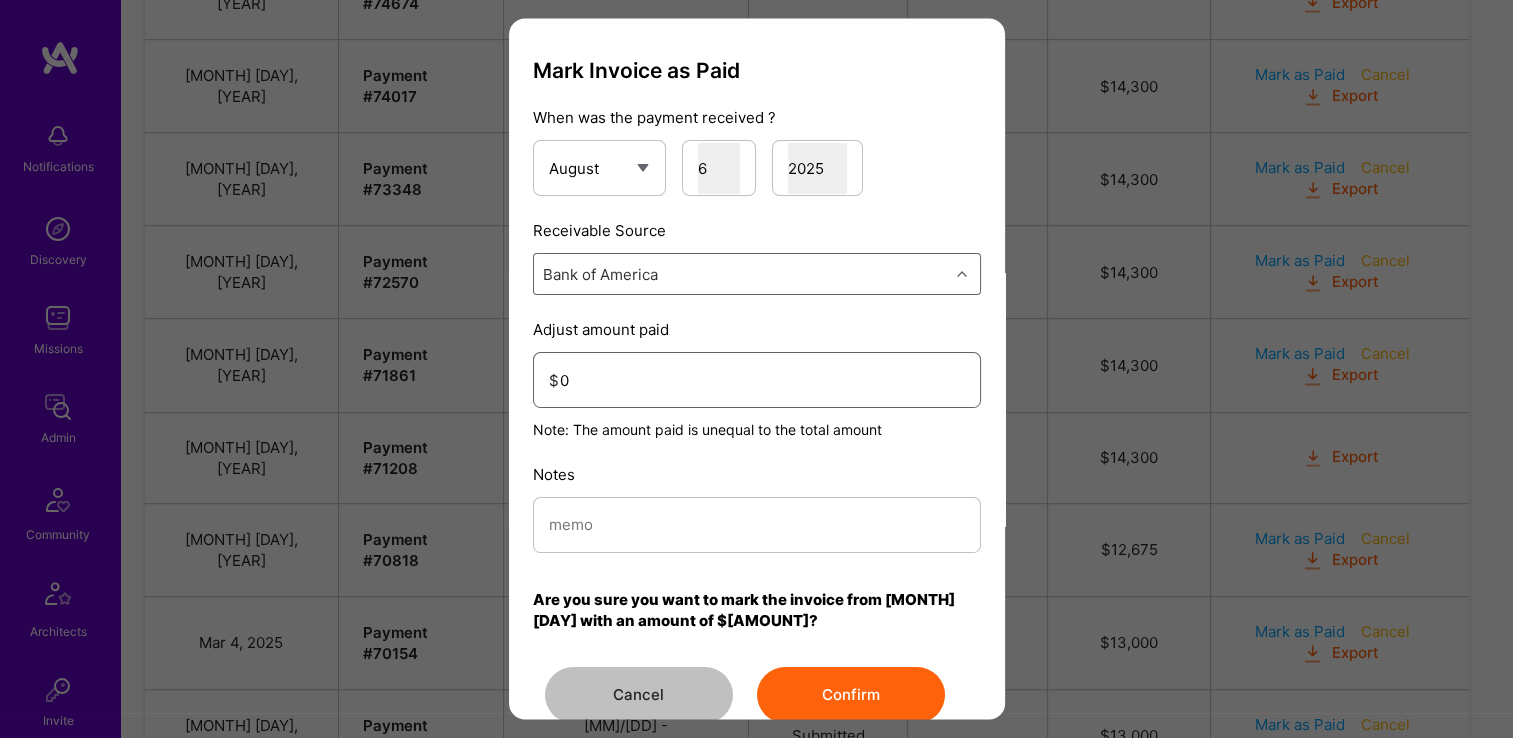 click on "0" at bounding box center [762, 380] 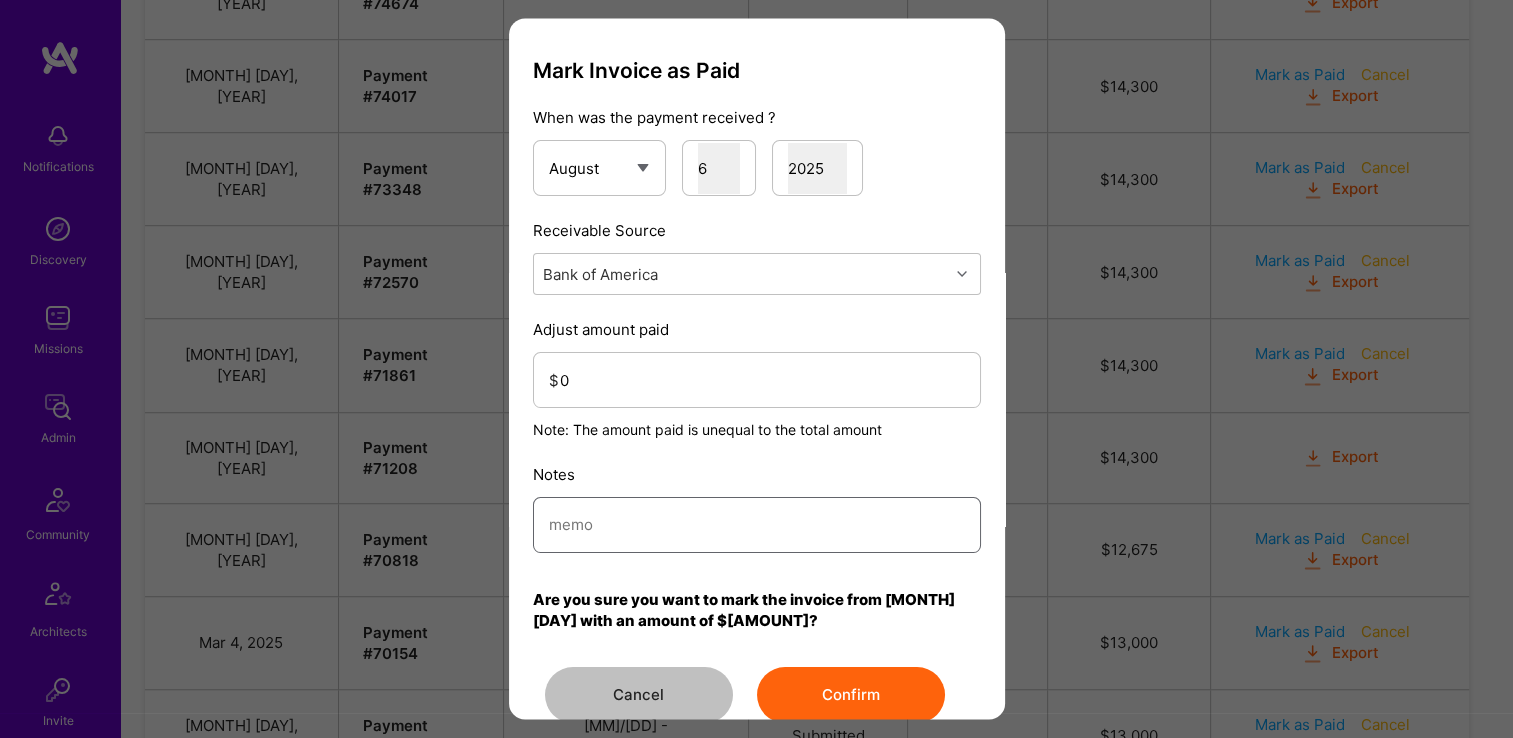 click at bounding box center [757, 525] 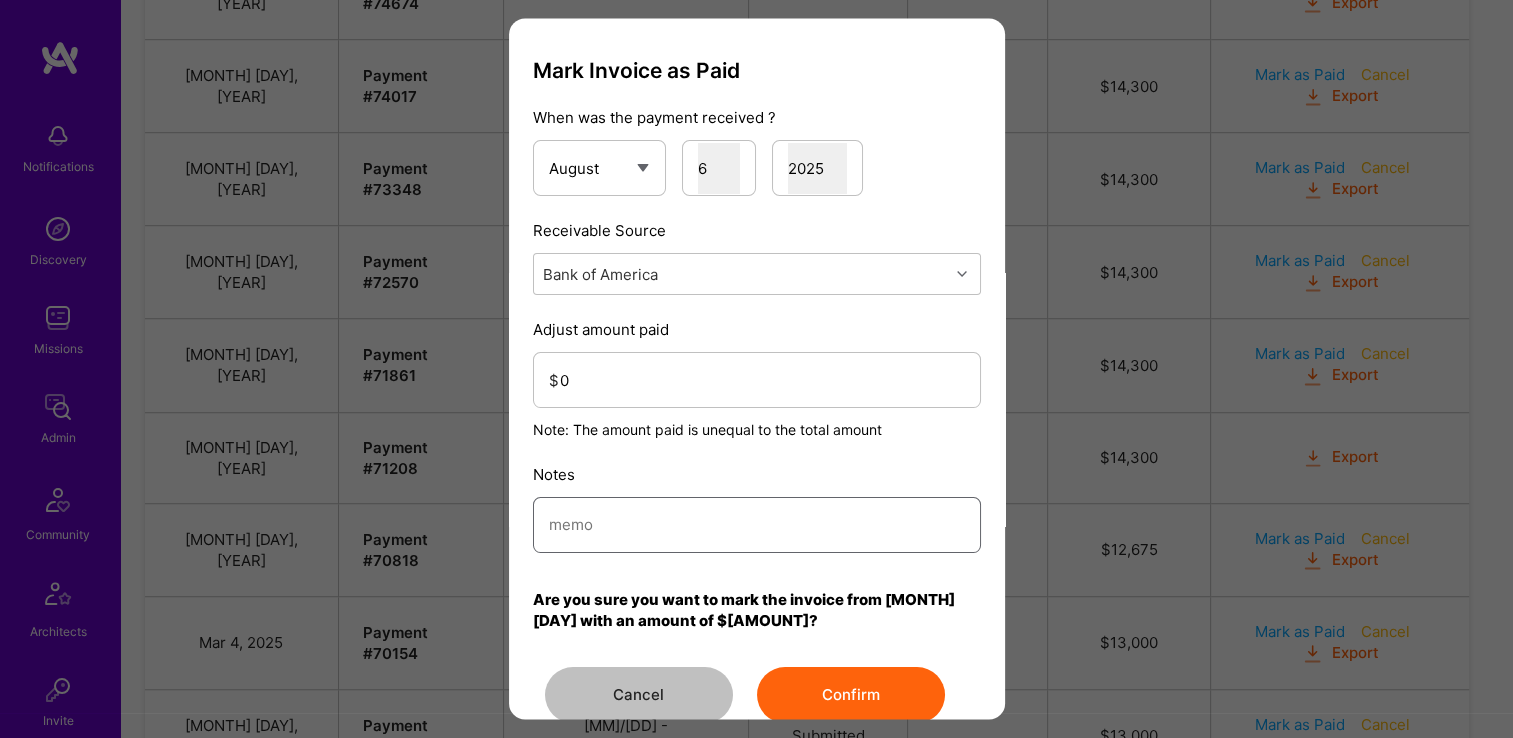 paste on "Reconciled from BoA" 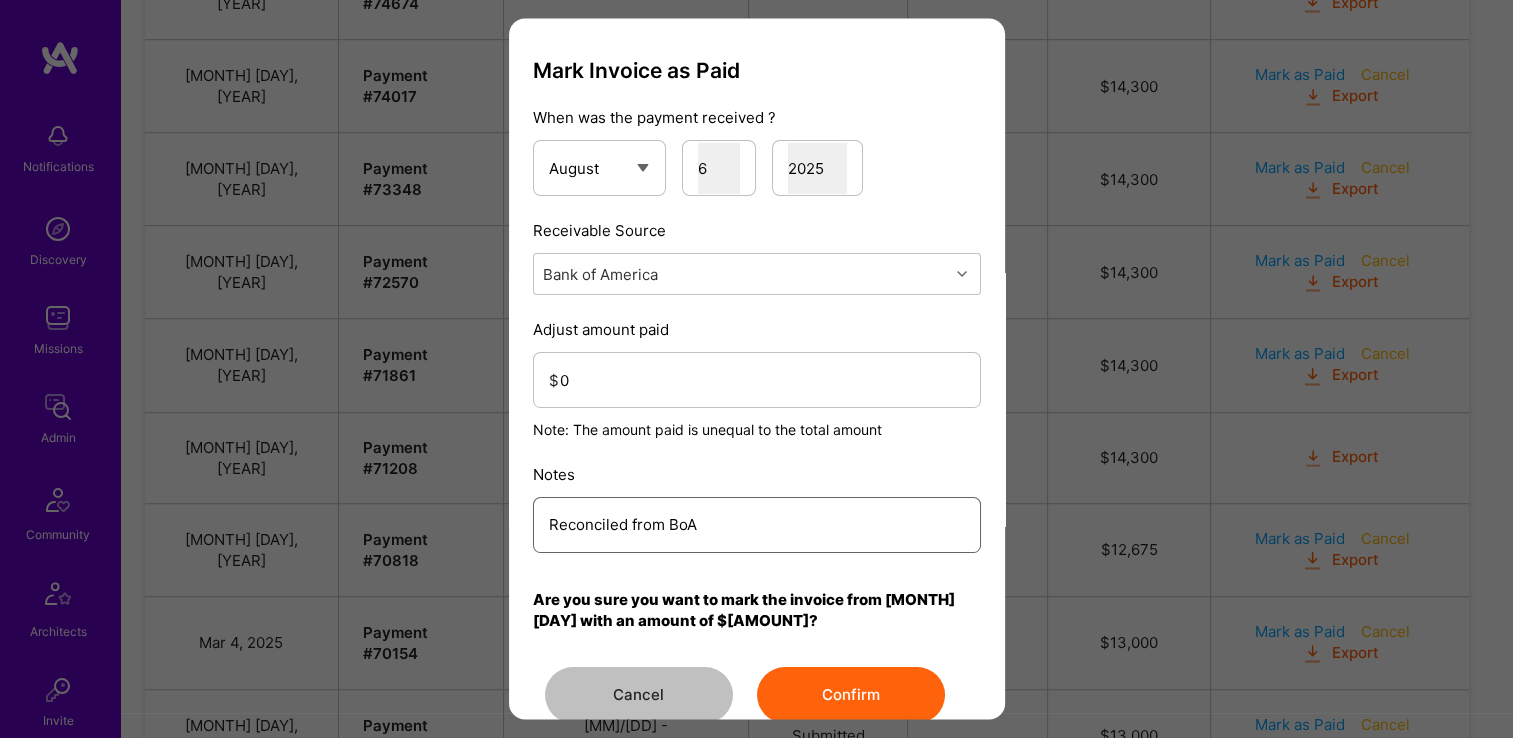 type on "Reconciled from BoA" 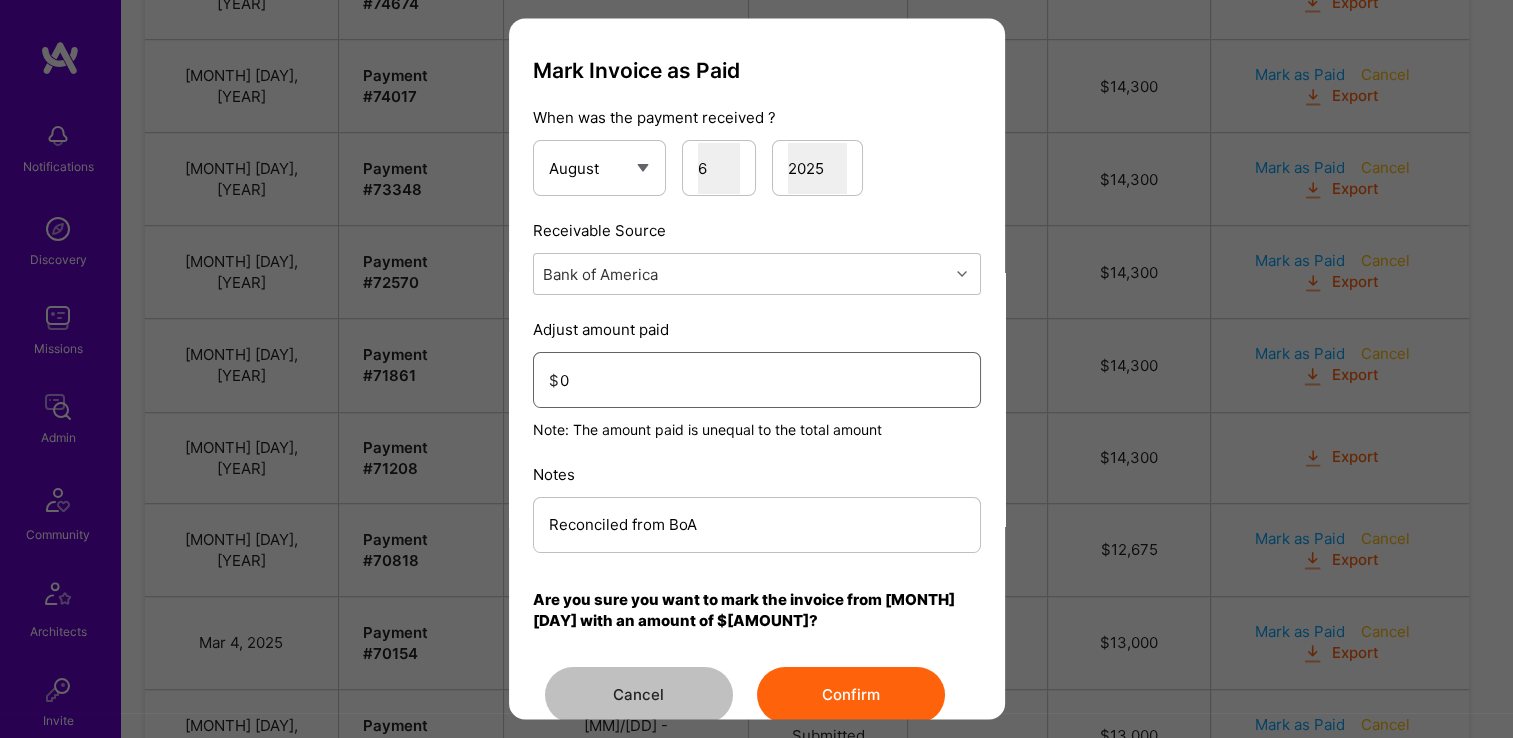click on "0" at bounding box center [762, 380] 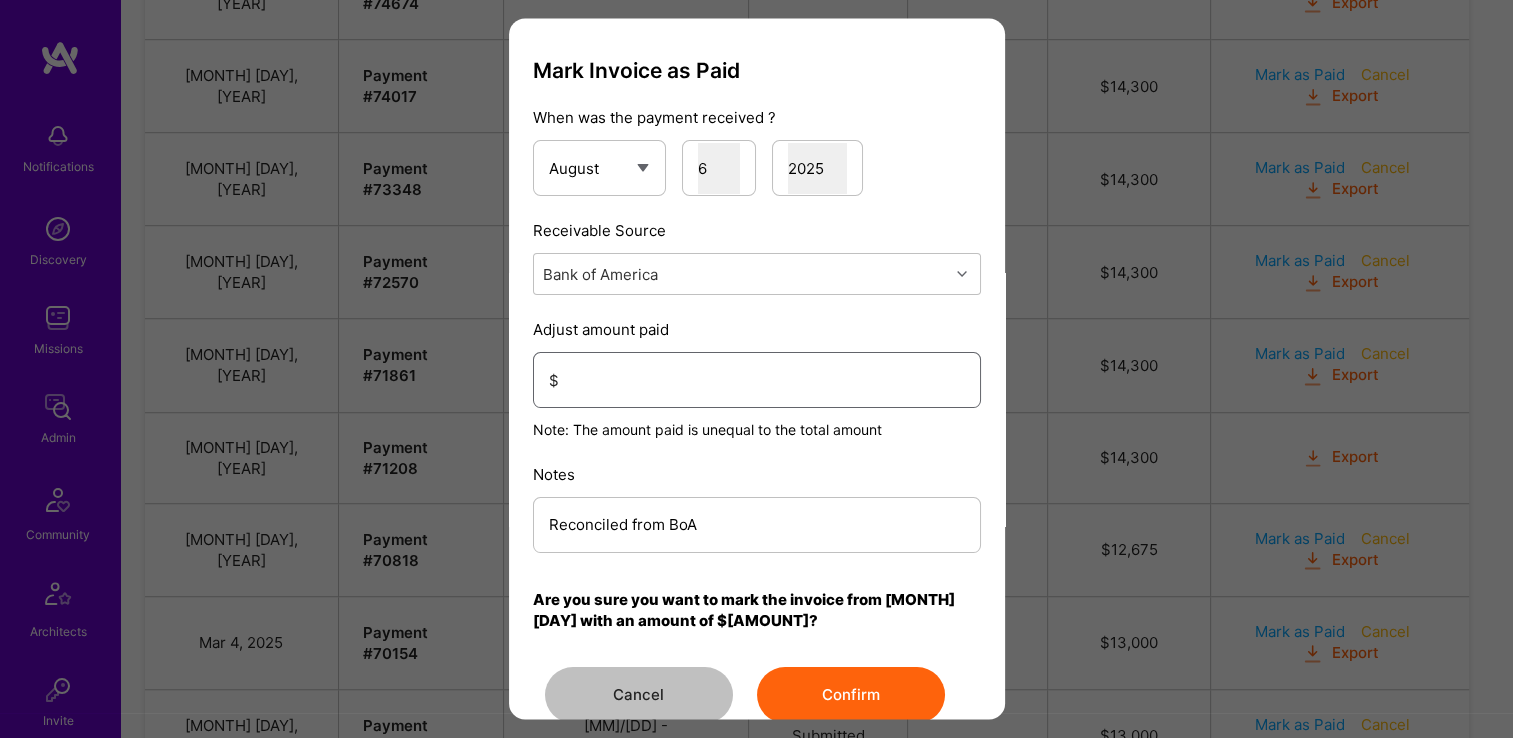 paste 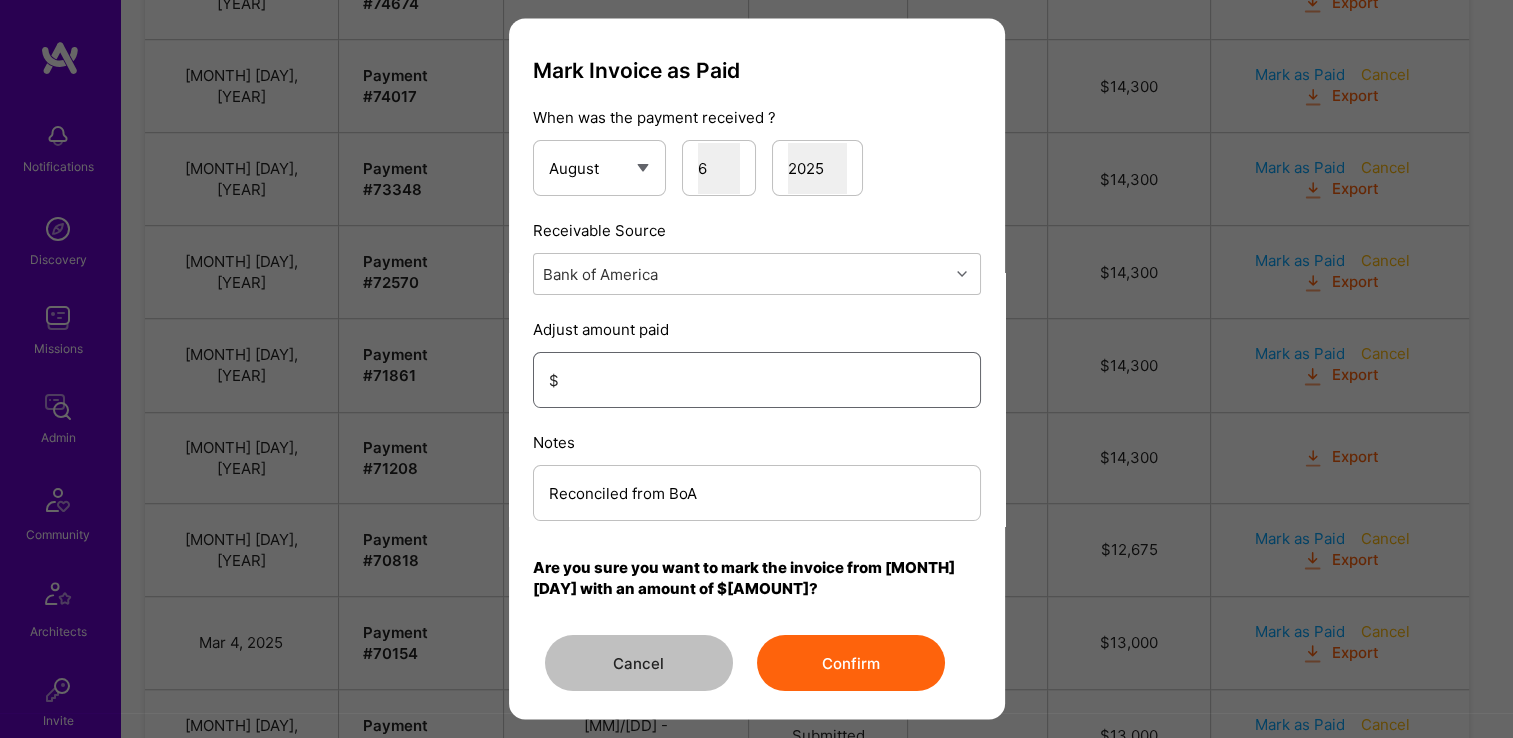type on "[AMOUNT]" 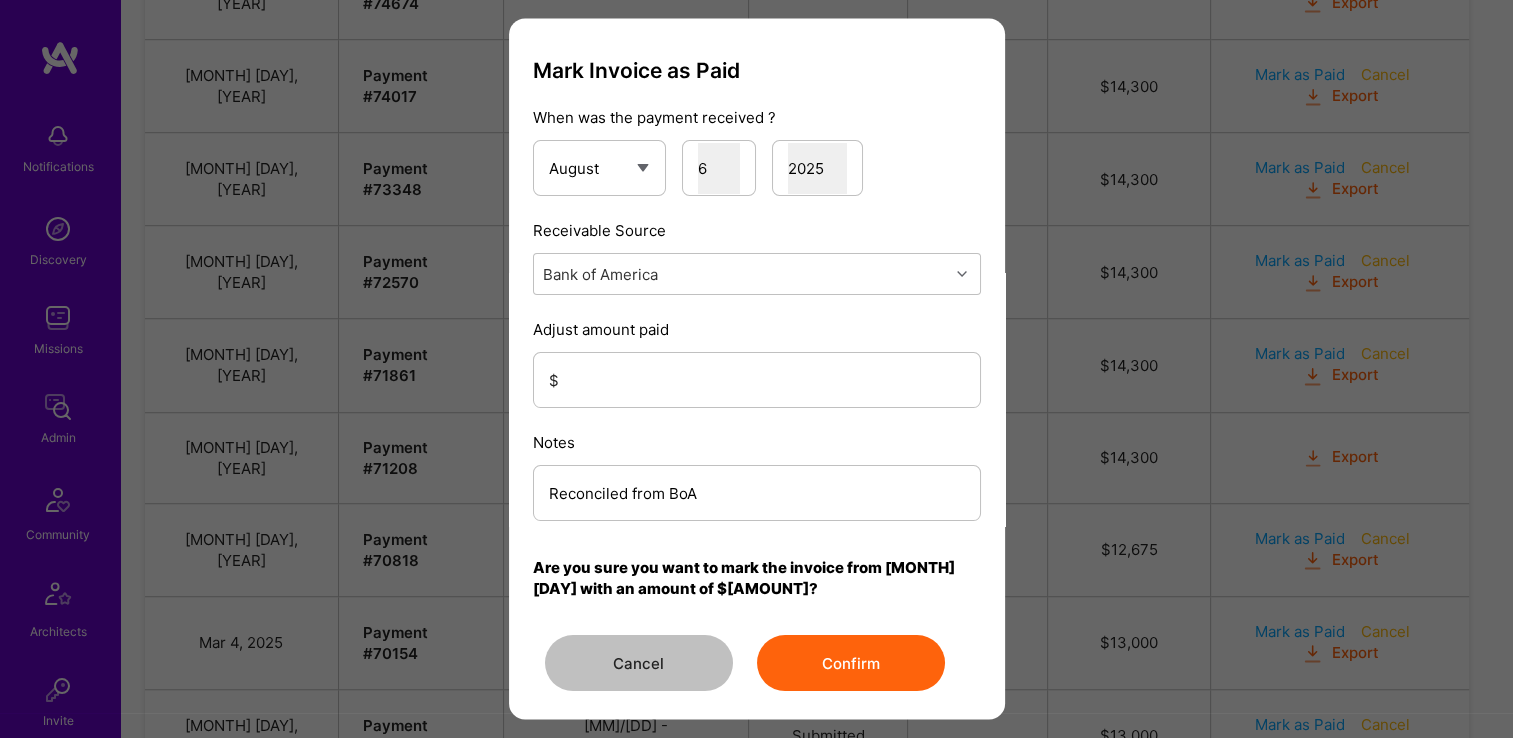 click on "Confirm" at bounding box center (851, 664) 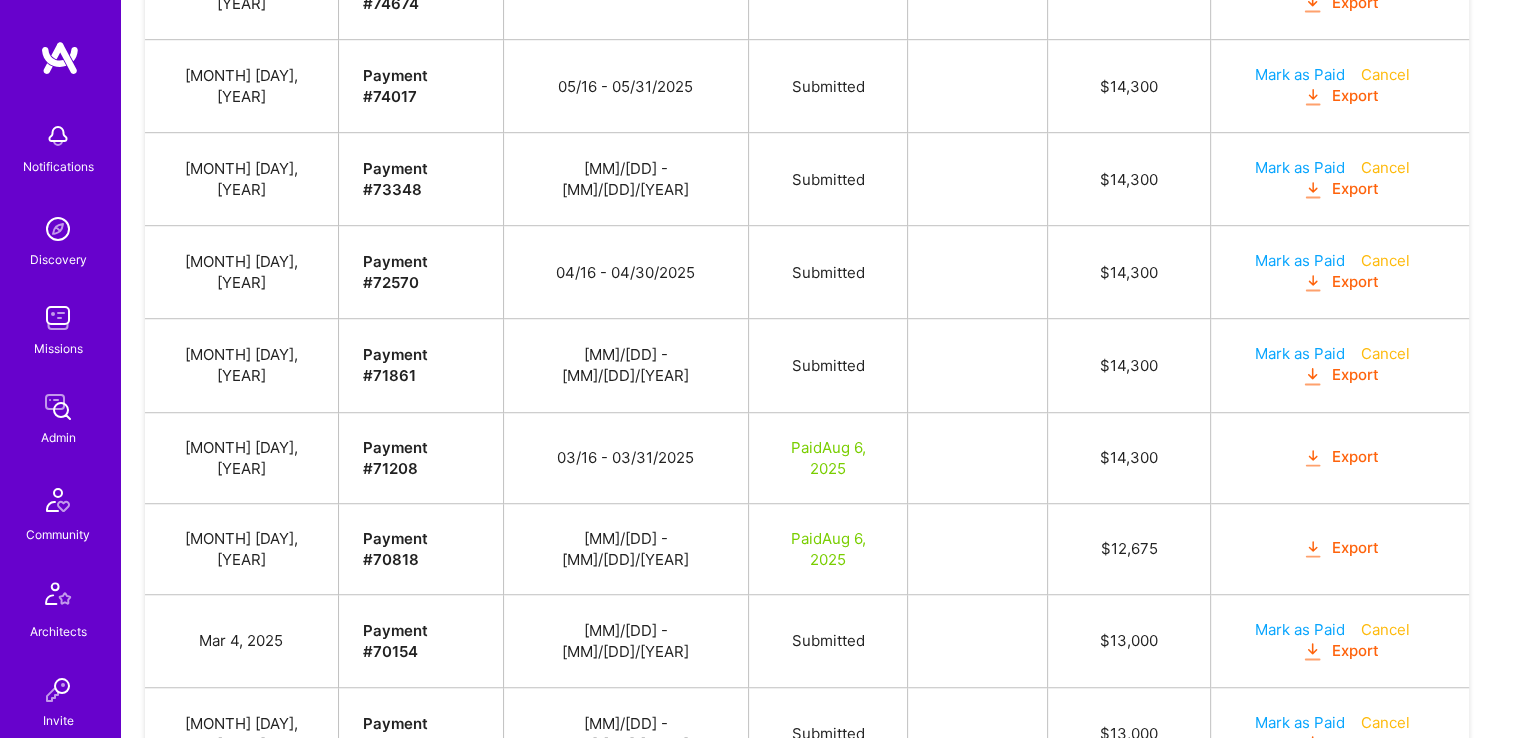 click on "Mark as Paid" at bounding box center (1300, 629) 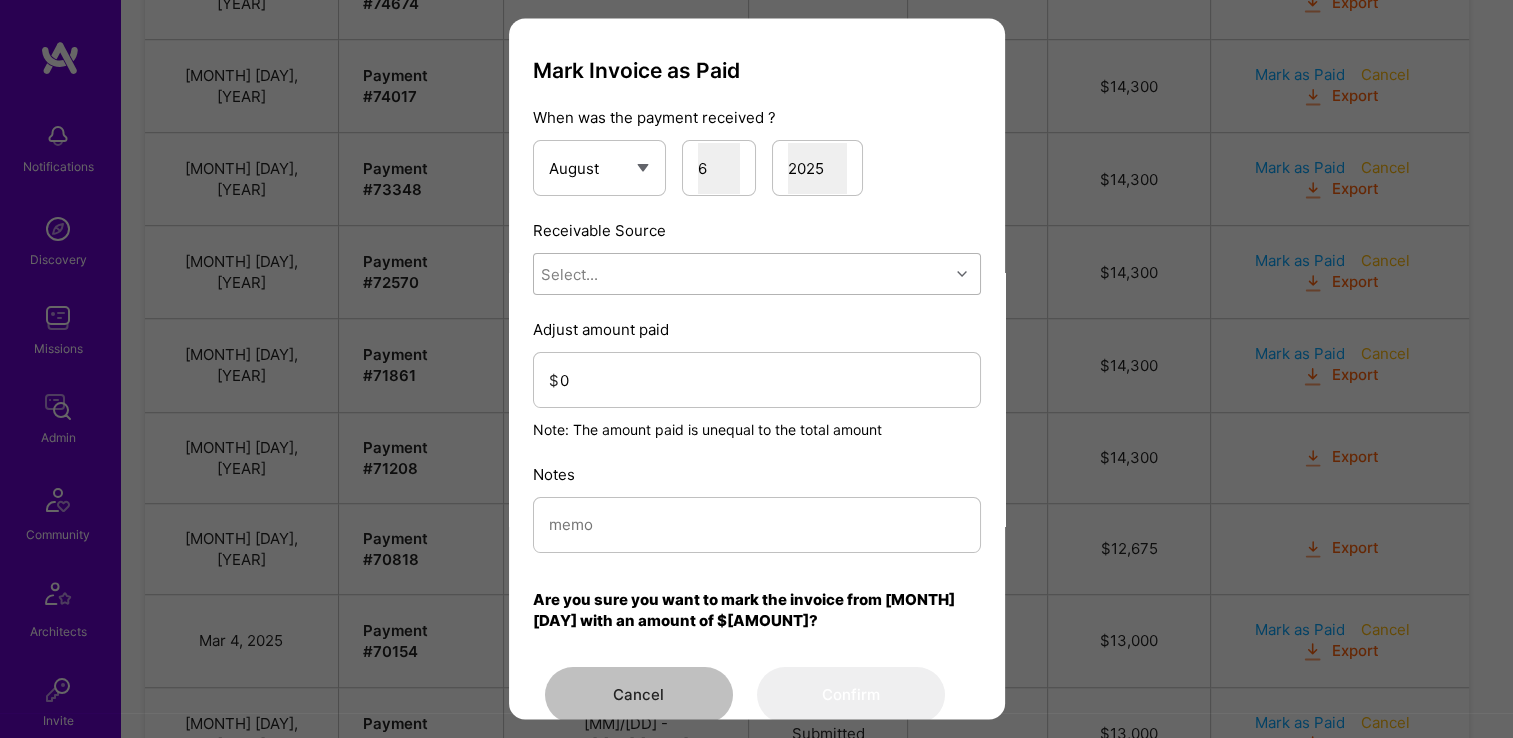 click on "Select..." at bounding box center (741, 275) 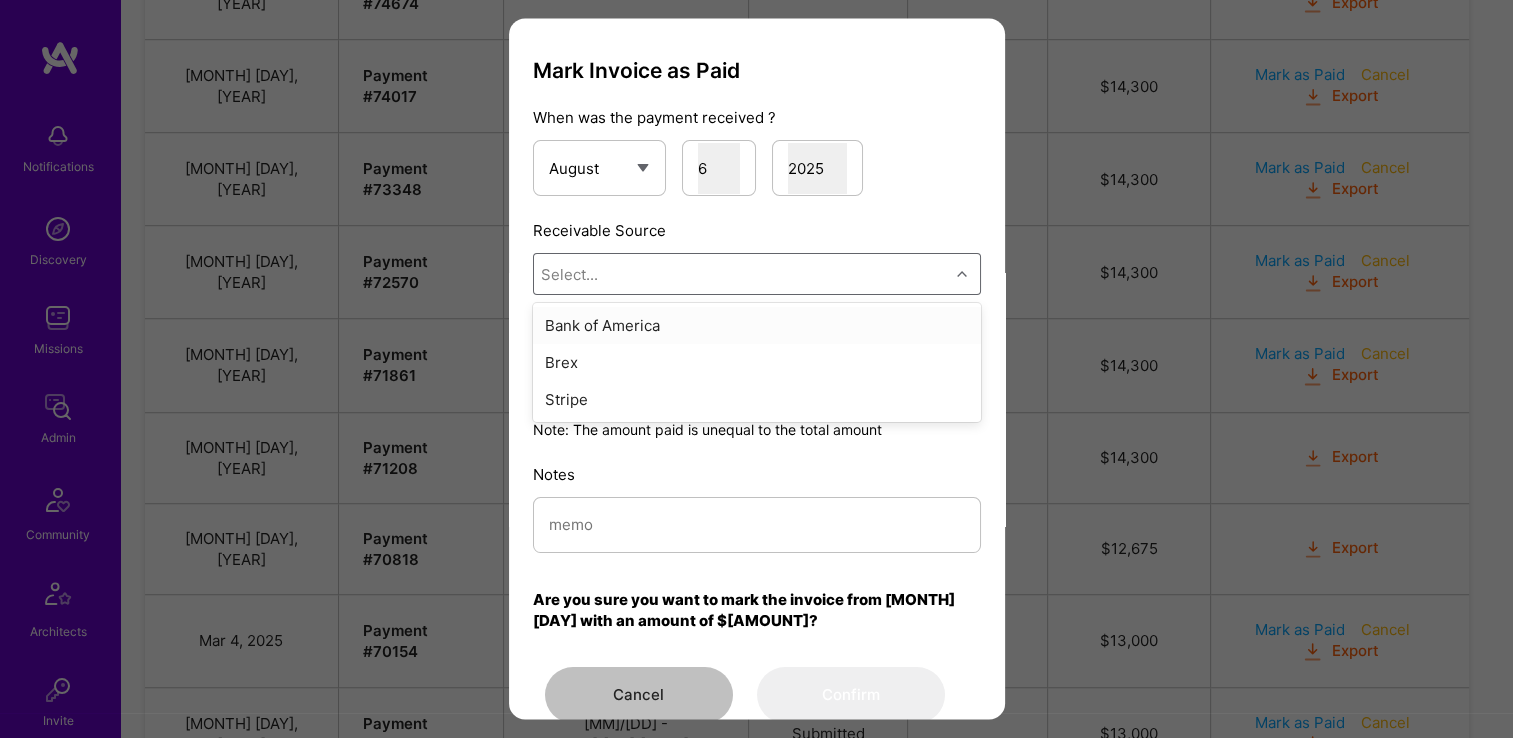 click on "Bank of America" at bounding box center [757, 326] 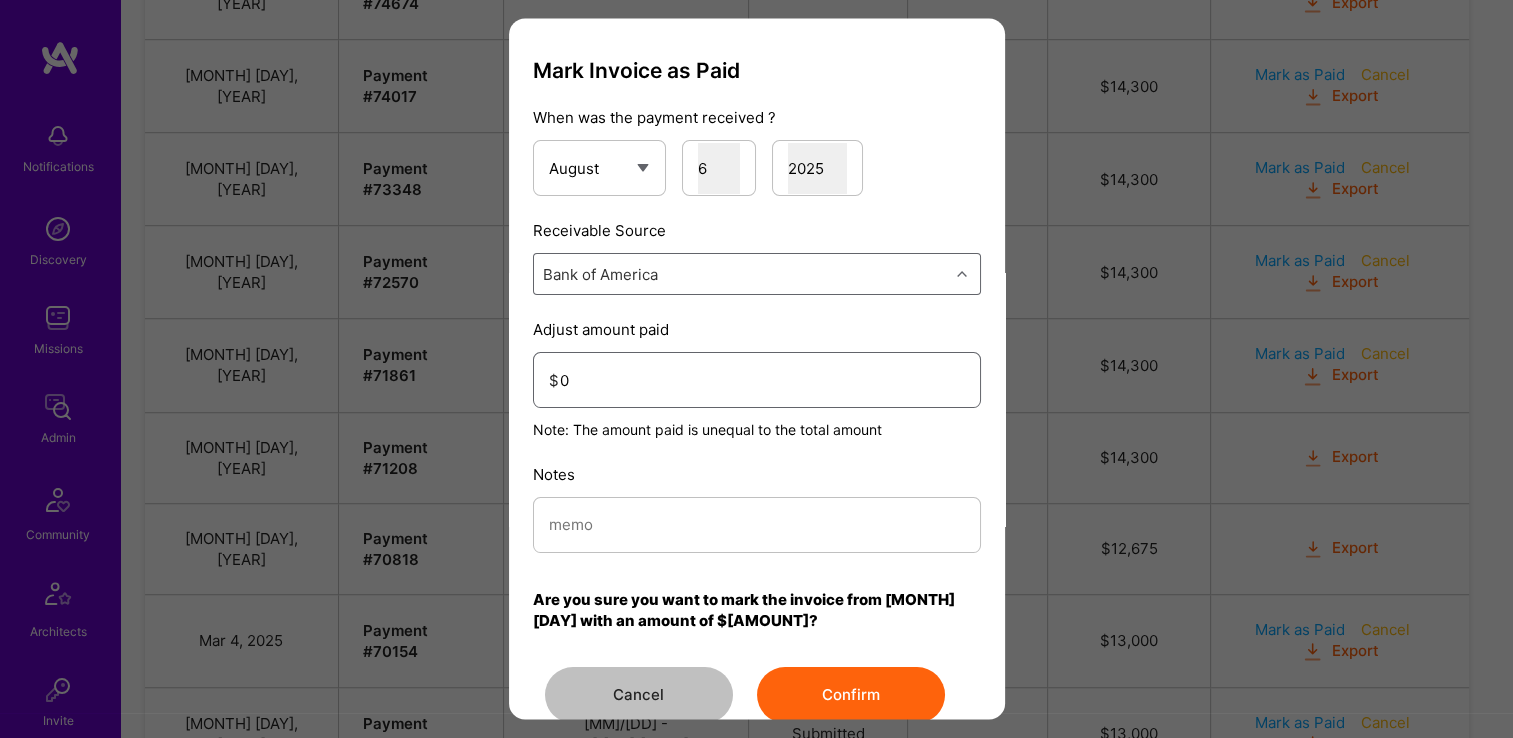 click on "0" at bounding box center [762, 380] 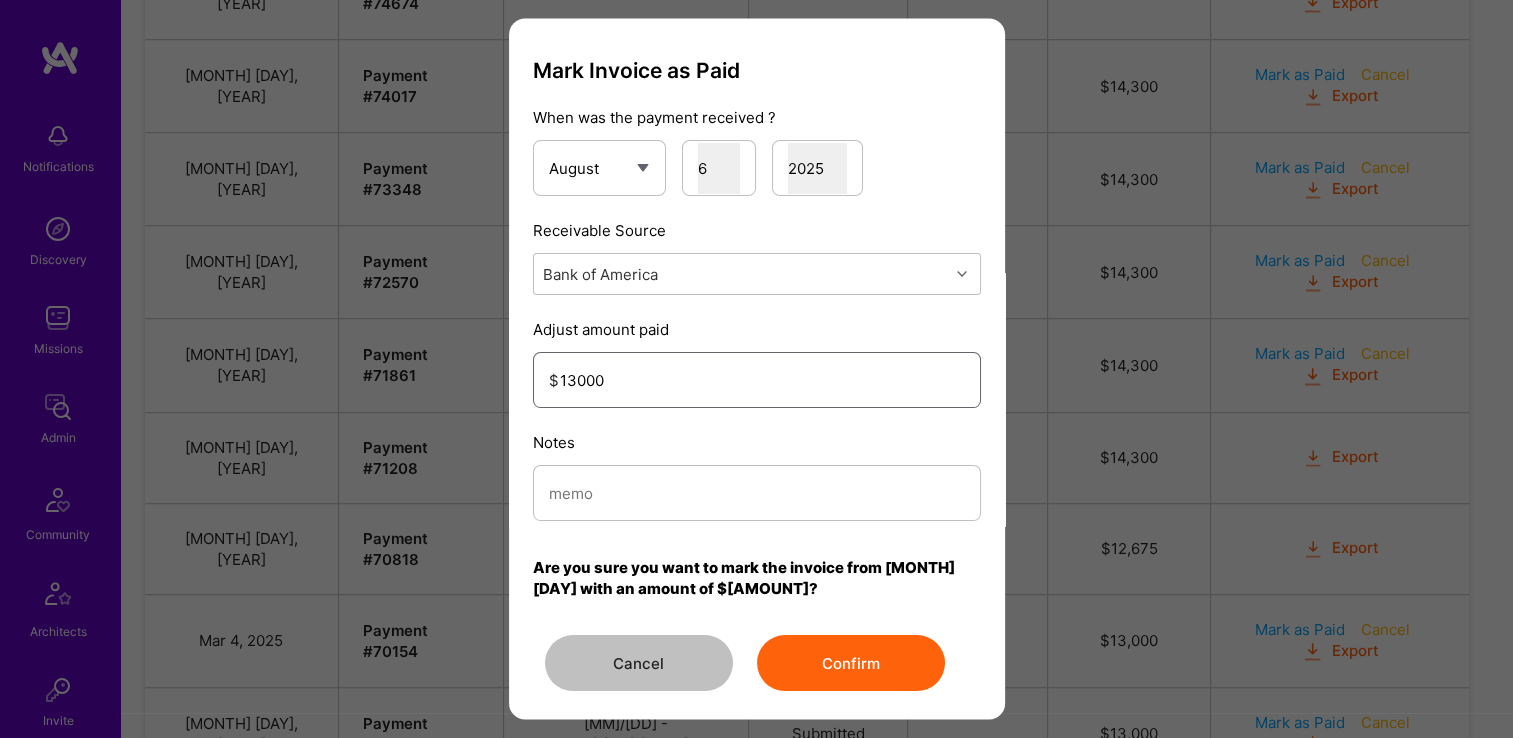 type on "13000" 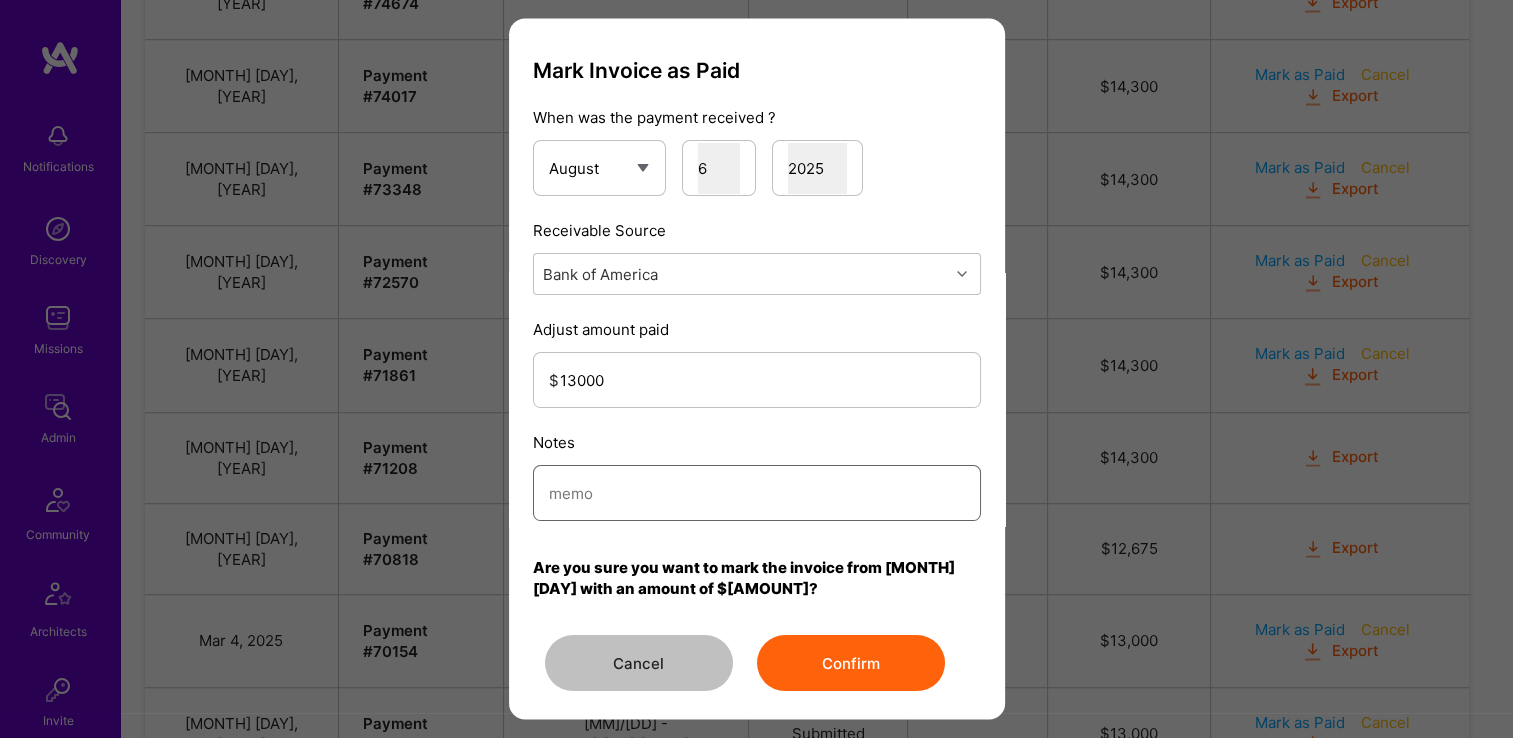 click at bounding box center [757, 493] 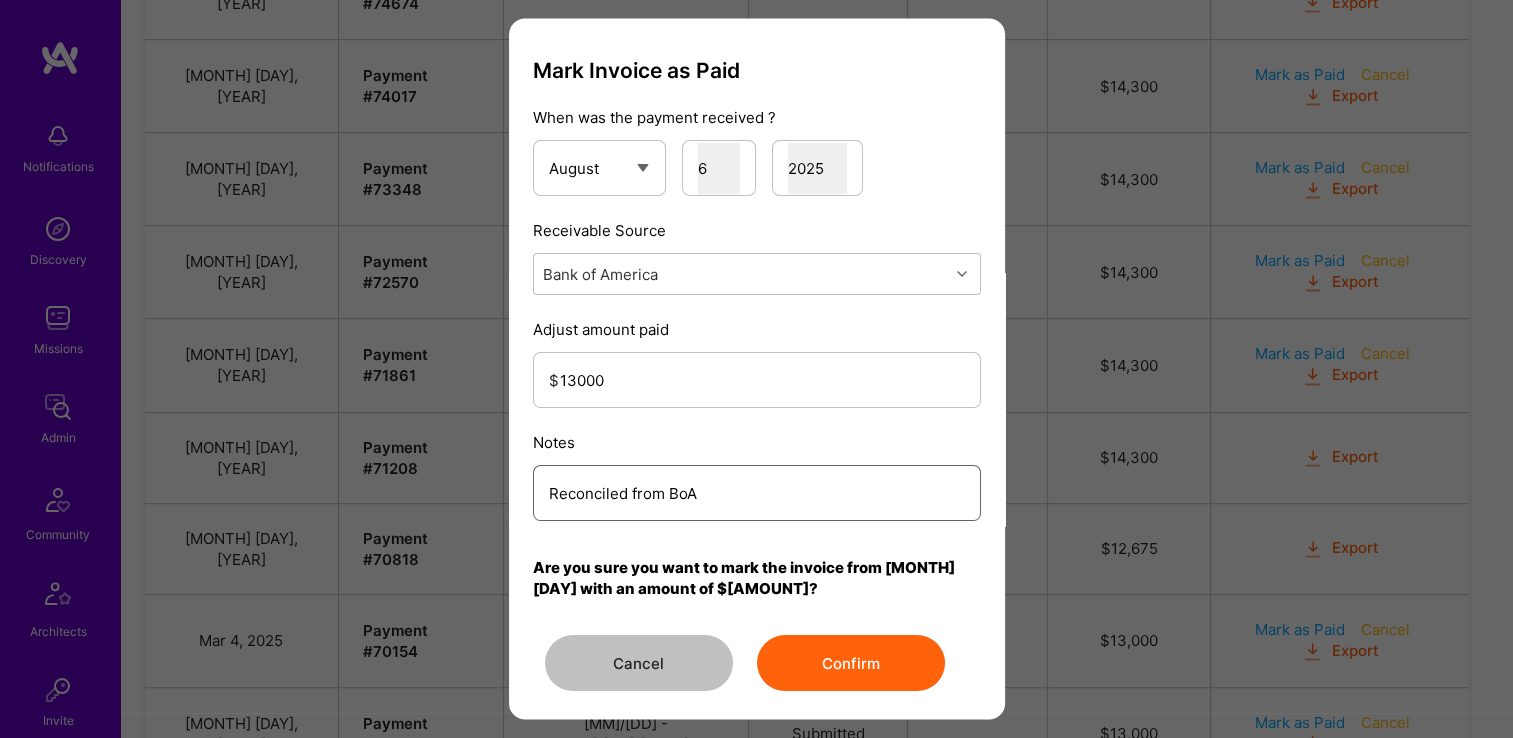 type on "Reconciled from BoA" 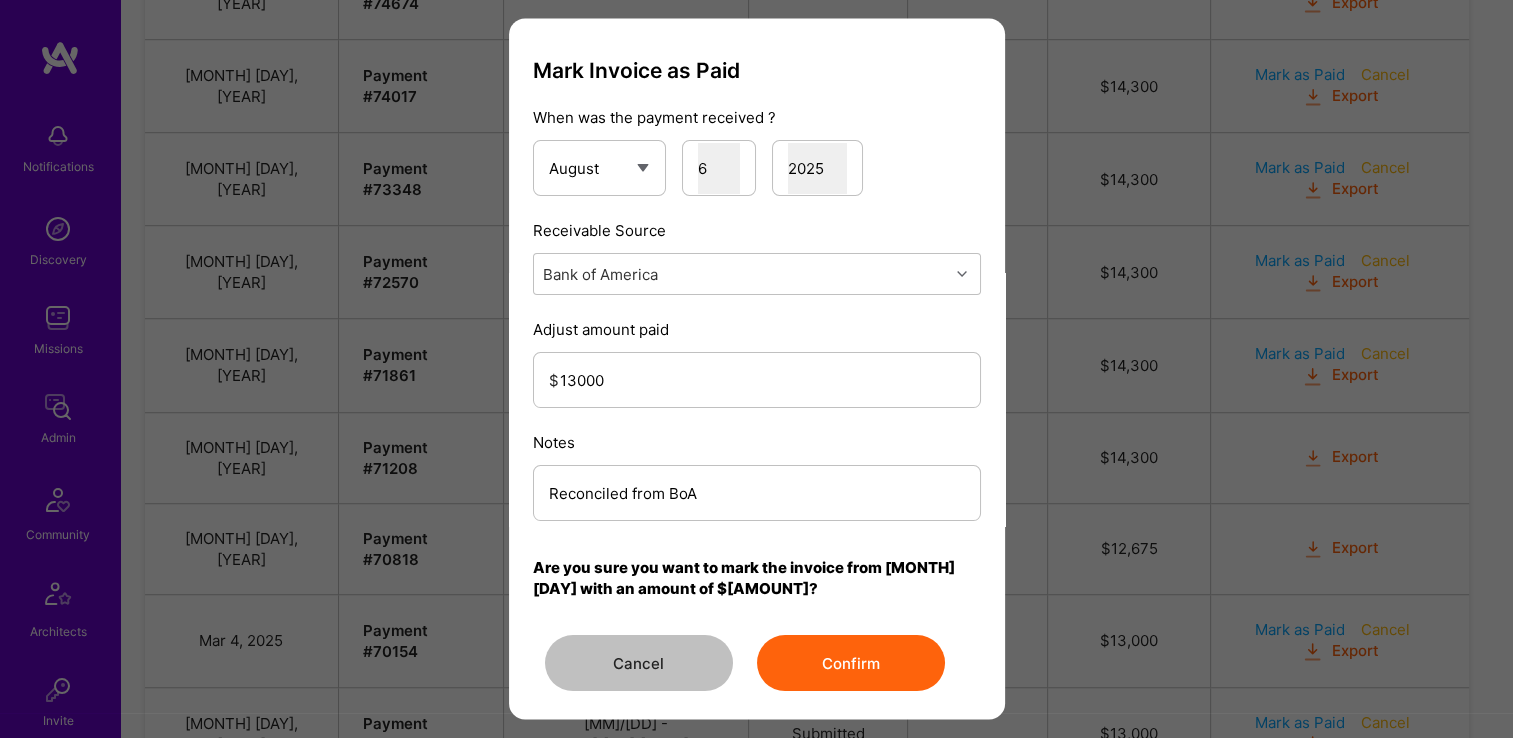 click on "Mark Invoice as Paid When was the payment received ? January February March April May June July August September October November December 1 2 3 4 5 6 7 8 9 10 11 12 13 14 15 16 17 18 19 20 21 22 23 24 25 26 27 28 29 30 31 2025 2024 2023 2022 2021 2020 2019 2018 2017 2016 2015 2014 2013 2012 2011 2010 2009 2008 2007 2006 2005 2004 2003 2002 2001 2000 1999 1998 1997 1996 Receivable Source Bank of America Adjust amount paid $ [AMOUNT] Notes Reconciled from BoA Are you sure you want to mark the invoice from [MONTH] [DAY] with an amount of $[AMOUNT]? Cancel Confirm" at bounding box center (757, 374) 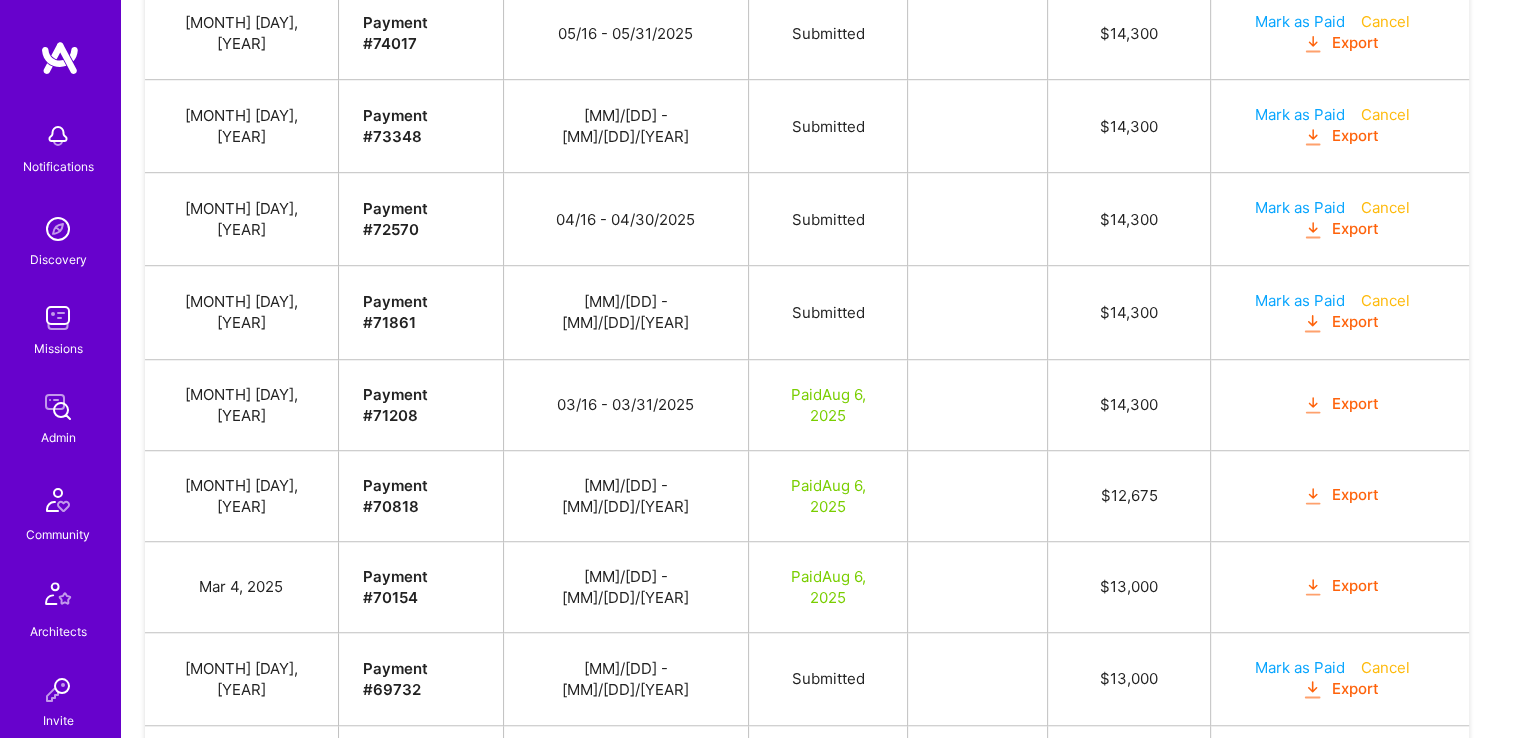 scroll, scrollTop: 1375, scrollLeft: 0, axis: vertical 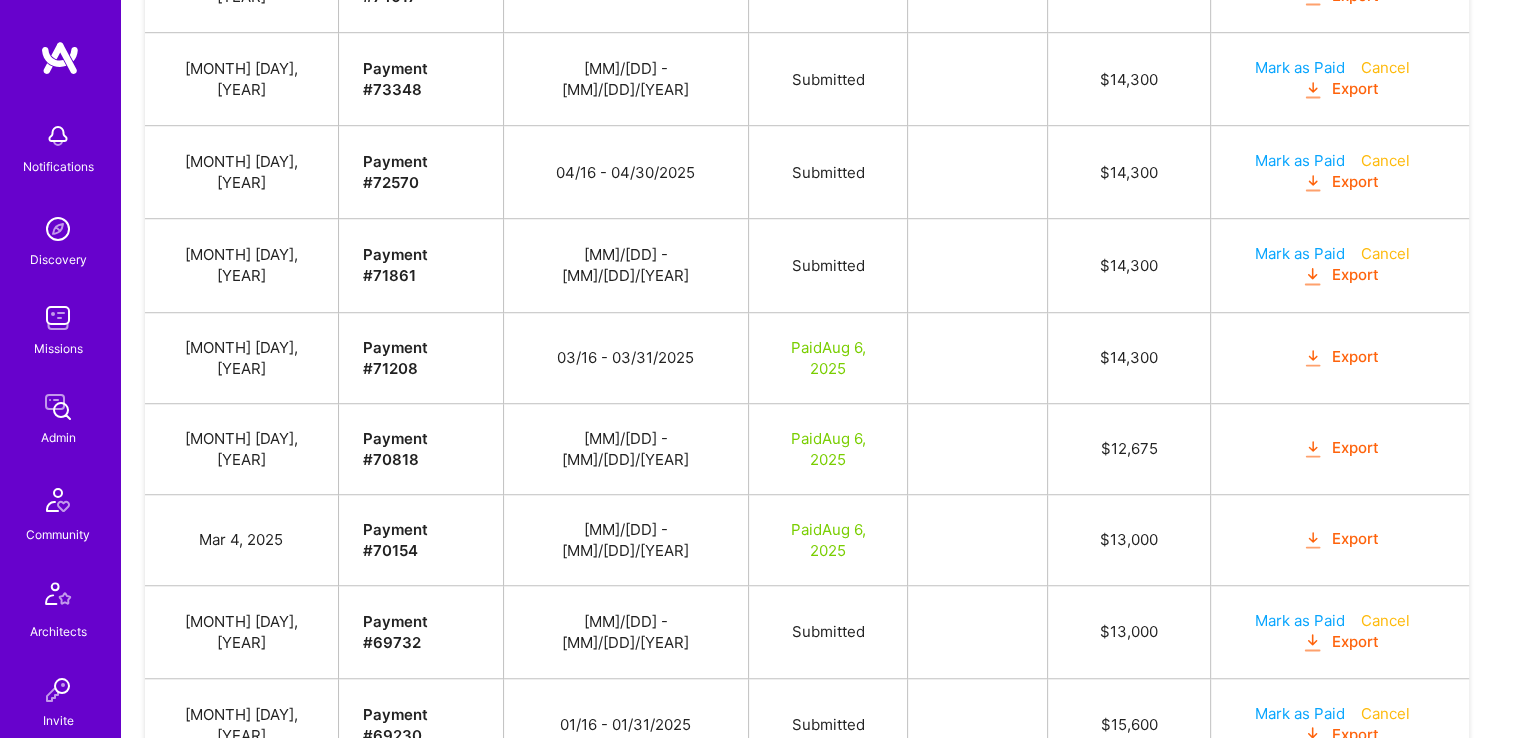 drag, startPoint x: 1214, startPoint y: 348, endPoint x: 1077, endPoint y: 360, distance: 137.52454 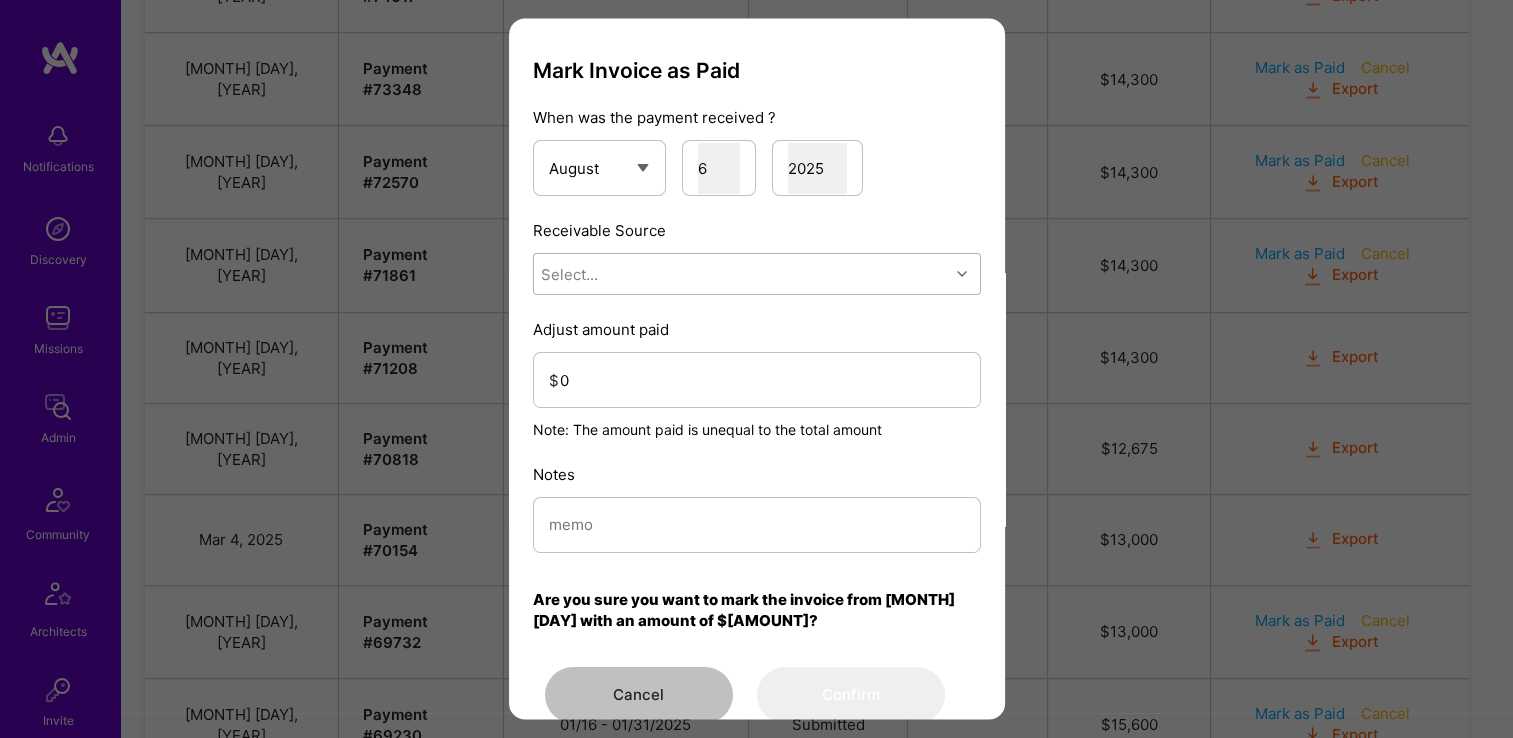 click on "Select..." at bounding box center (741, 275) 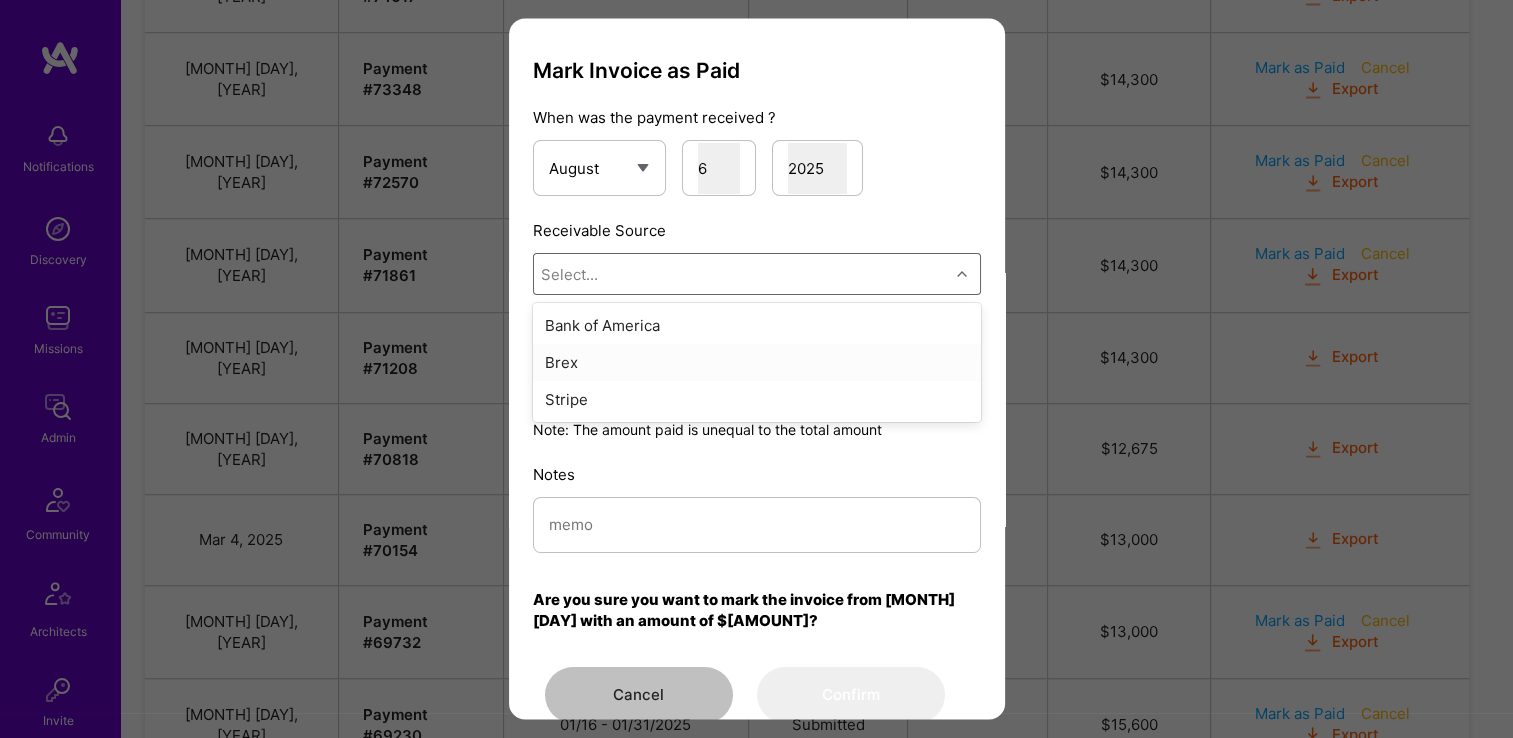 click on "Brex" at bounding box center [757, 363] 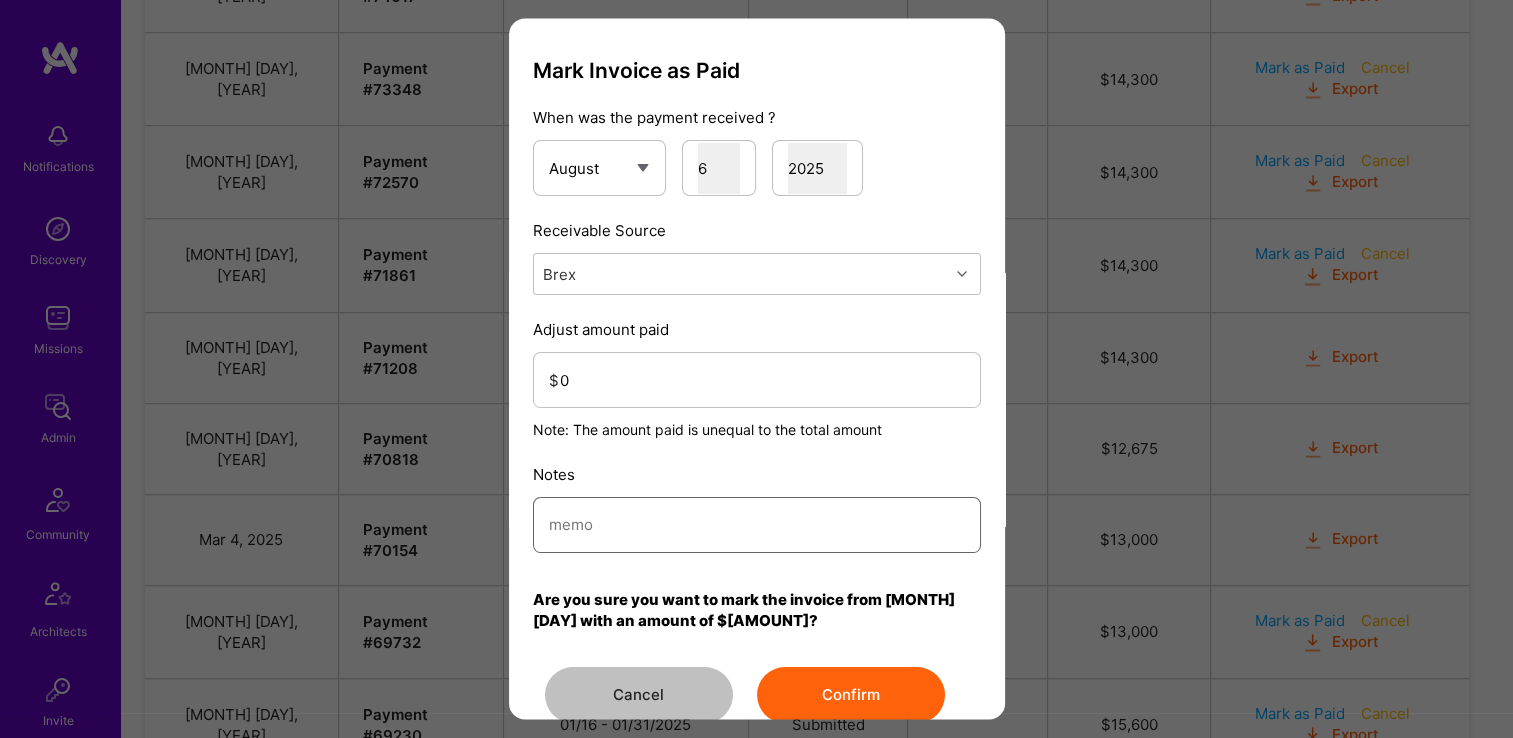 click at bounding box center [757, 525] 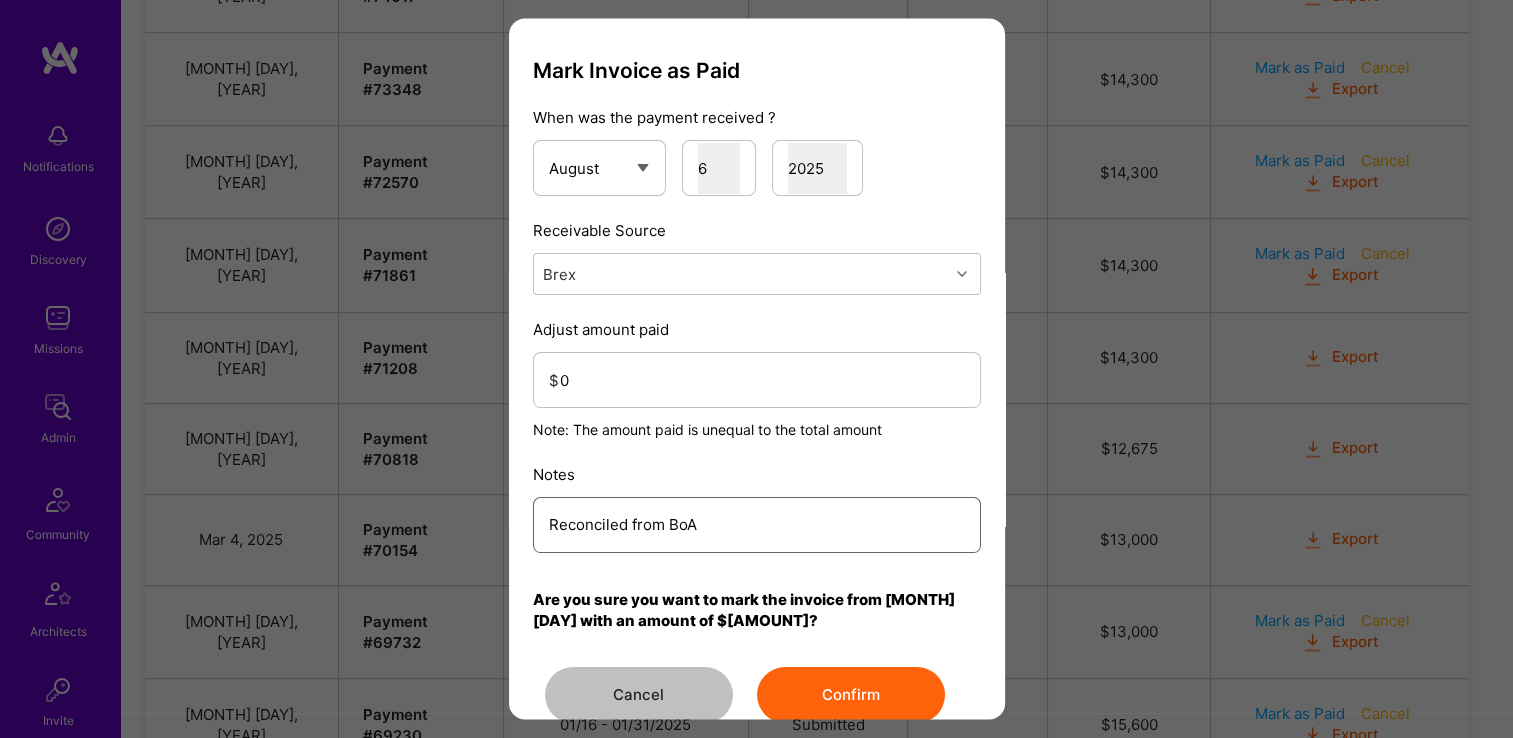 type on "Reconciled from BoA" 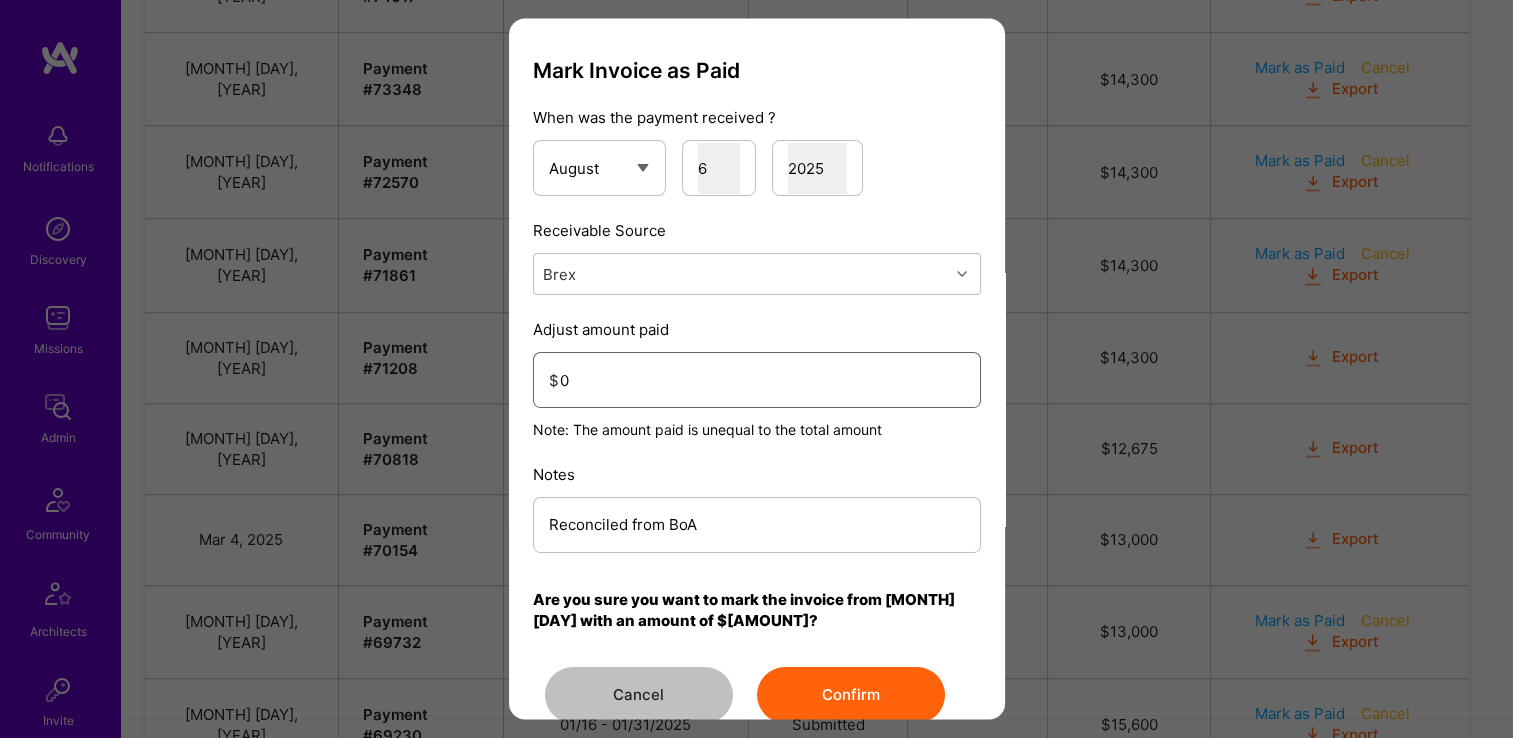 click on "0" at bounding box center [762, 380] 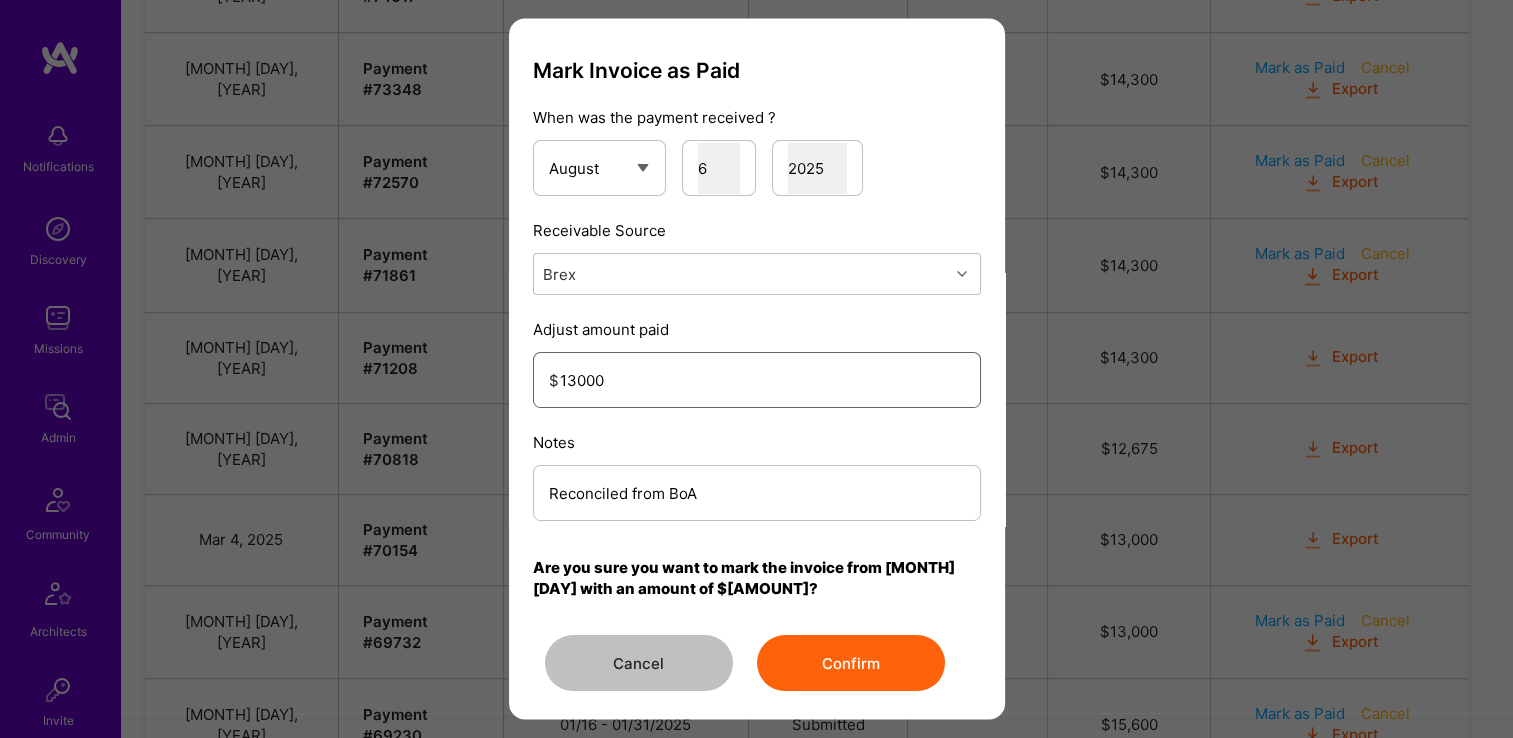type on "13000" 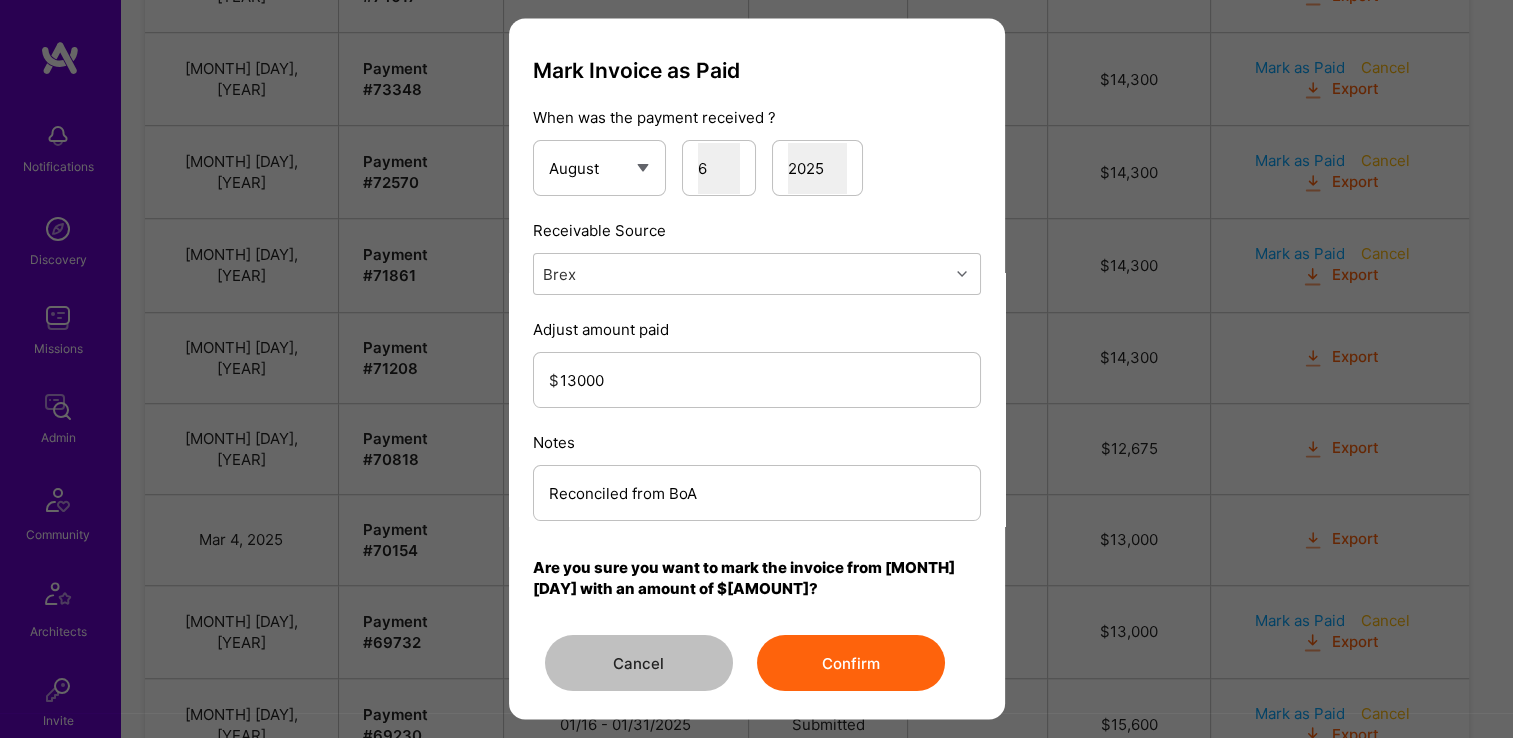 drag, startPoint x: 853, startPoint y: 658, endPoint x: 986, endPoint y: 533, distance: 182.52122 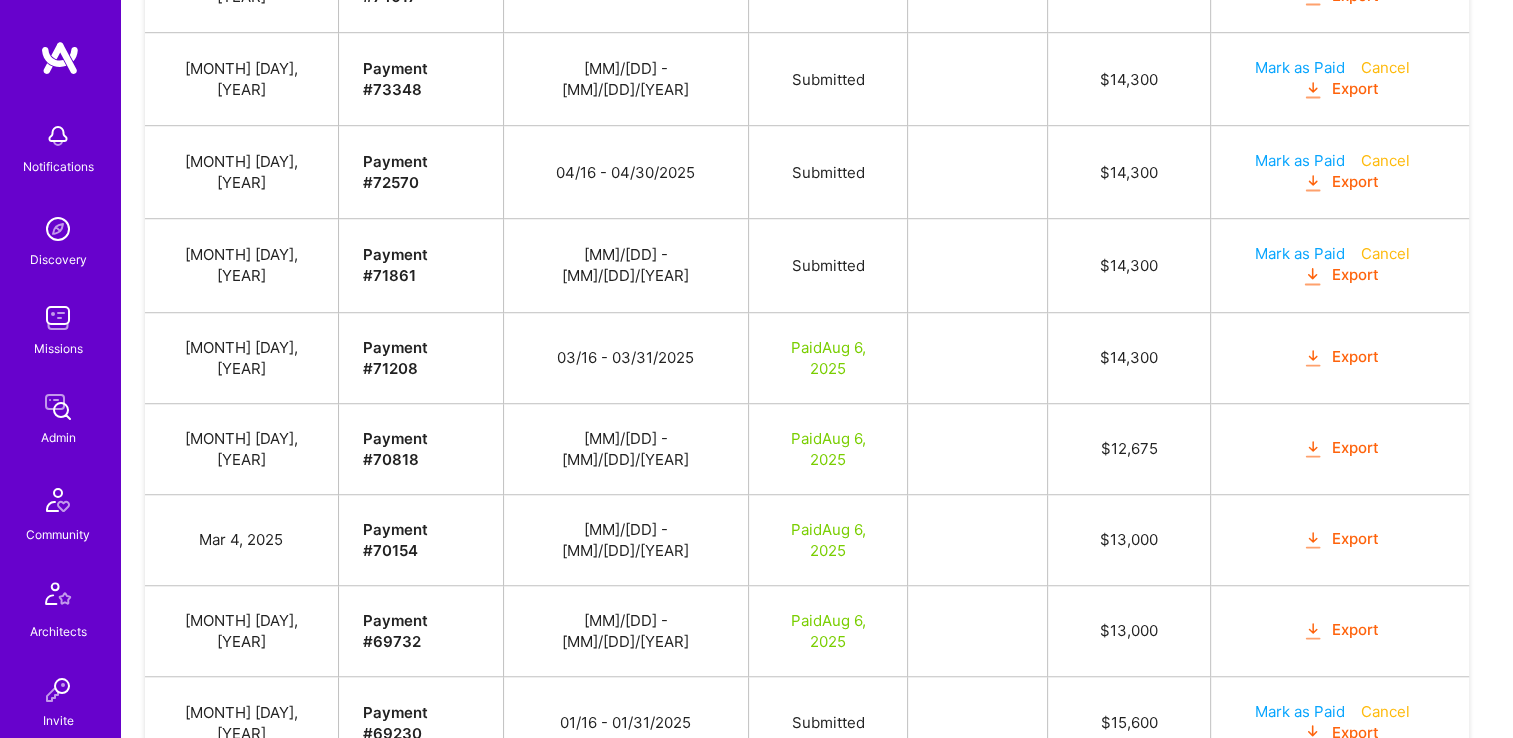 click on "Mark as Paid" at bounding box center [1300, 711] 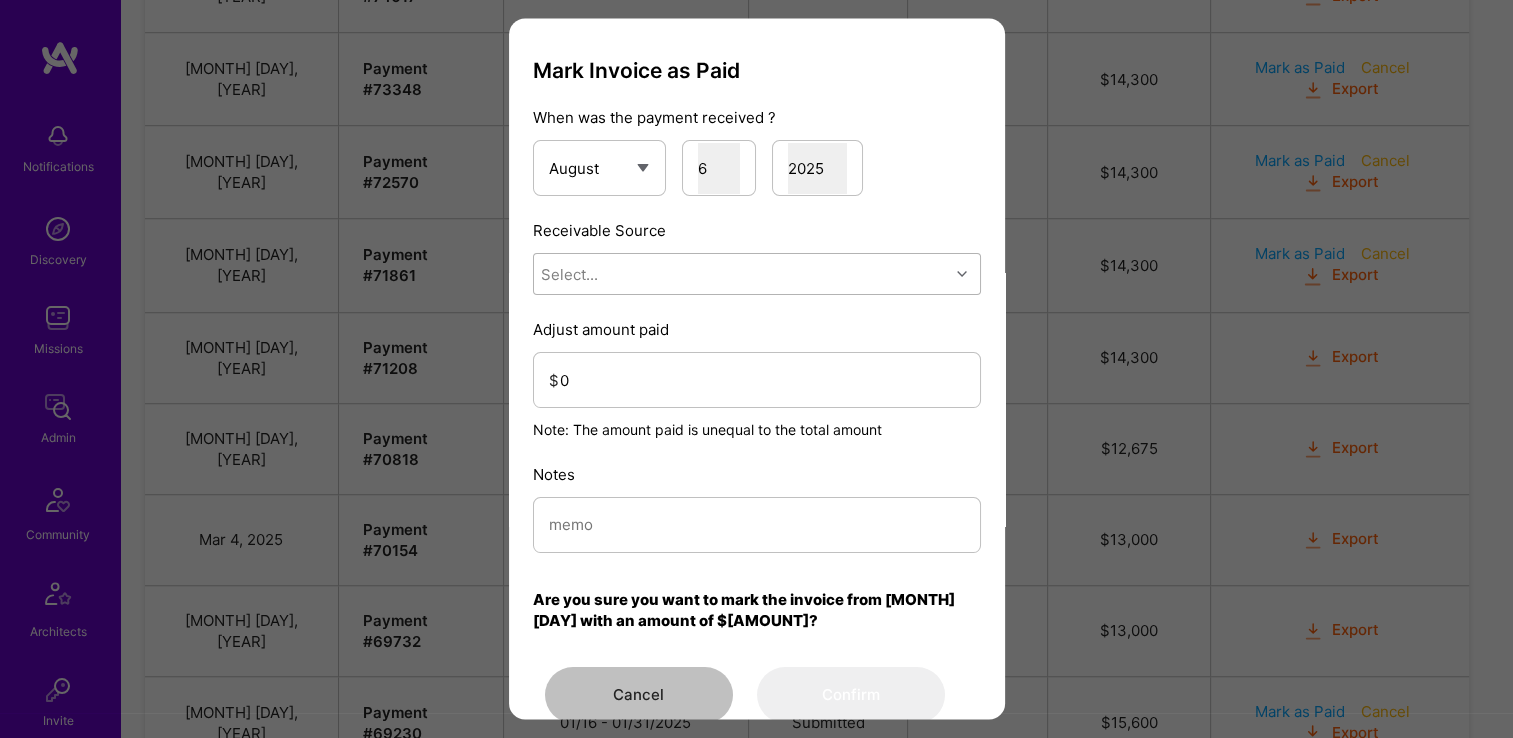 click on "Select..." at bounding box center [741, 275] 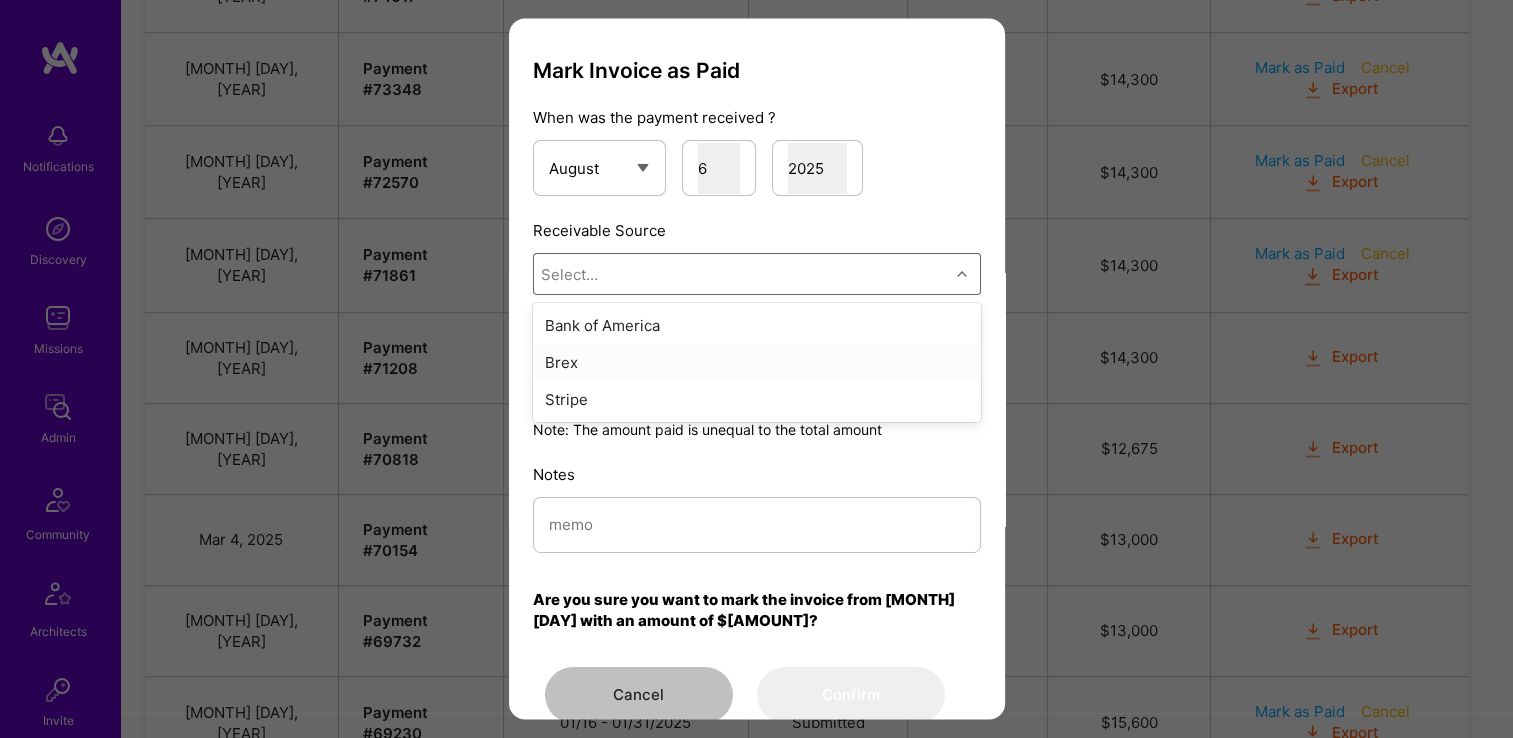 click on "Brex" at bounding box center (757, 363) 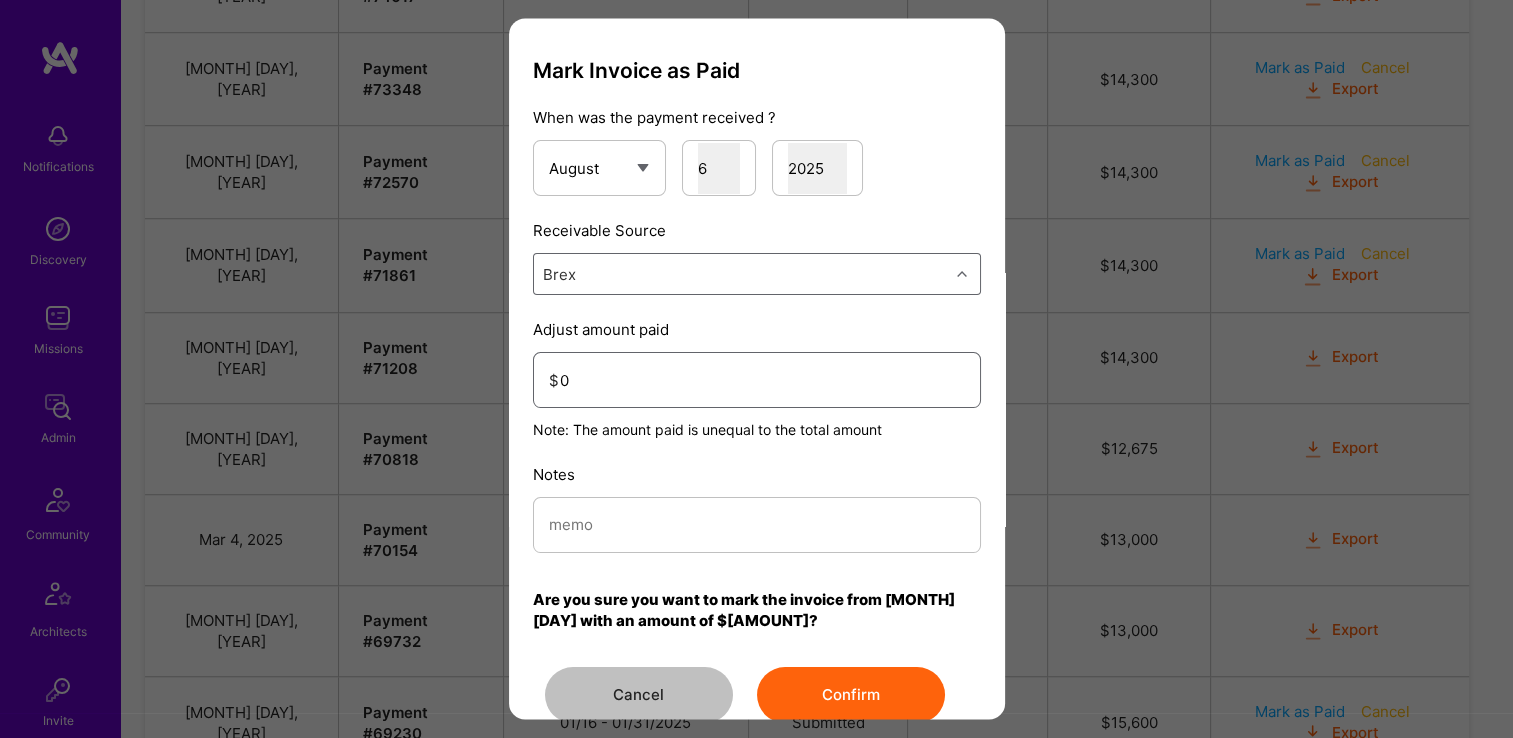 click on "0" at bounding box center [762, 380] 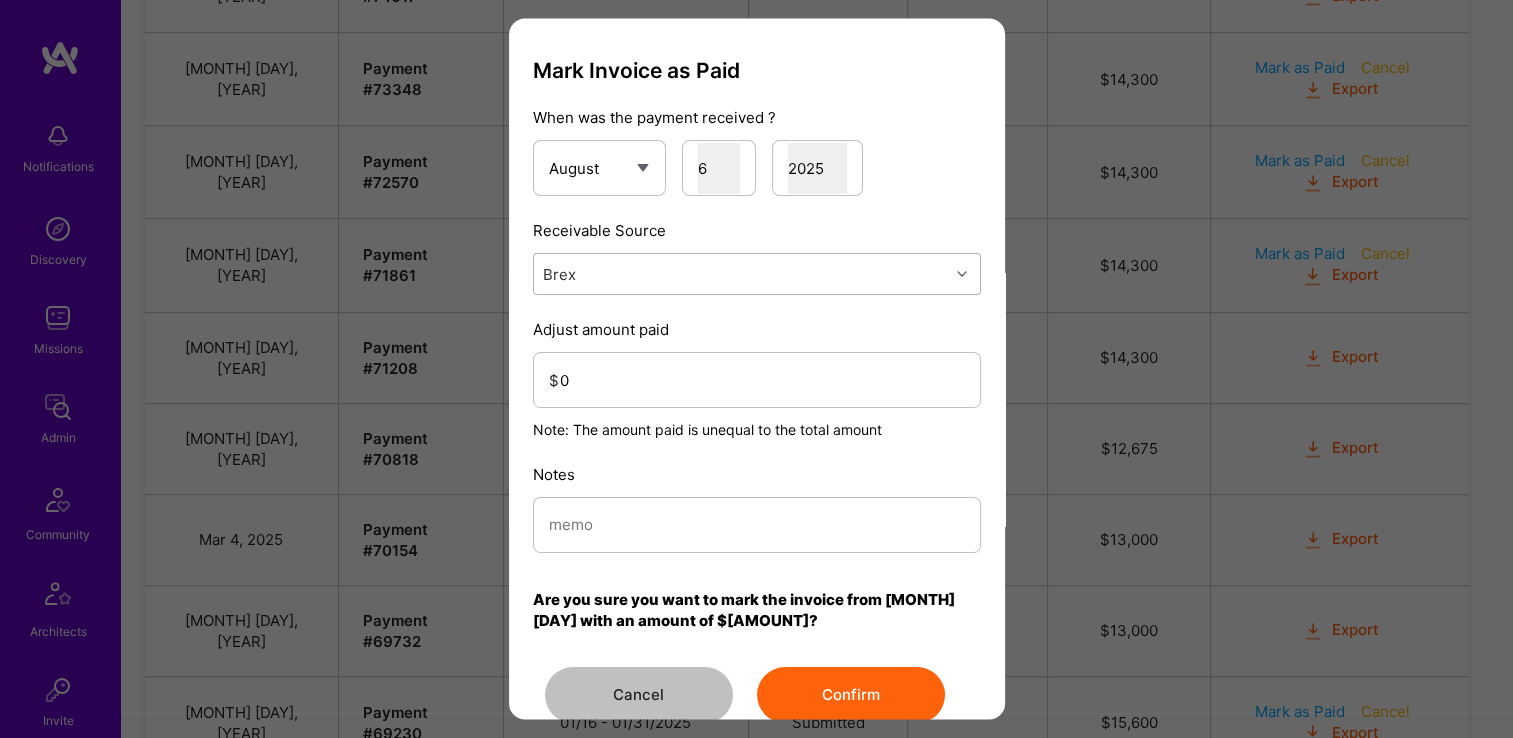 click on "Brex" at bounding box center [741, 275] 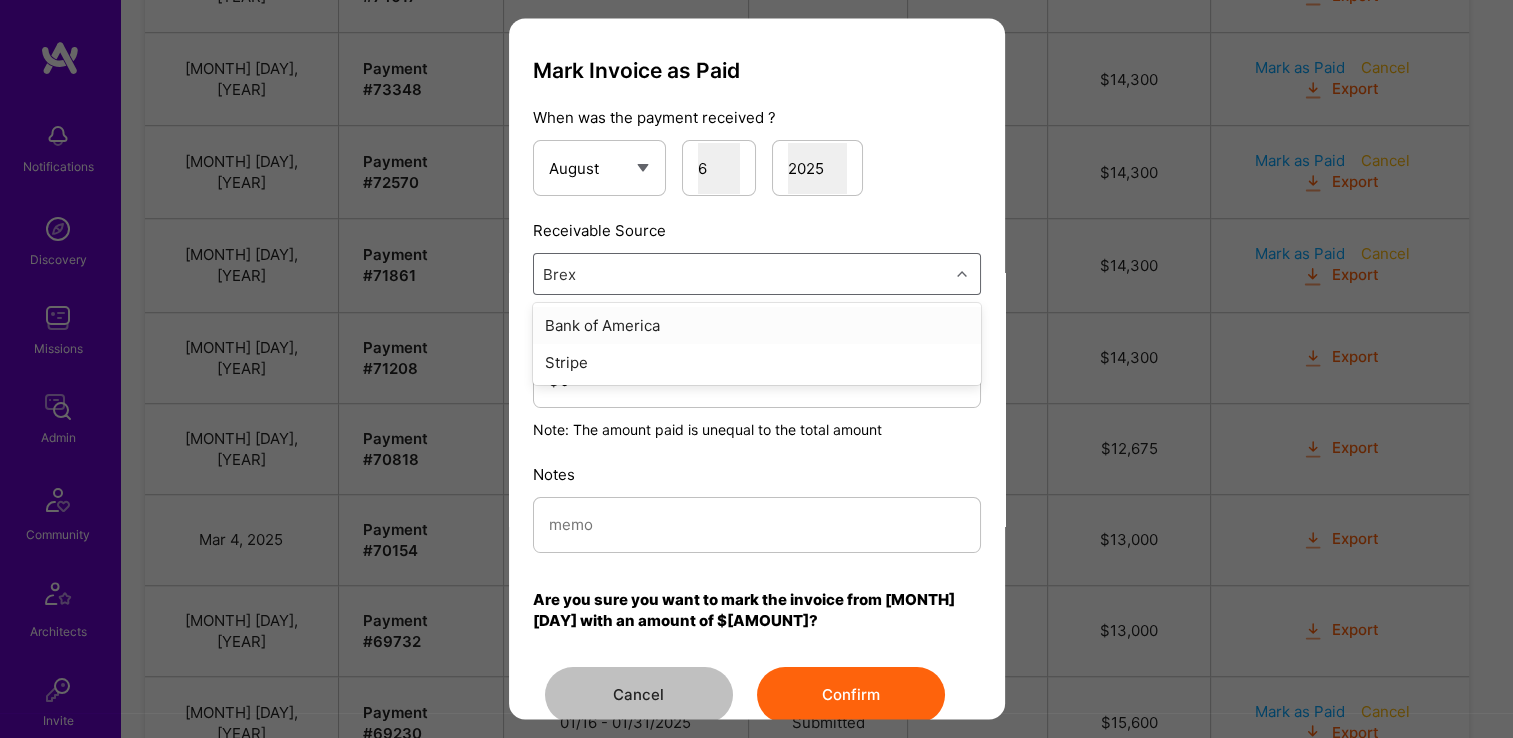 click on "Bank of America" at bounding box center (757, 326) 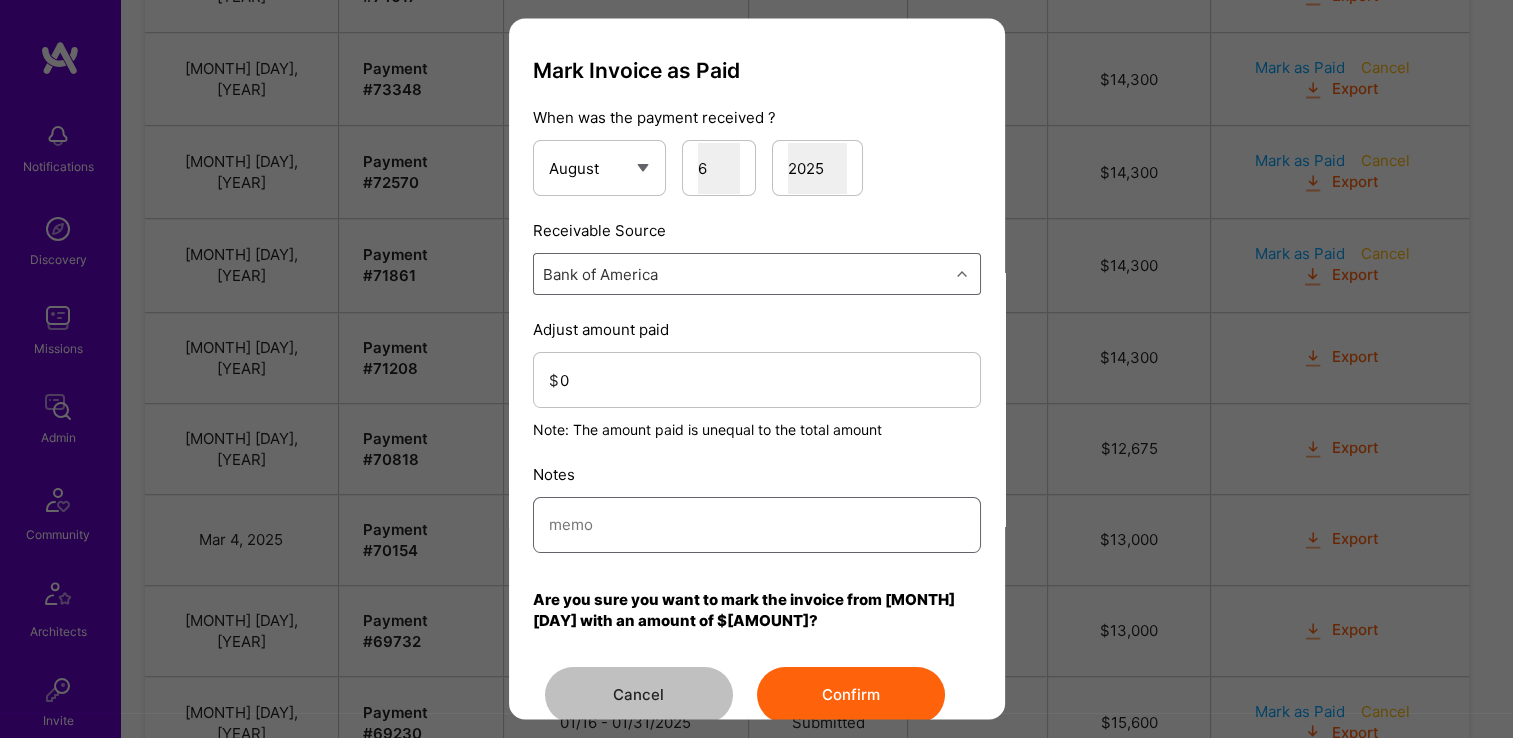 click at bounding box center (757, 525) 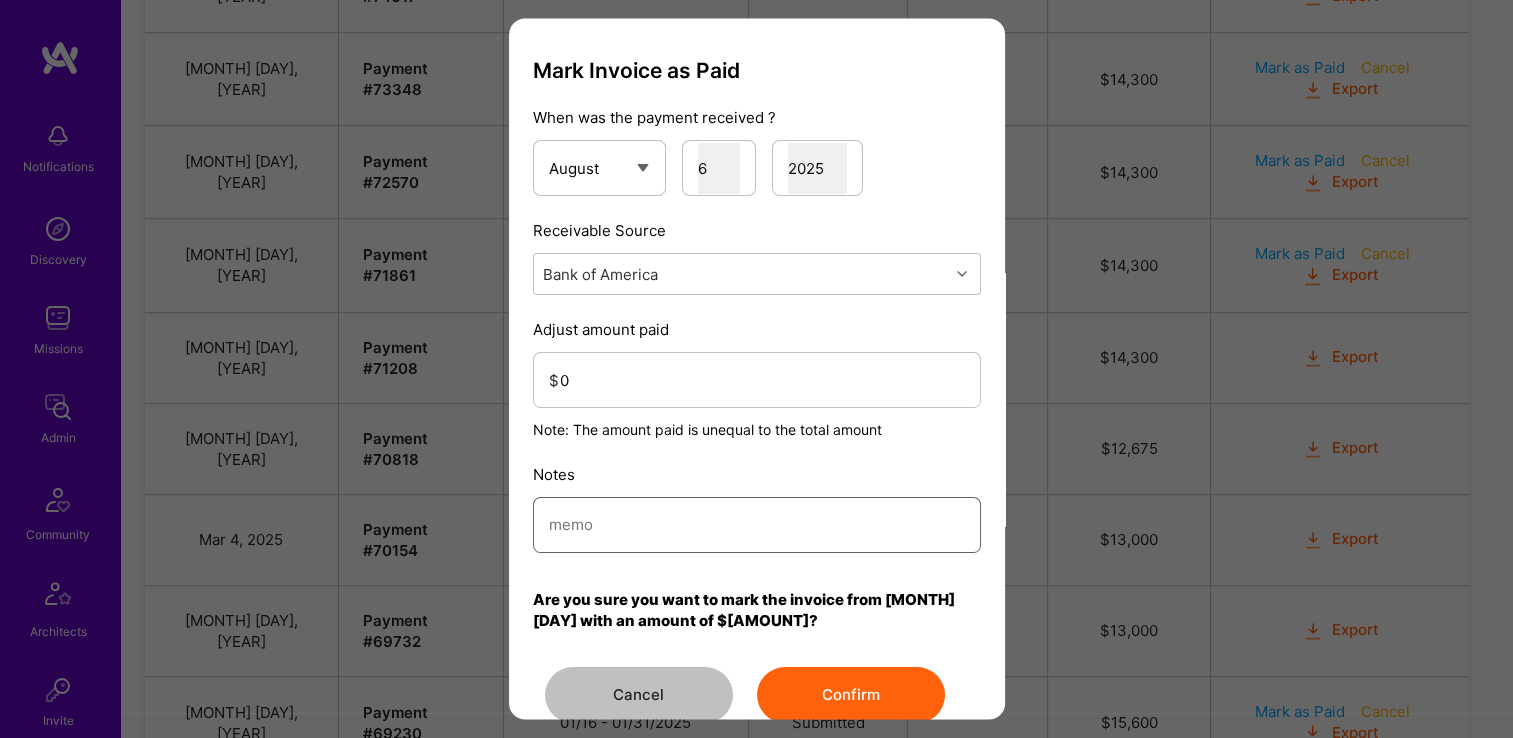 paste on "Reconciled from BoA" 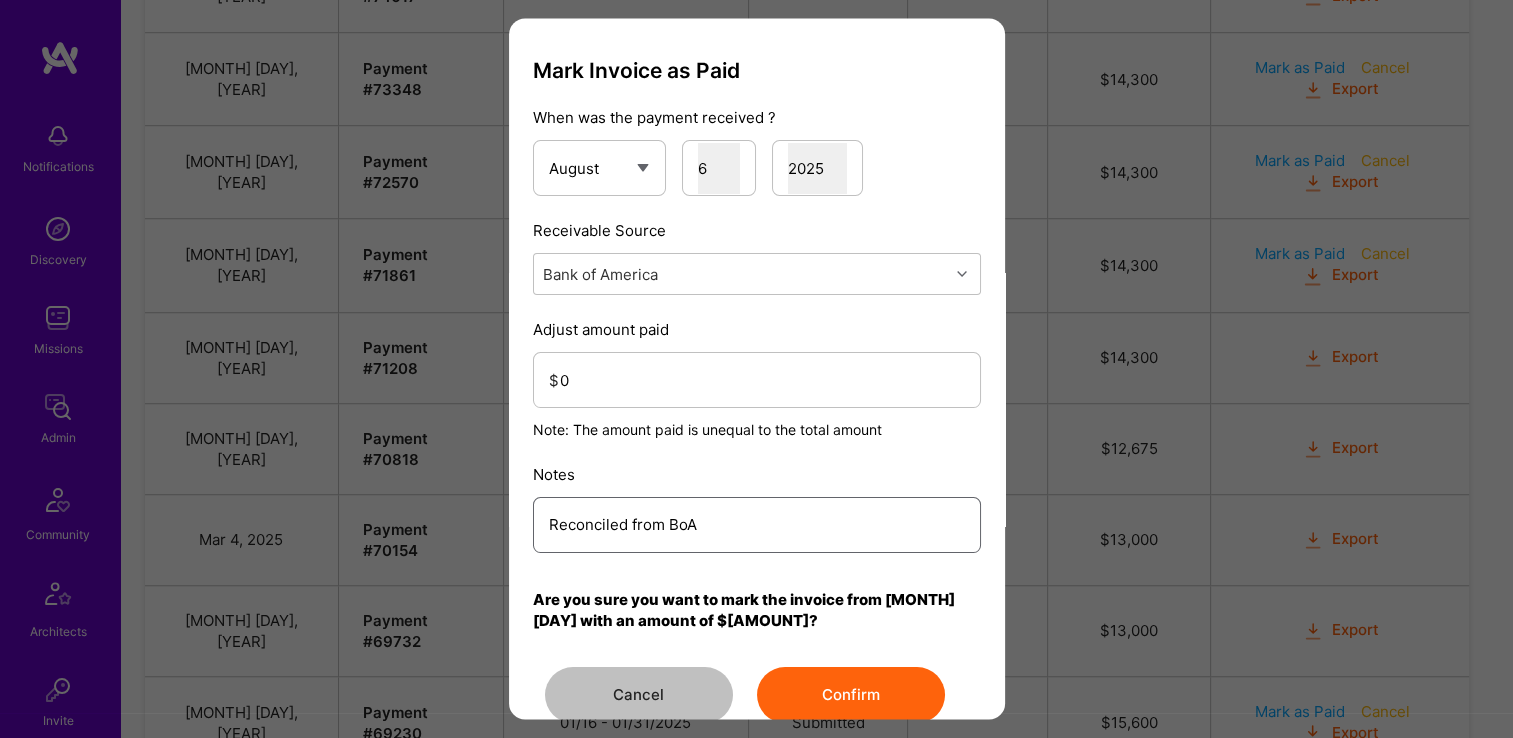 type on "Reconciled from BoA" 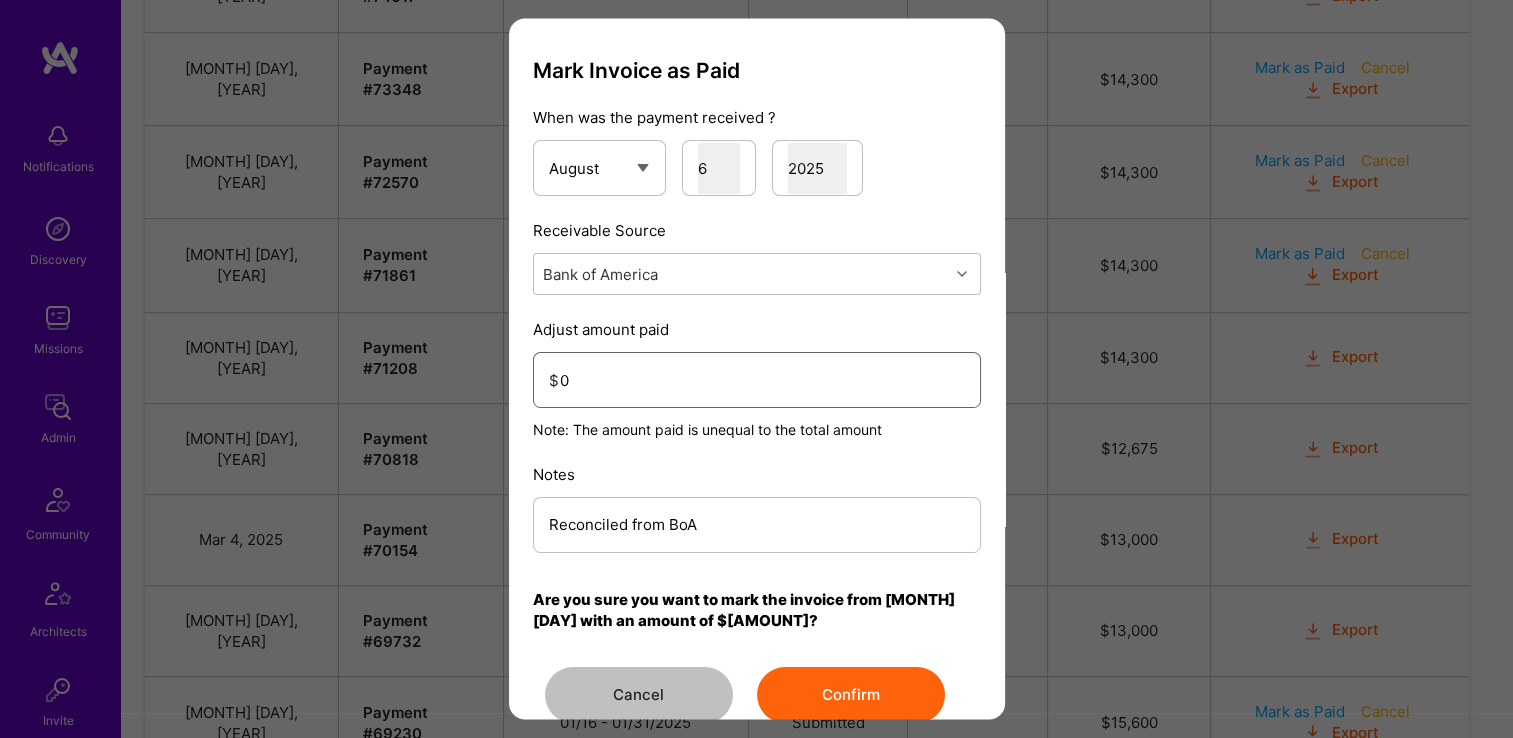 click on "0" at bounding box center (762, 380) 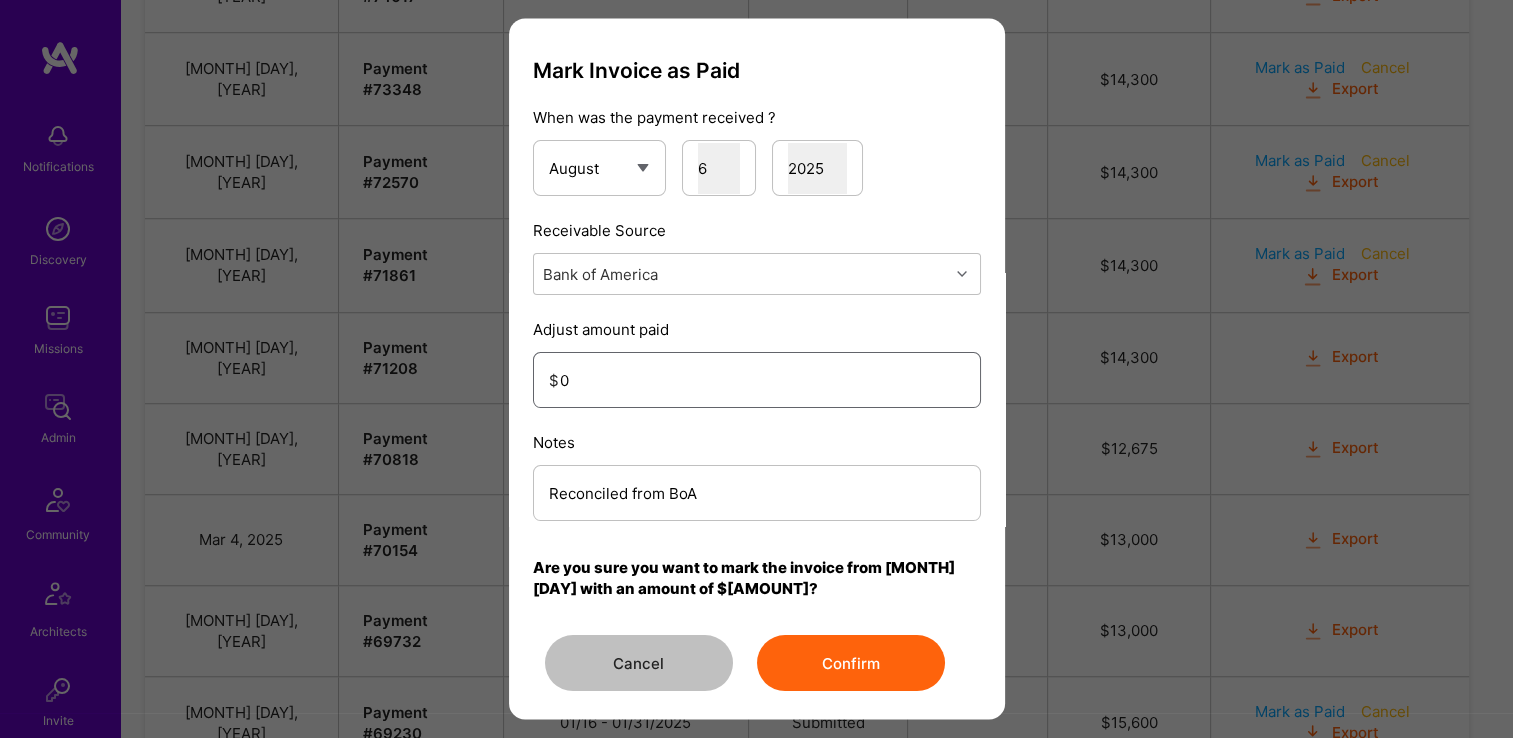 type on "[AMOUNT]" 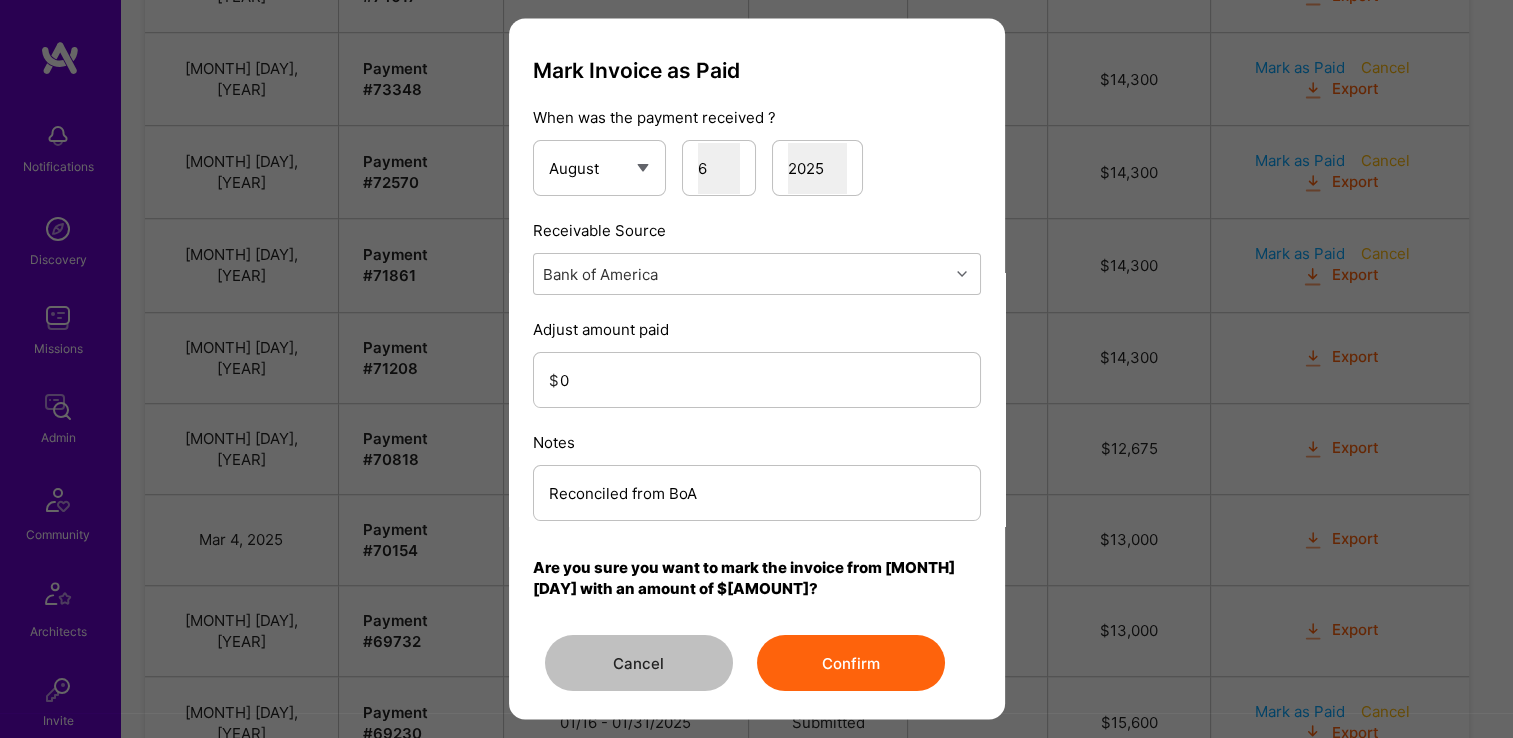click on "Confirm" at bounding box center [851, 664] 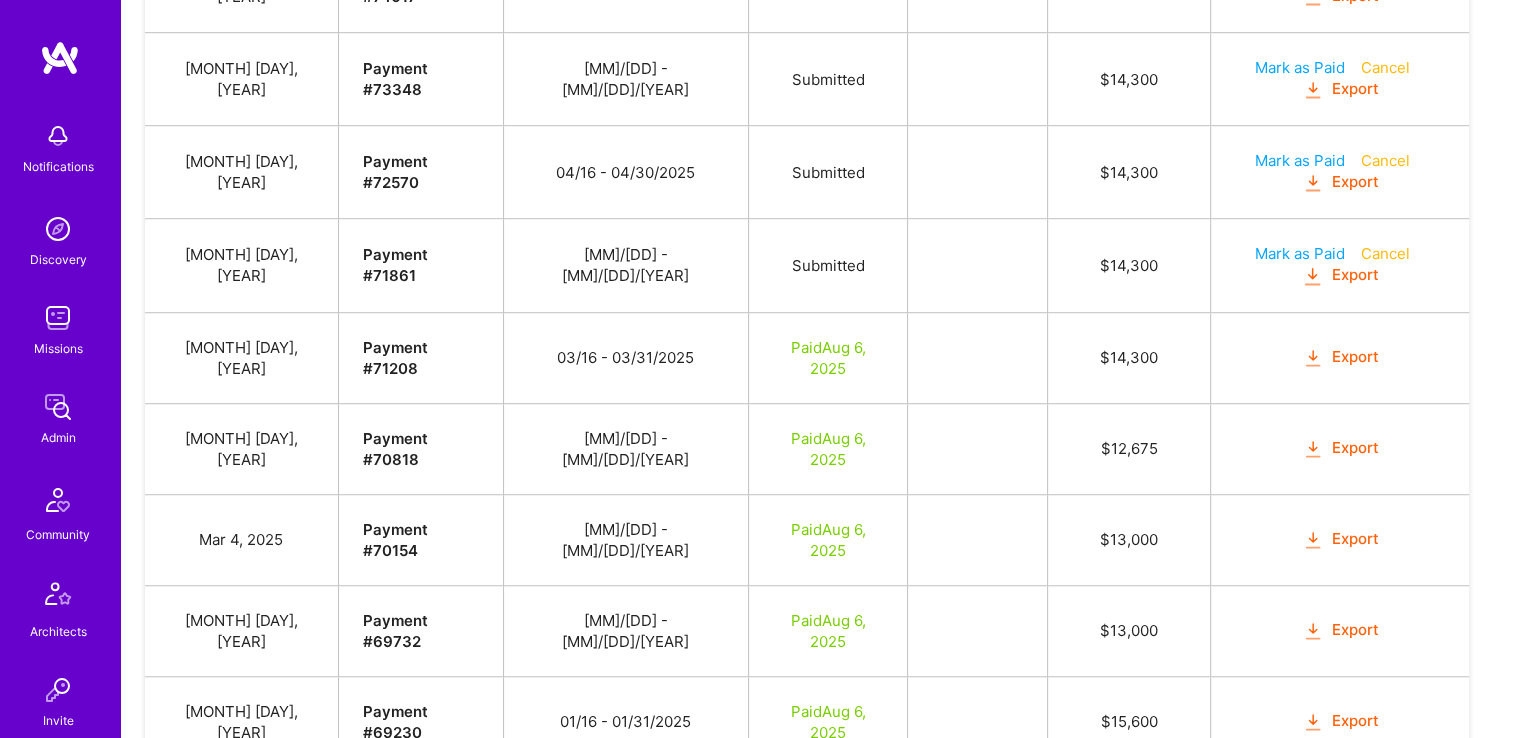click on "Mark as Paid" at bounding box center (1300, 802) 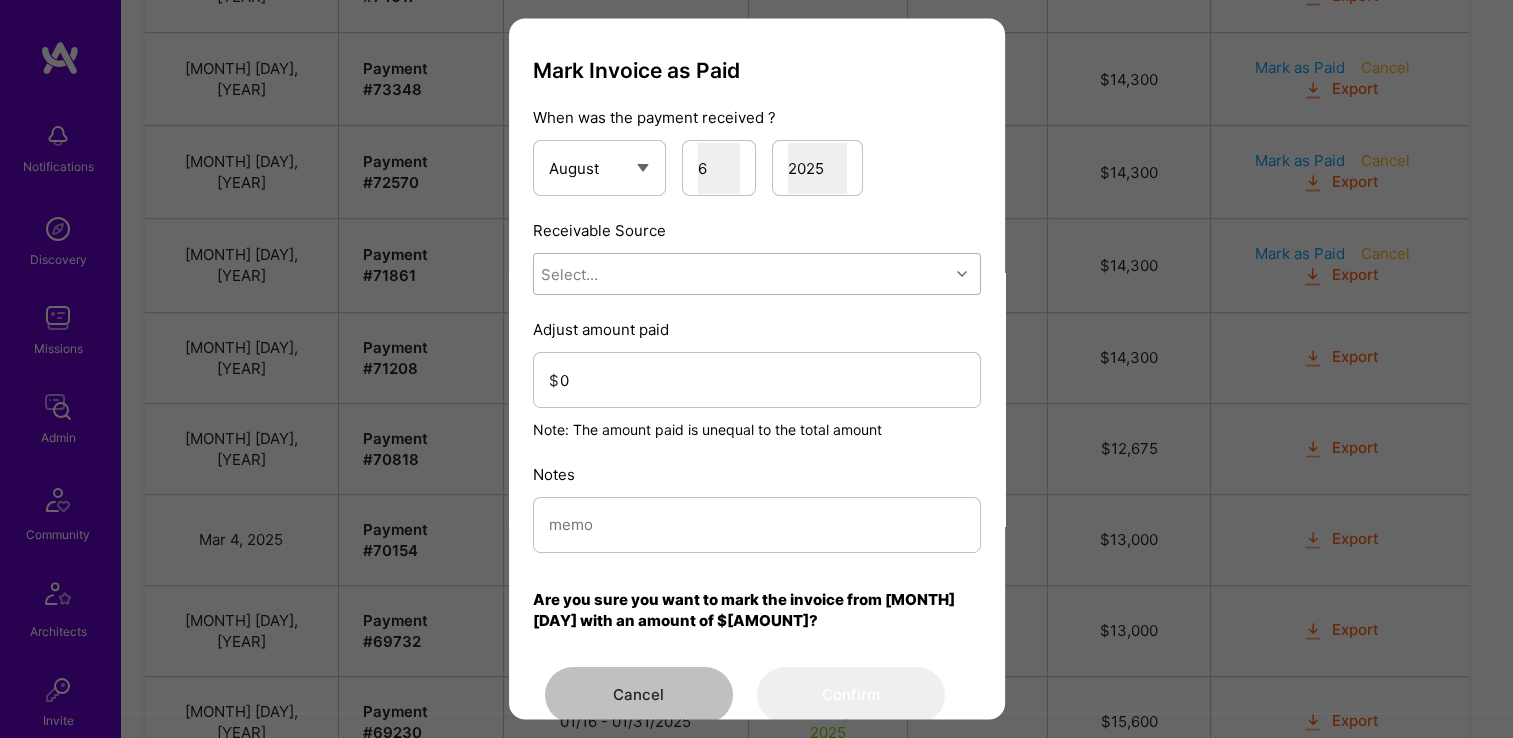 click on "Select..." at bounding box center (741, 275) 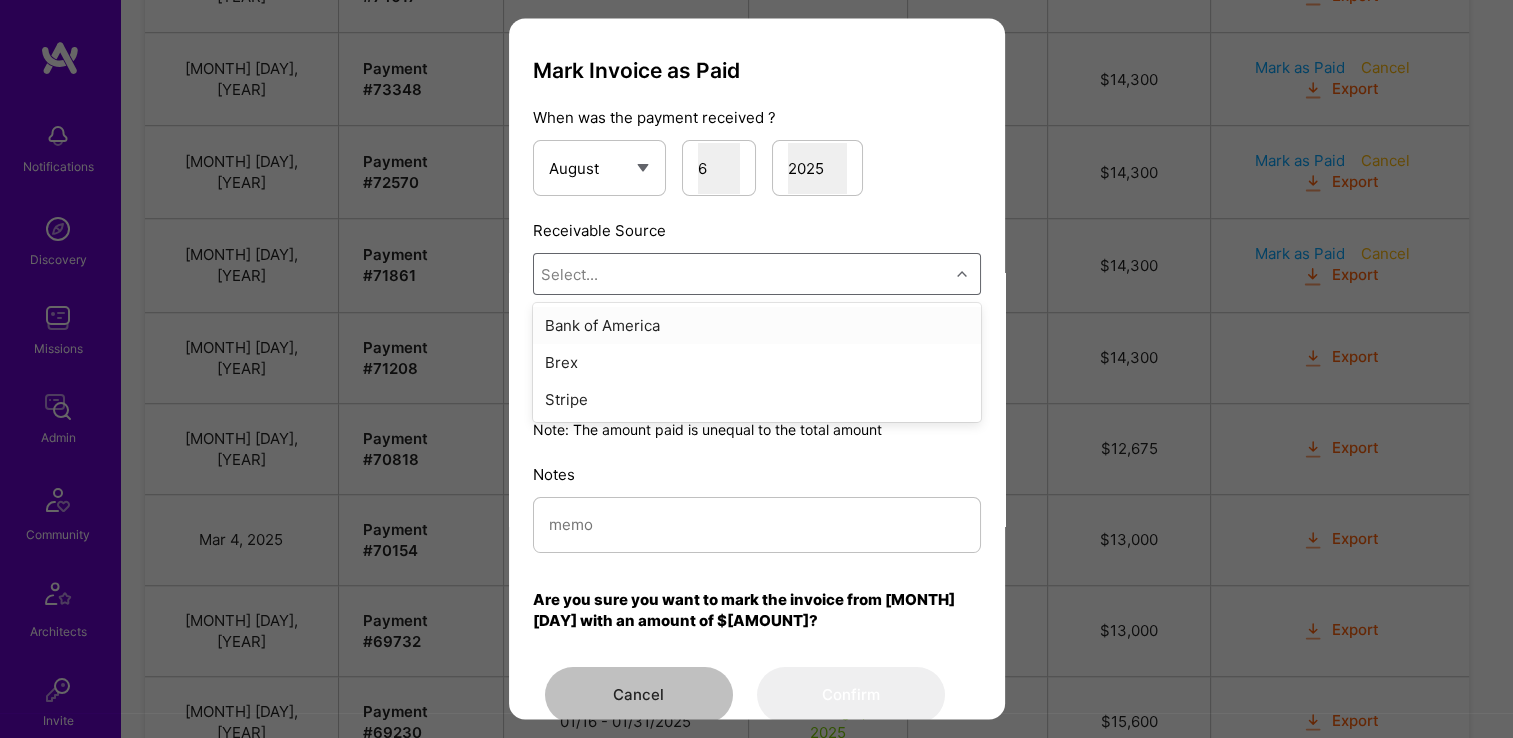 click on "Brex" at bounding box center [757, 363] 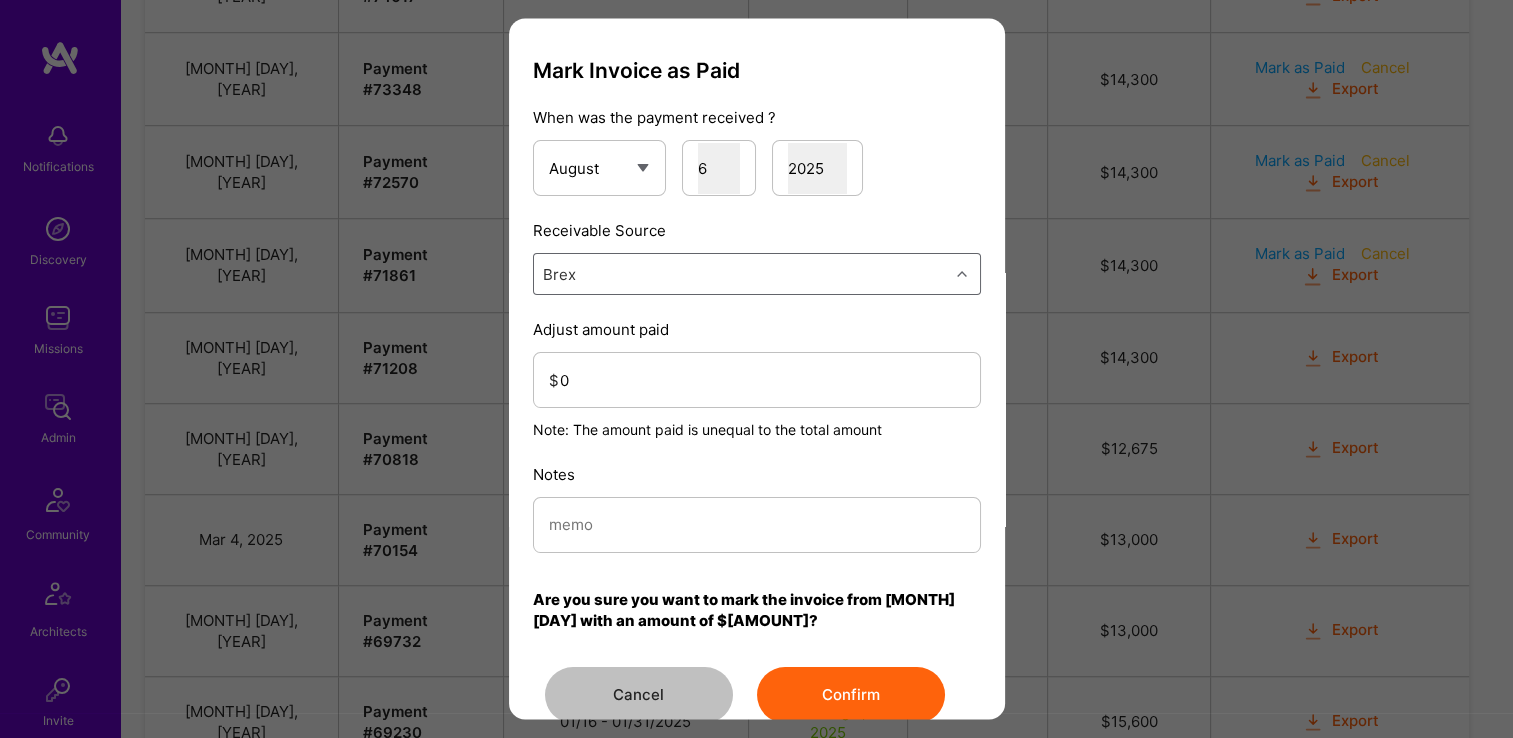 drag, startPoint x: 635, startPoint y: 279, endPoint x: 635, endPoint y: 297, distance: 18 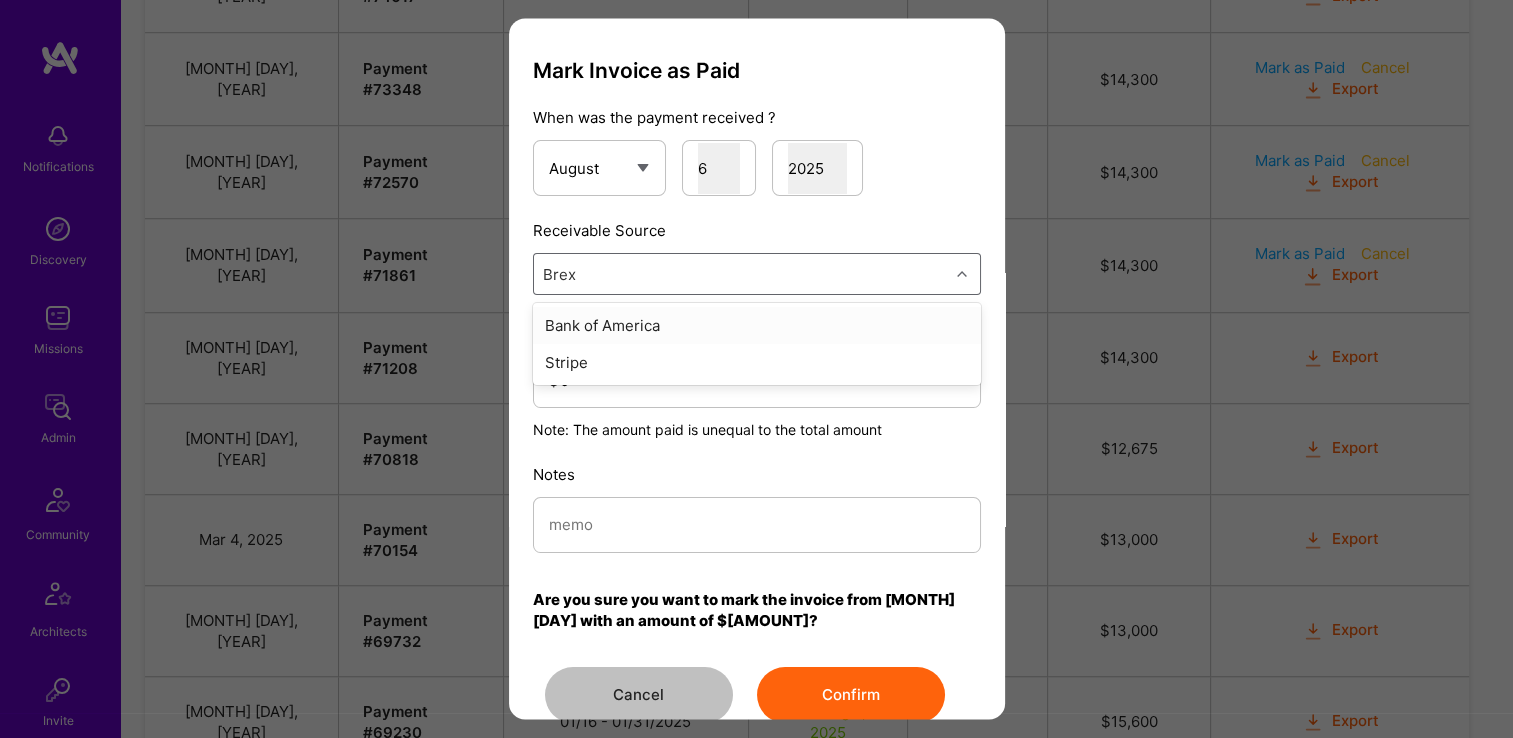 click on "Bank of America" at bounding box center (757, 326) 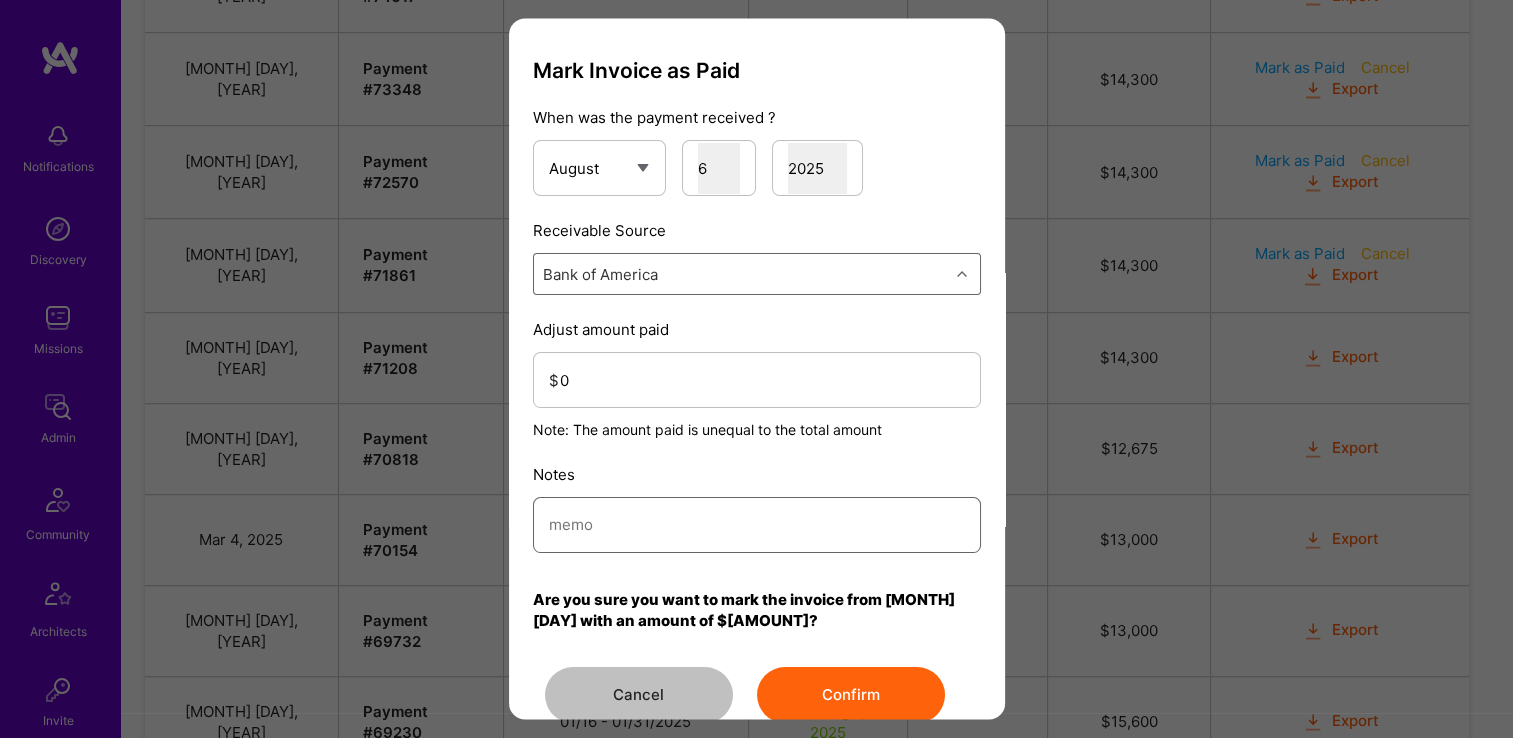 click at bounding box center [757, 525] 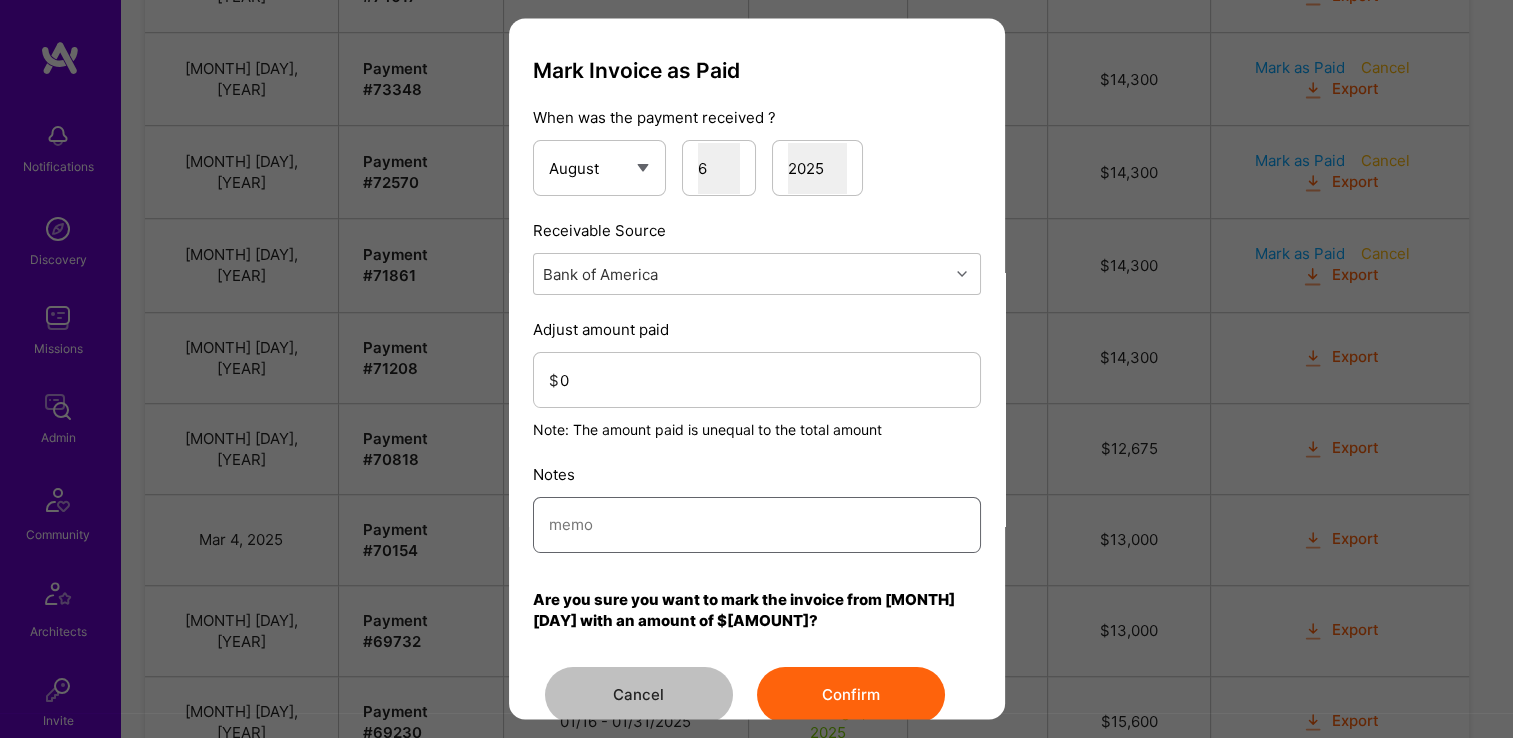 paste on "Reconciled from BoA" 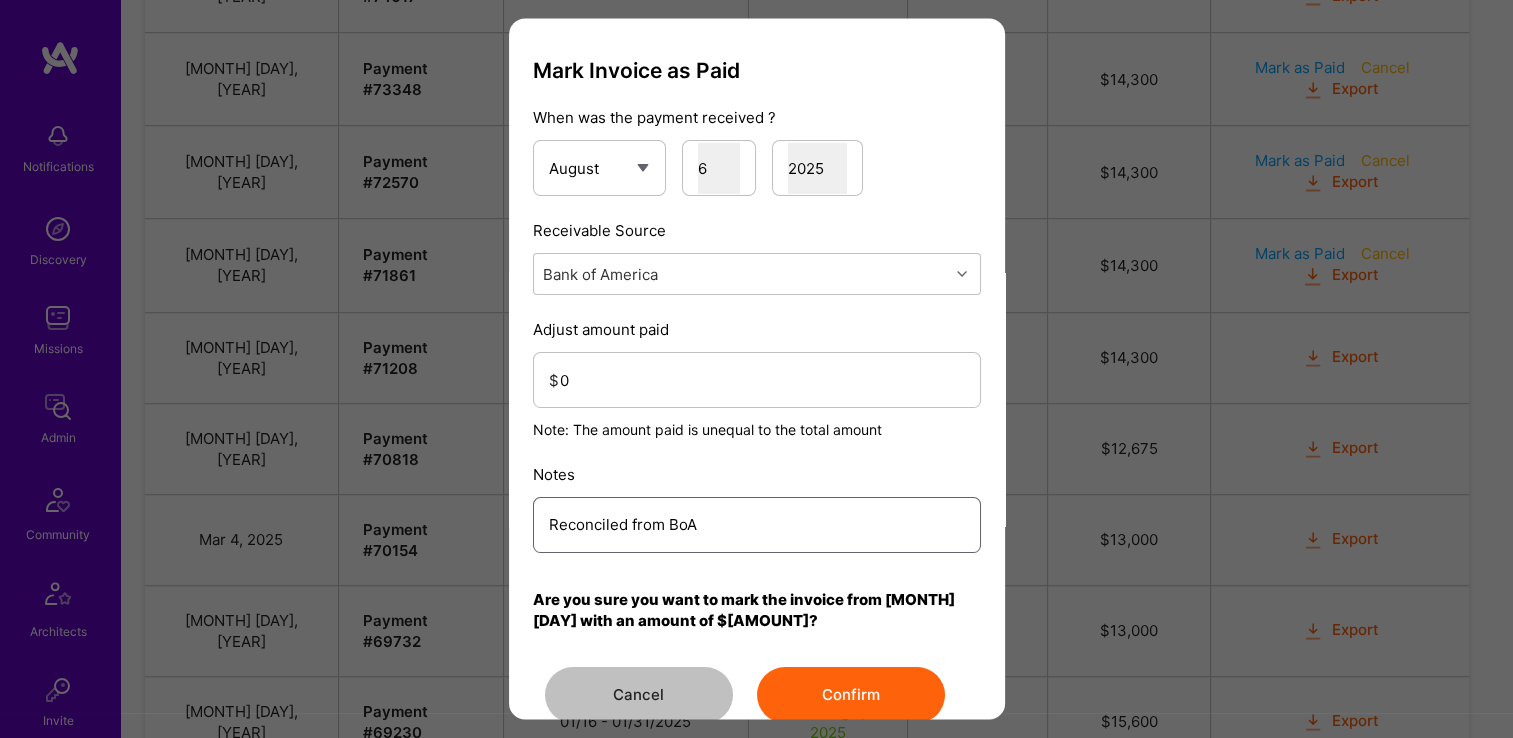 type on "Reconciled from BoA" 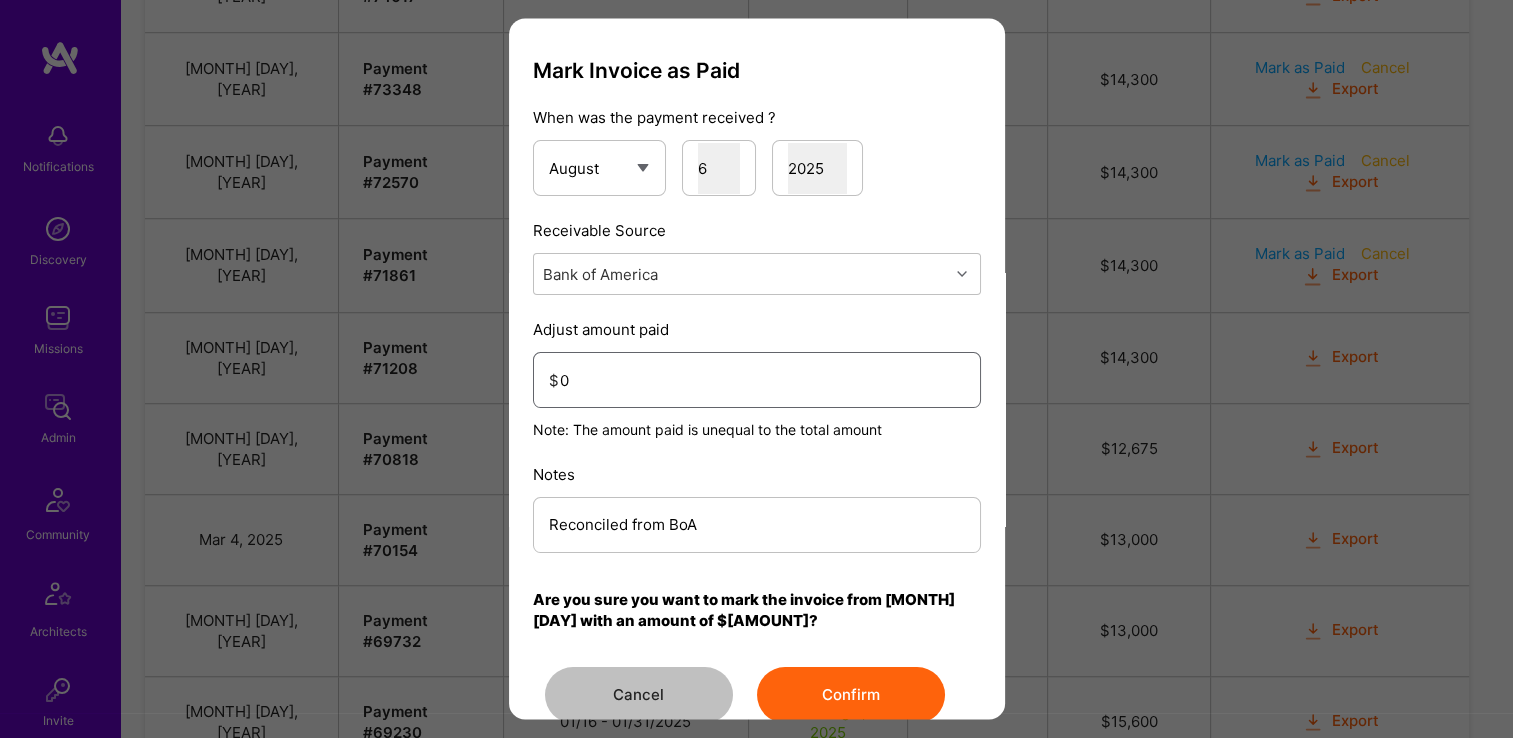click on "0" at bounding box center [762, 380] 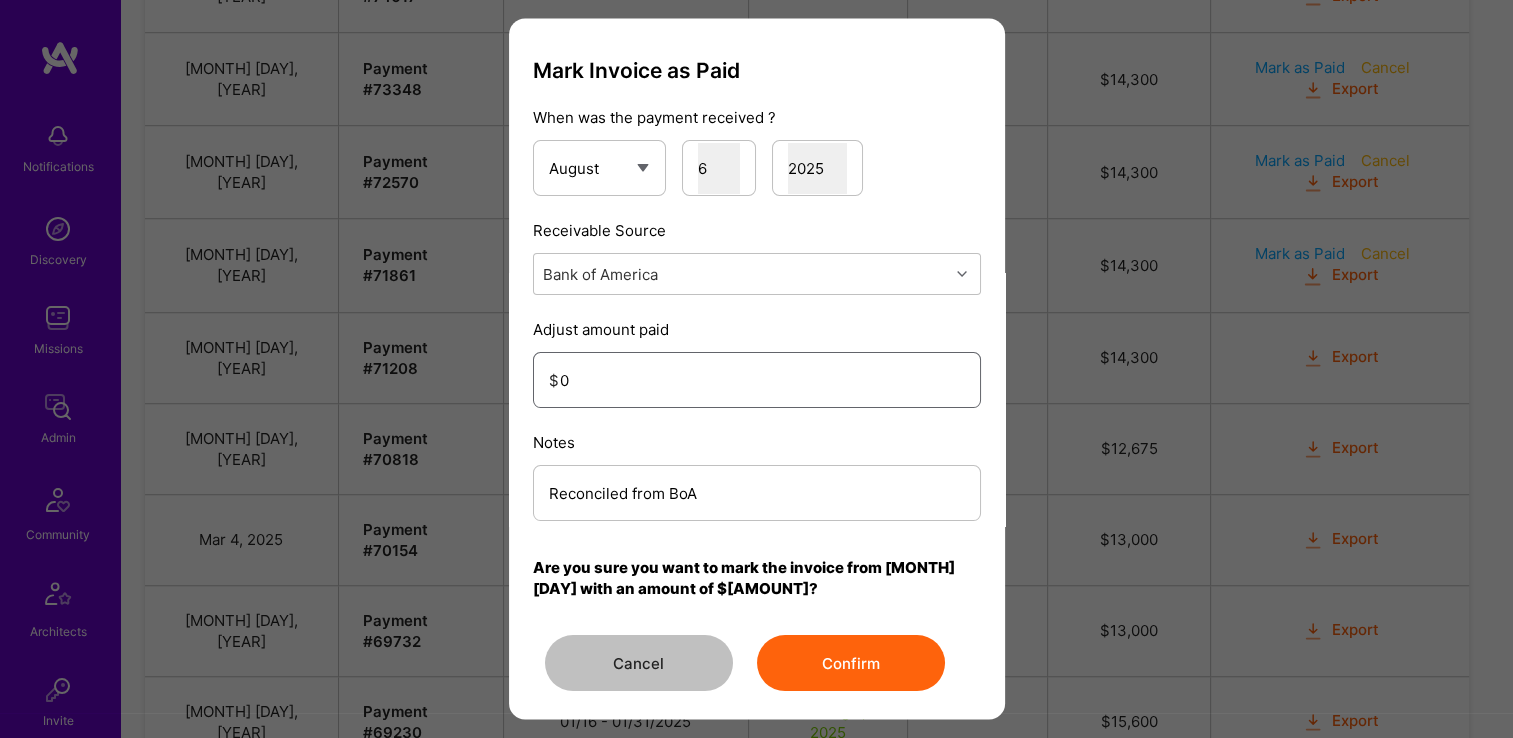 type on "[AMOUNT]" 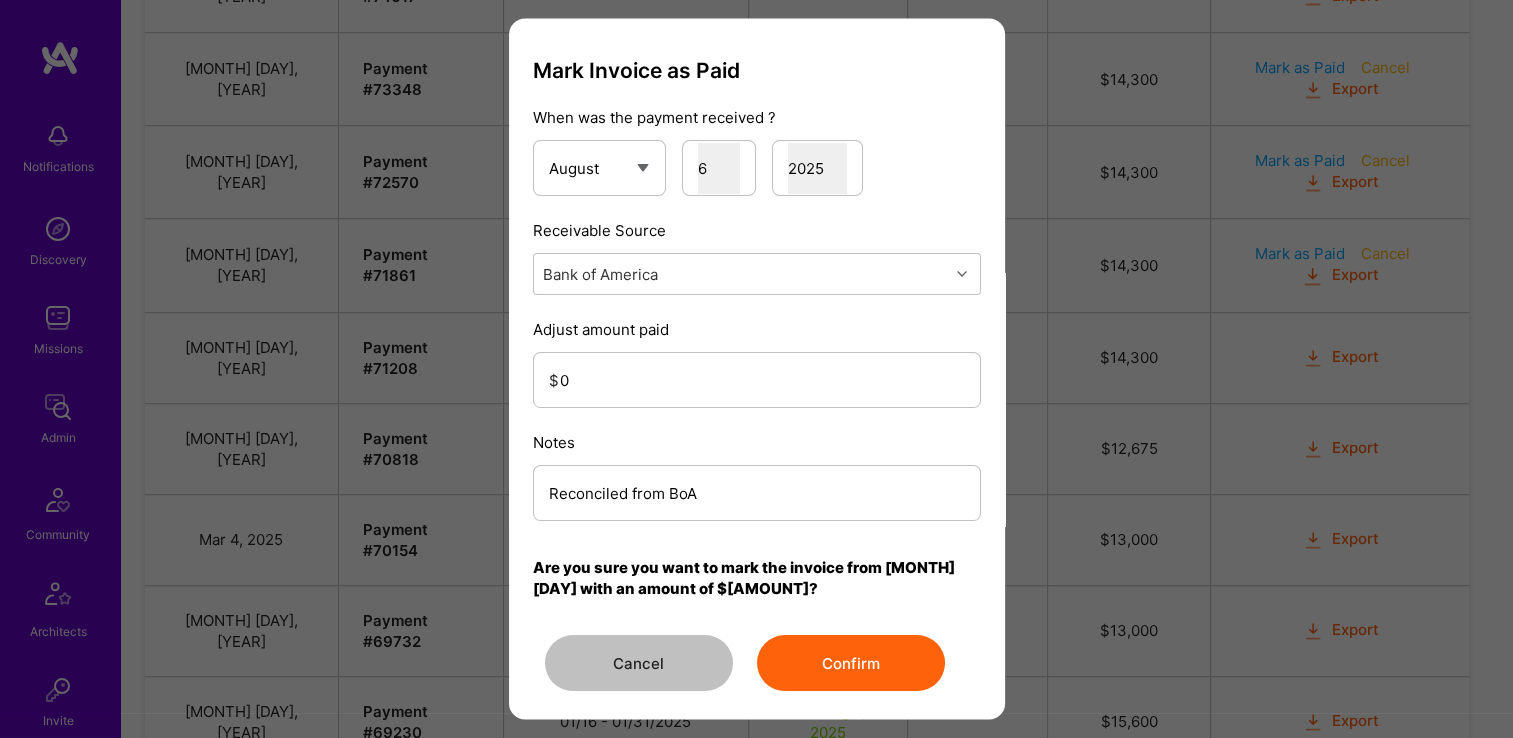 click on "Confirm" at bounding box center [851, 664] 